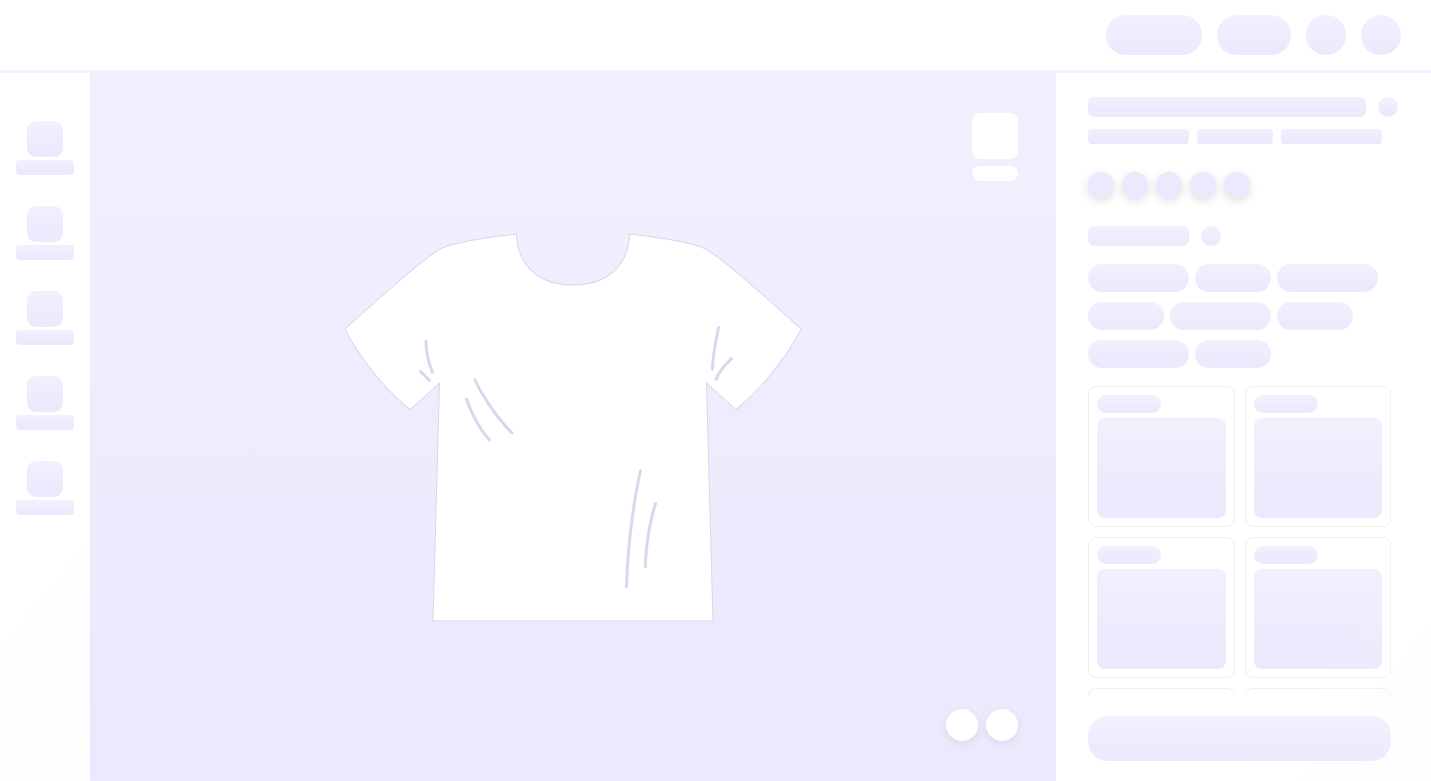 scroll, scrollTop: 0, scrollLeft: 0, axis: both 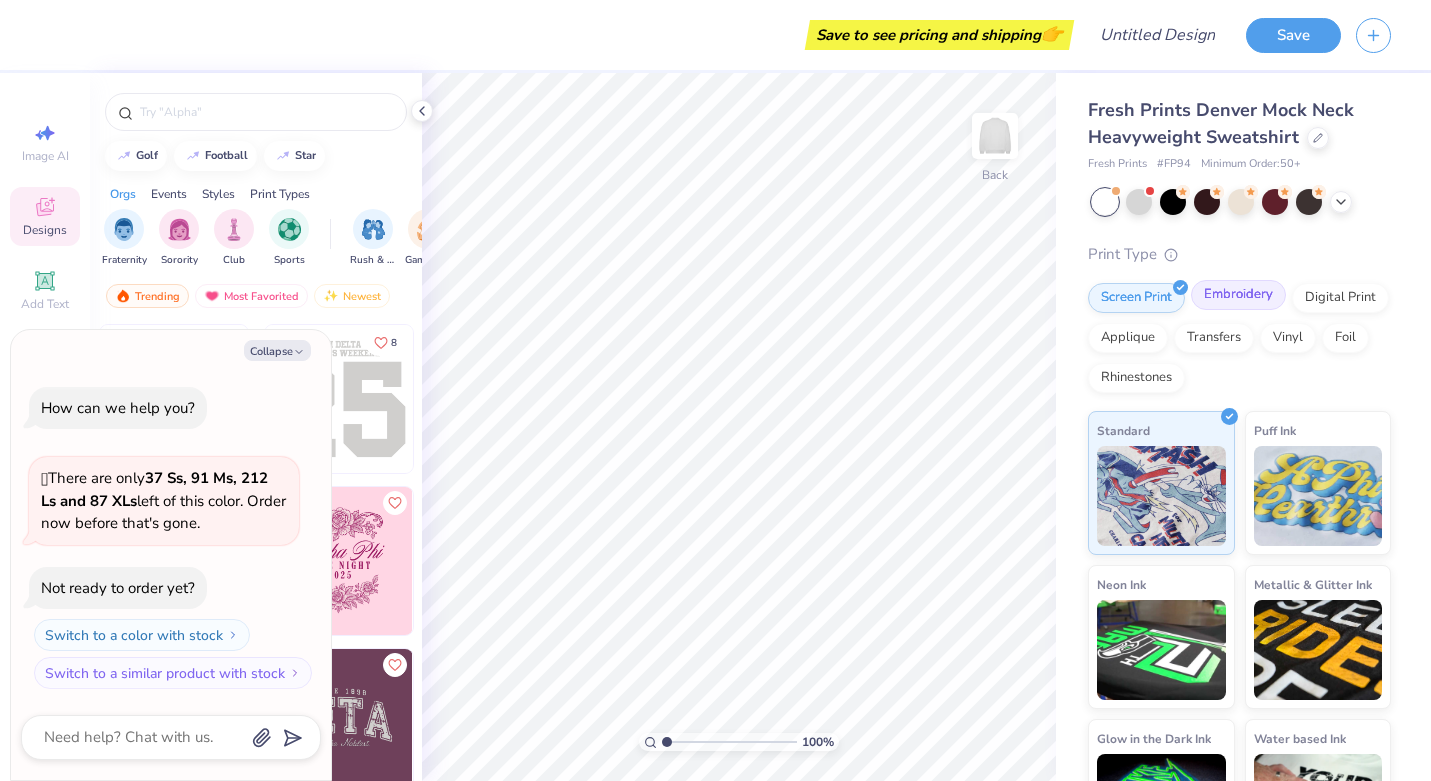 click on "Embroidery" at bounding box center (1238, 295) 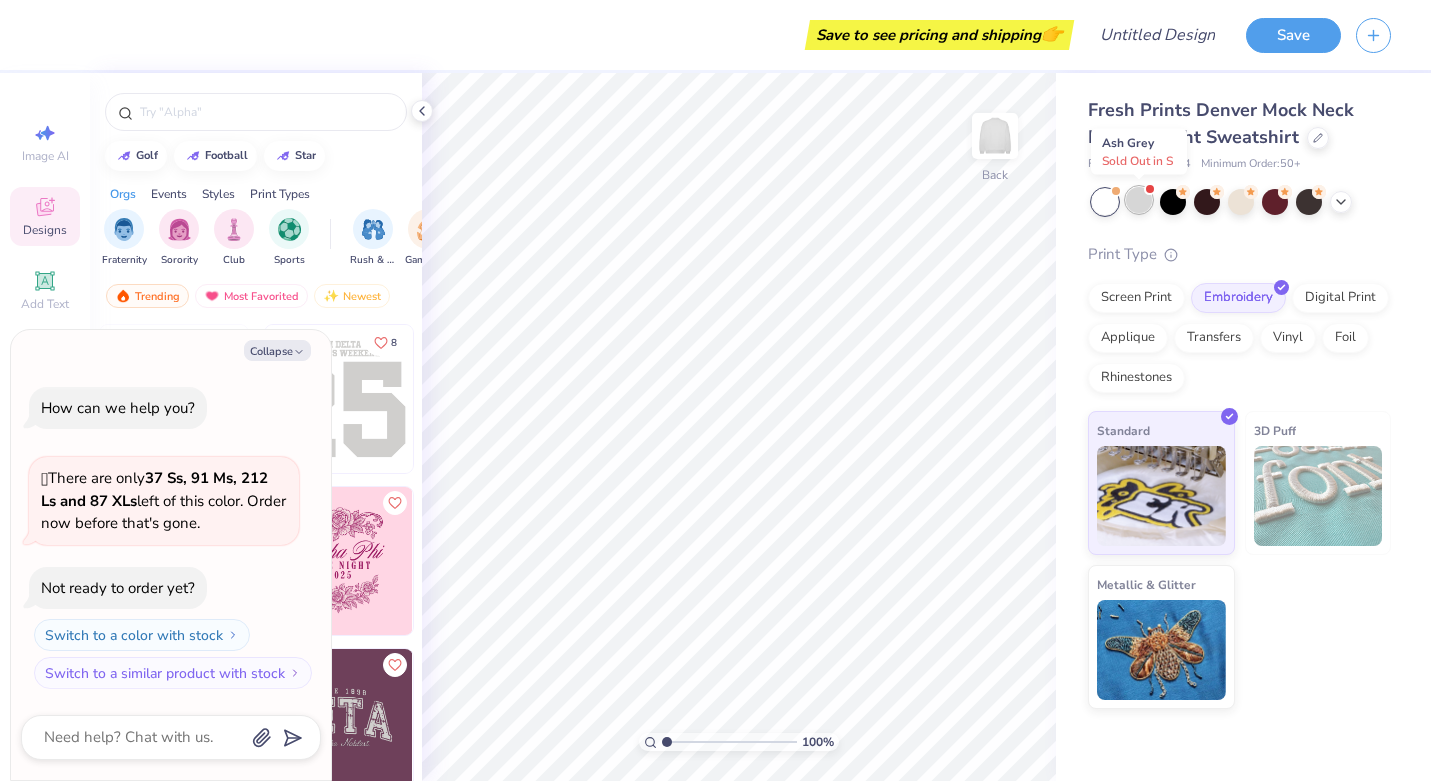 click at bounding box center [1139, 200] 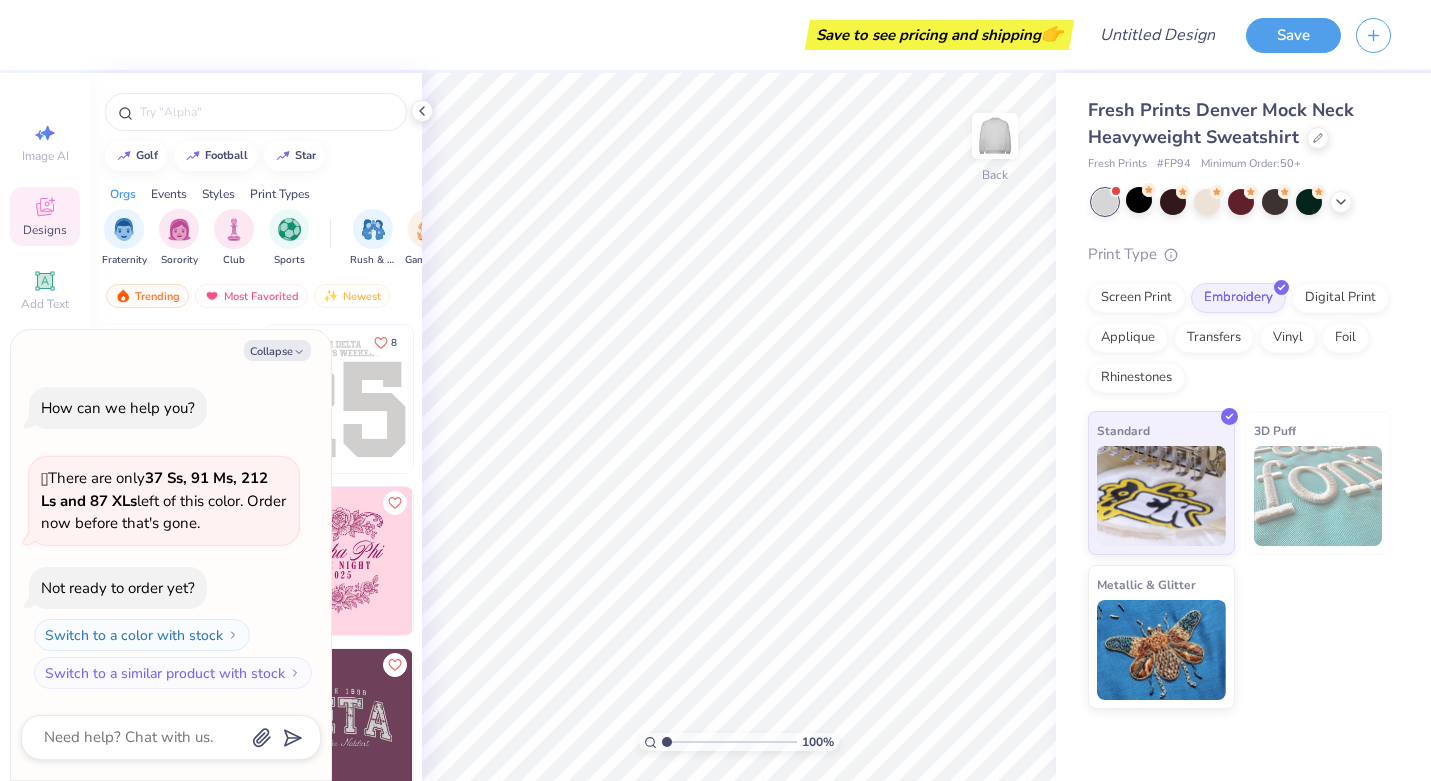 scroll, scrollTop: 133, scrollLeft: 0, axis: vertical 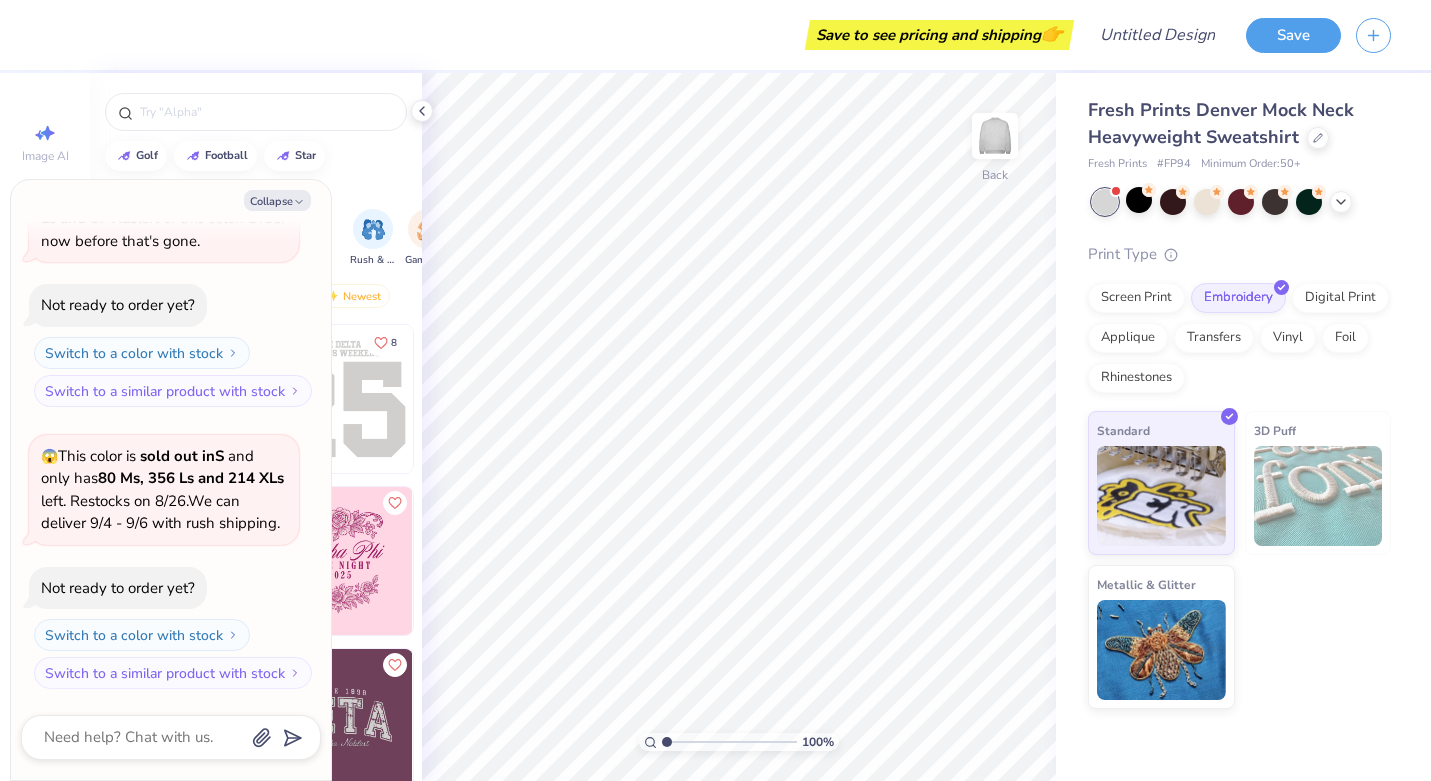 click on "Fresh Prints [CITY] Mock Neck Heavyweight Sweatshirt Fresh Prints # FP94 Minimum Order:  50 +   Print Type Screen Print Embroidery Digital Print Applique Transfers Vinyl Foil Rhinestones Standard 3D Puff Metallic & Glitter" at bounding box center (1243, 391) 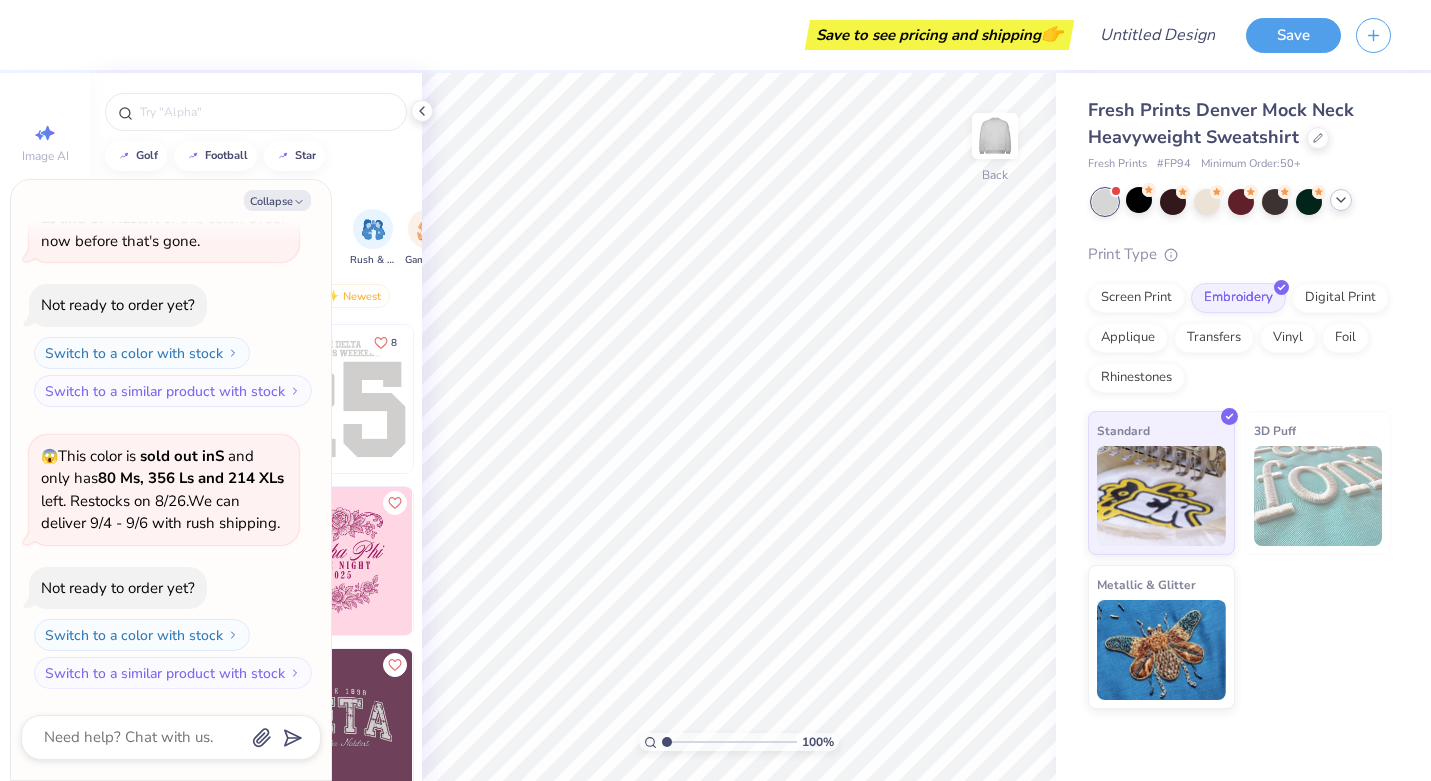 click 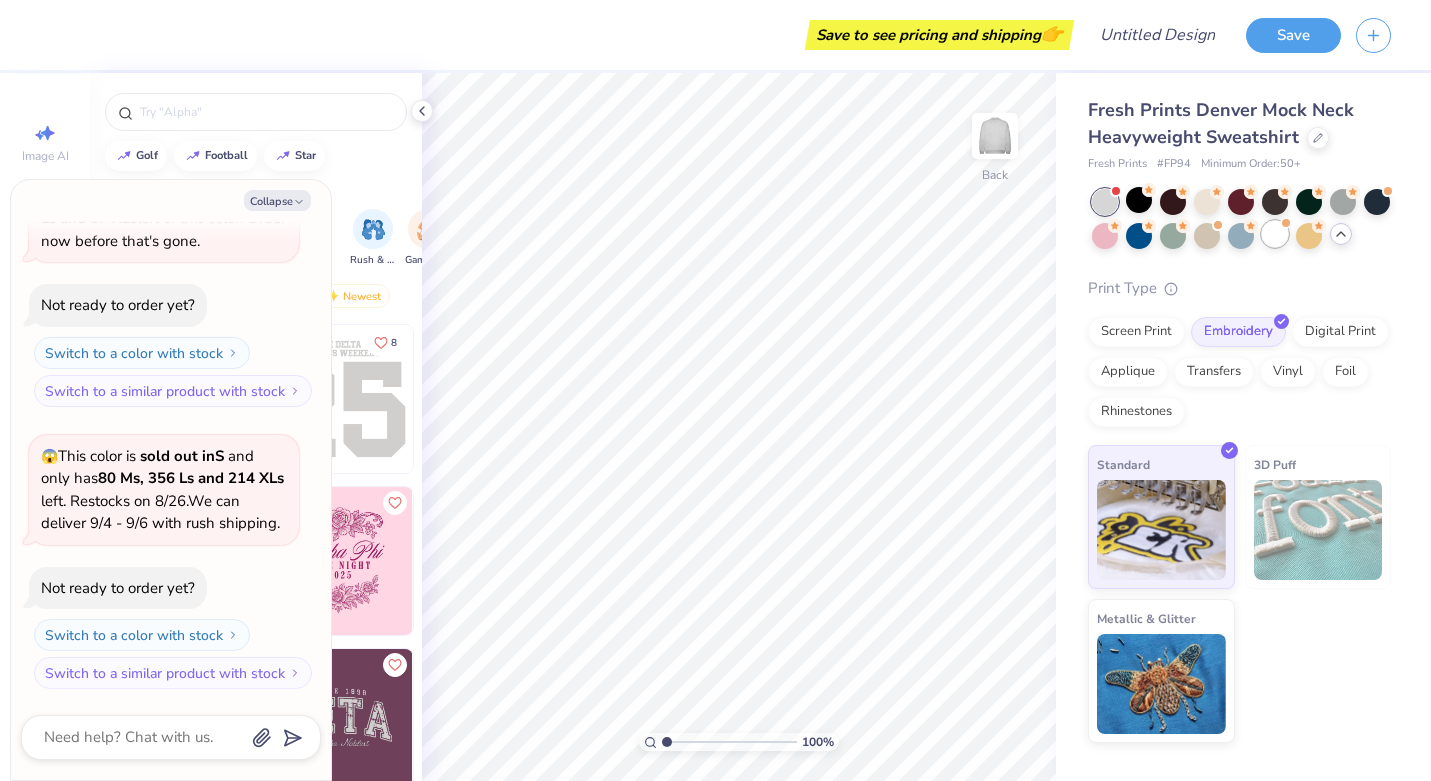 click at bounding box center [1275, 234] 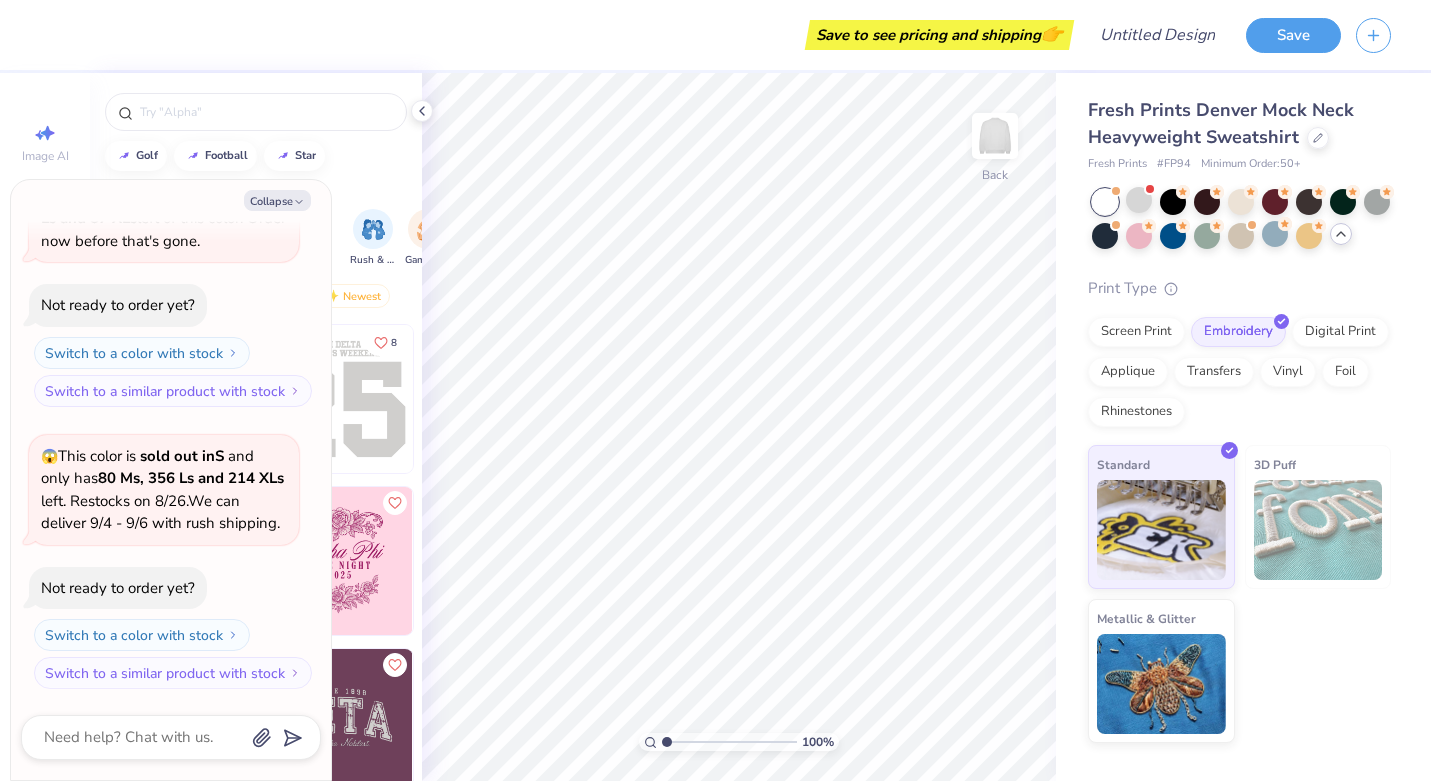 scroll, scrollTop: 393, scrollLeft: 0, axis: vertical 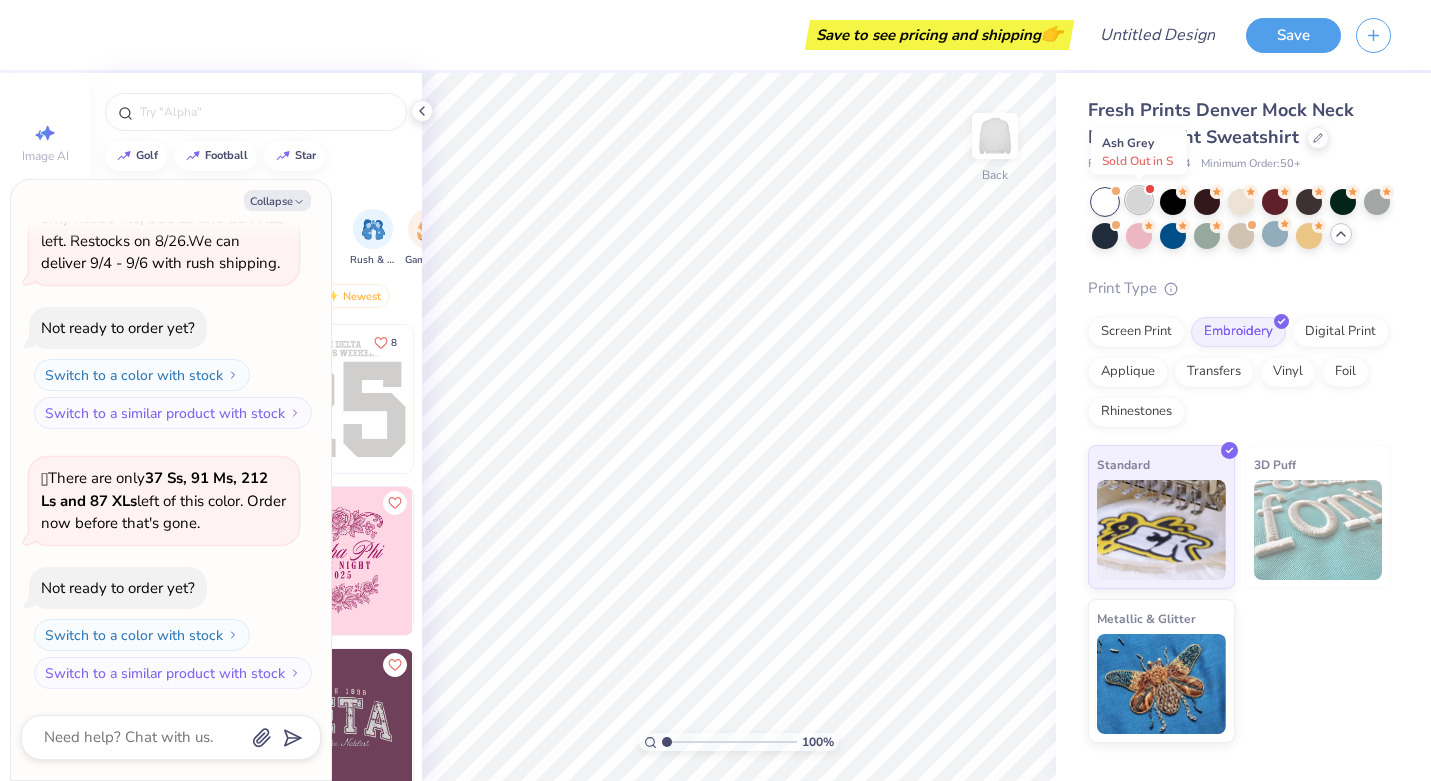 click at bounding box center (1139, 200) 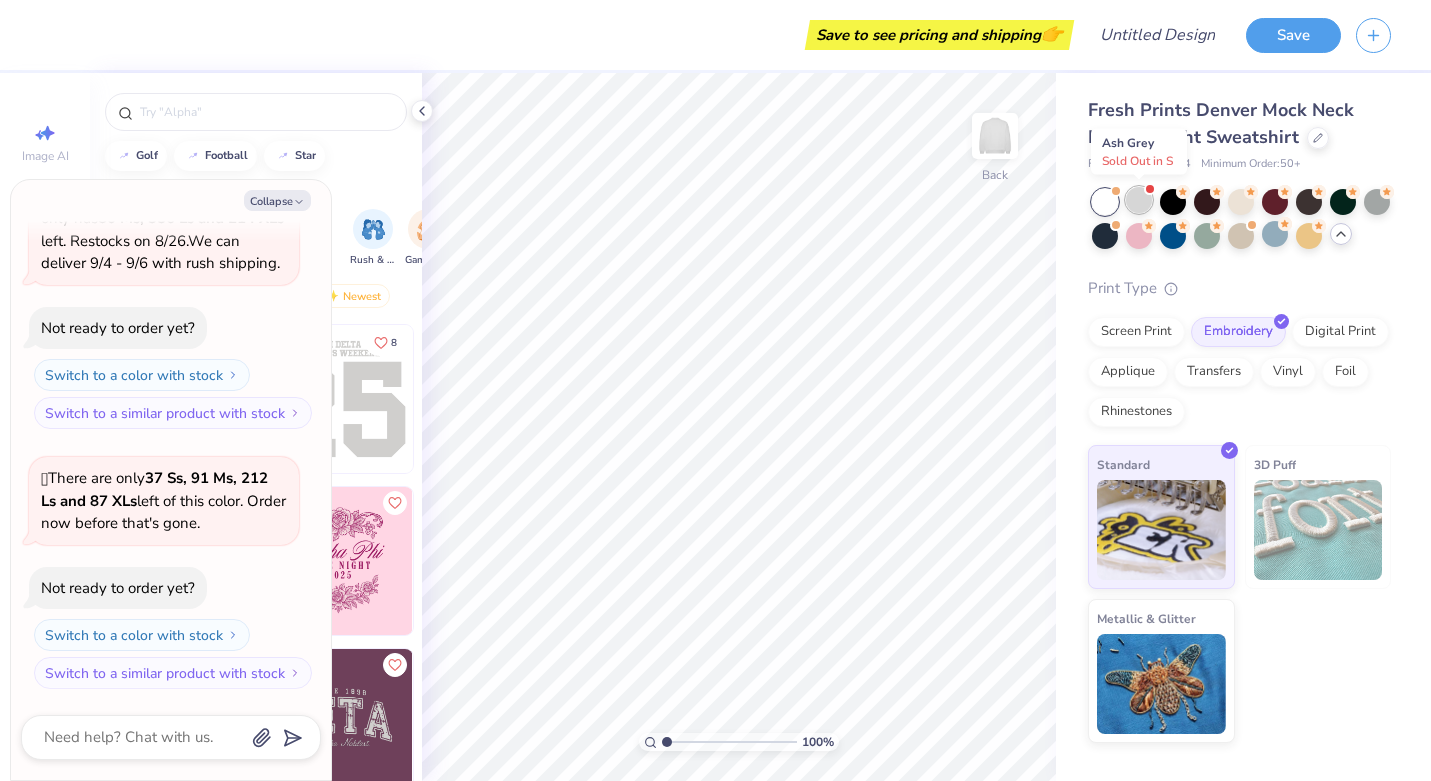 scroll, scrollTop: 675, scrollLeft: 0, axis: vertical 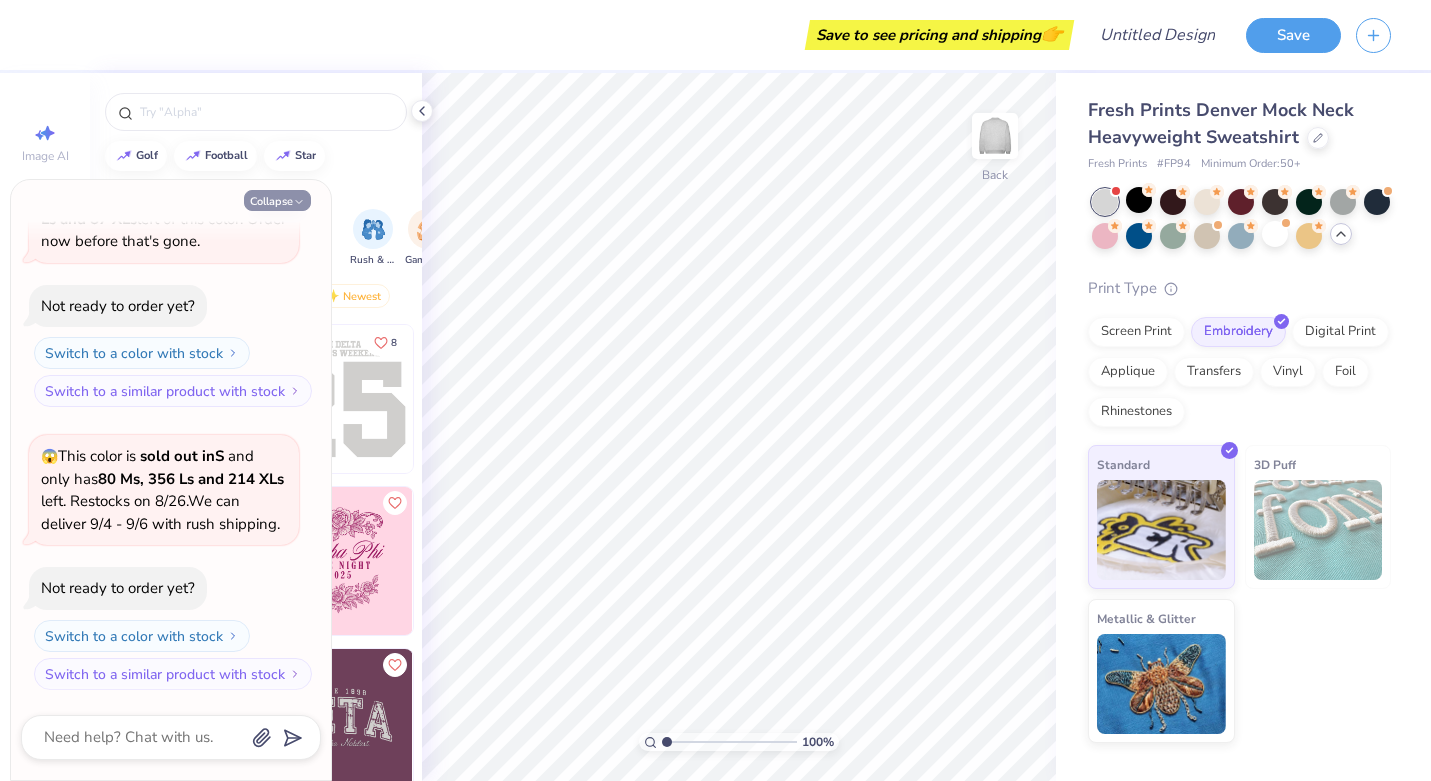 click on "Collapse" at bounding box center [277, 200] 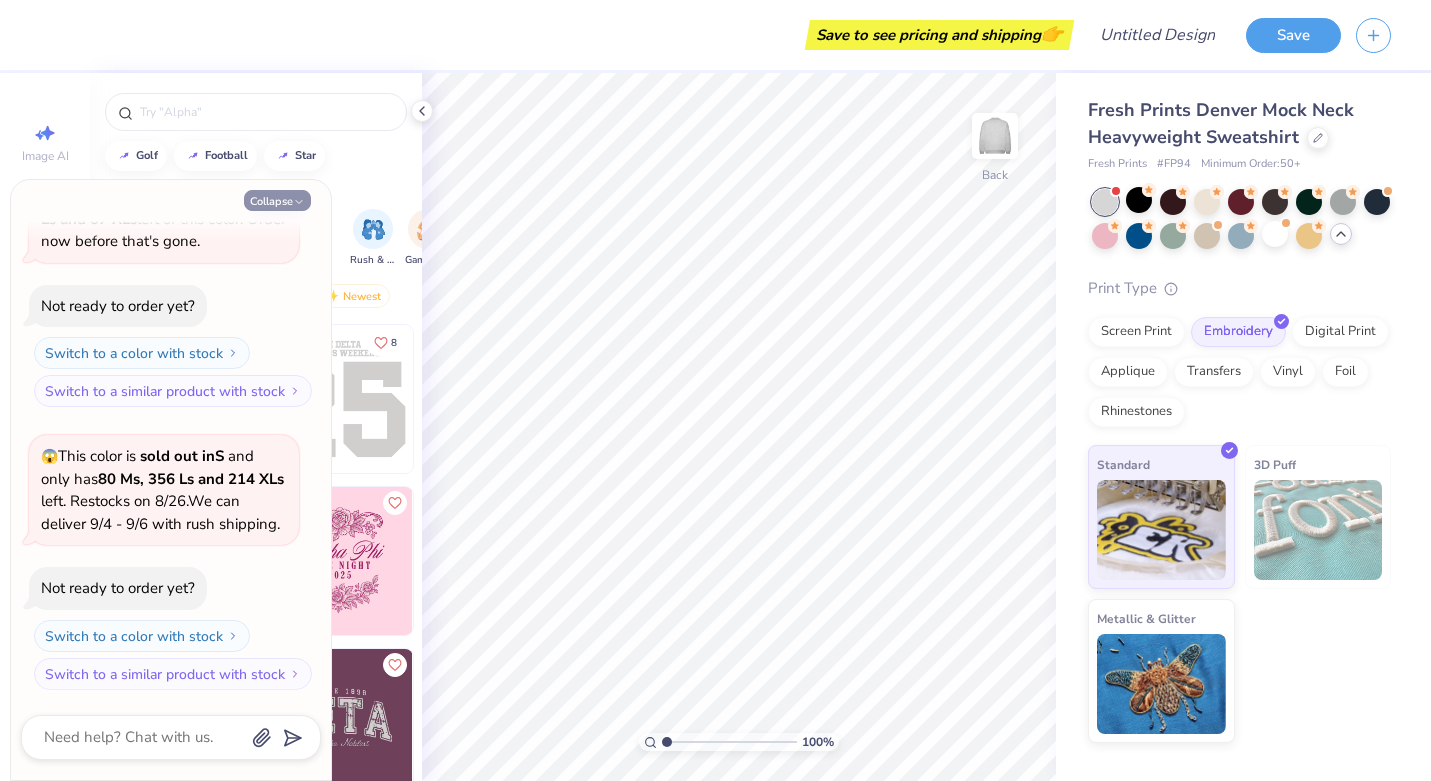 type on "x" 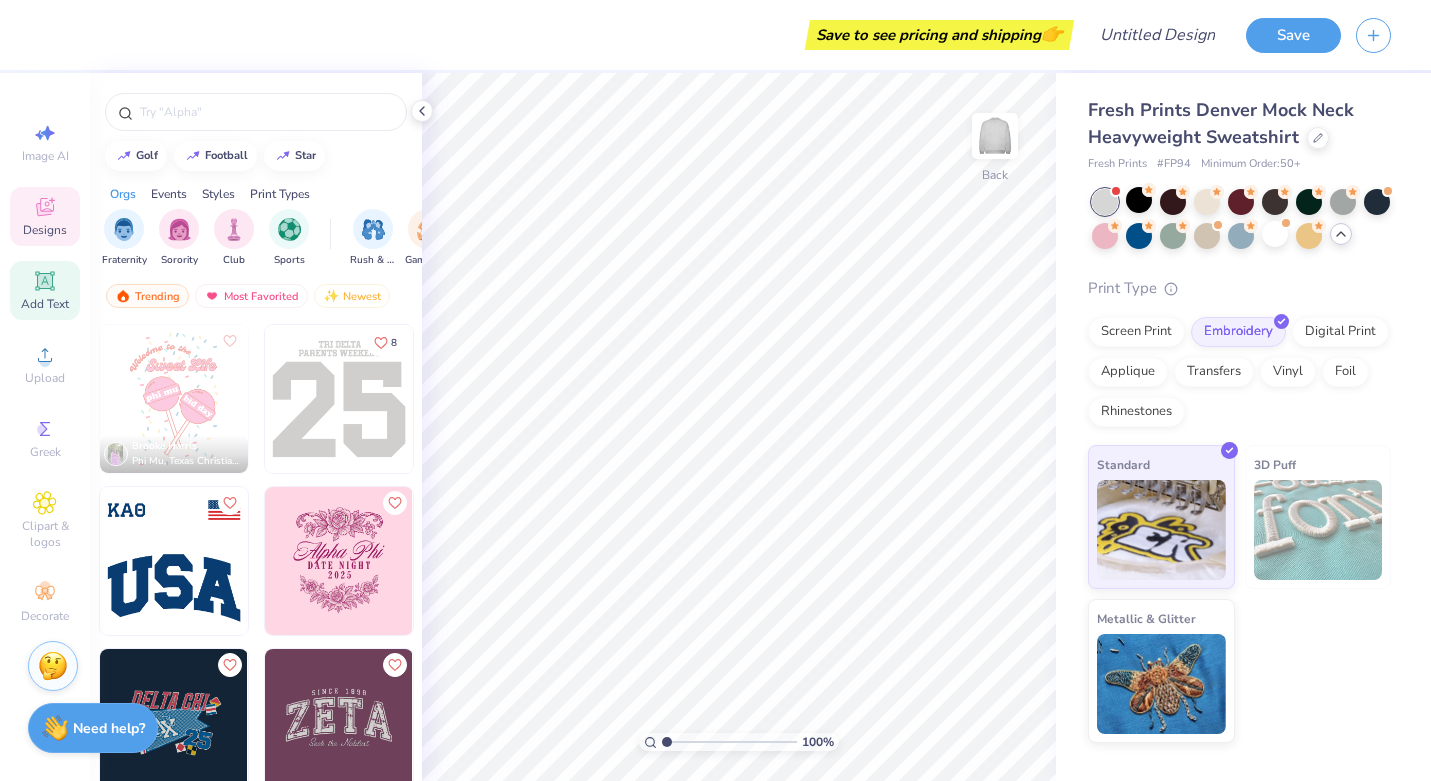 click on "Add Text" at bounding box center [45, 290] 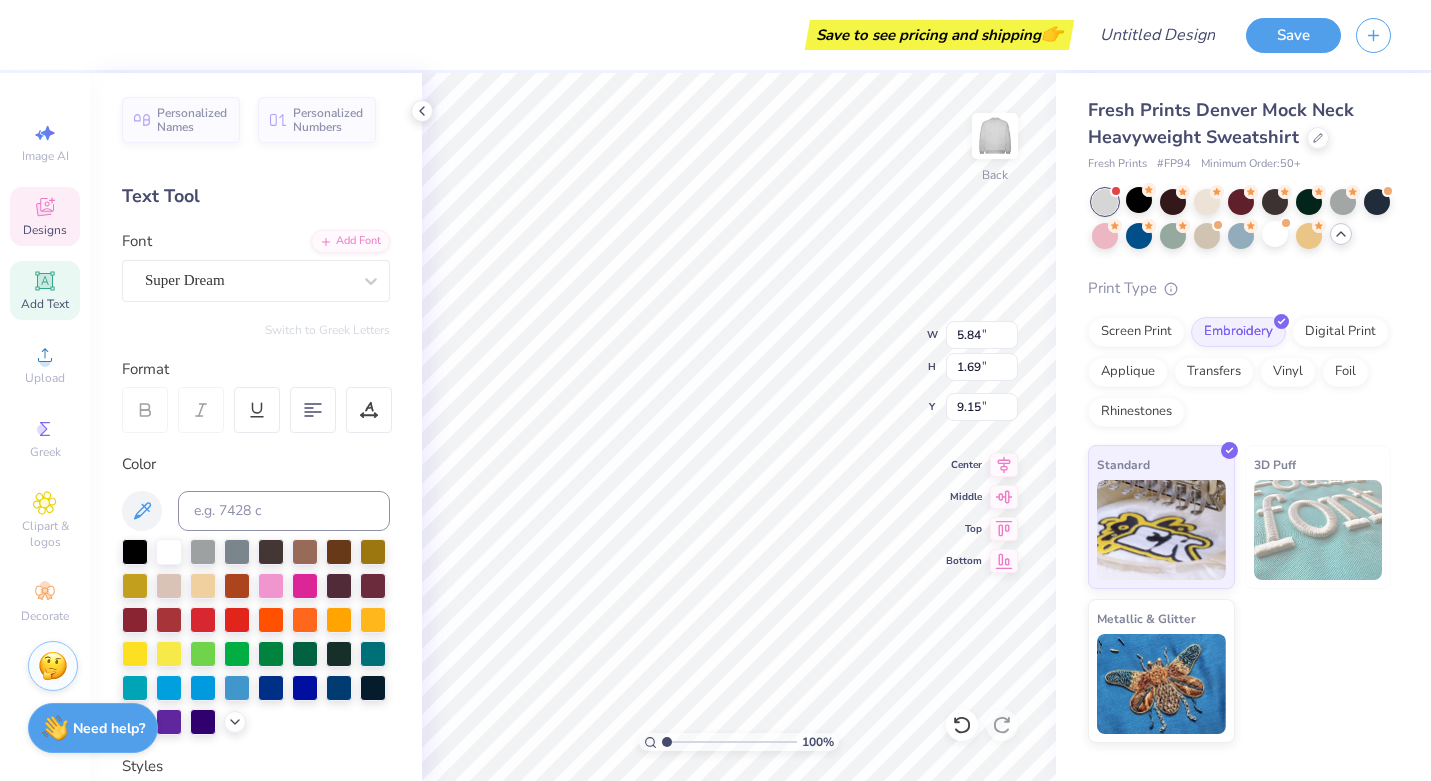 click on "Designs" at bounding box center (45, 230) 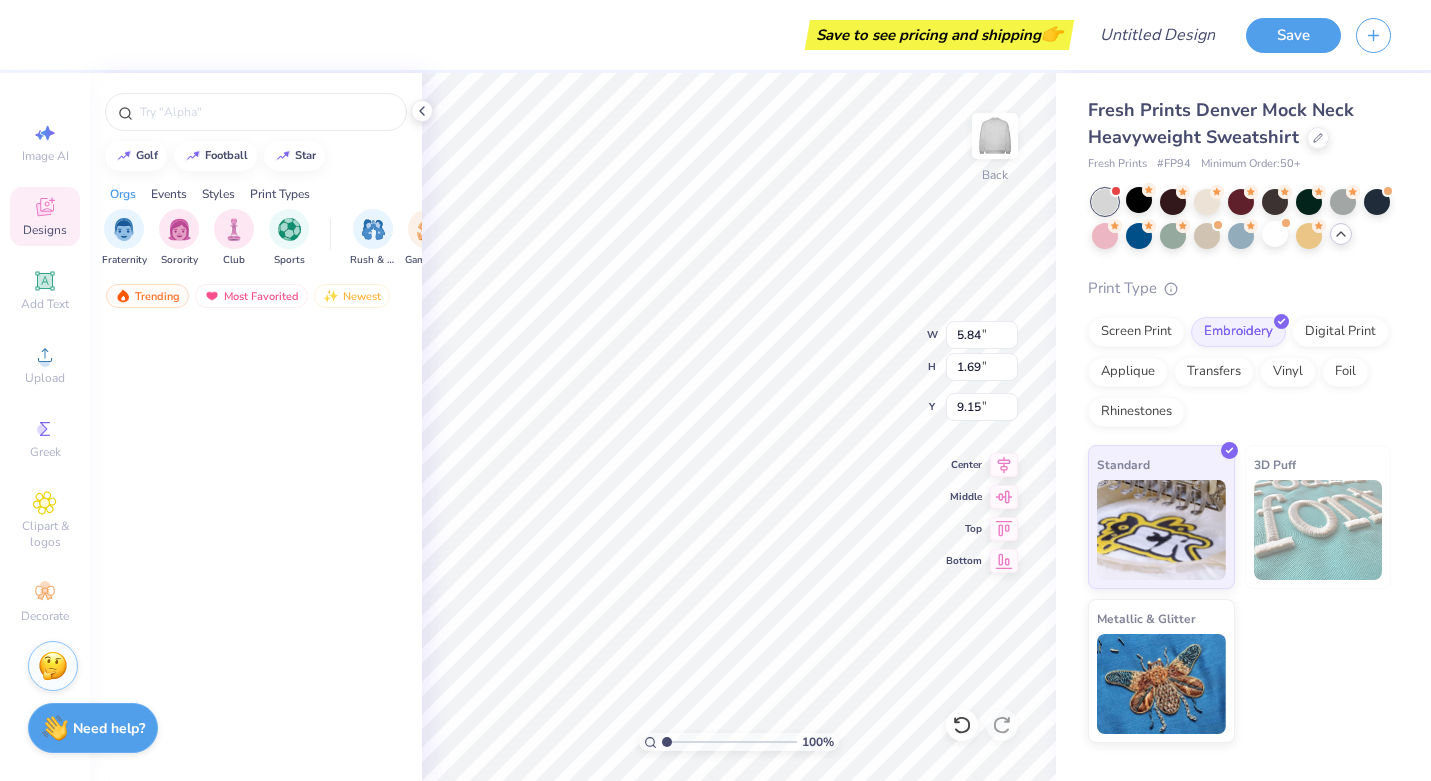 scroll, scrollTop: 0, scrollLeft: 0, axis: both 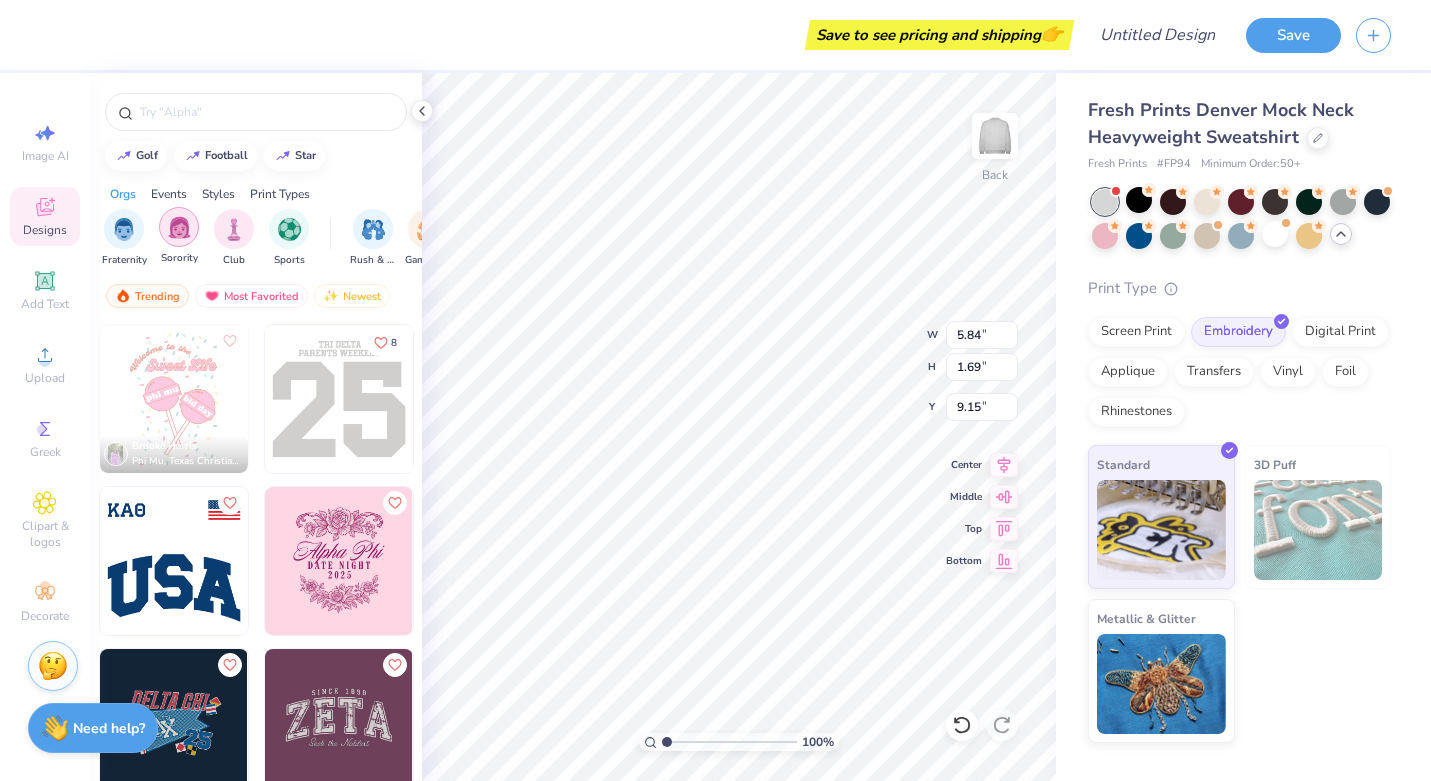 click at bounding box center (179, 227) 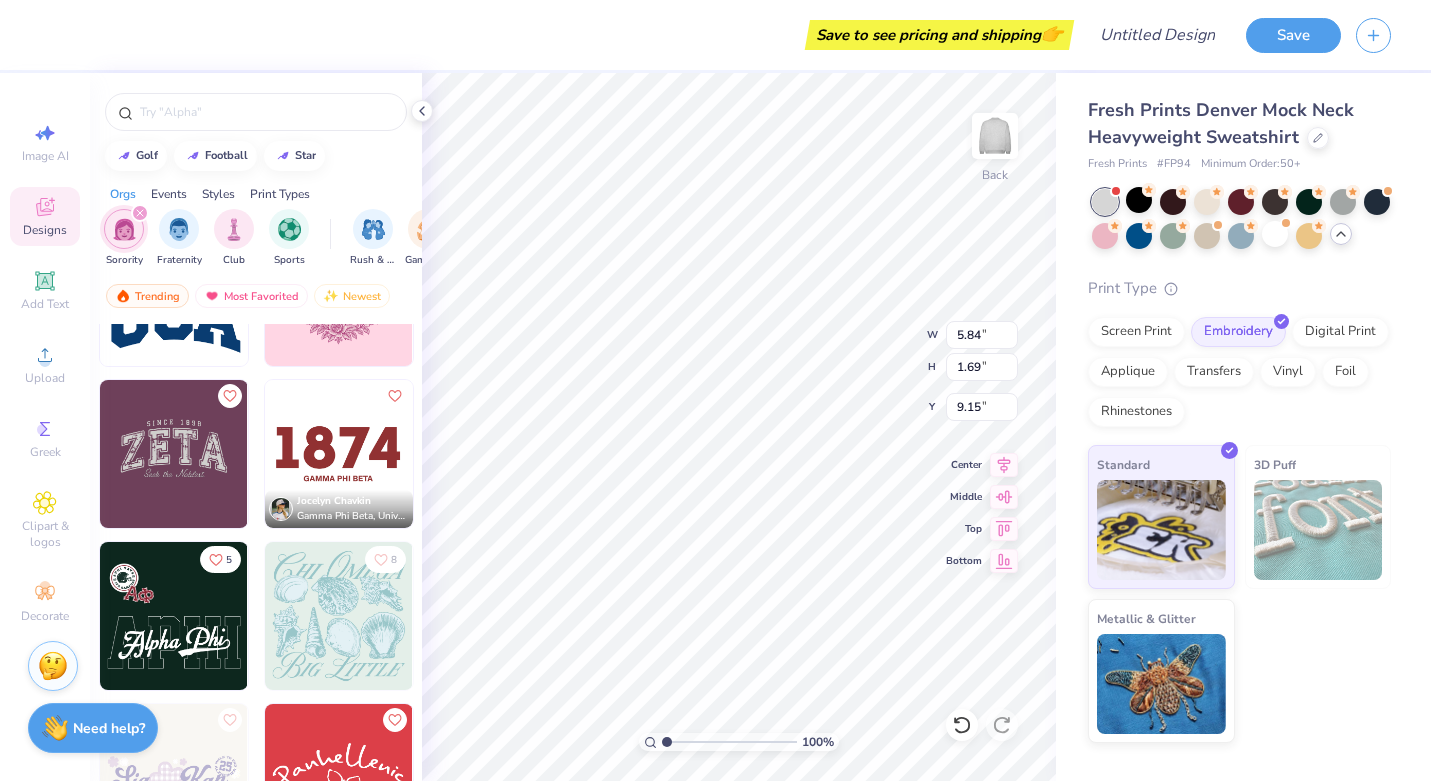 scroll, scrollTop: 205, scrollLeft: 0, axis: vertical 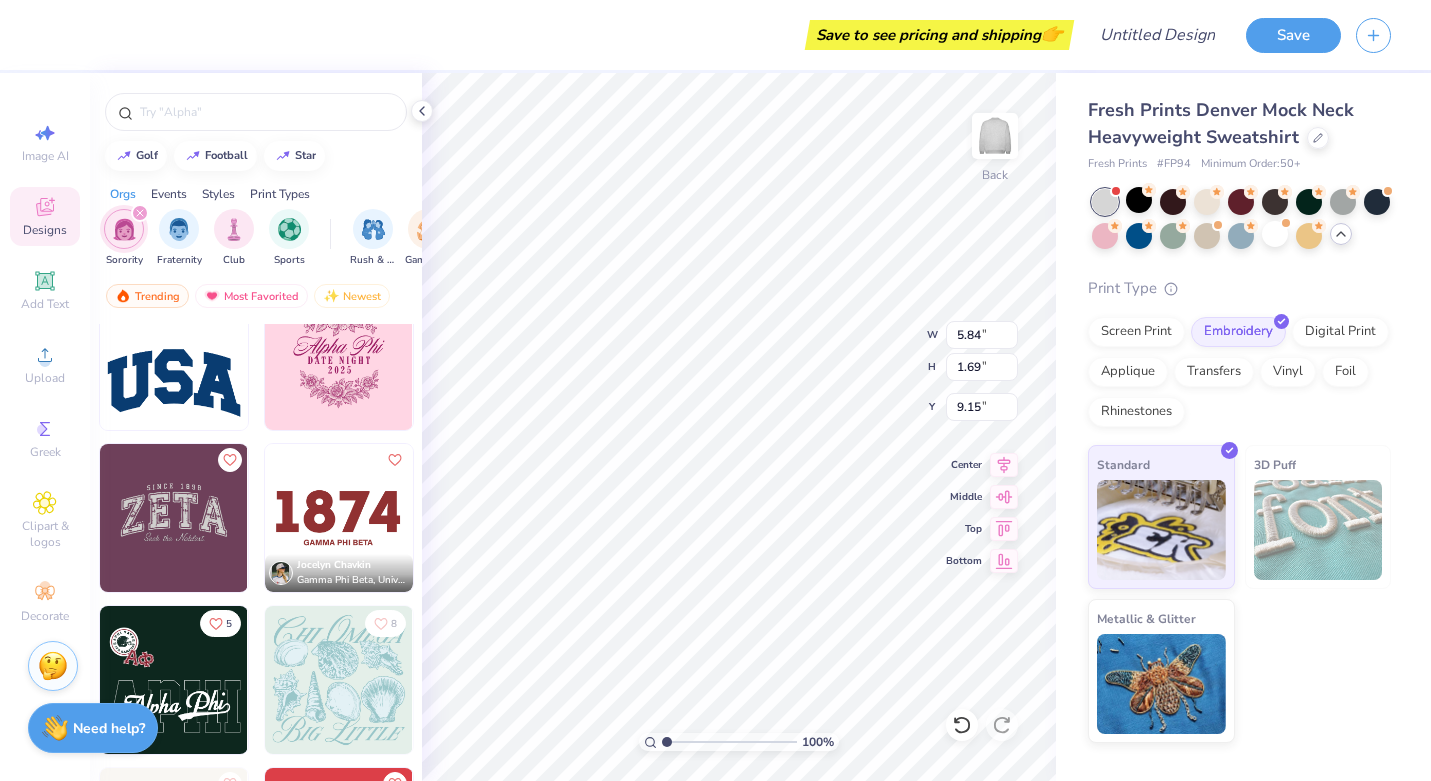 click at bounding box center [339, 518] 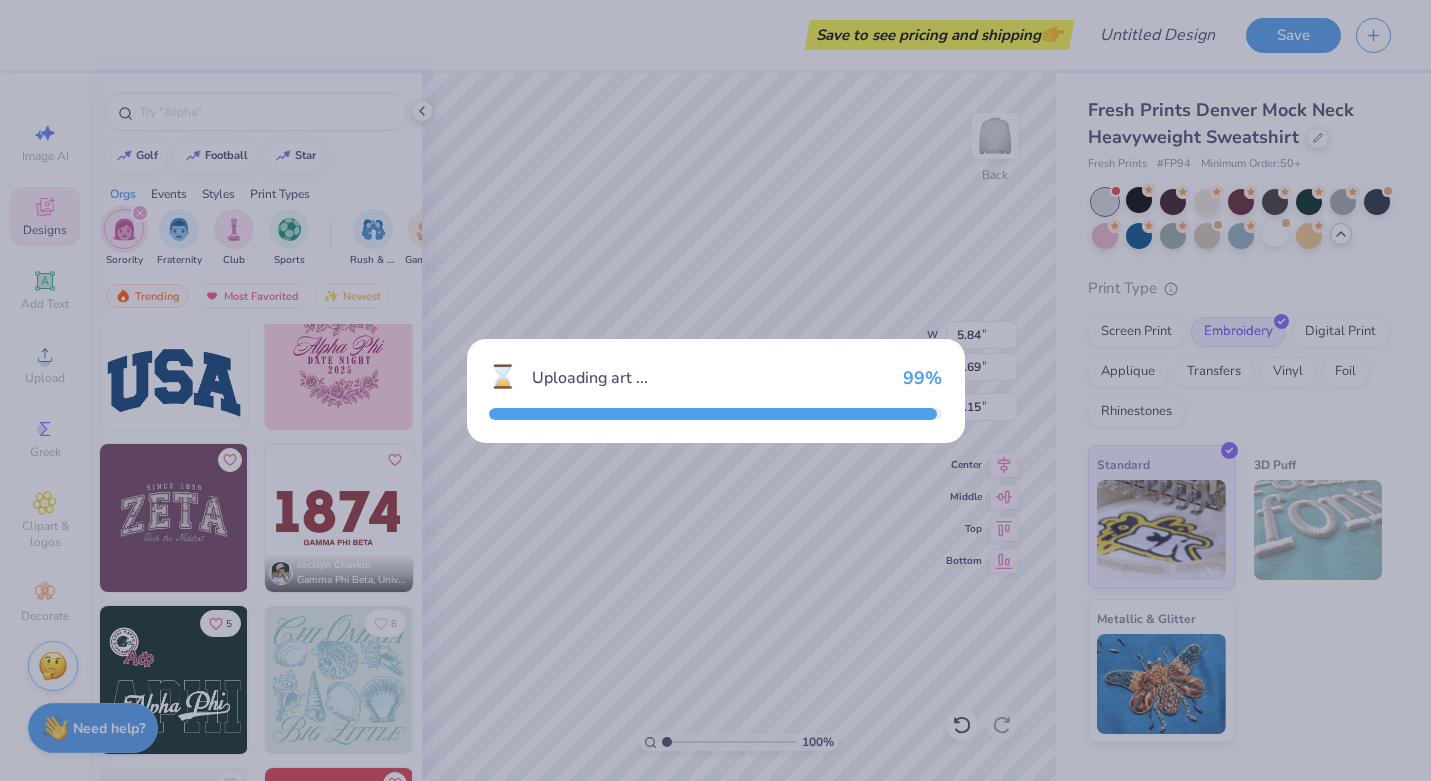 type on "8.29" 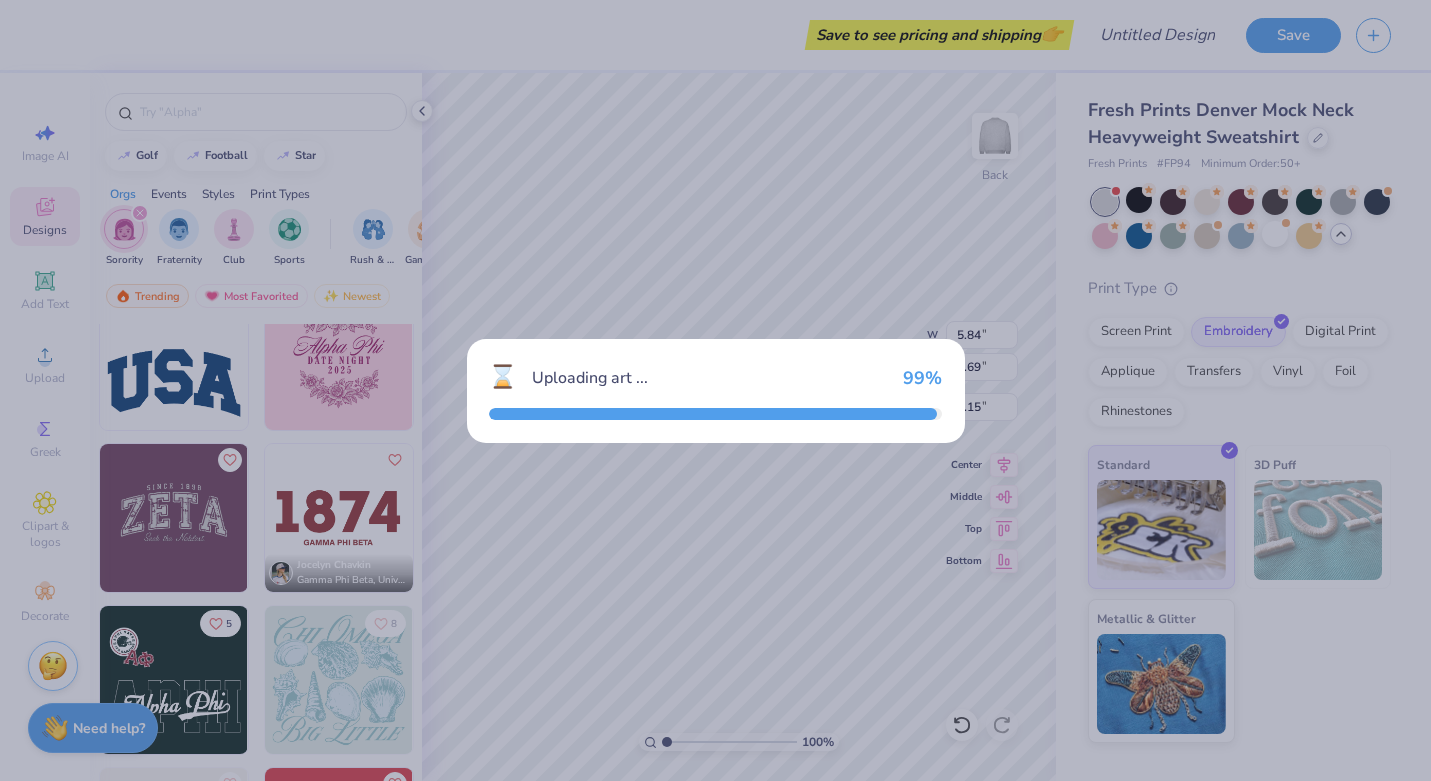 type on "3.69" 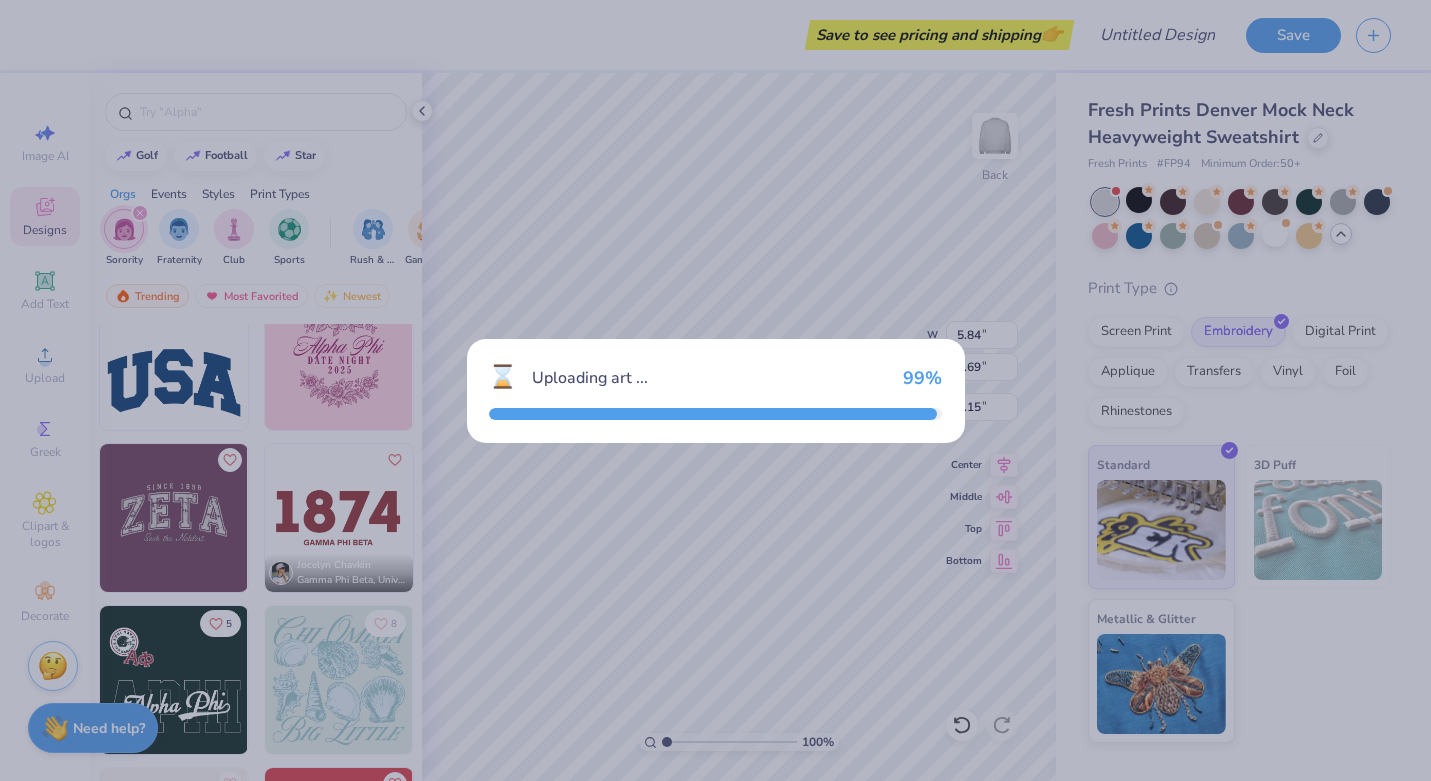 type on "3.00" 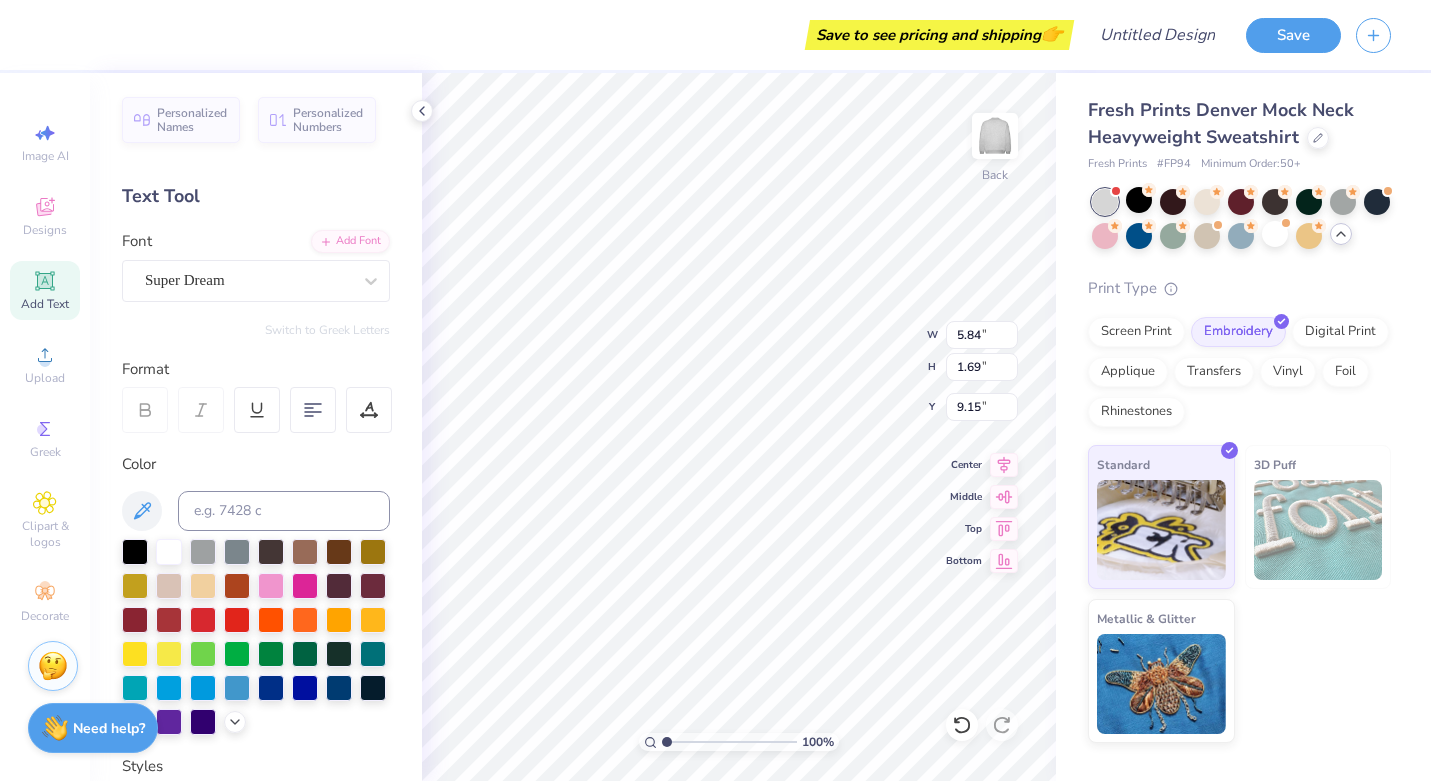 type on "4.10" 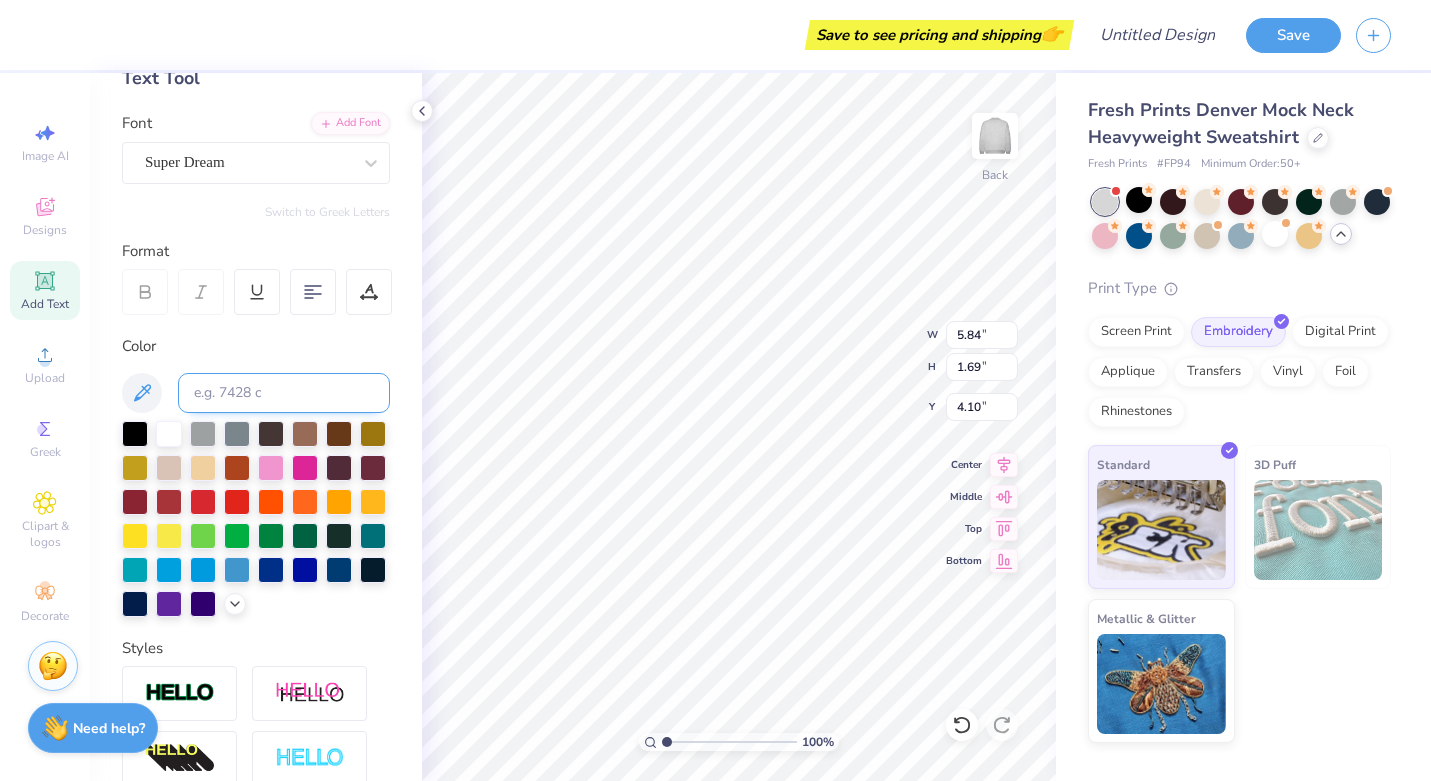 scroll, scrollTop: 381, scrollLeft: 0, axis: vertical 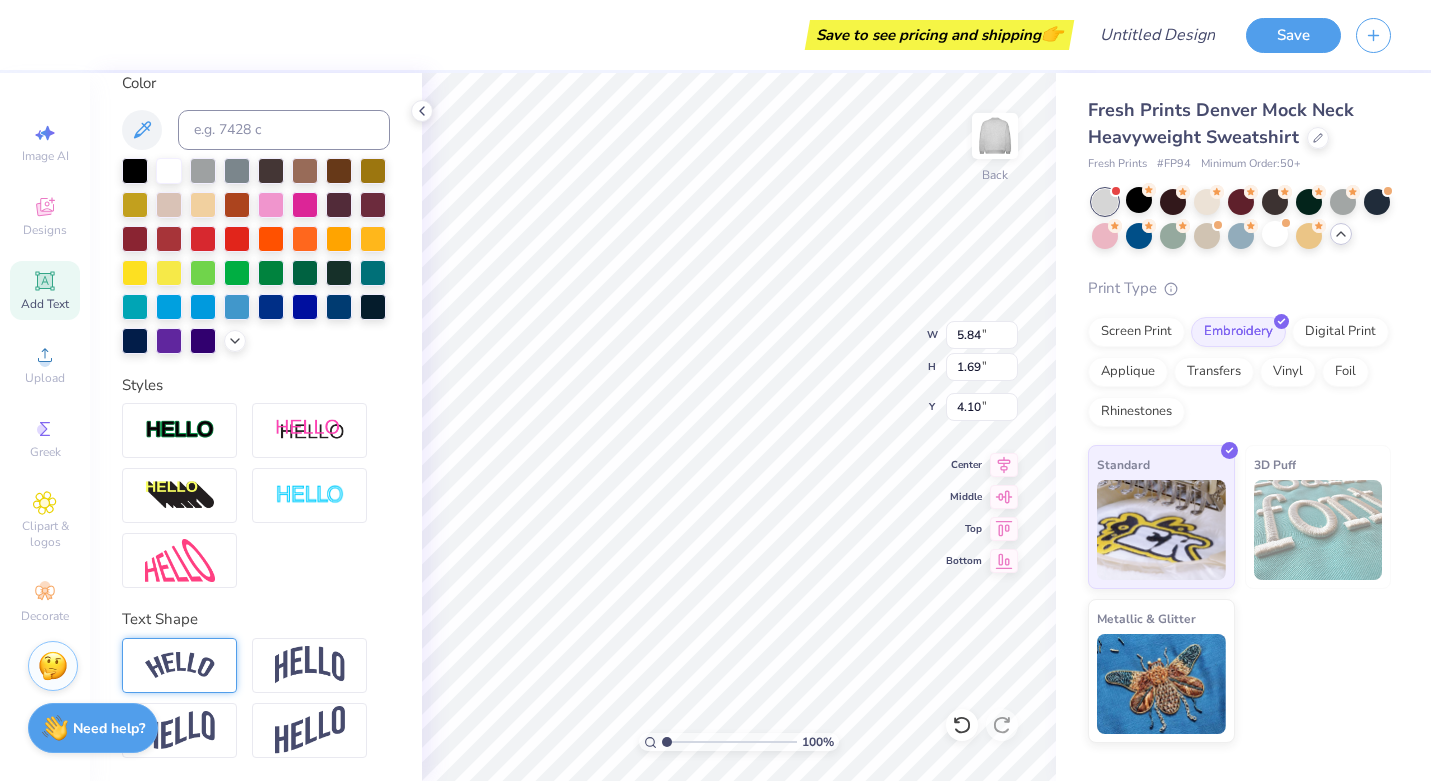 click at bounding box center (179, 665) 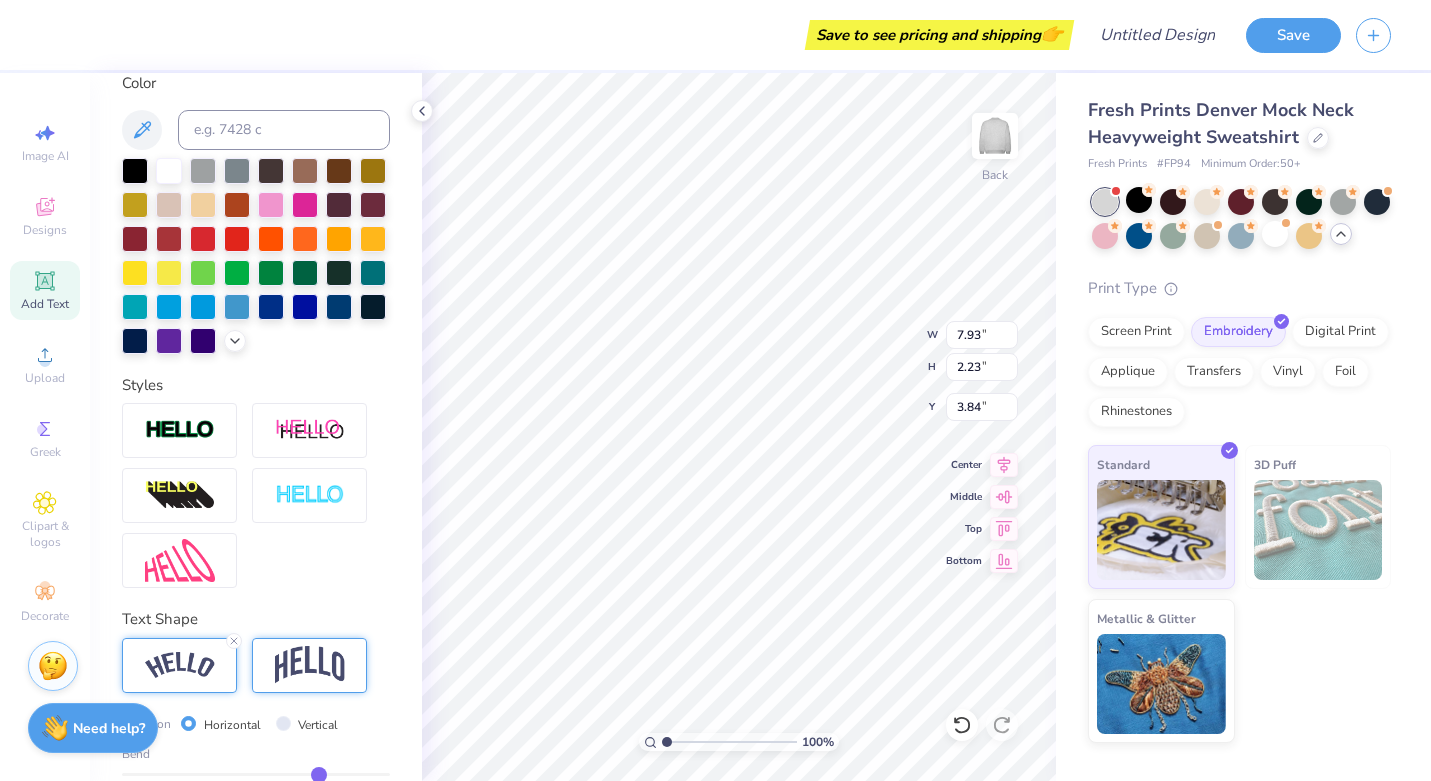 scroll, scrollTop: 0, scrollLeft: 2, axis: horizontal 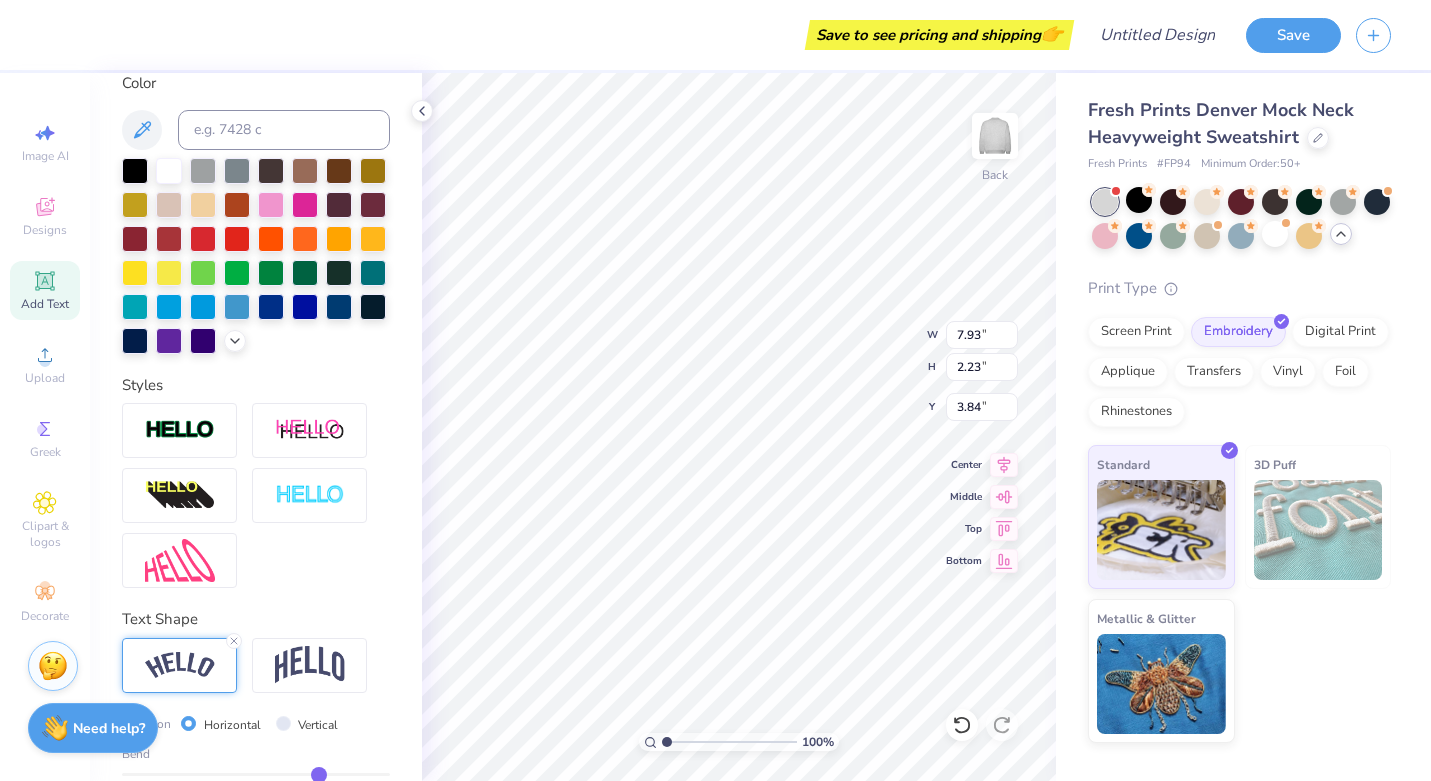 type on "TRI DELTA" 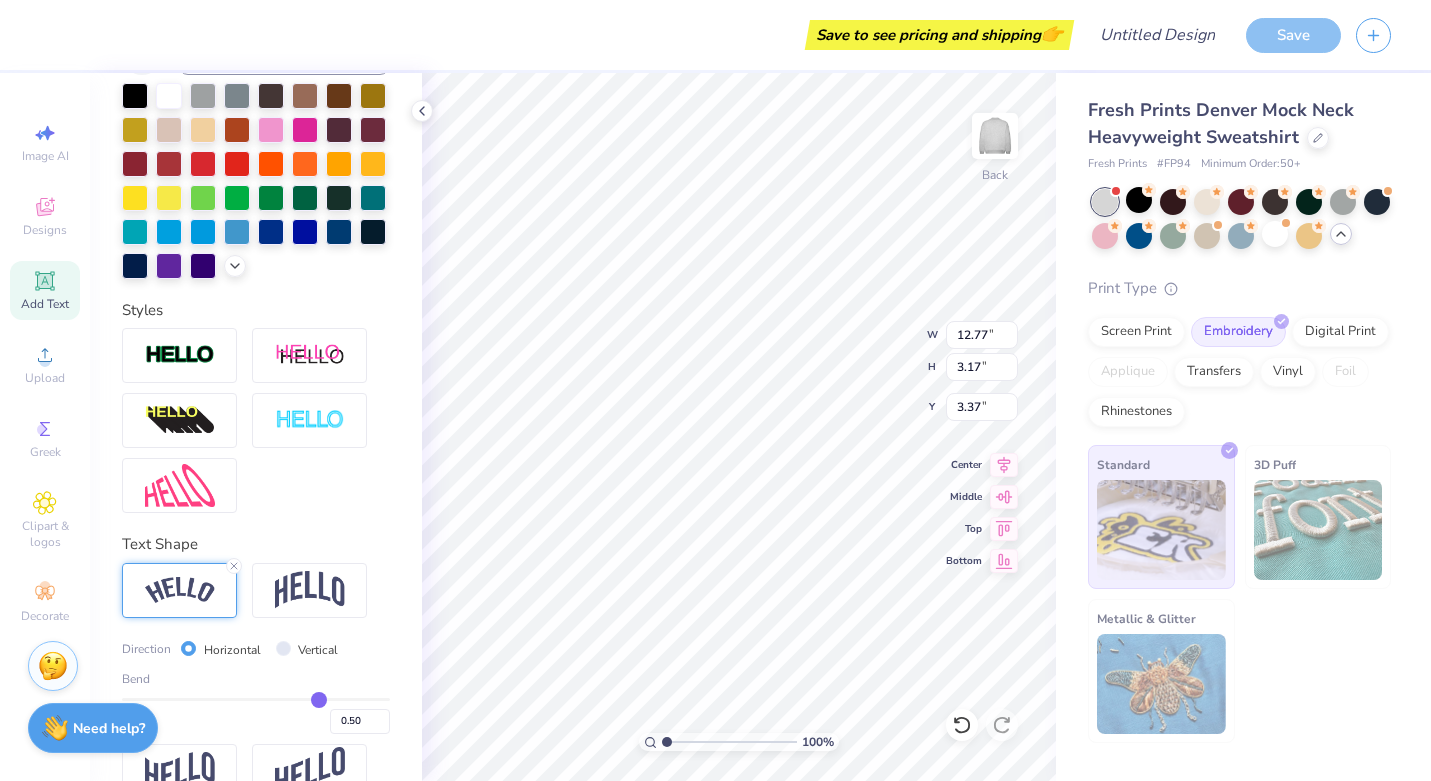 scroll, scrollTop: 460, scrollLeft: 0, axis: vertical 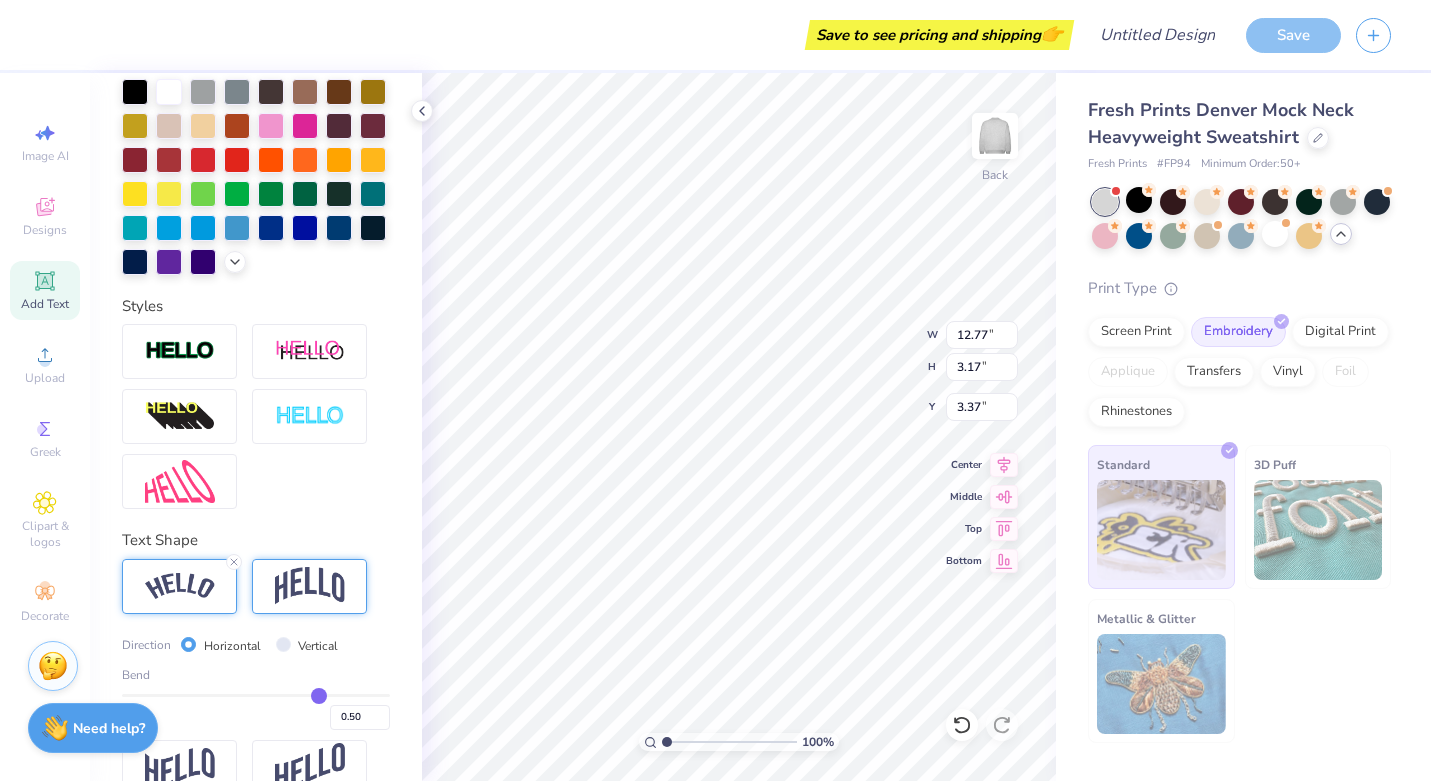 click at bounding box center (310, 586) 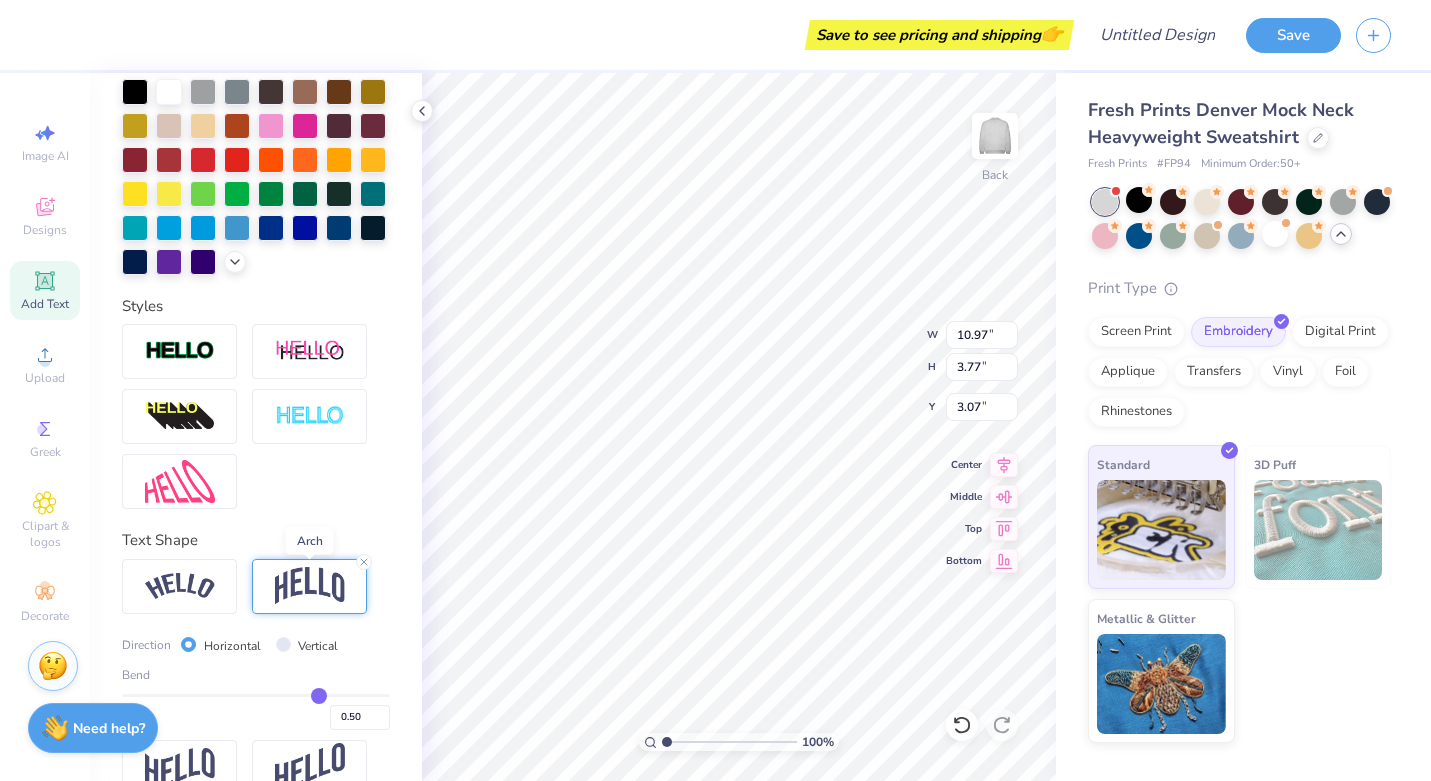 type on "10.97" 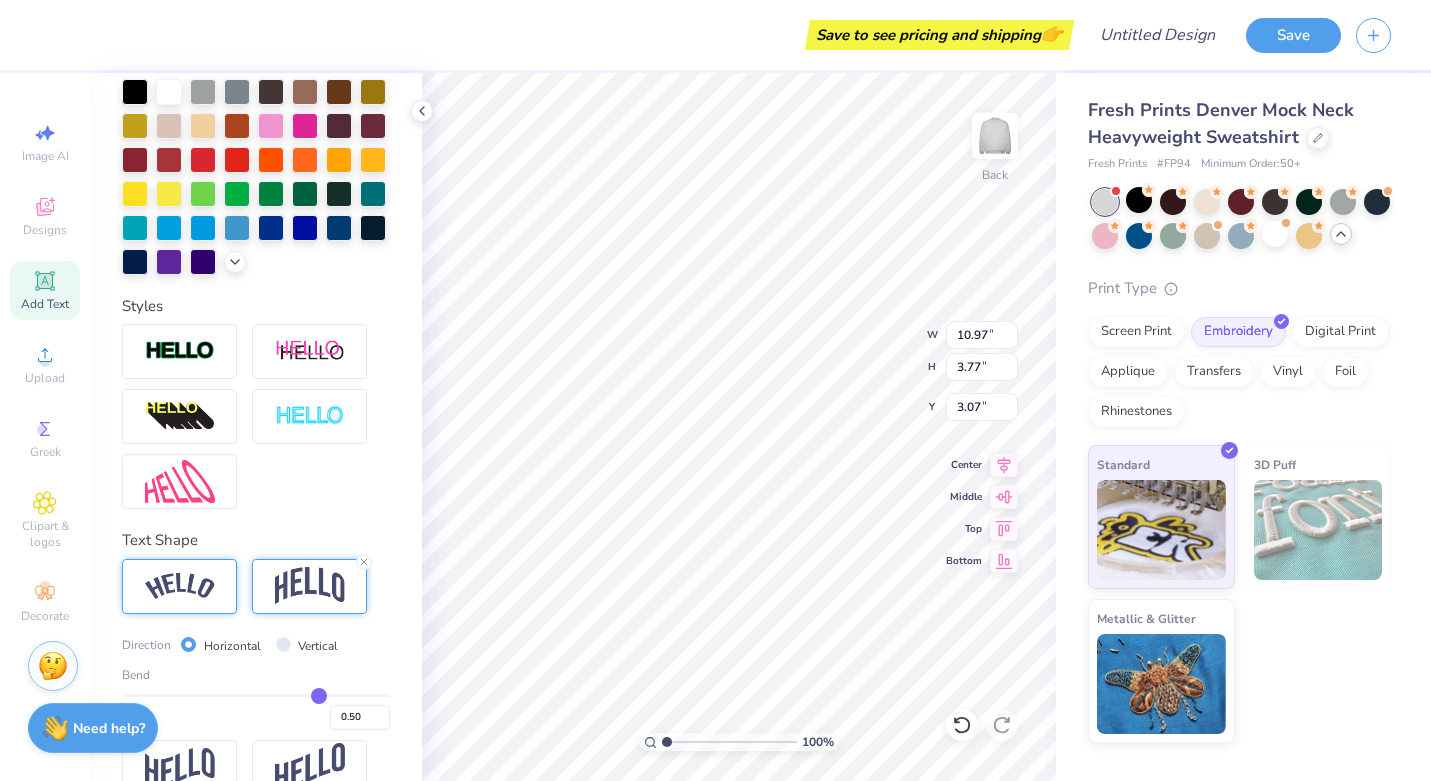click at bounding box center [180, 586] 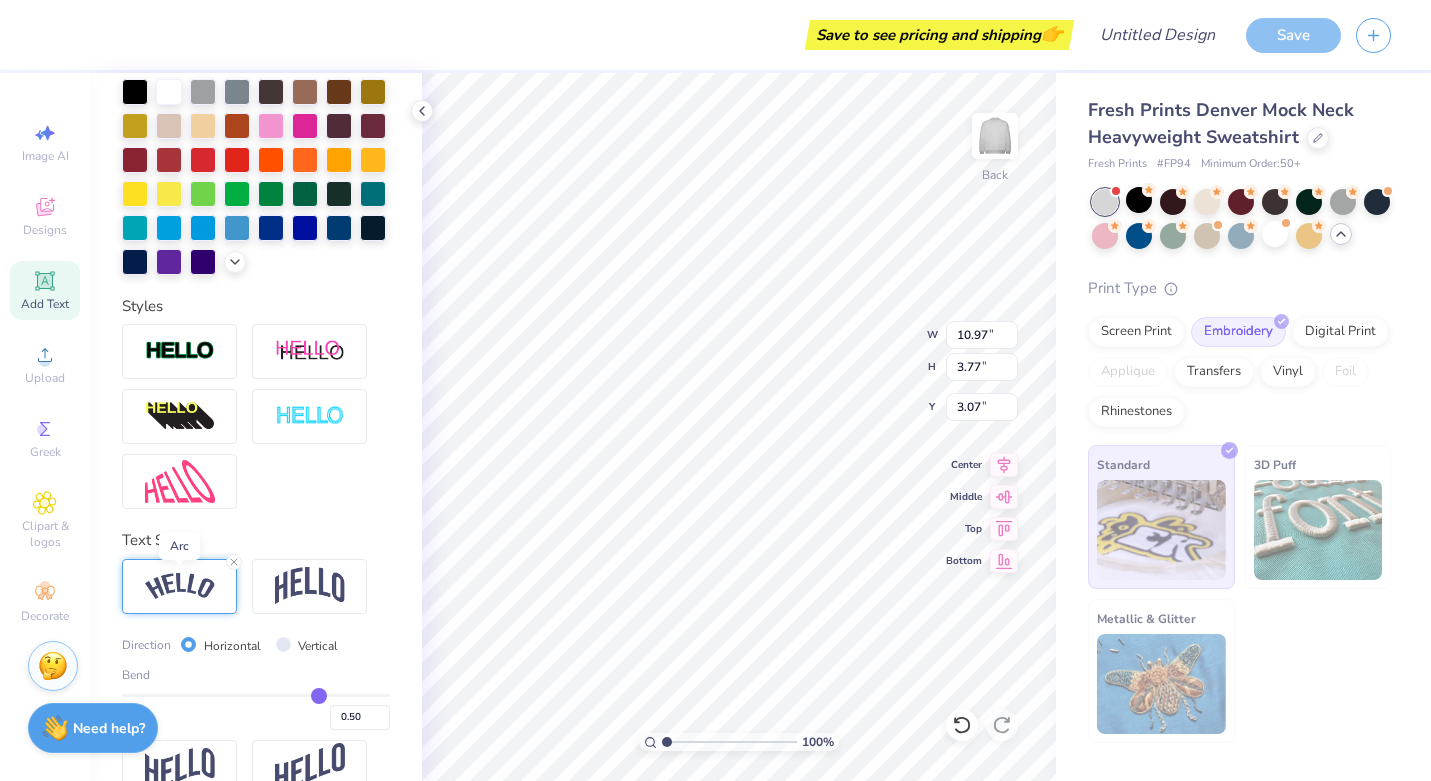 type on "12.77" 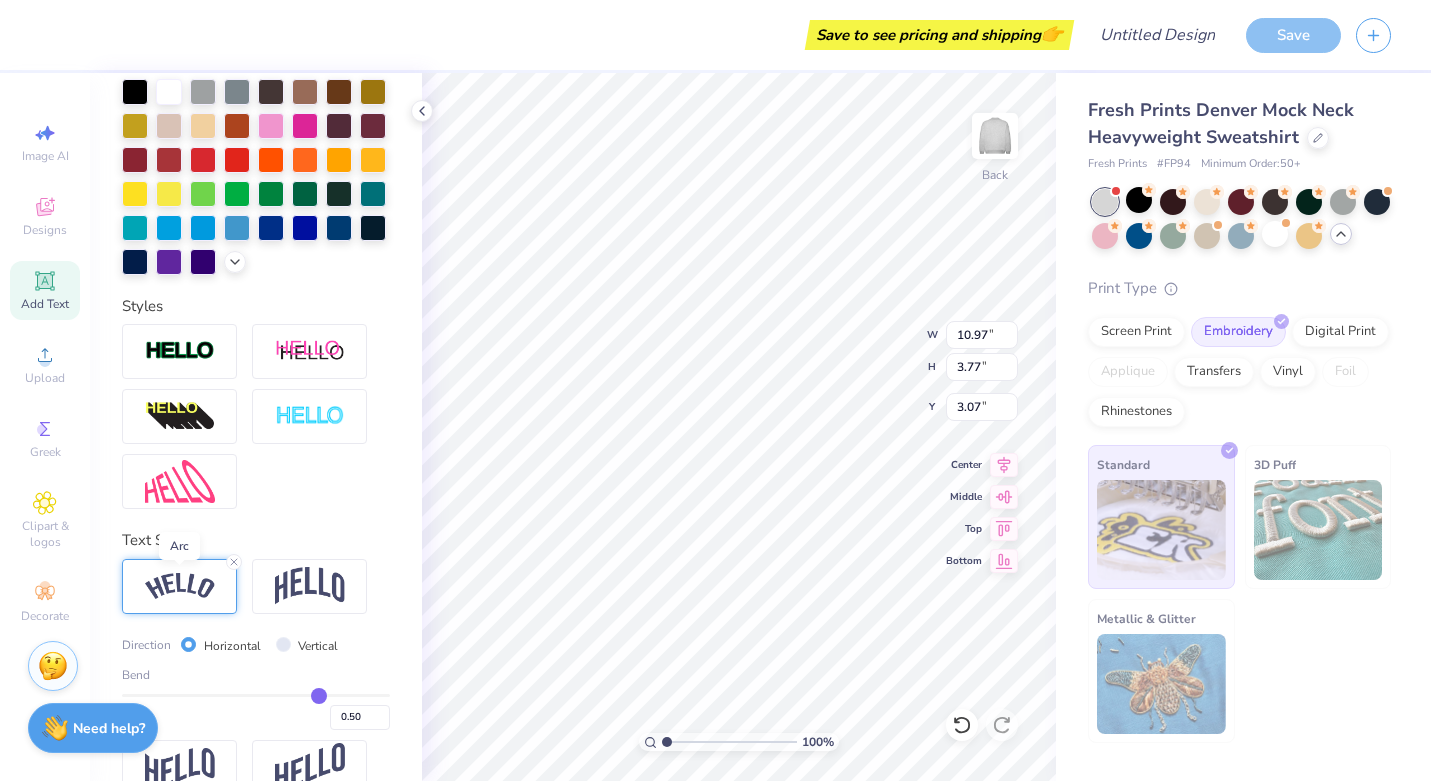 type on "3.37" 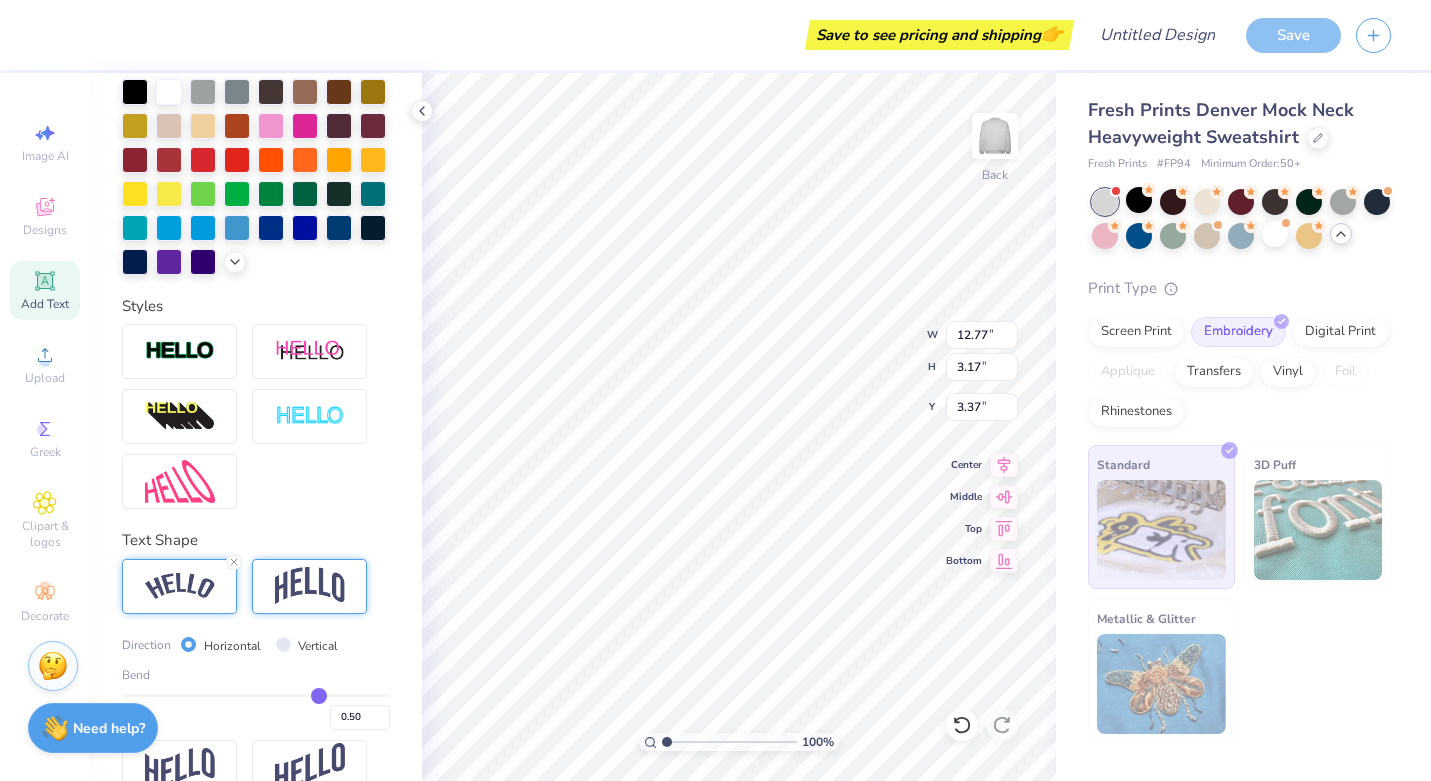 click at bounding box center (310, 586) 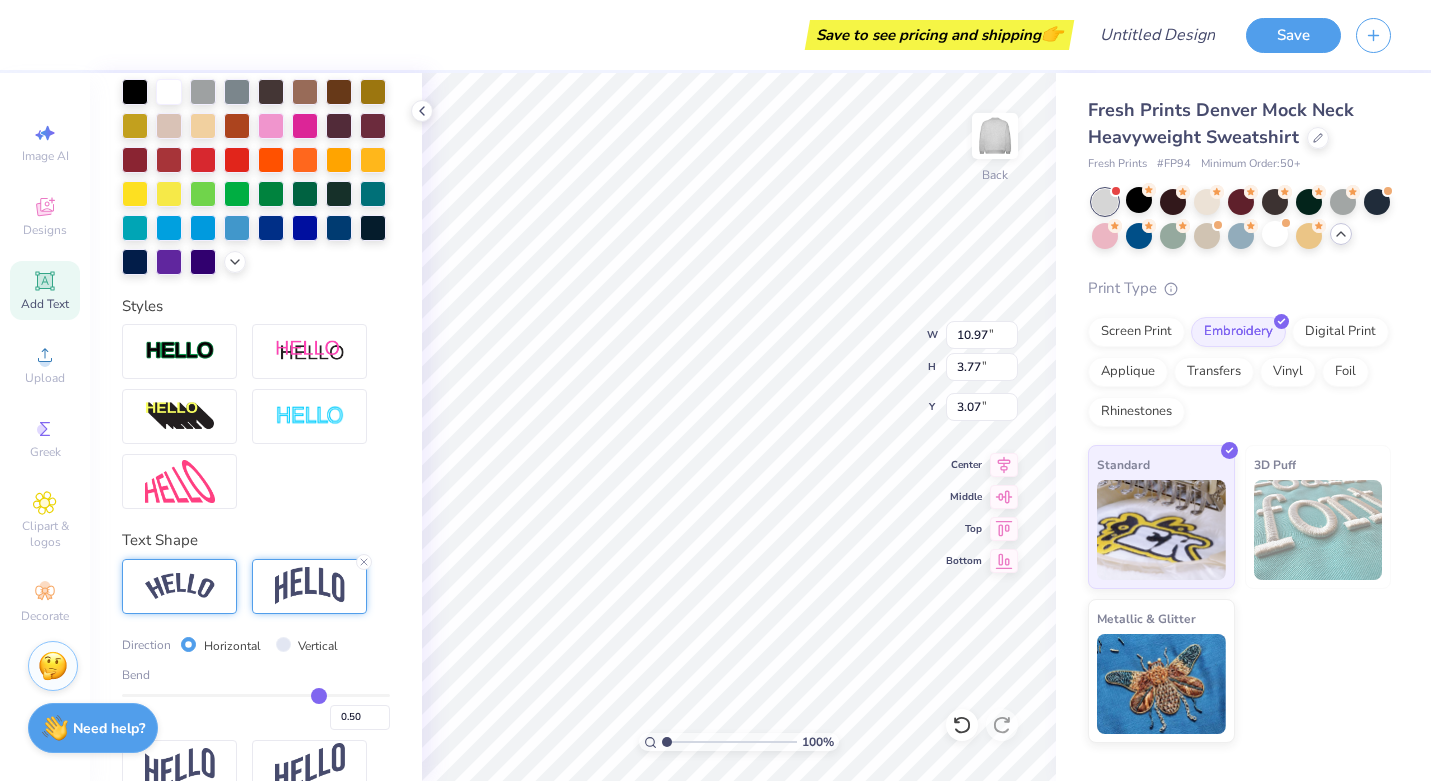 click at bounding box center [180, 586] 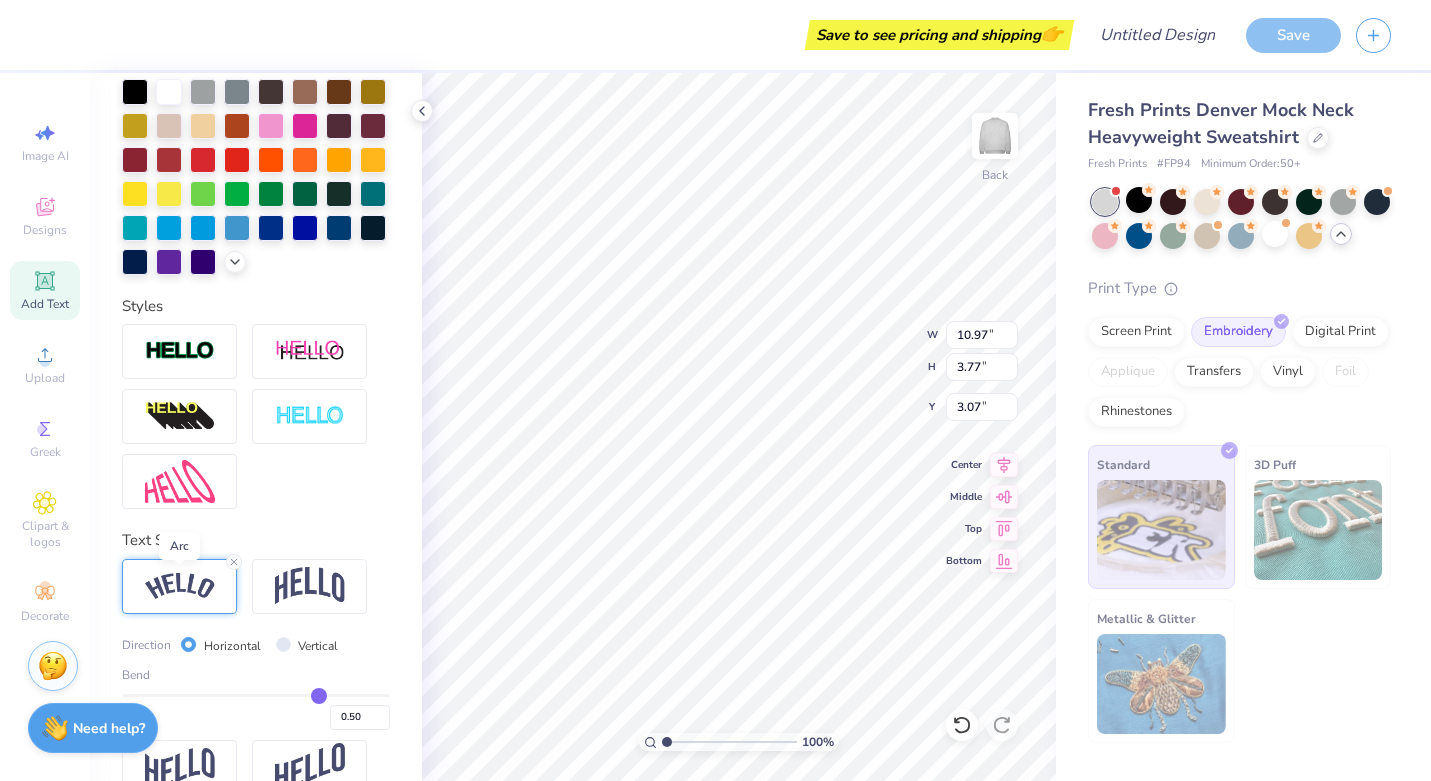 type on "12.77" 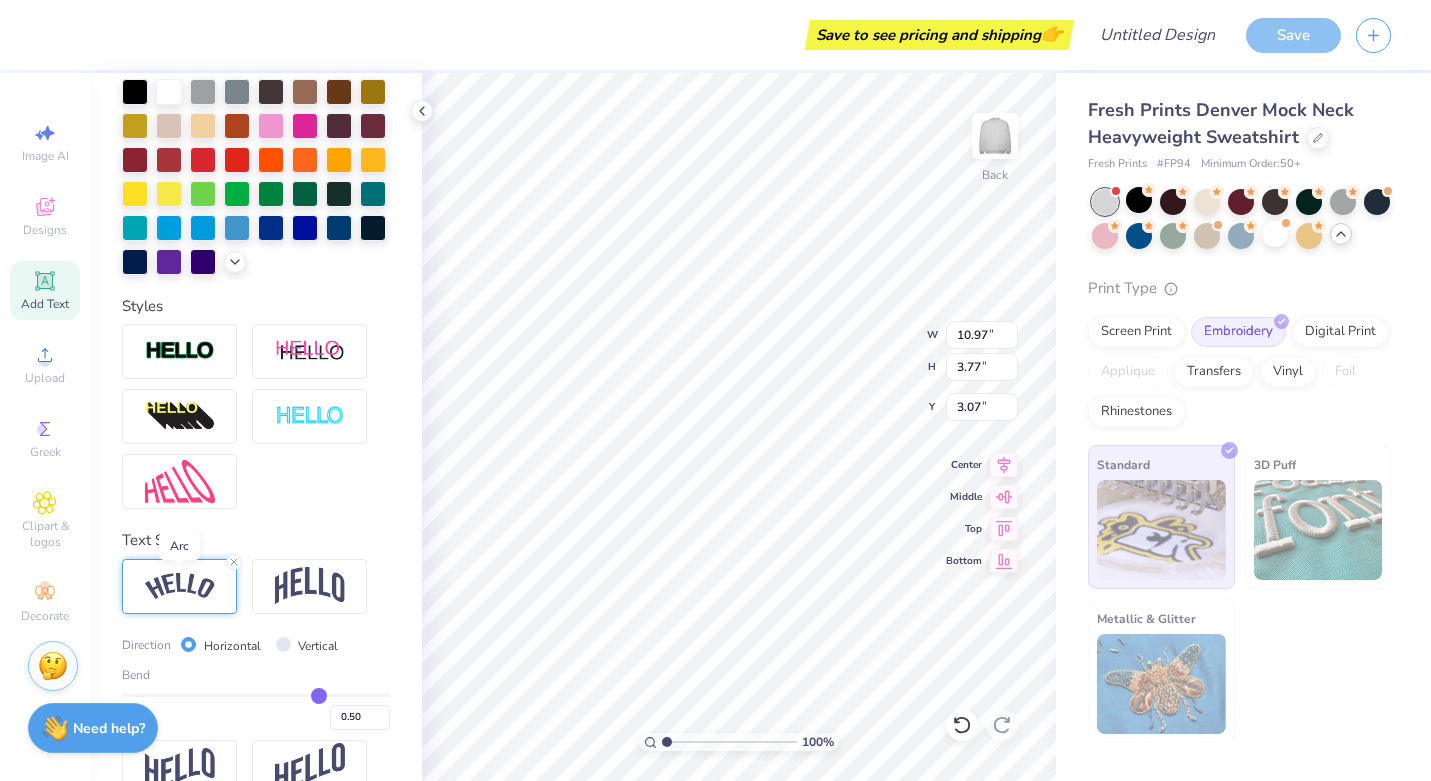 type on "3.37" 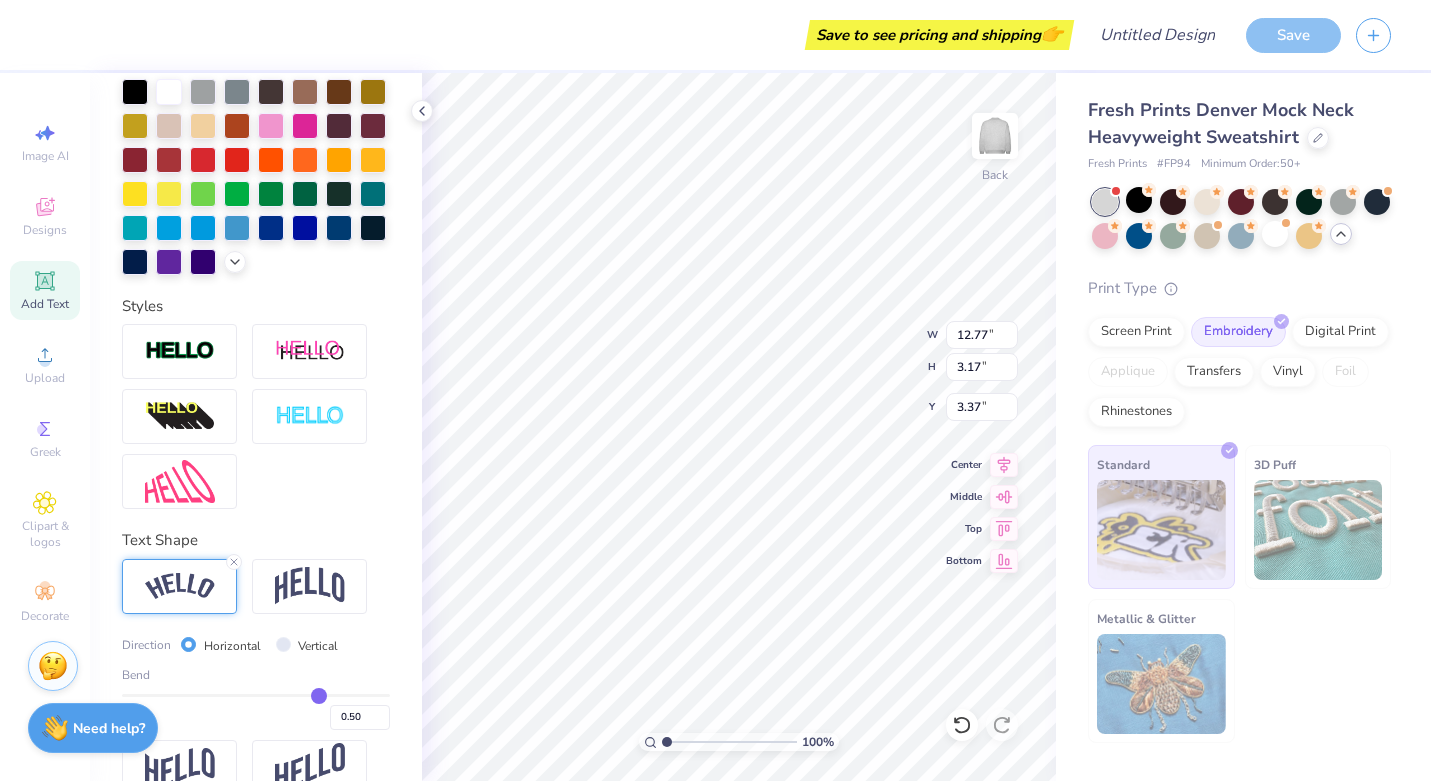 type on "0.49" 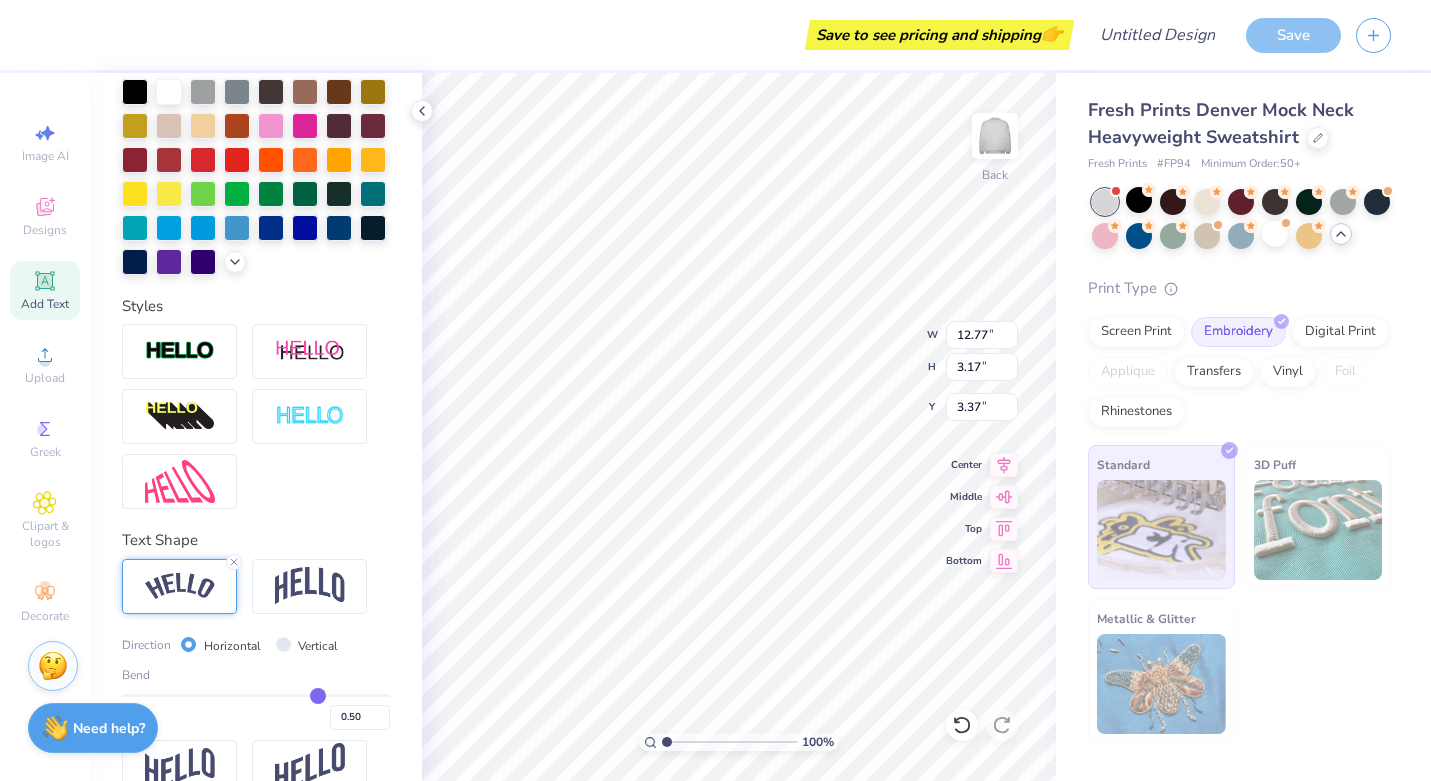 type on "0.49" 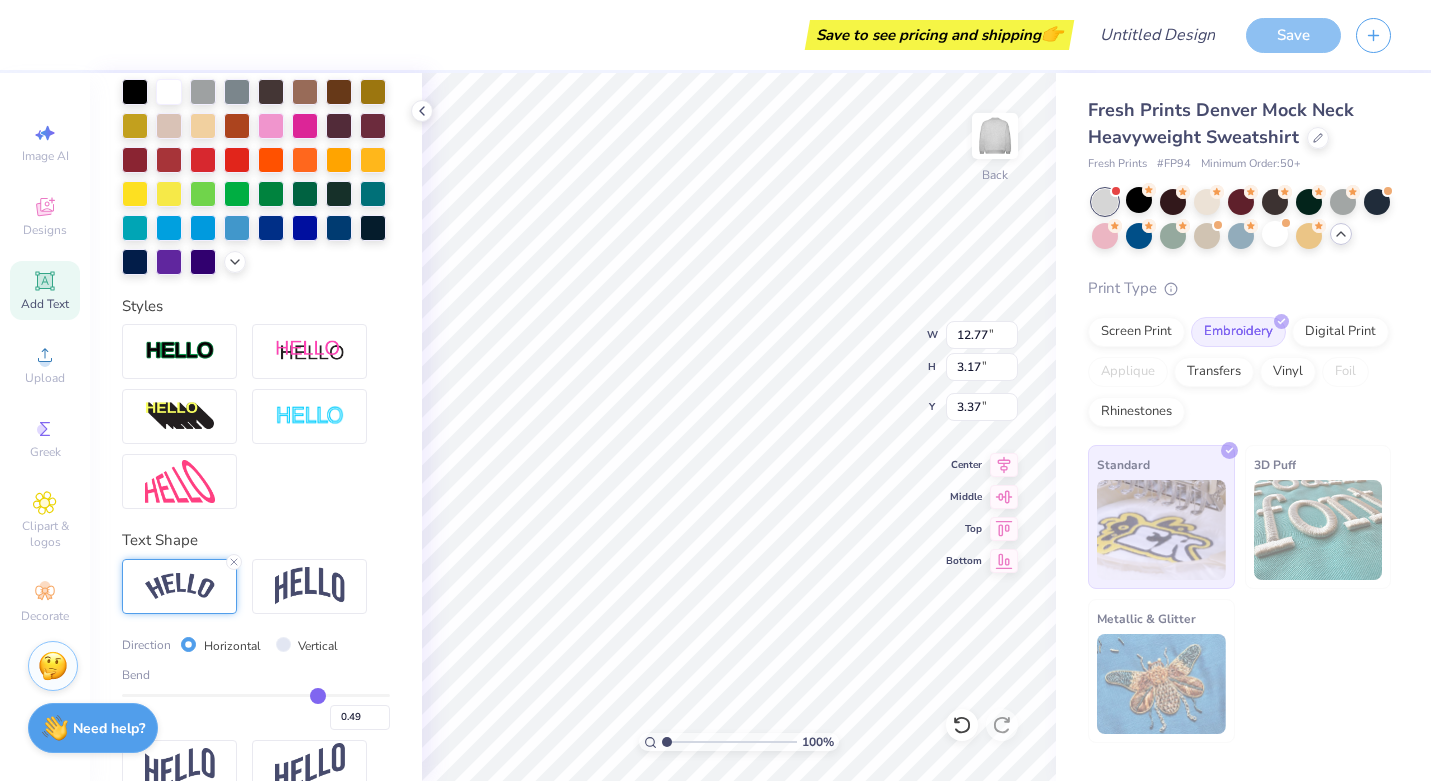 type on "0.43" 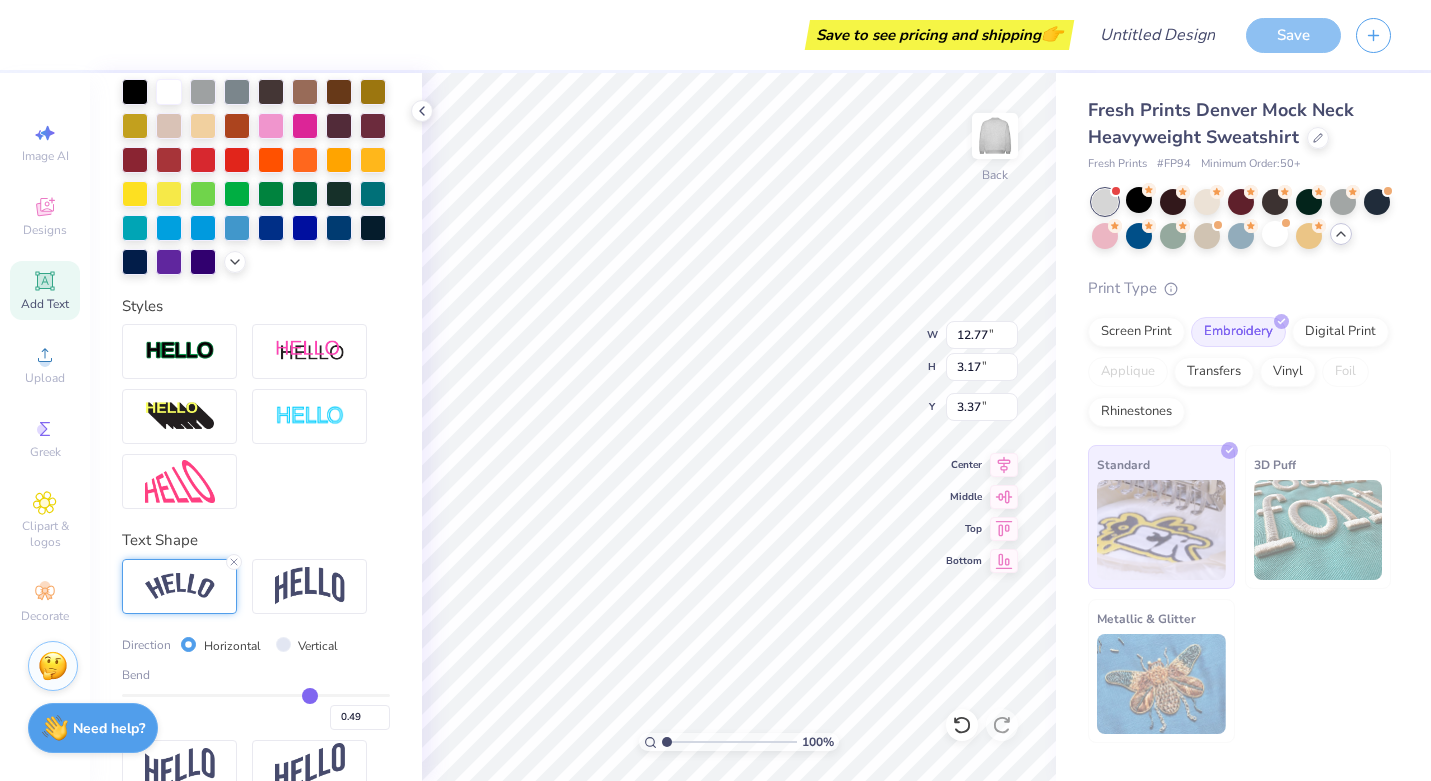 type on "0.43" 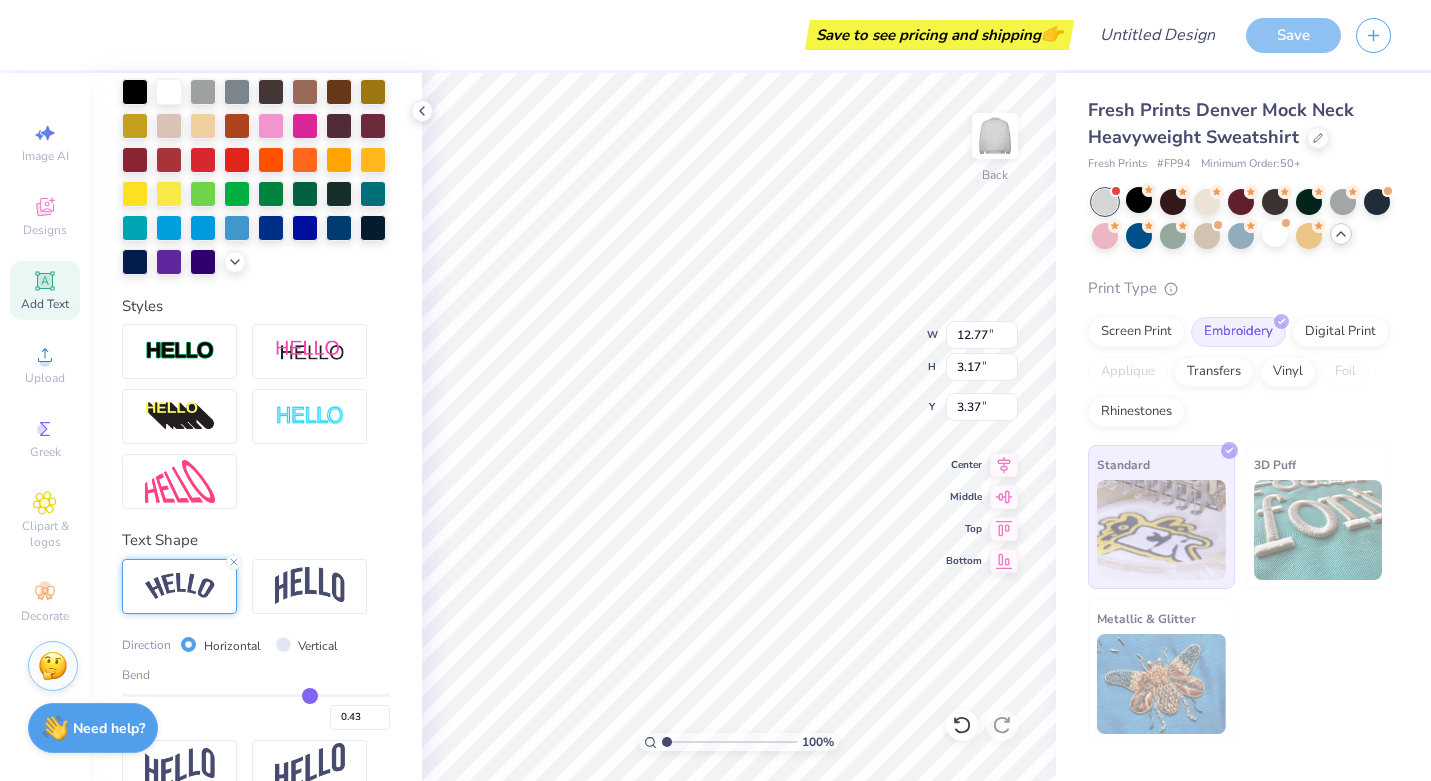 type on "0.33" 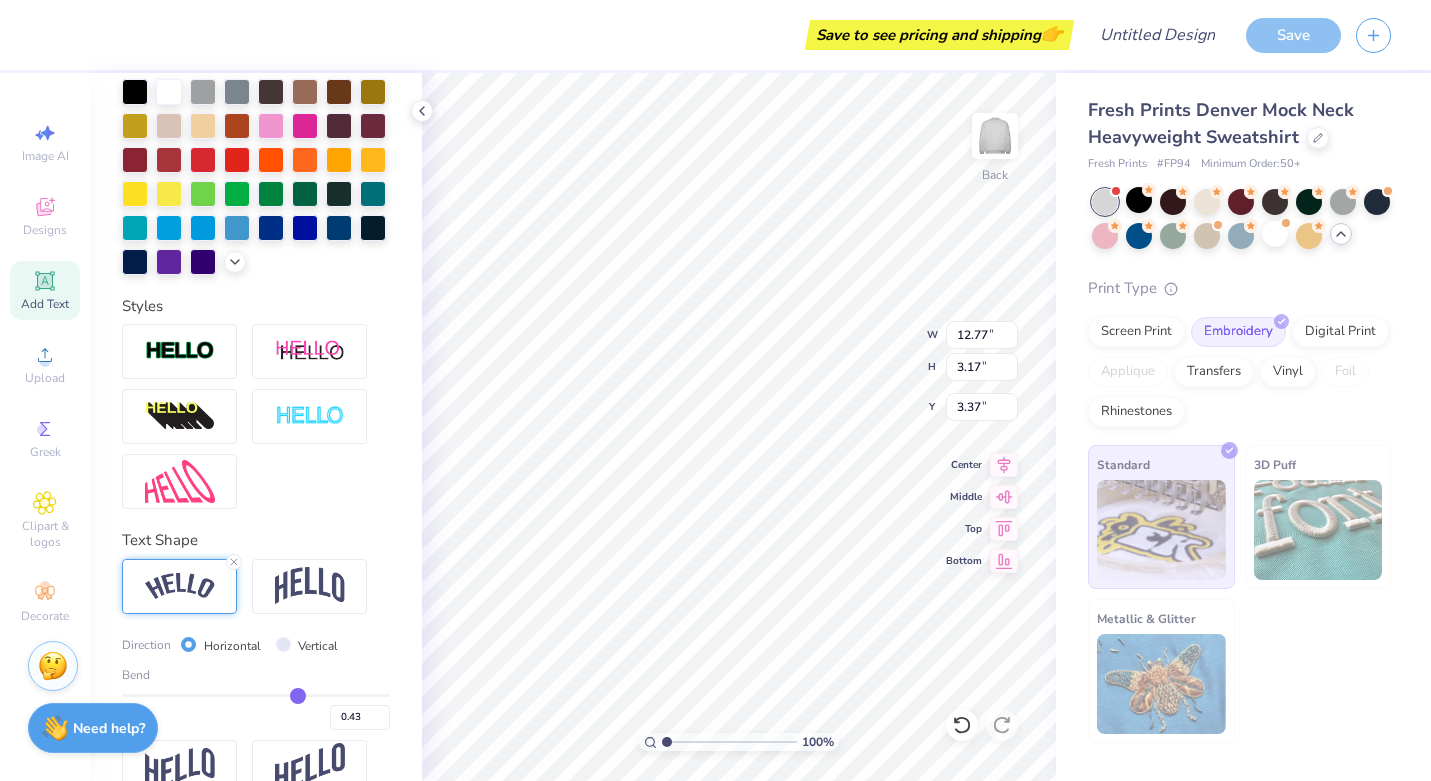 type on "0.33" 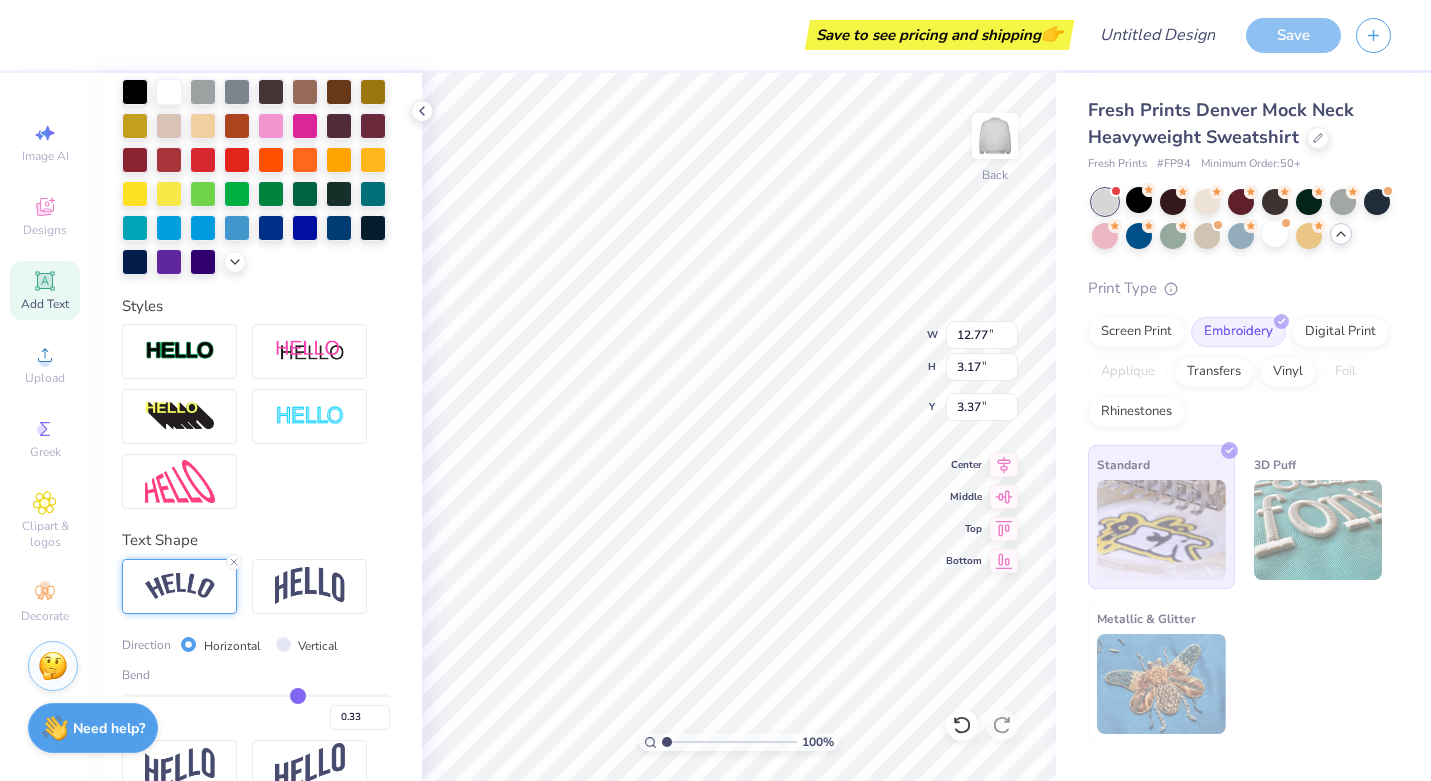 type on "0.24" 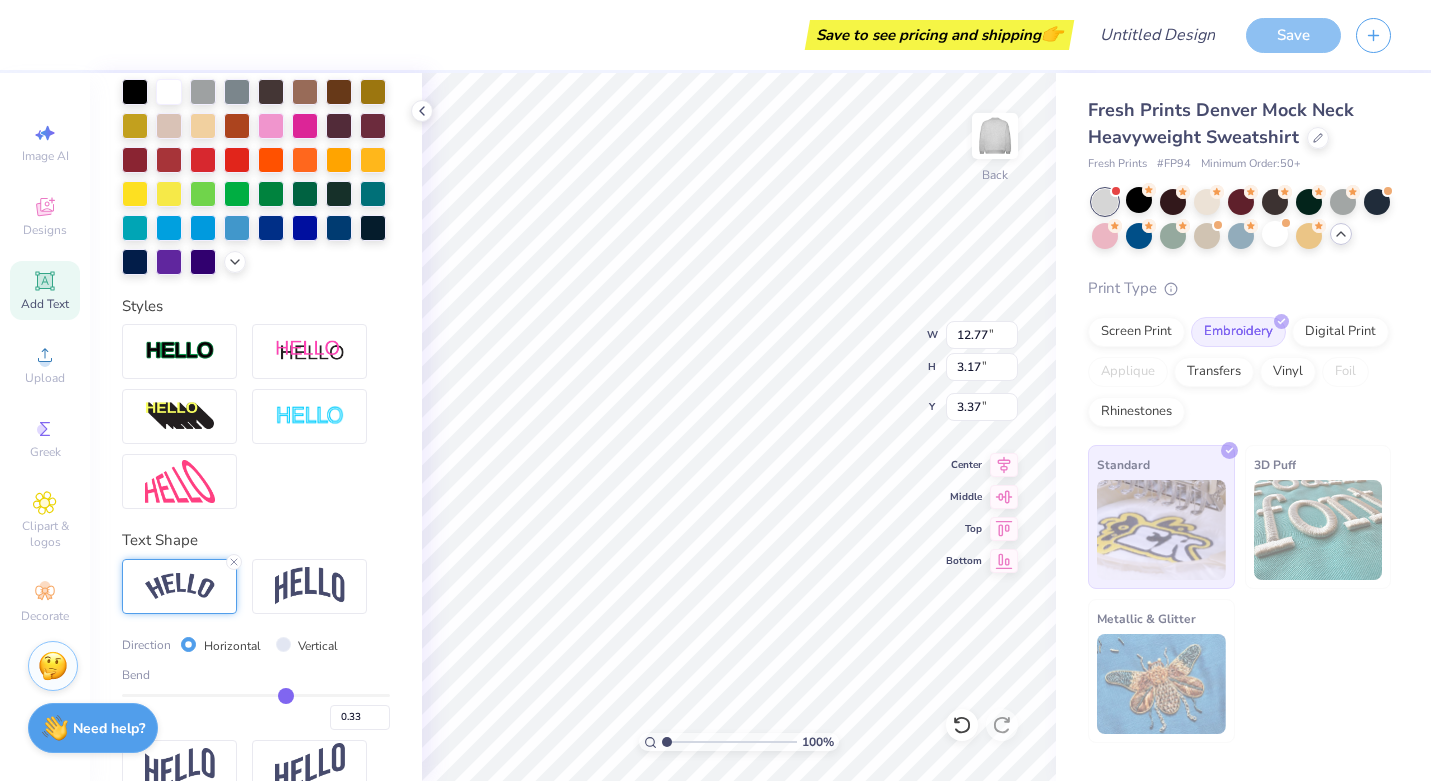 type on "0.24" 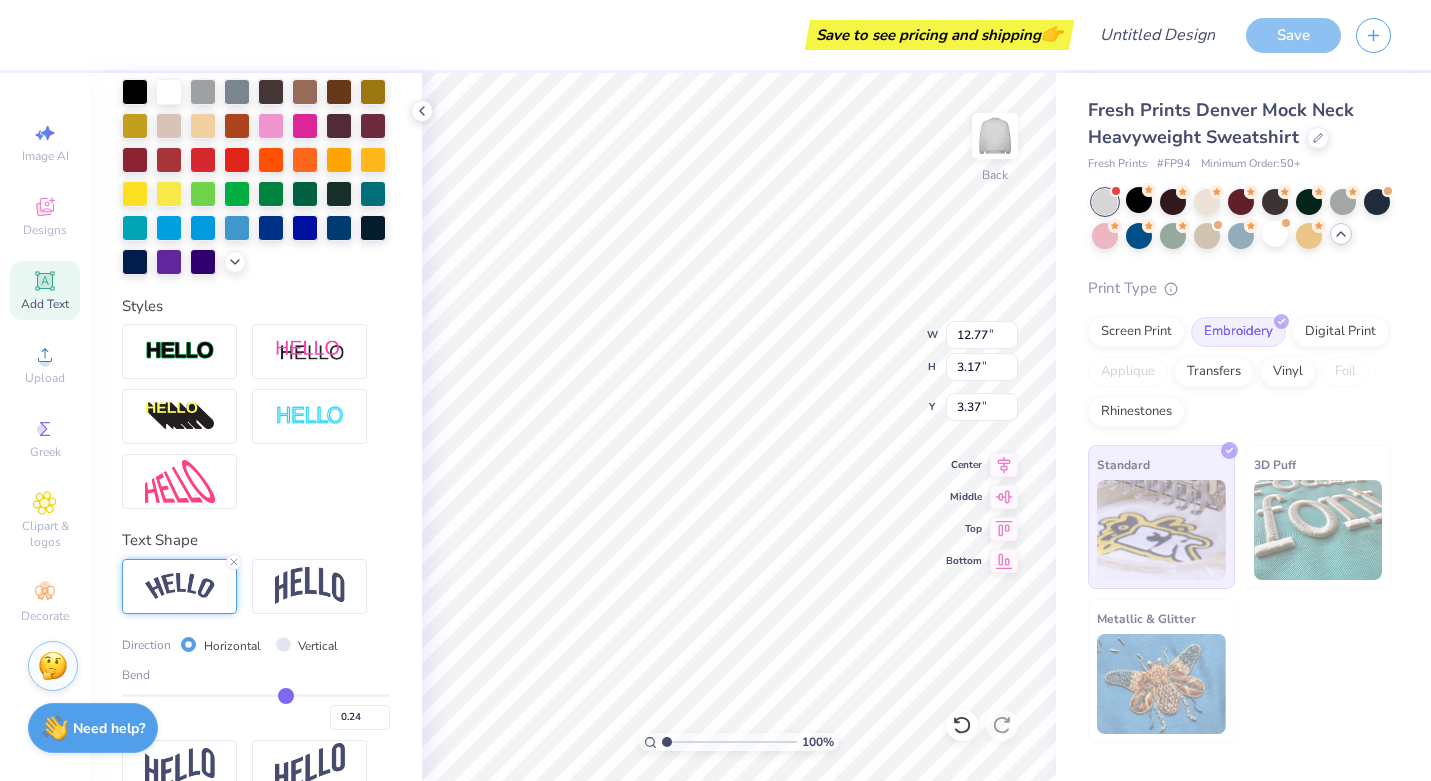 type on "0.15" 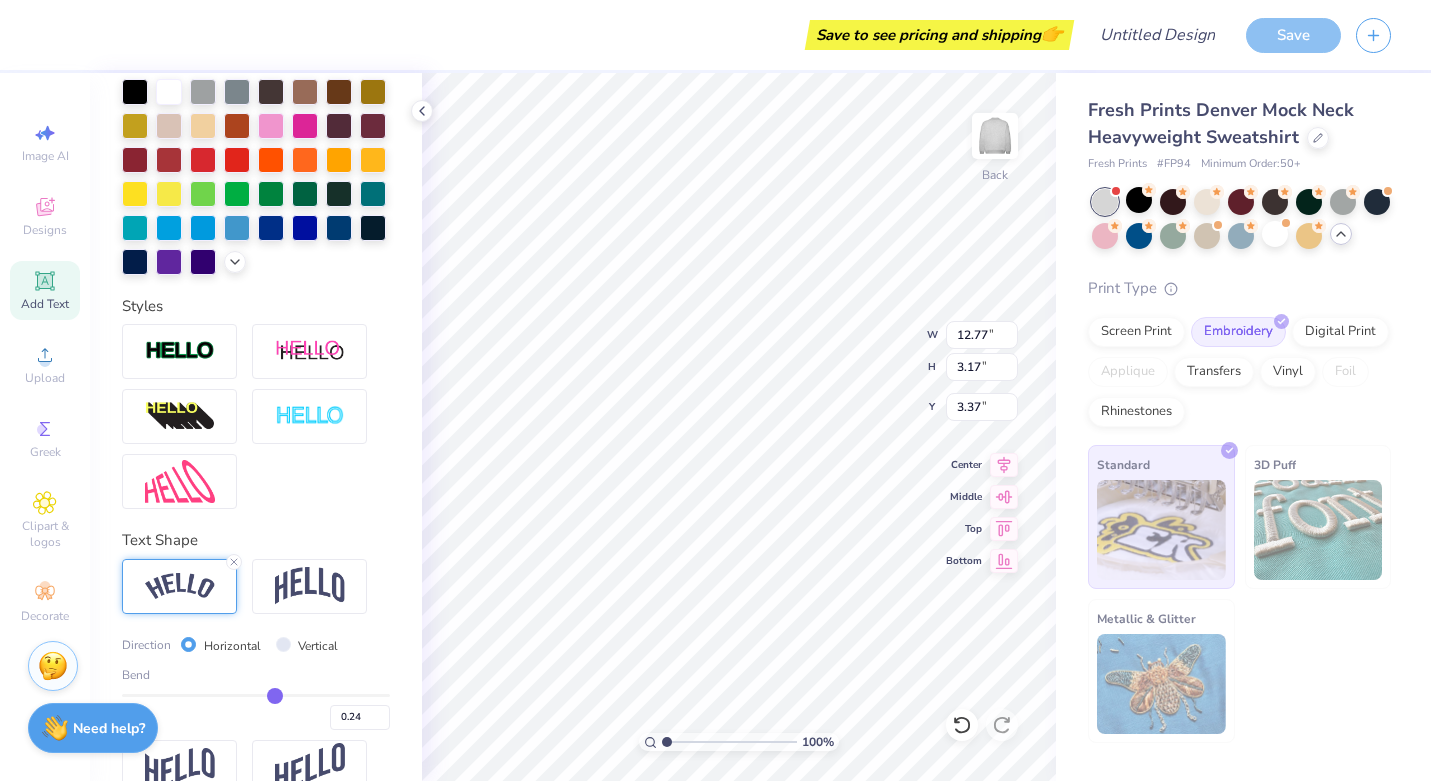 type on "0.15" 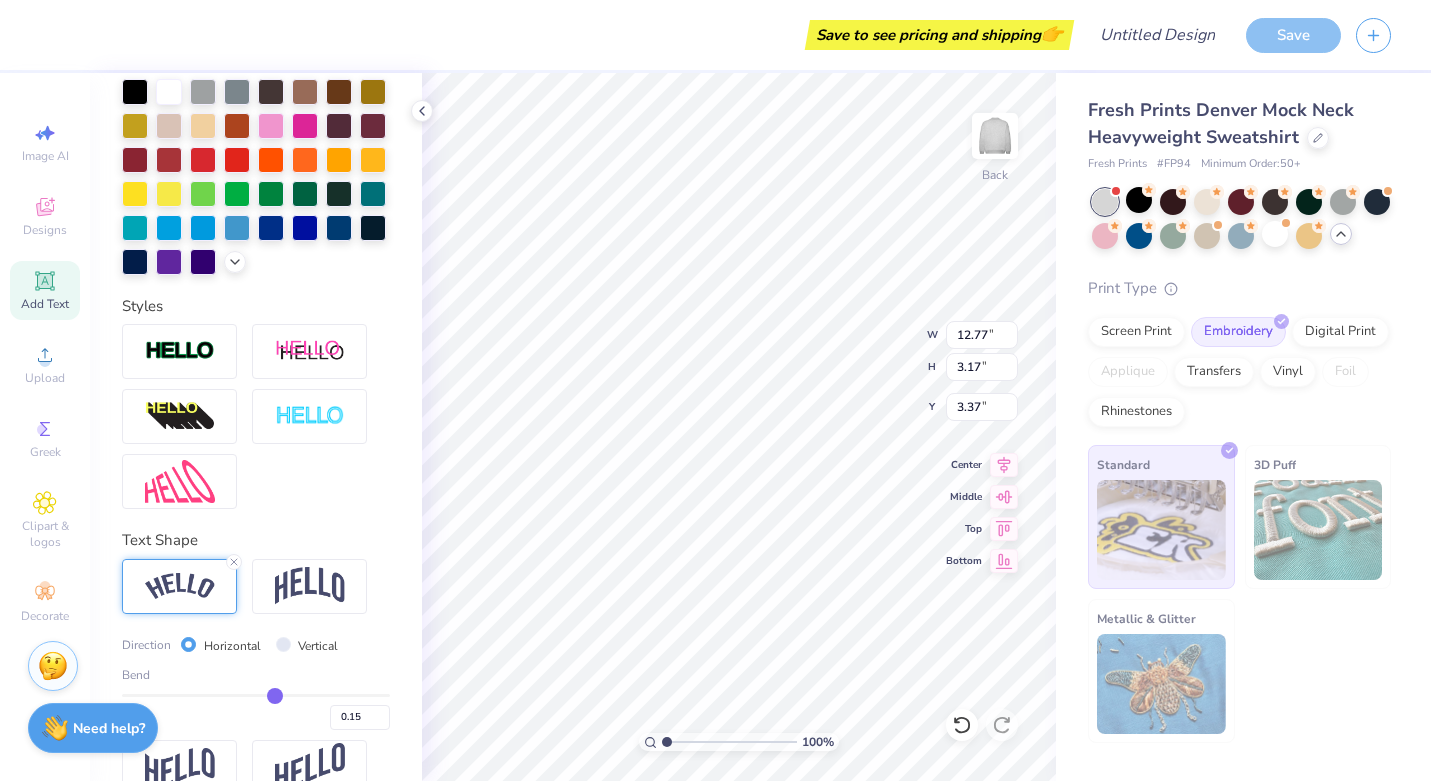 type on "0.09" 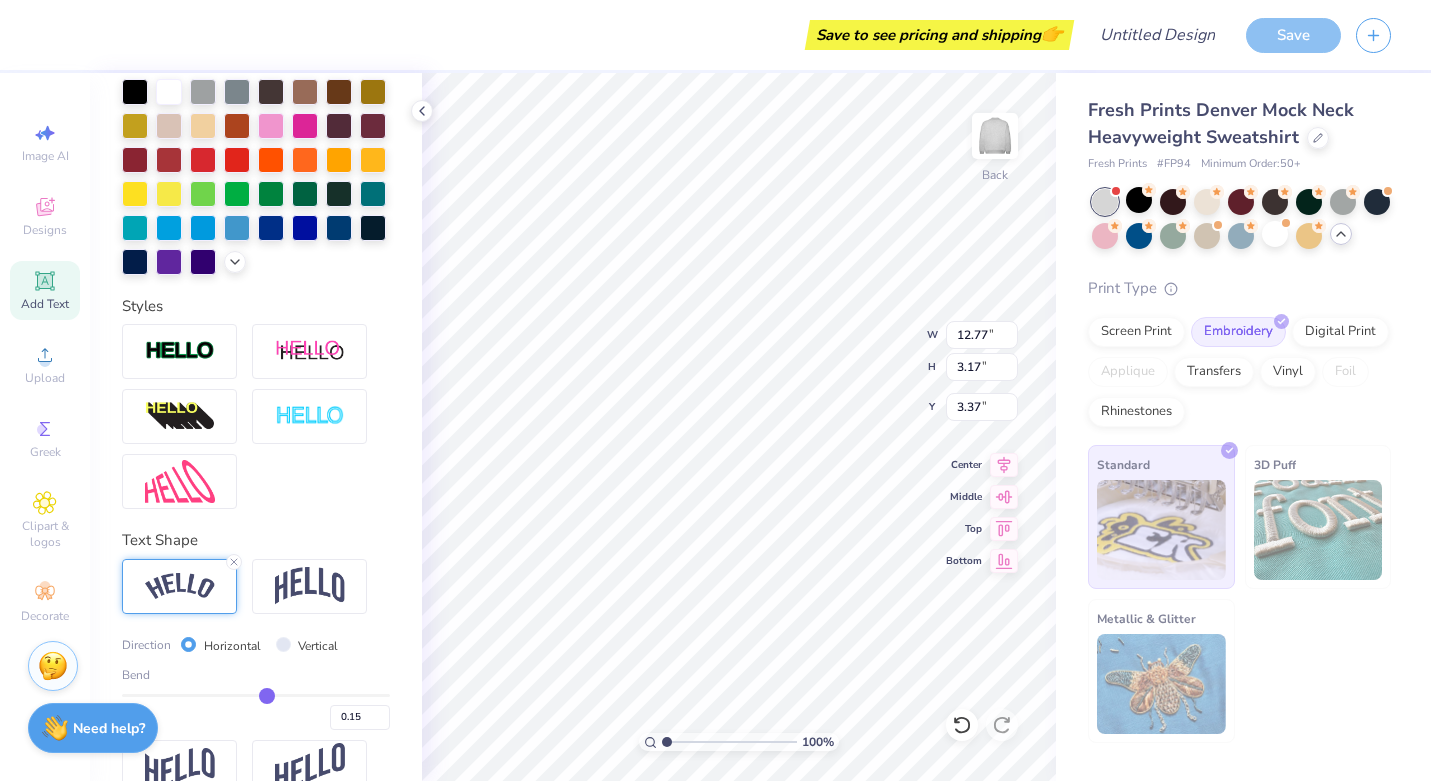 type on "0.09" 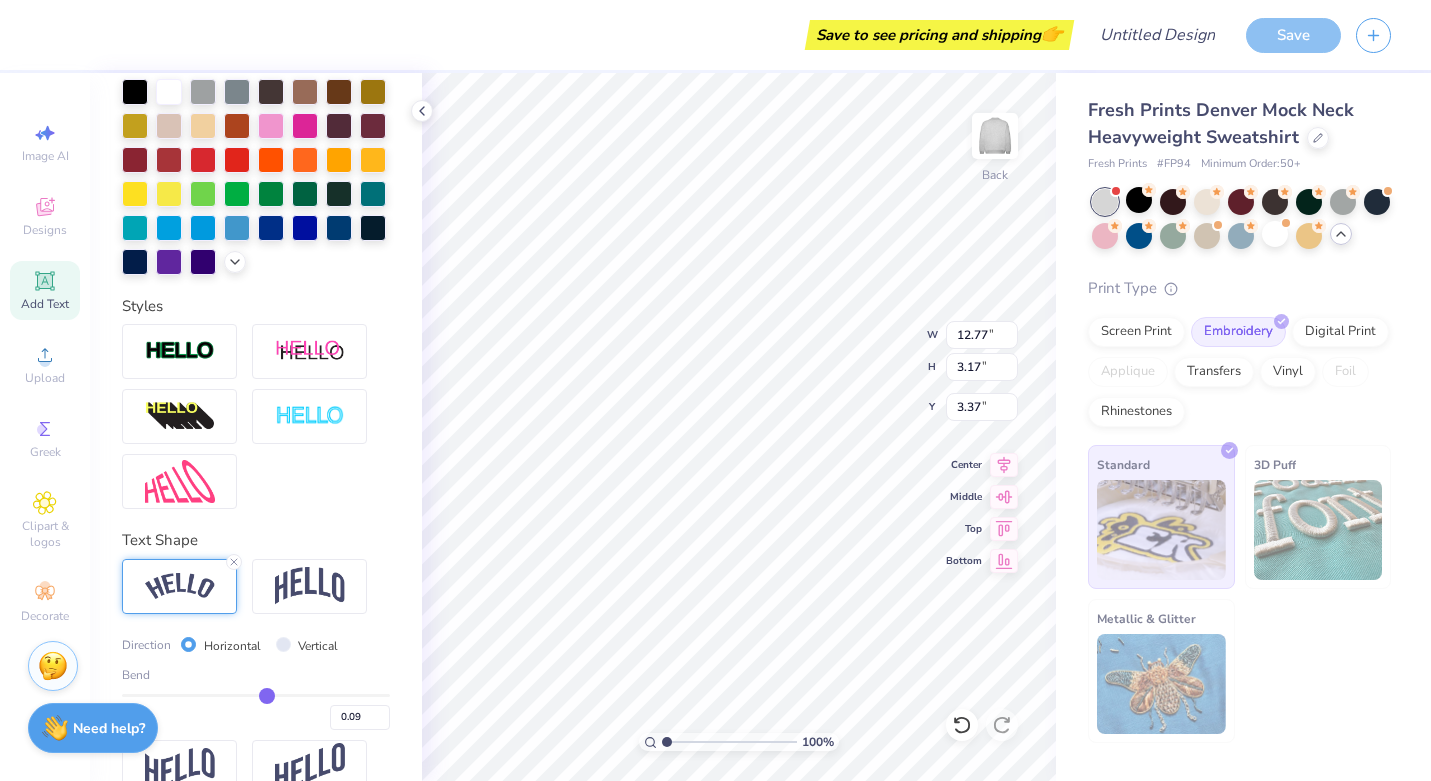 type on "0.04" 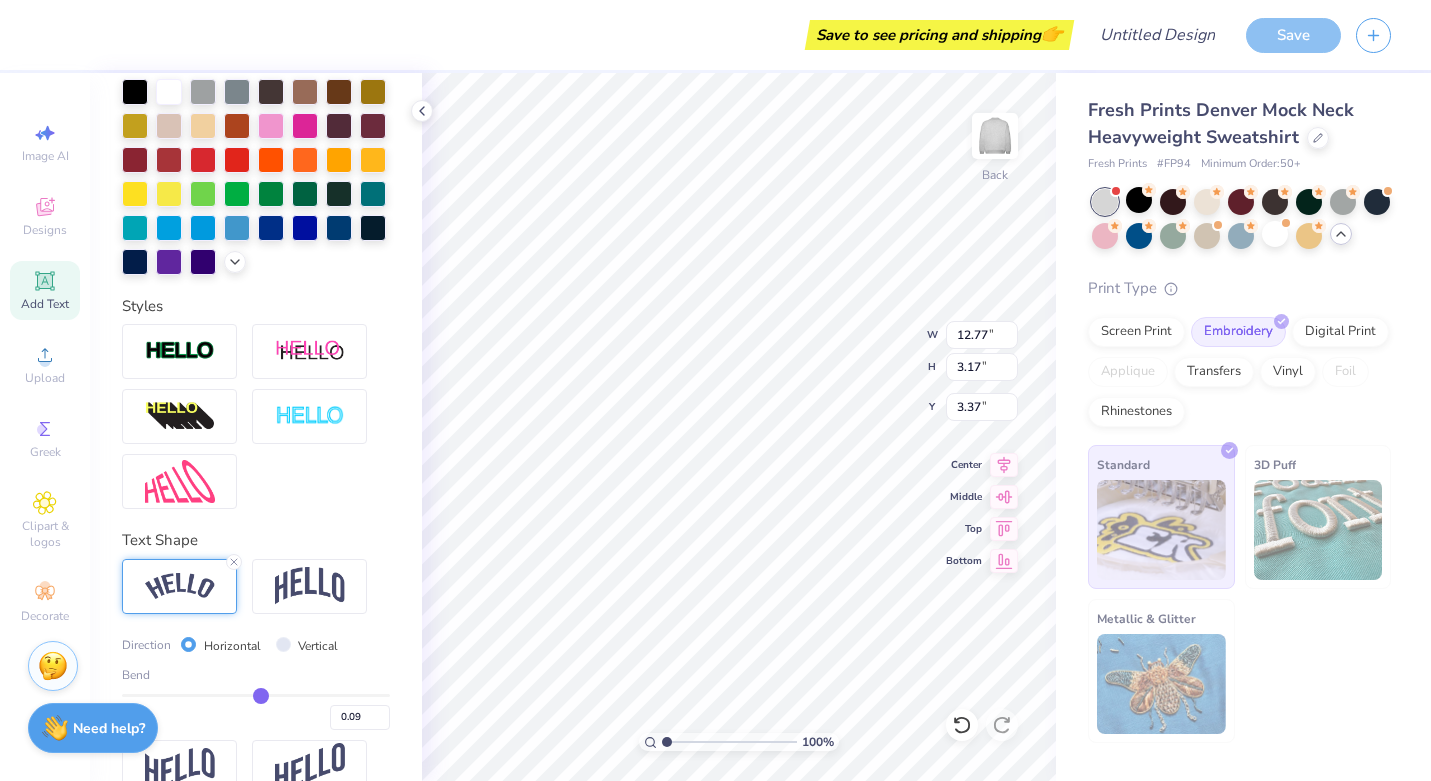 type on "0.04" 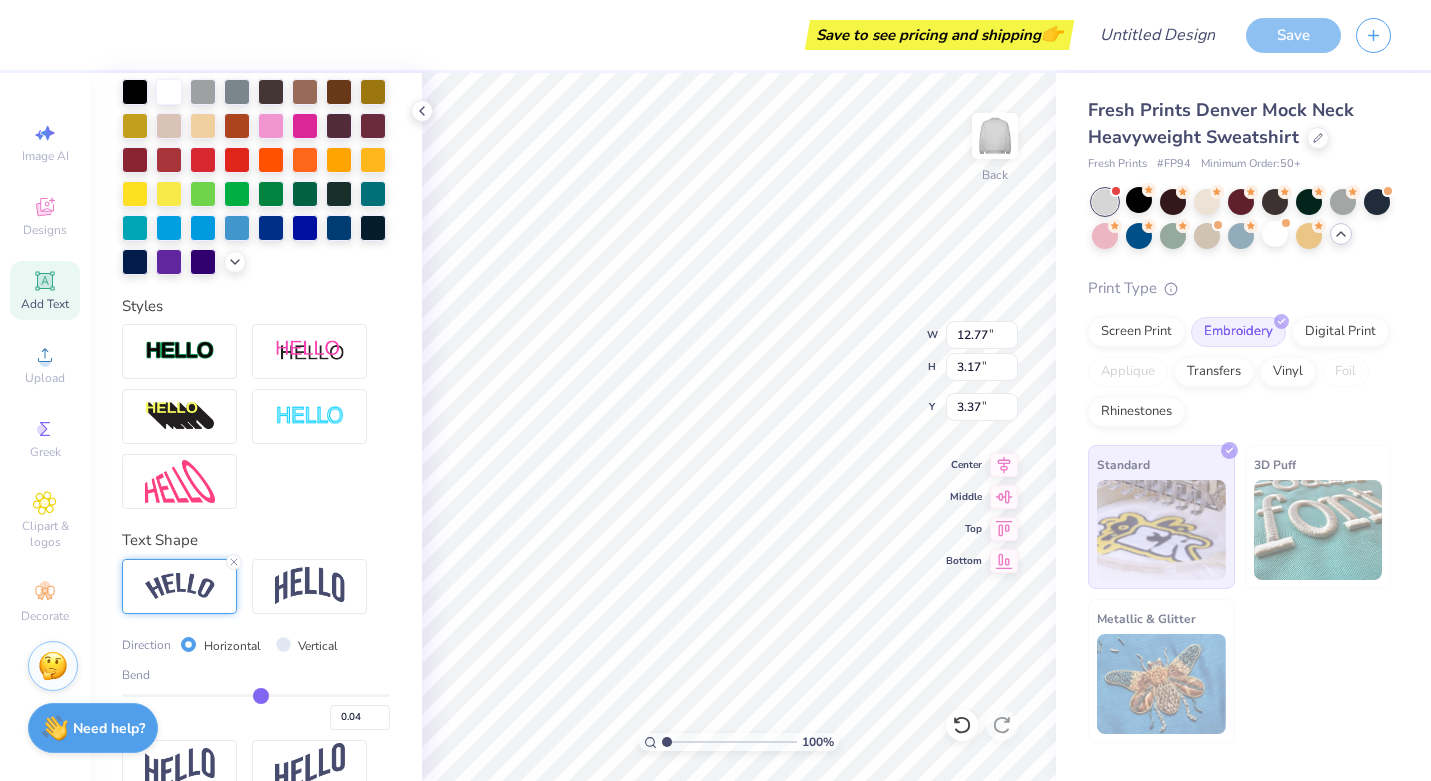 type on "0.01" 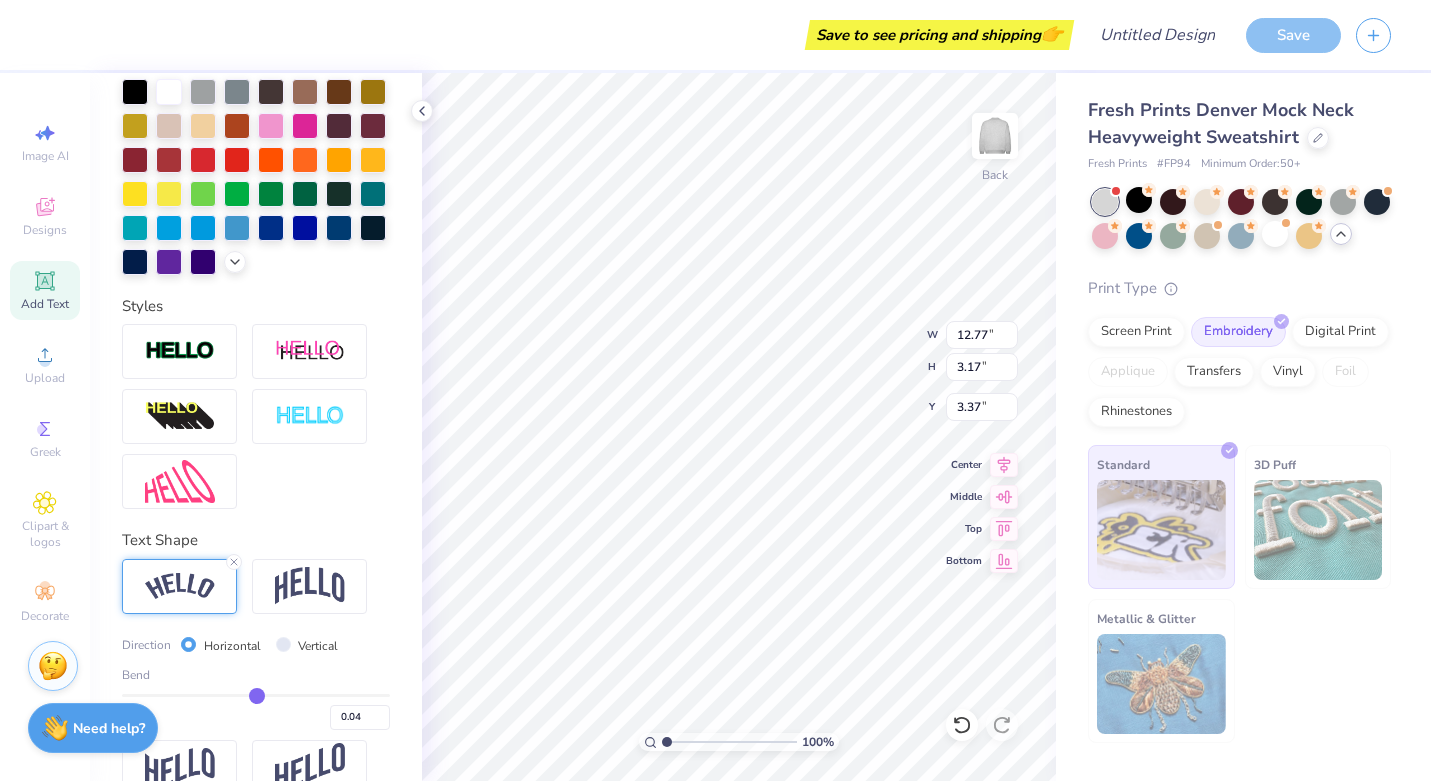 type on "0.01" 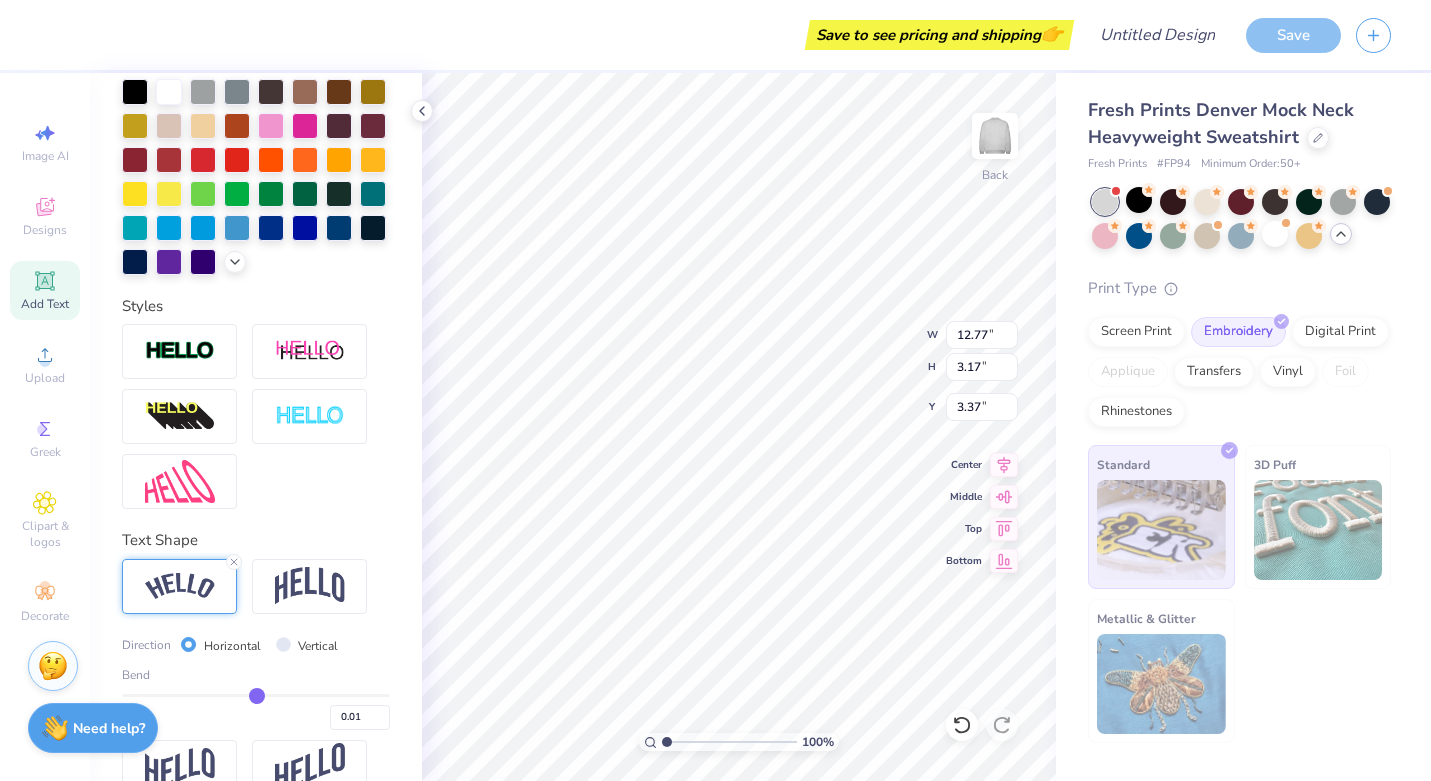 type on "0" 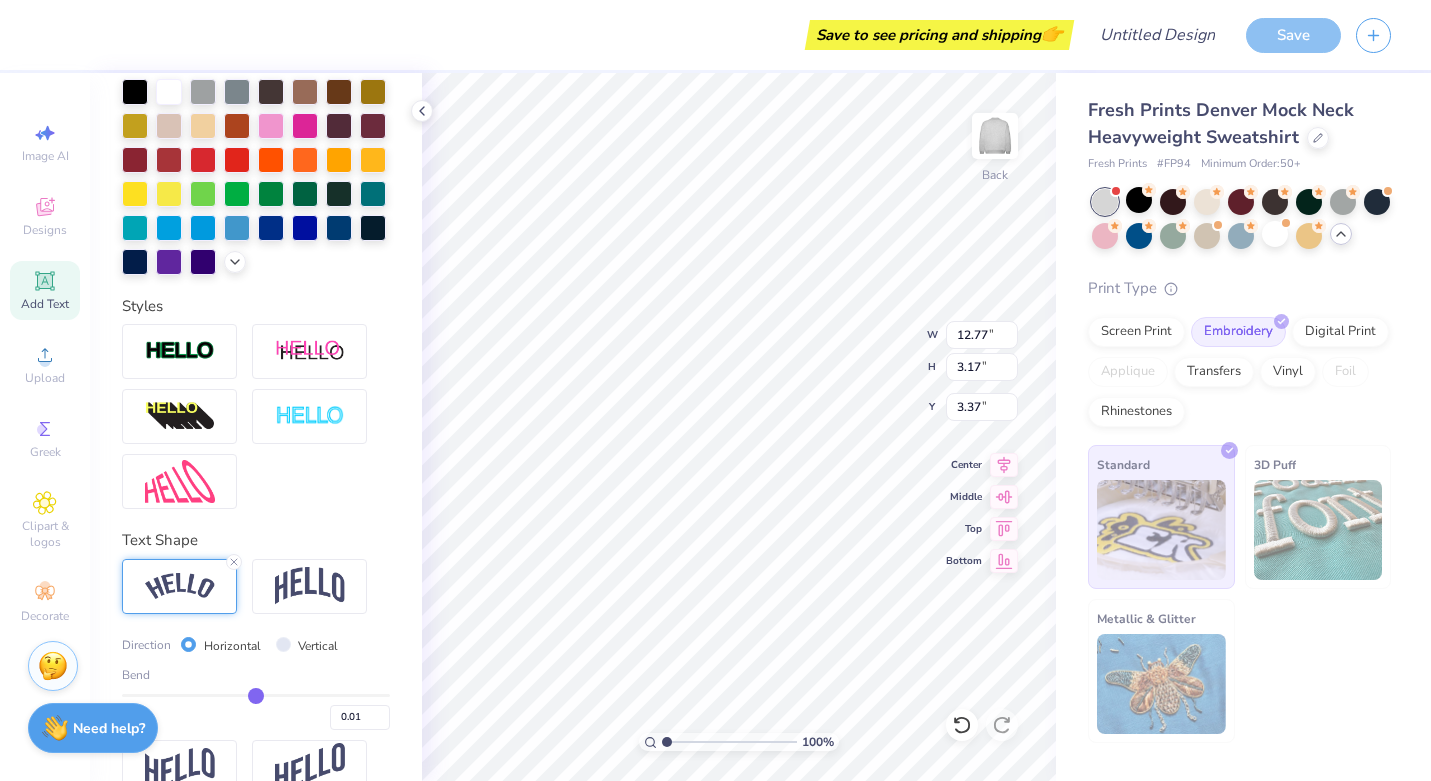 type on "0.00" 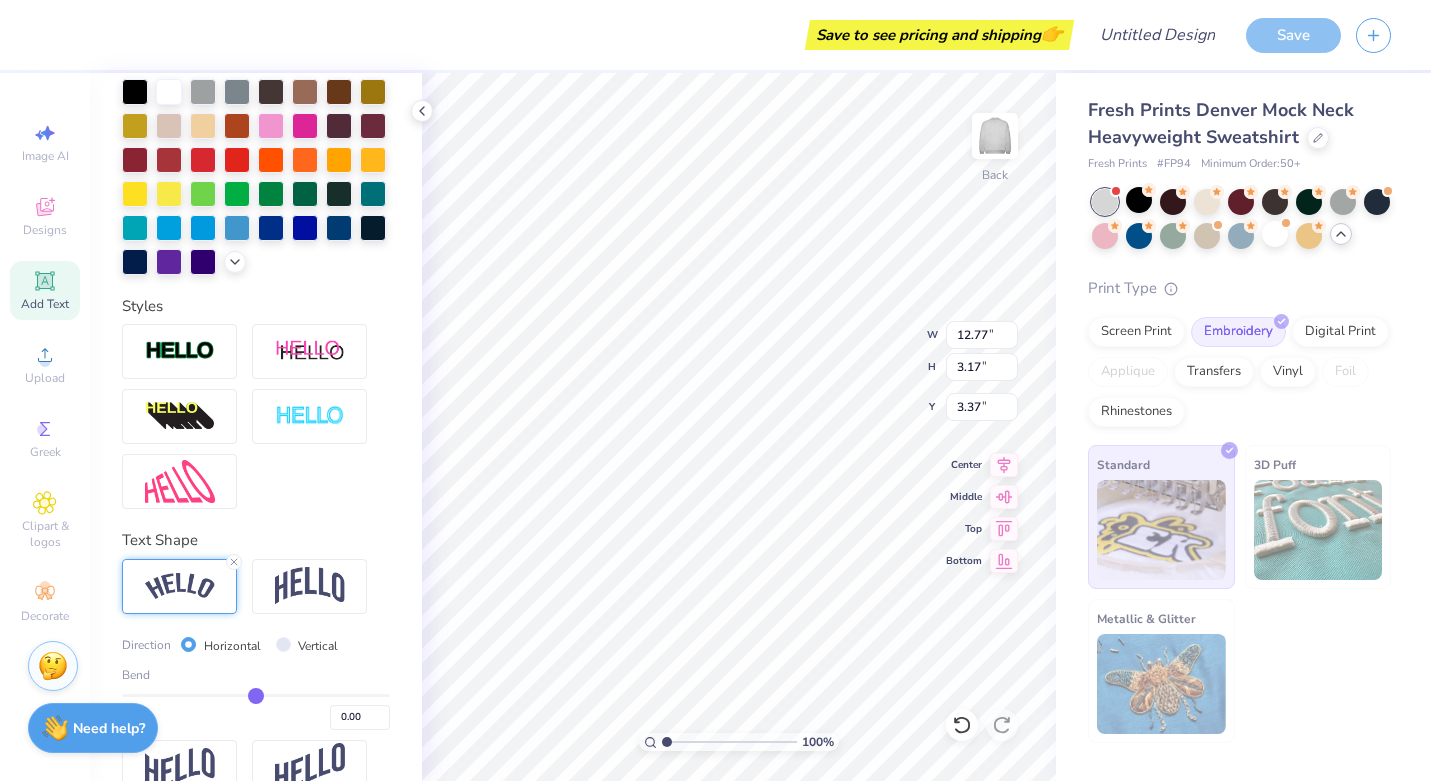 drag, startPoint x: 317, startPoint y: 691, endPoint x: 256, endPoint y: 691, distance: 61 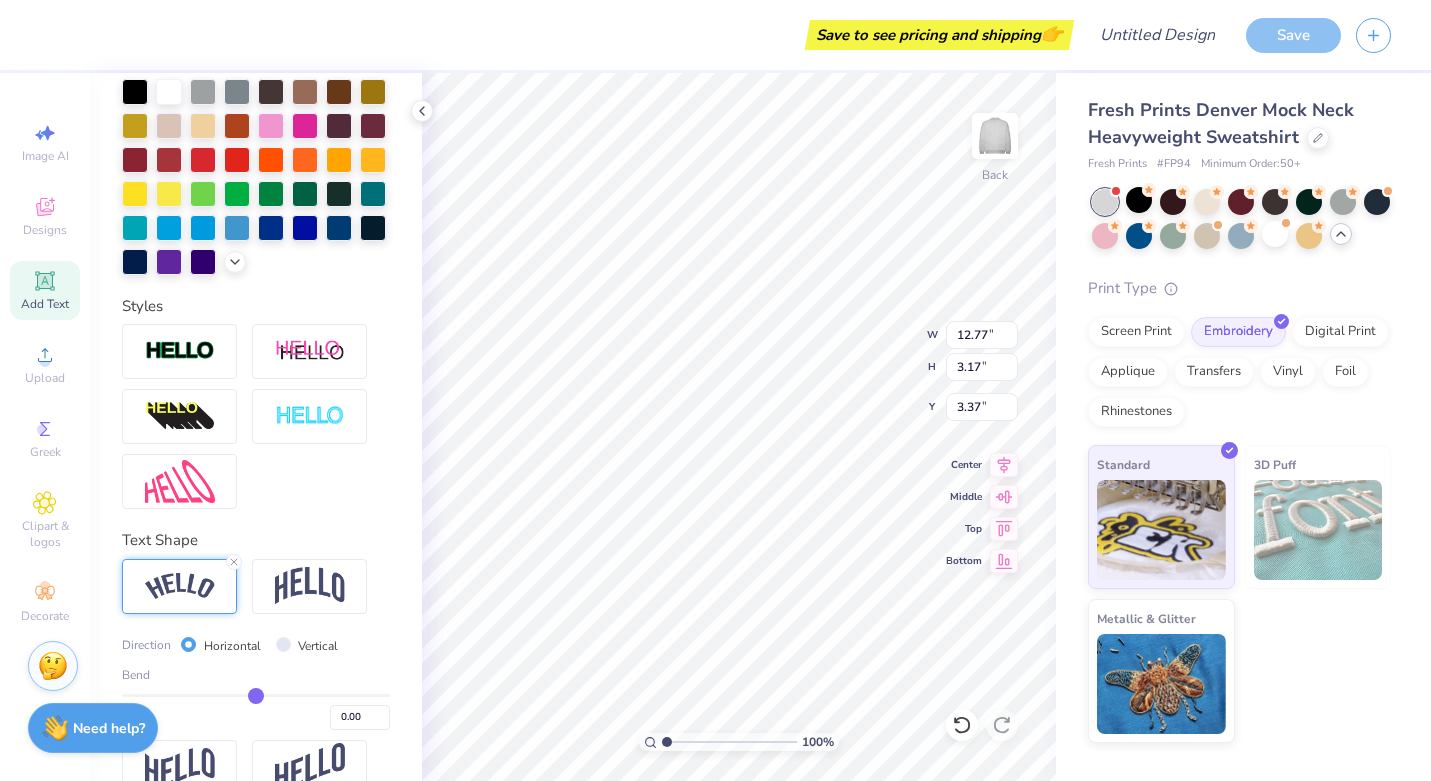 type on "10.97" 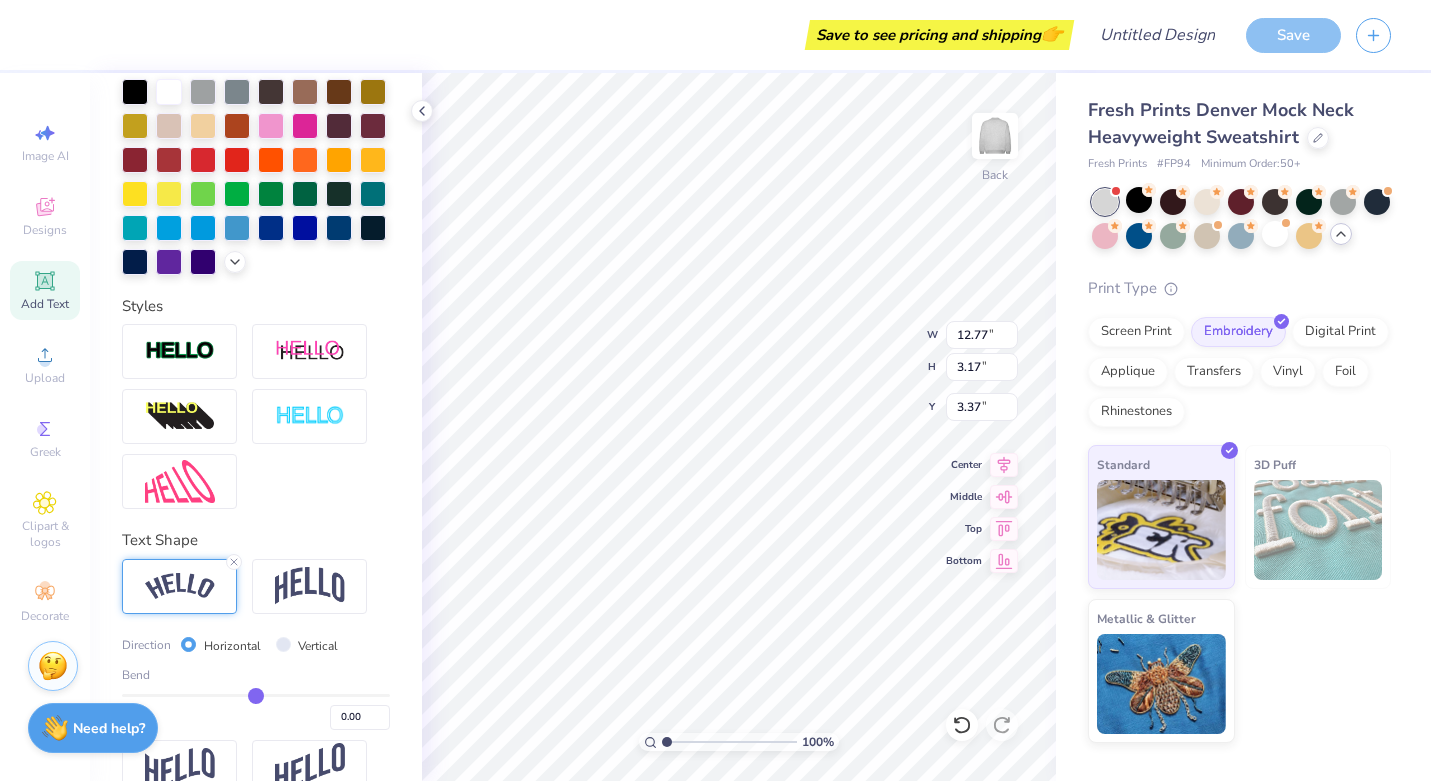 type on "4.10" 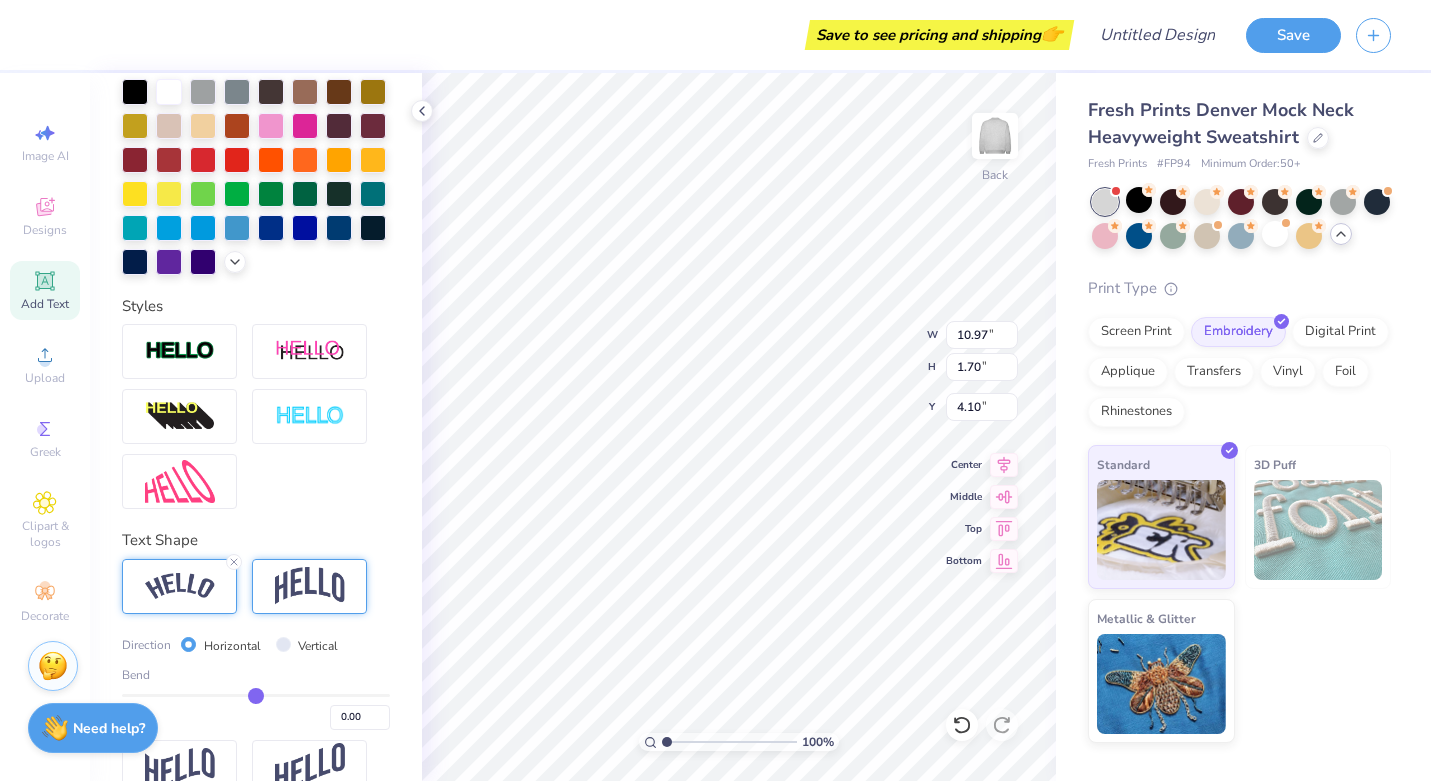 click at bounding box center [310, 586] 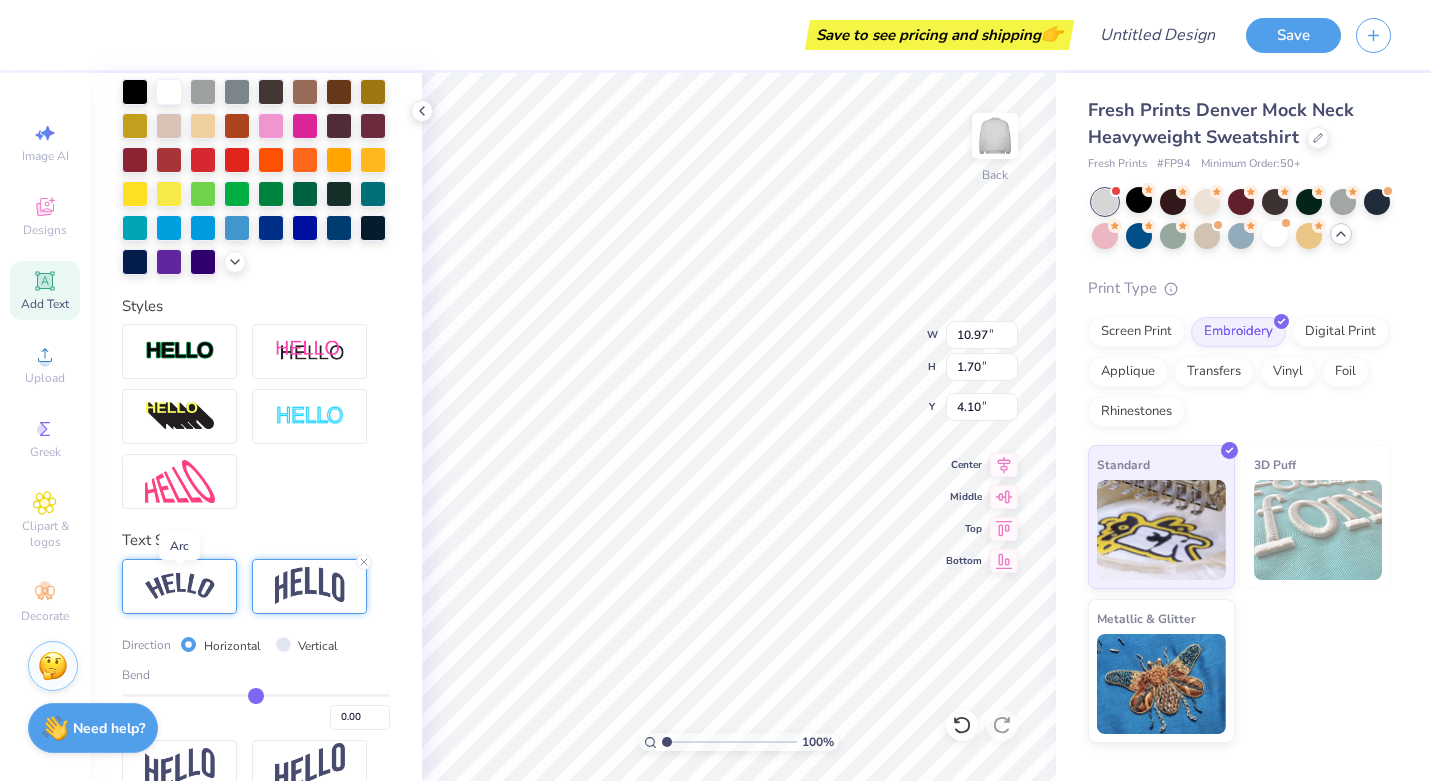 click at bounding box center [180, 586] 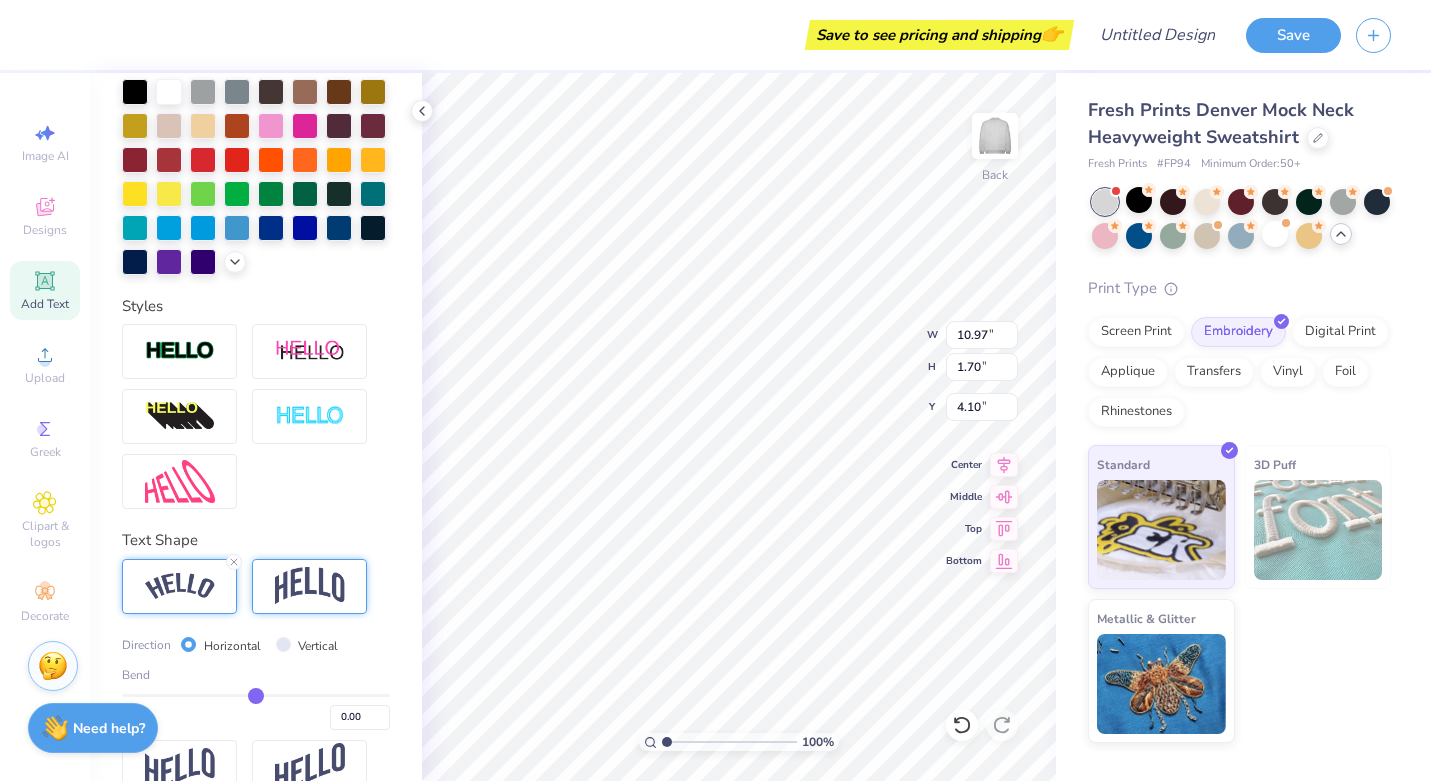click at bounding box center (310, 586) 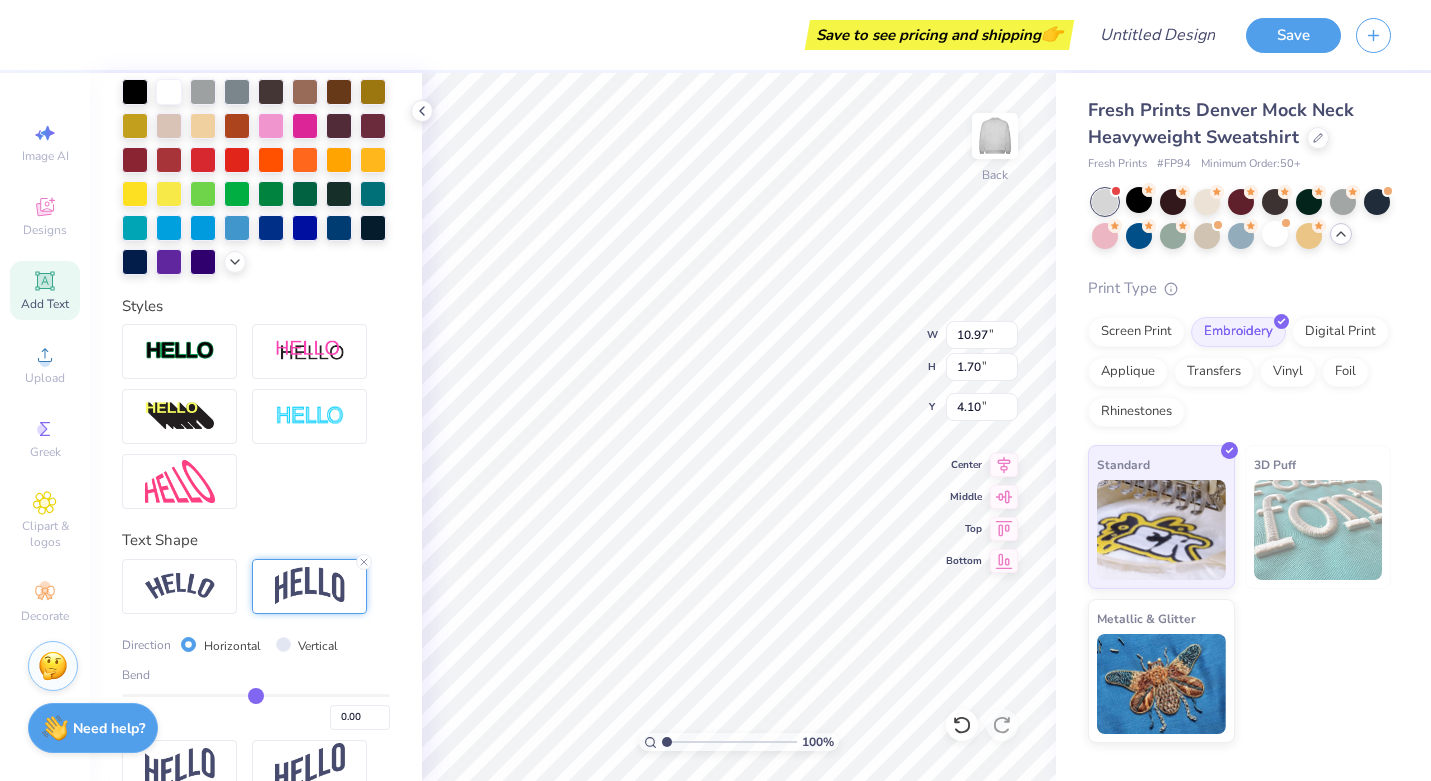type on "0.01" 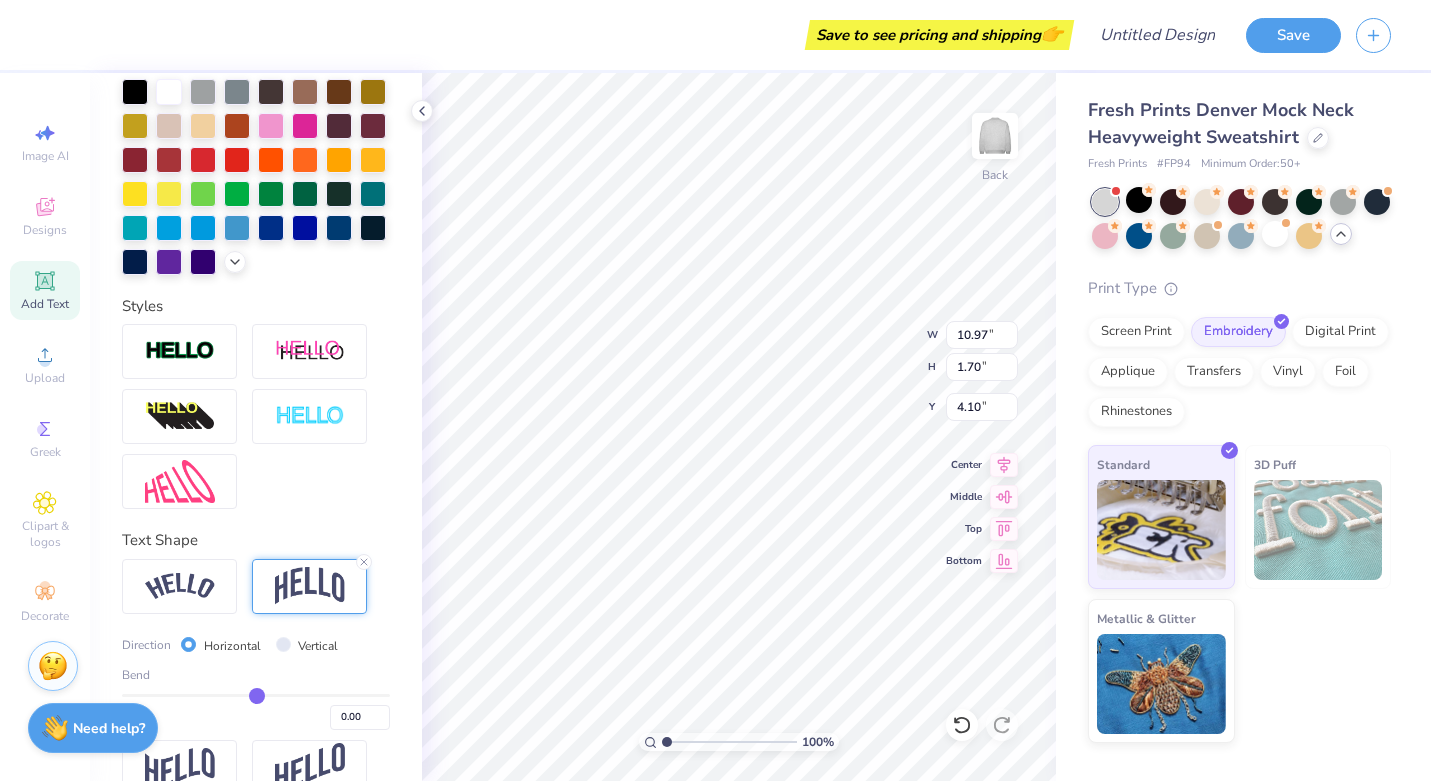 type on "0.01" 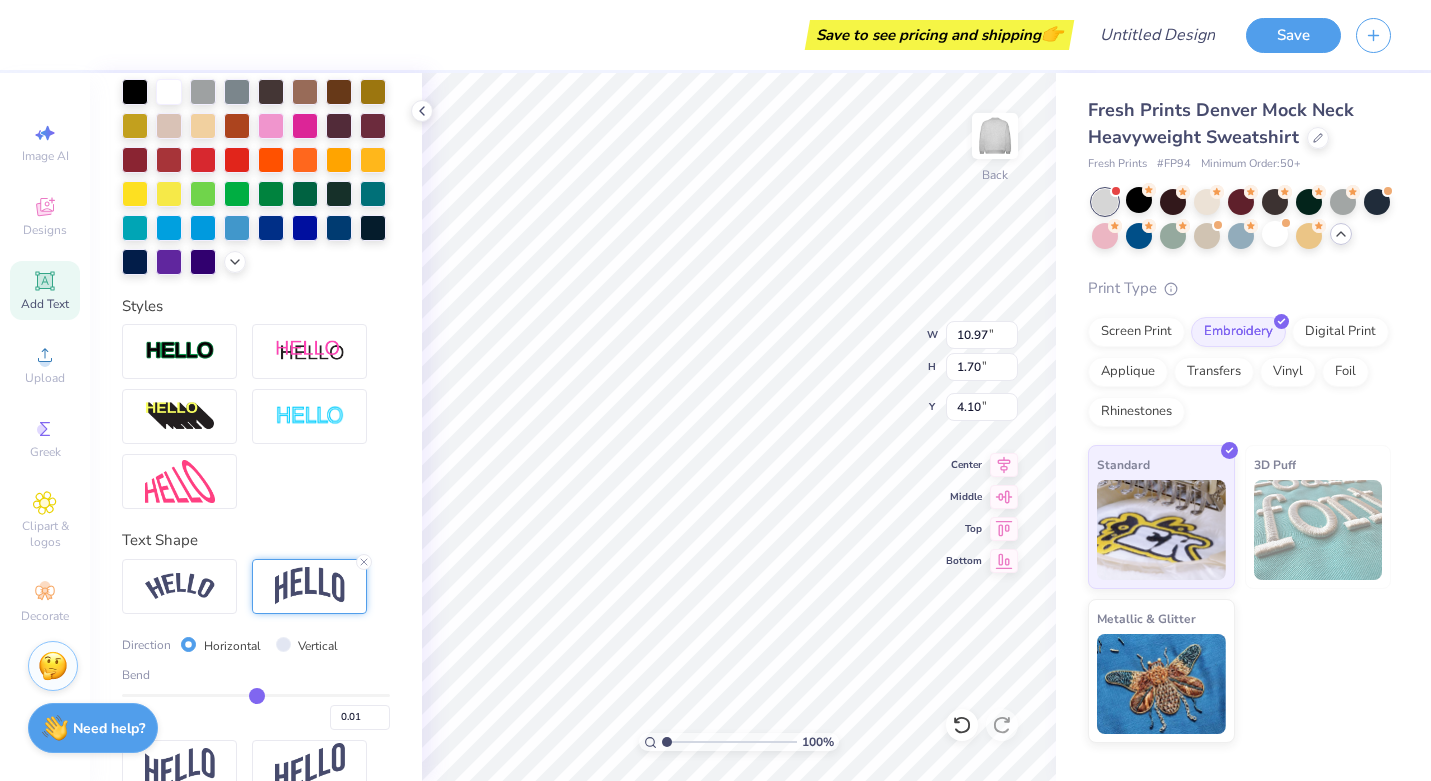 type on "0.02" 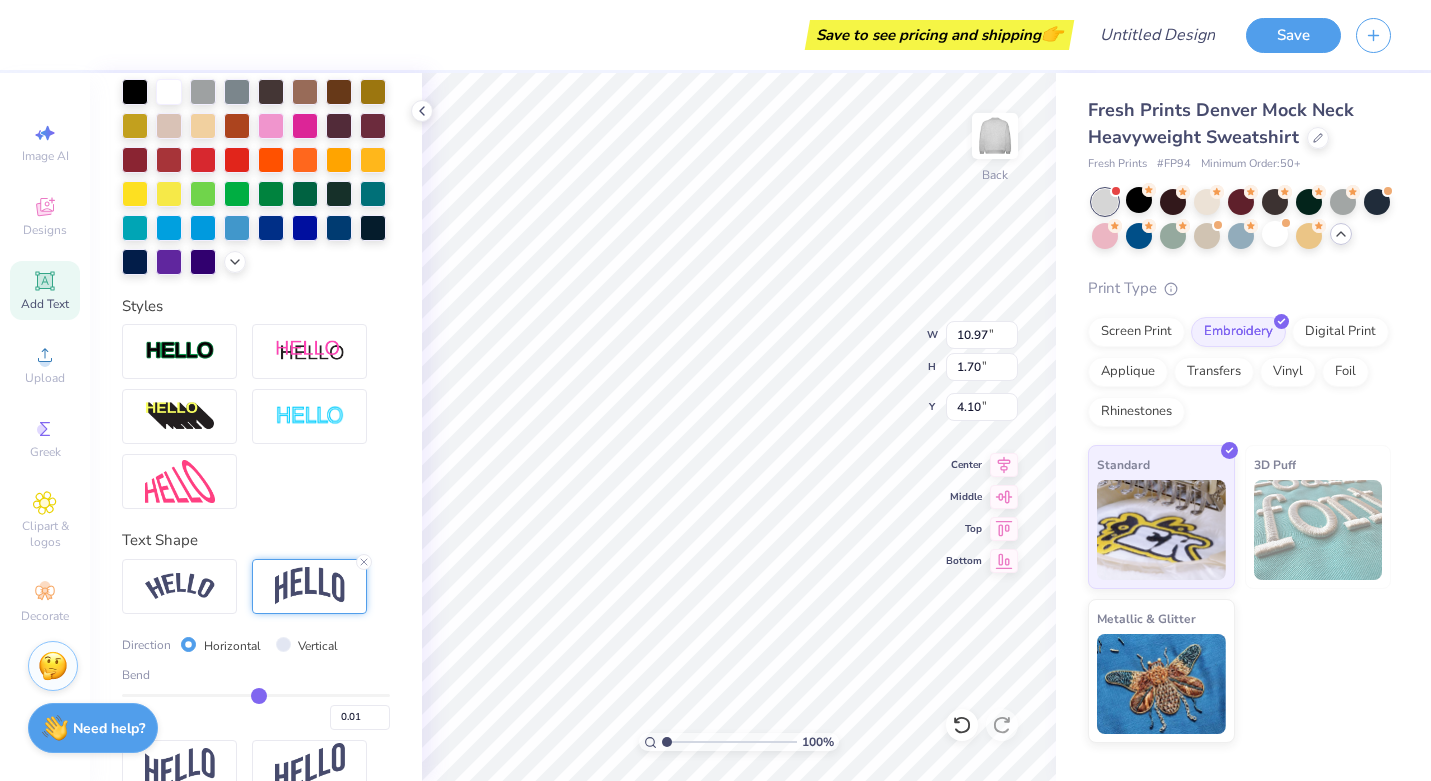 type on "0.02" 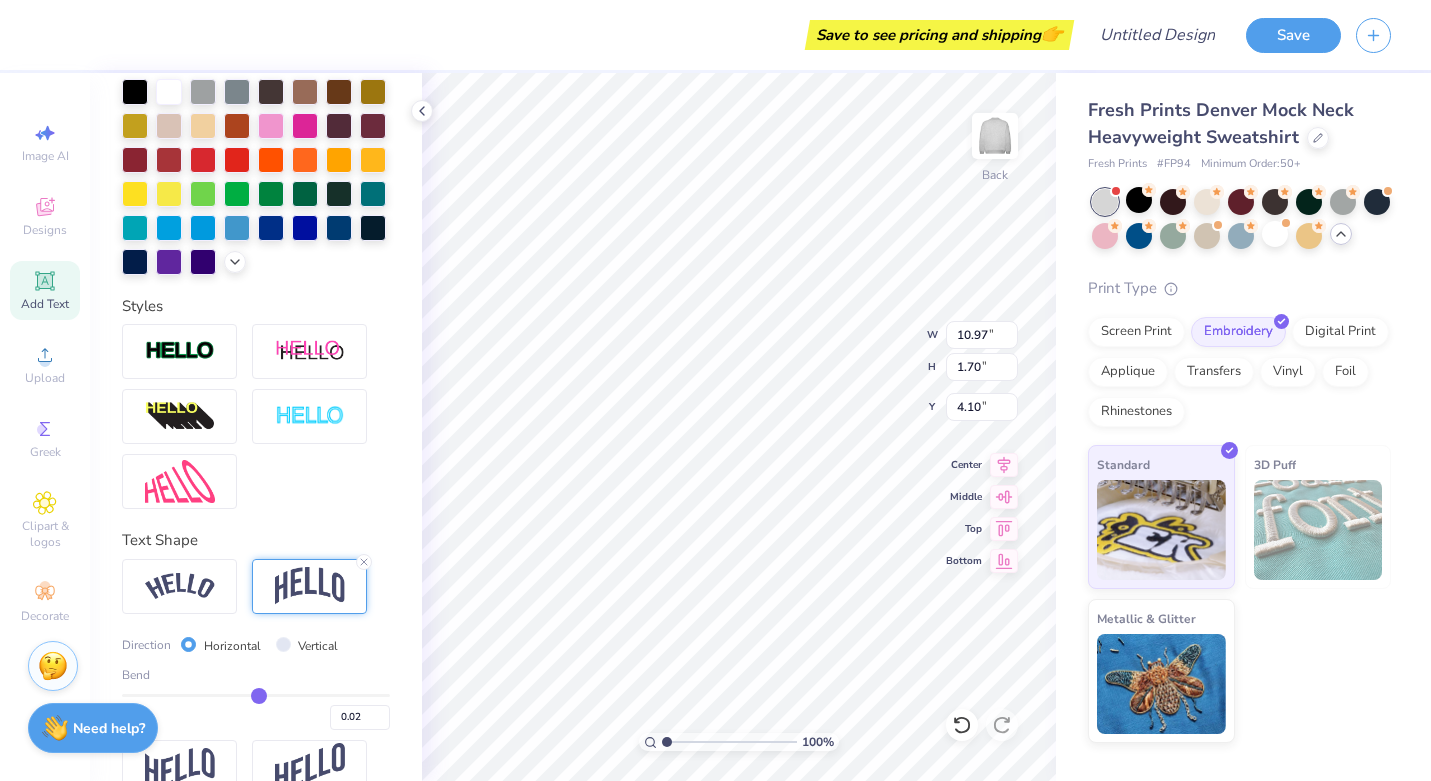 type on "0.03" 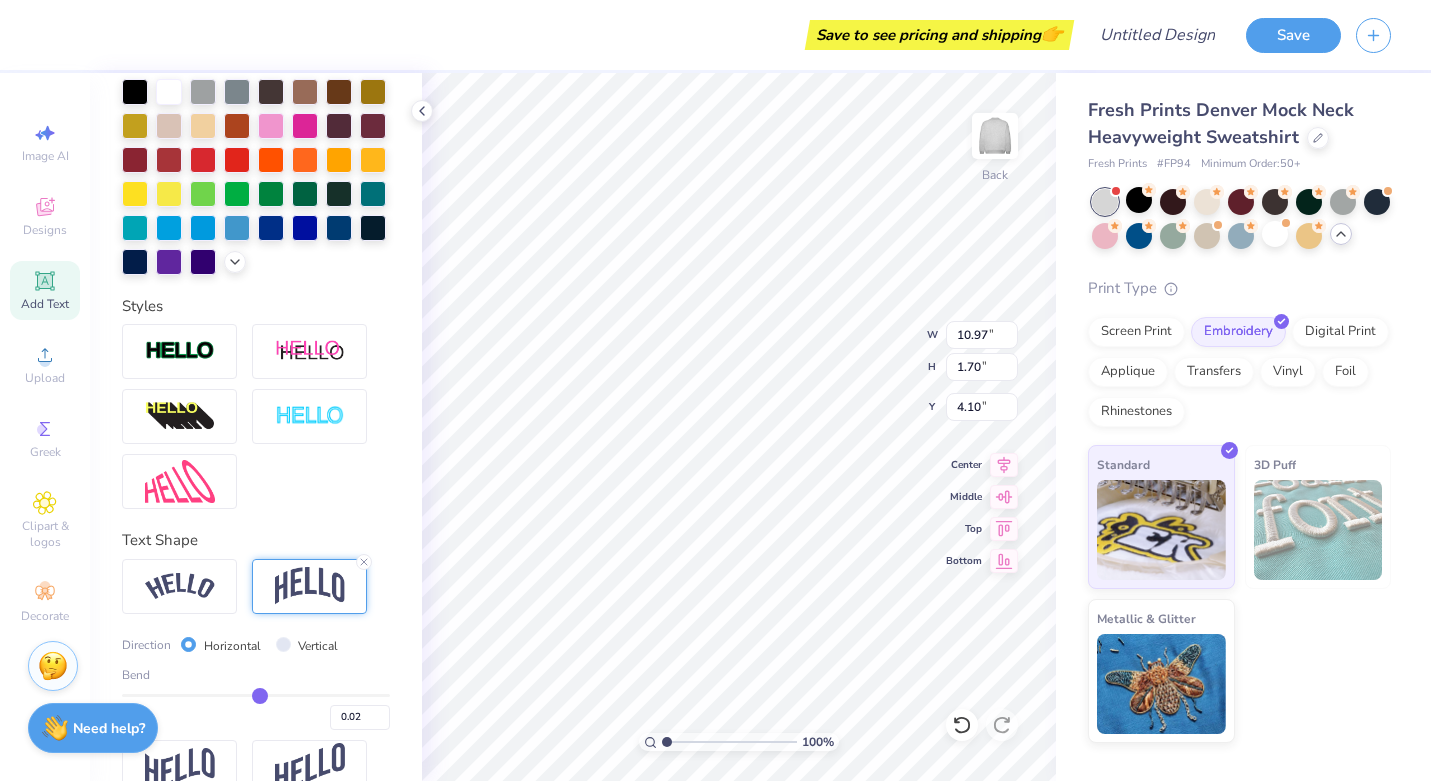type on "0.03" 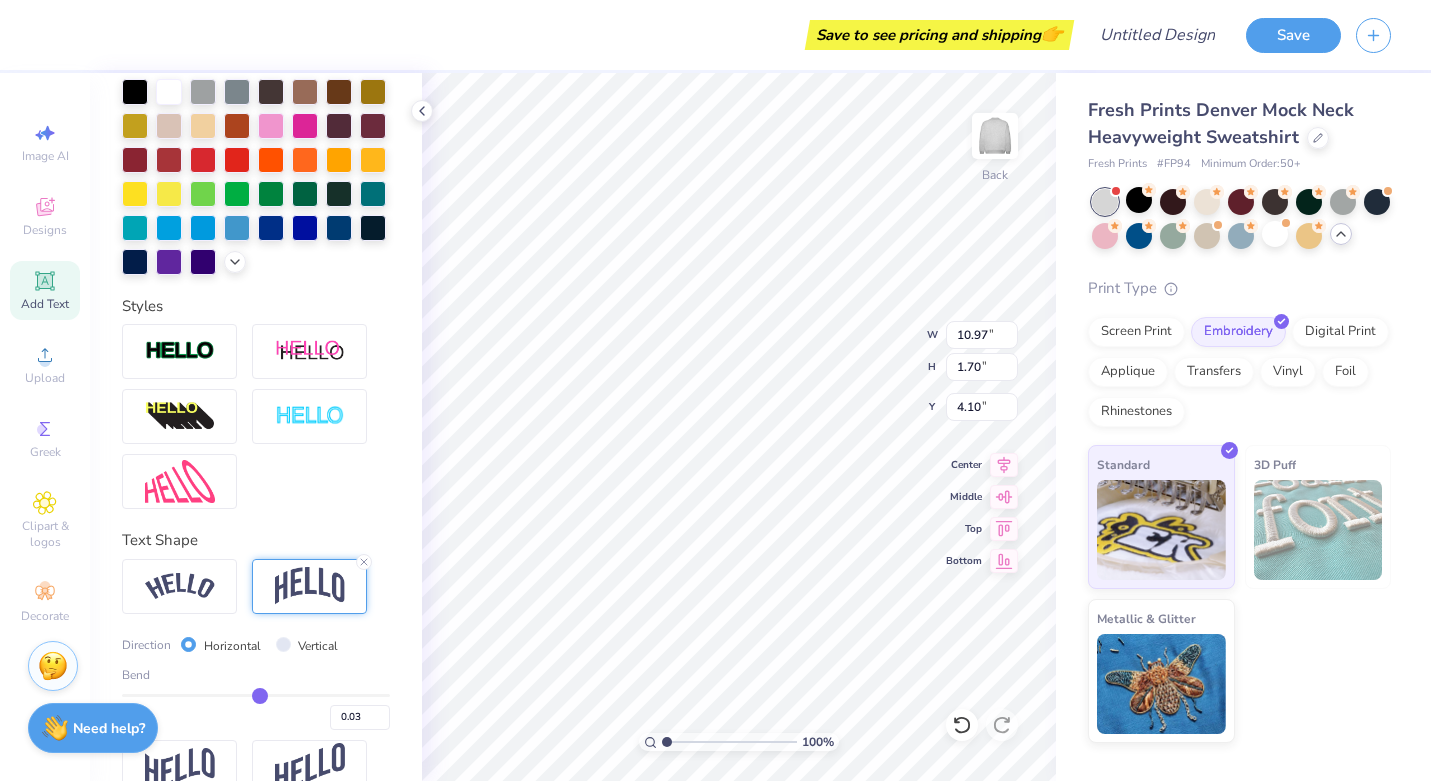 type on "0.04" 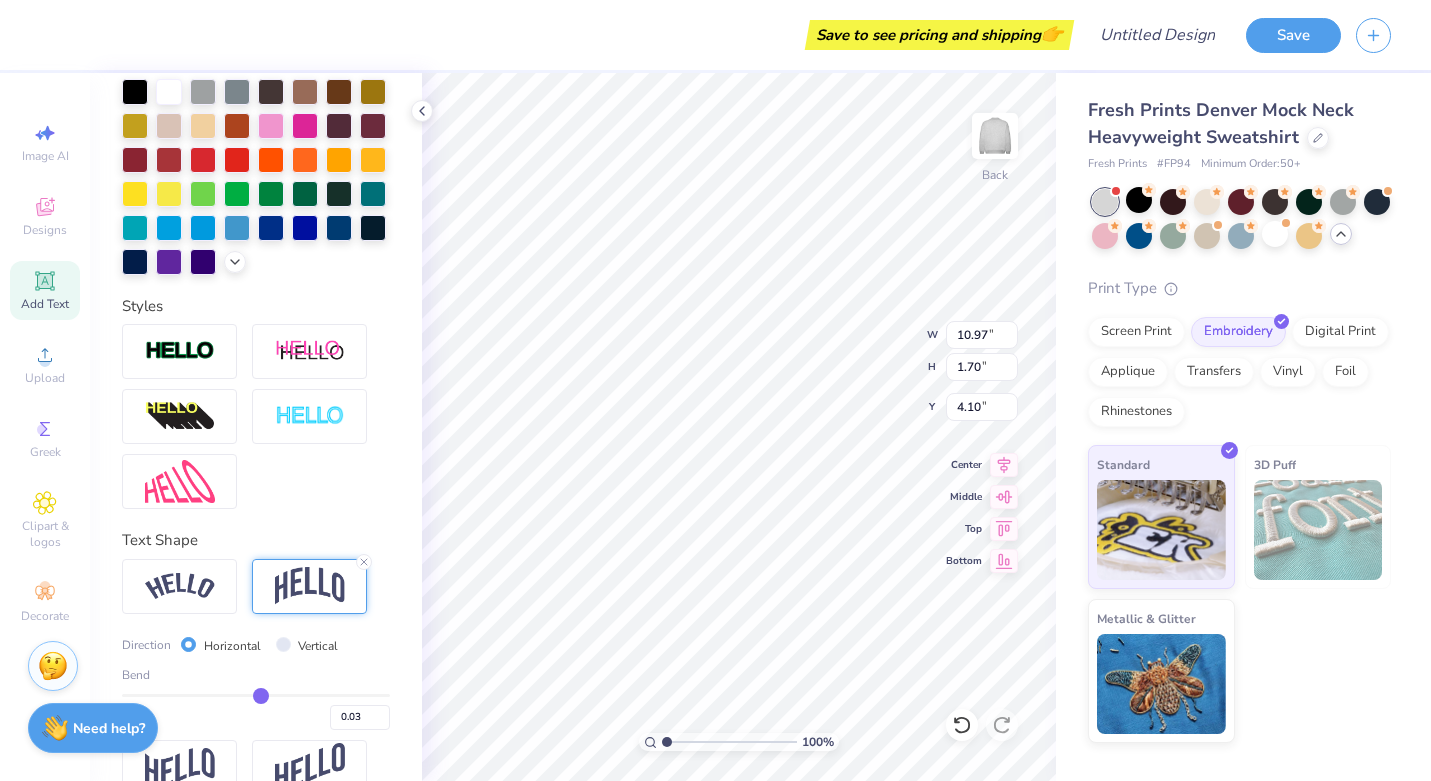 type on "0.04" 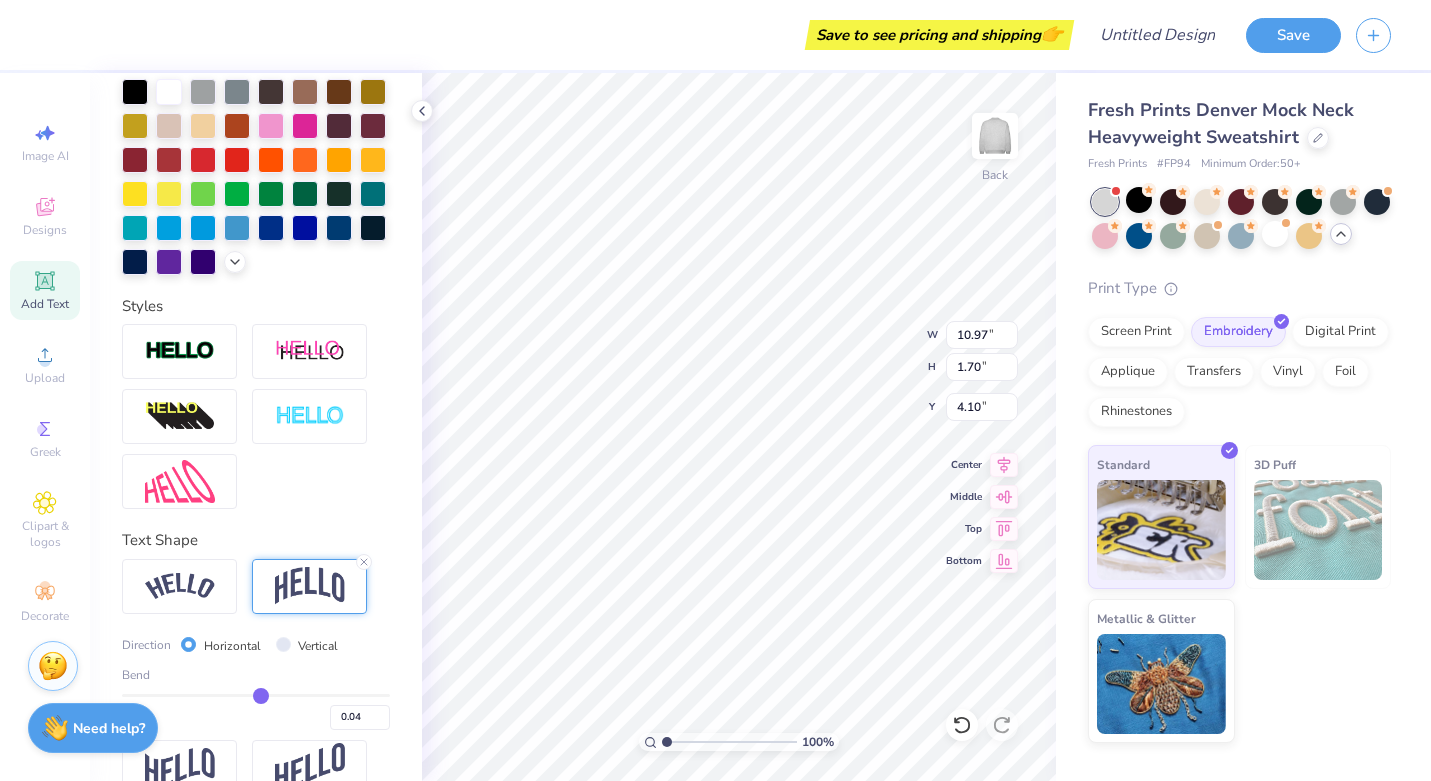 type on "0.06" 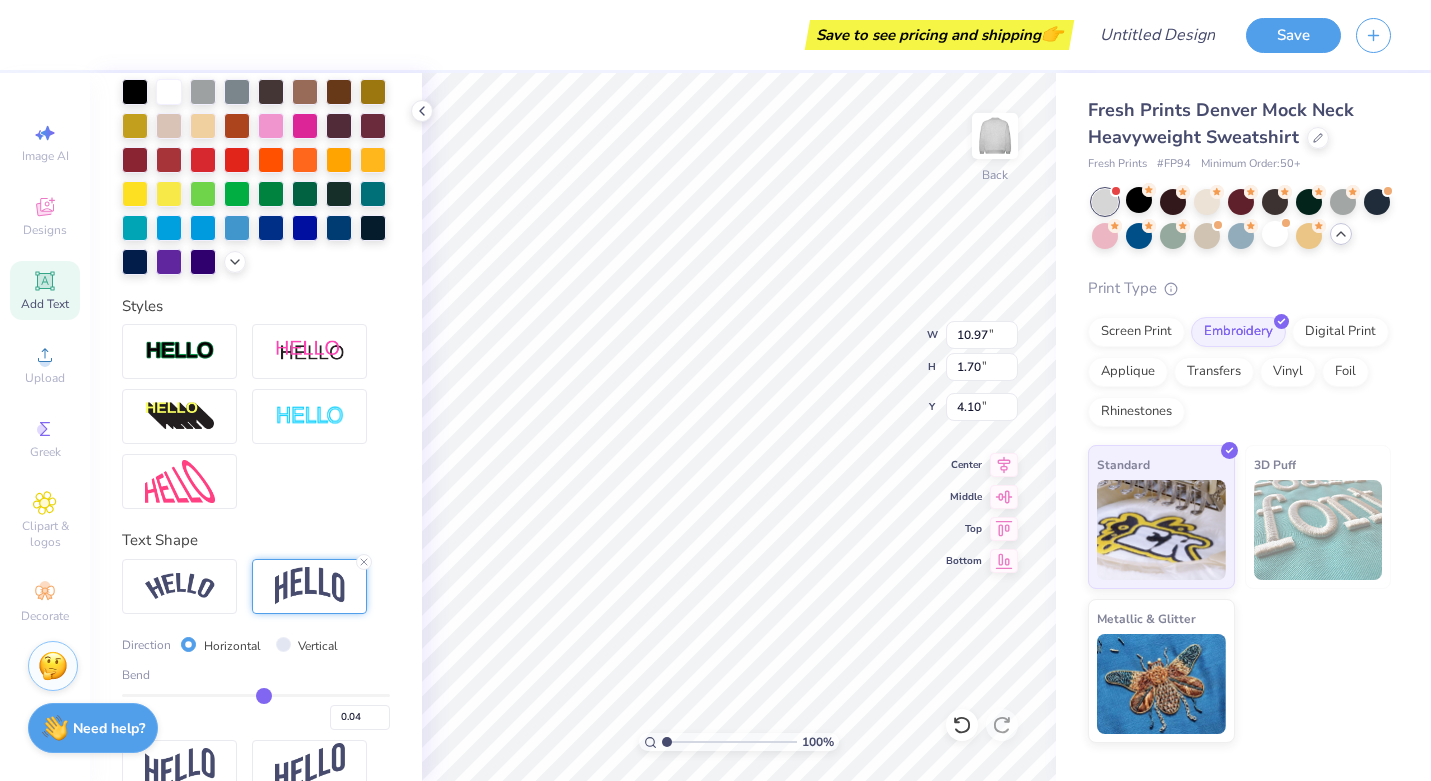 type on "0.06" 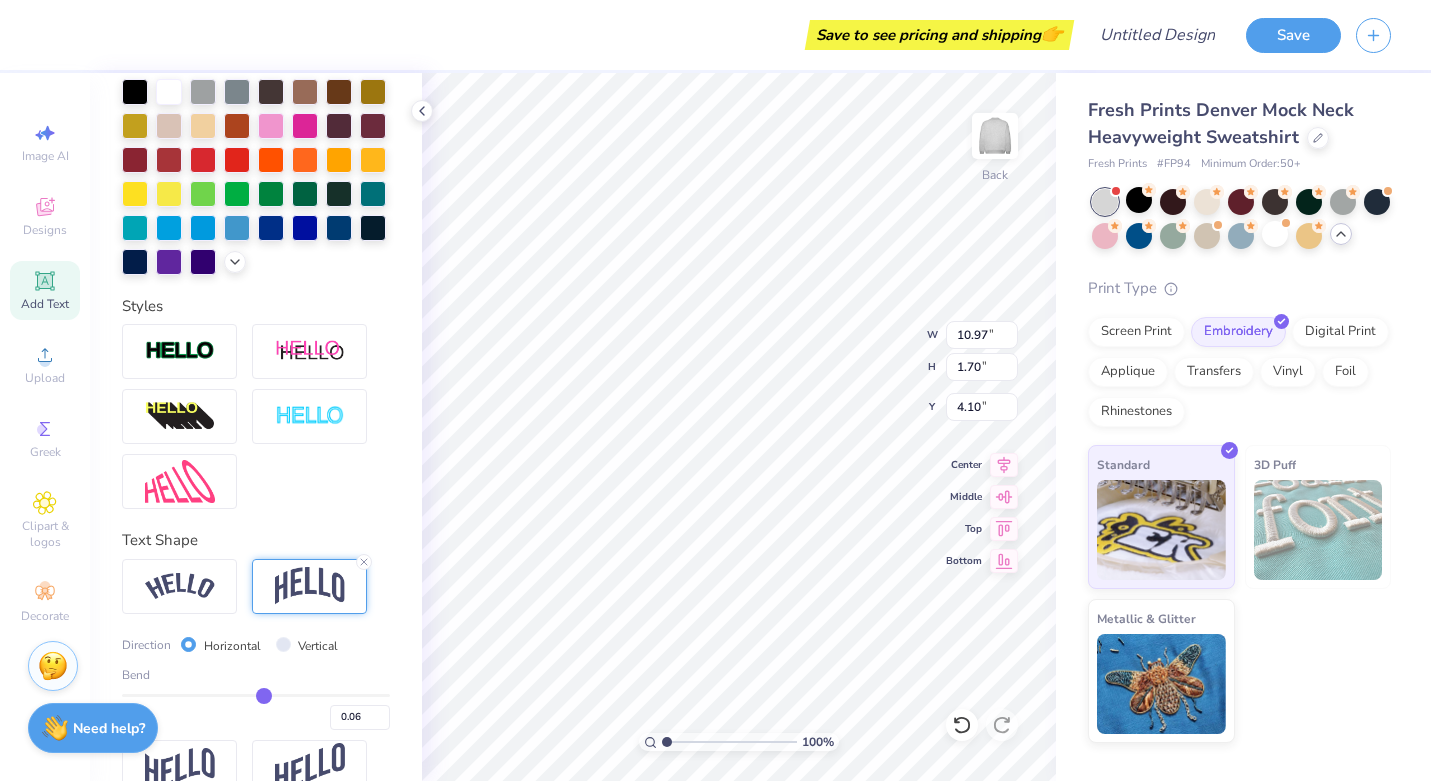 type on "0.08" 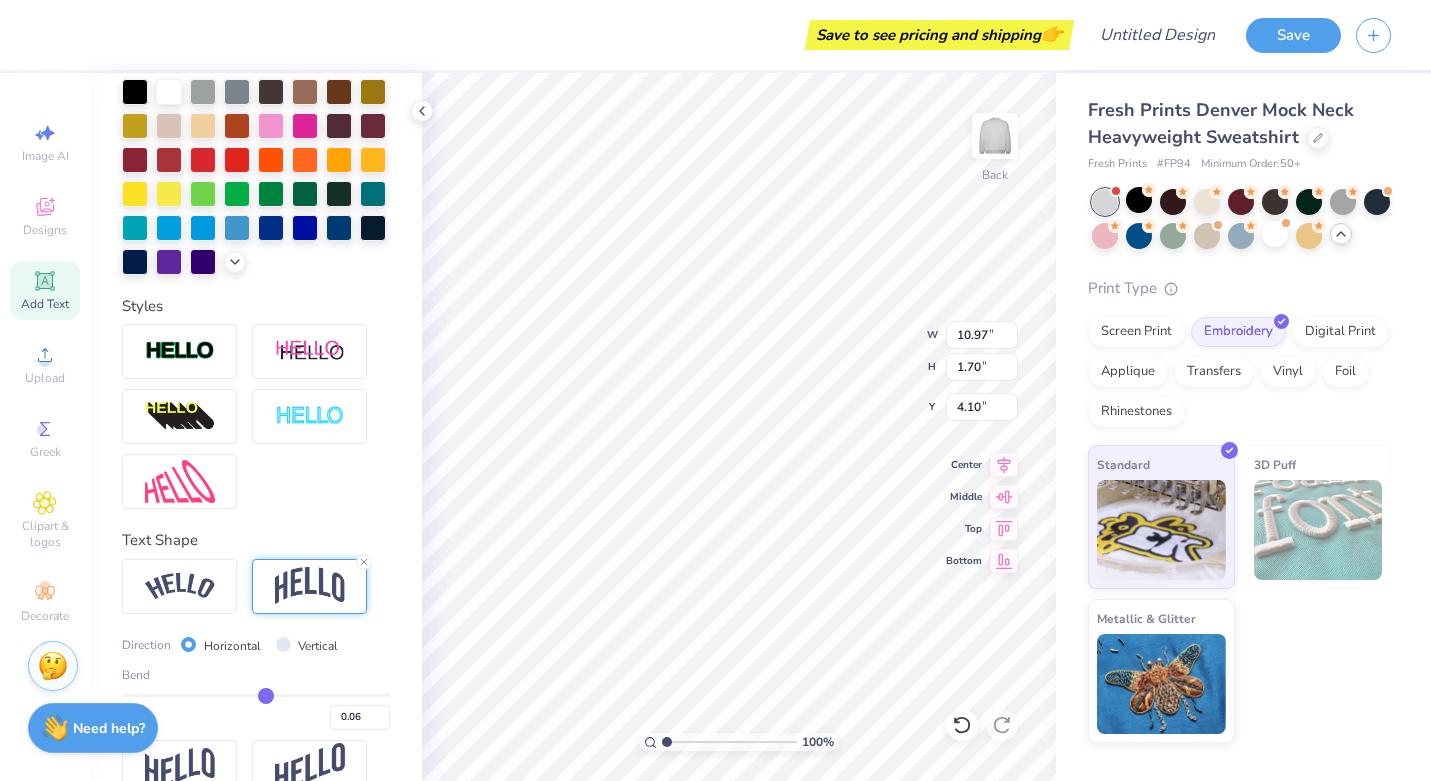 type on "0.08" 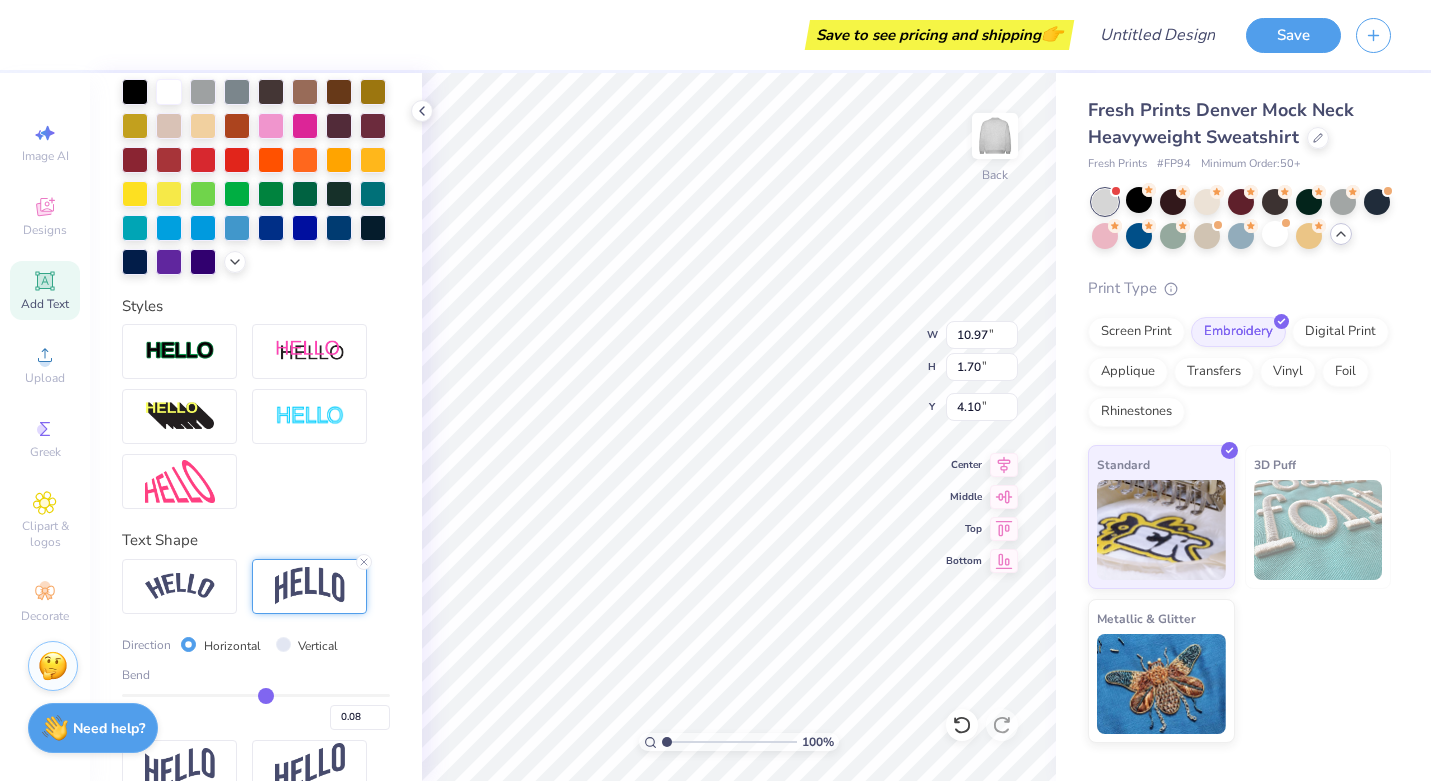 type on "0.09" 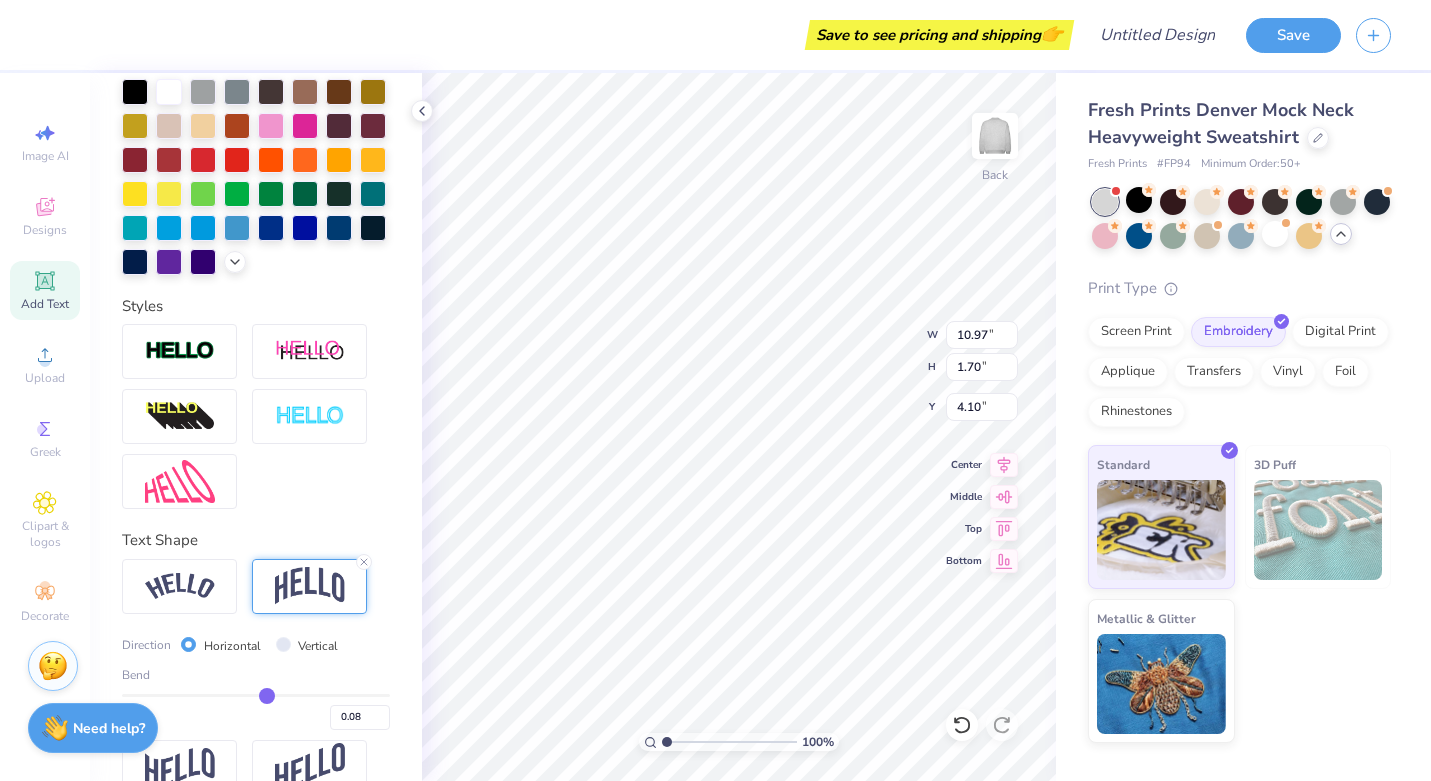 type on "0.09" 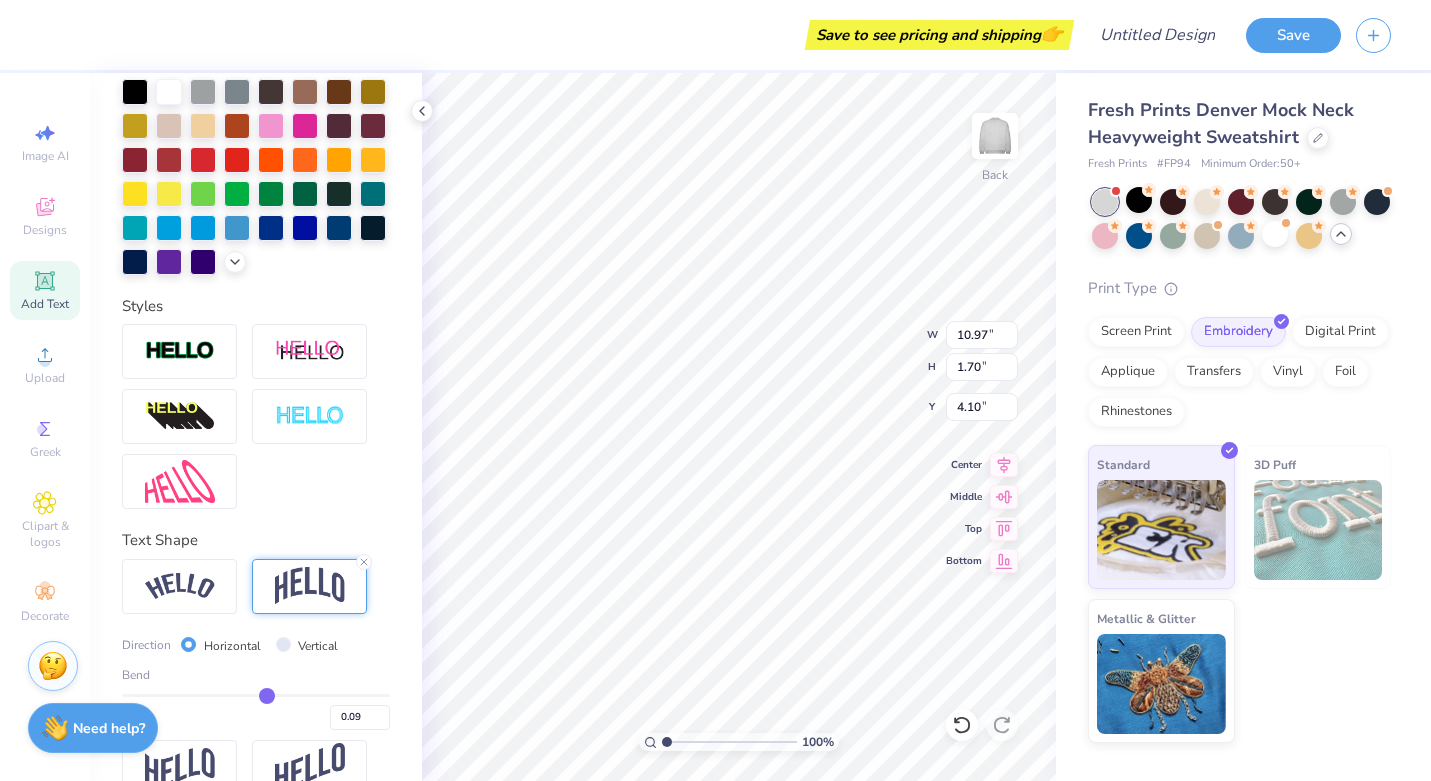 type on "0.1" 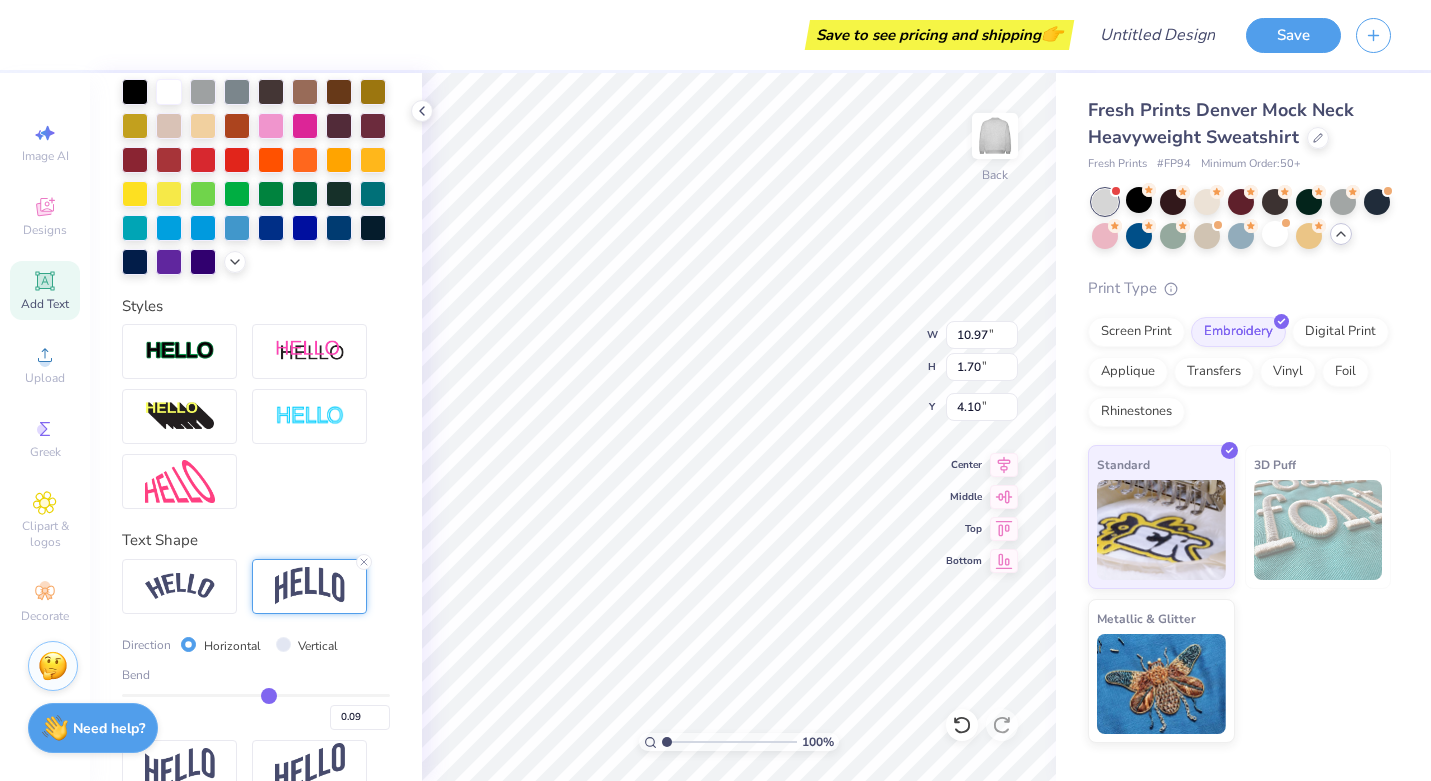 type on "0.10" 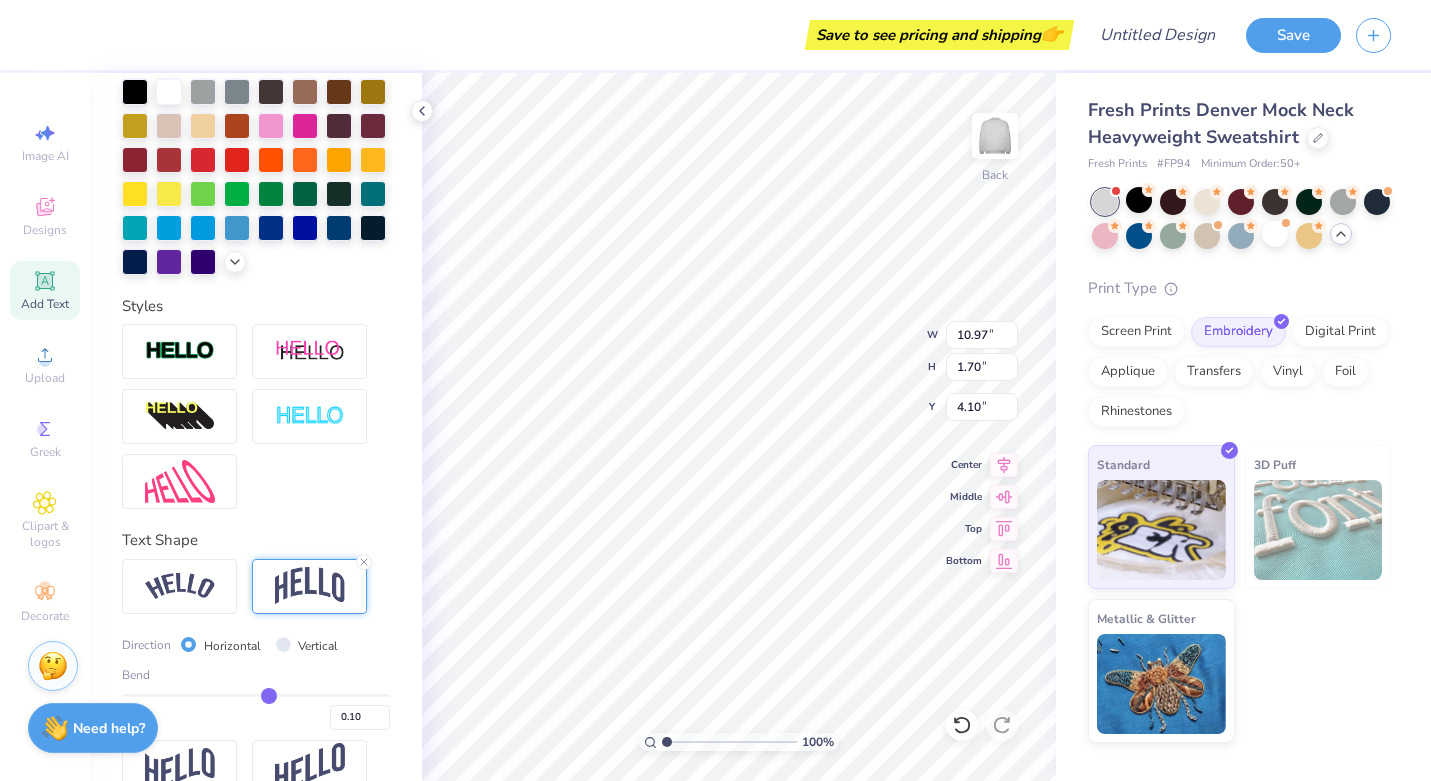 type on "0.11" 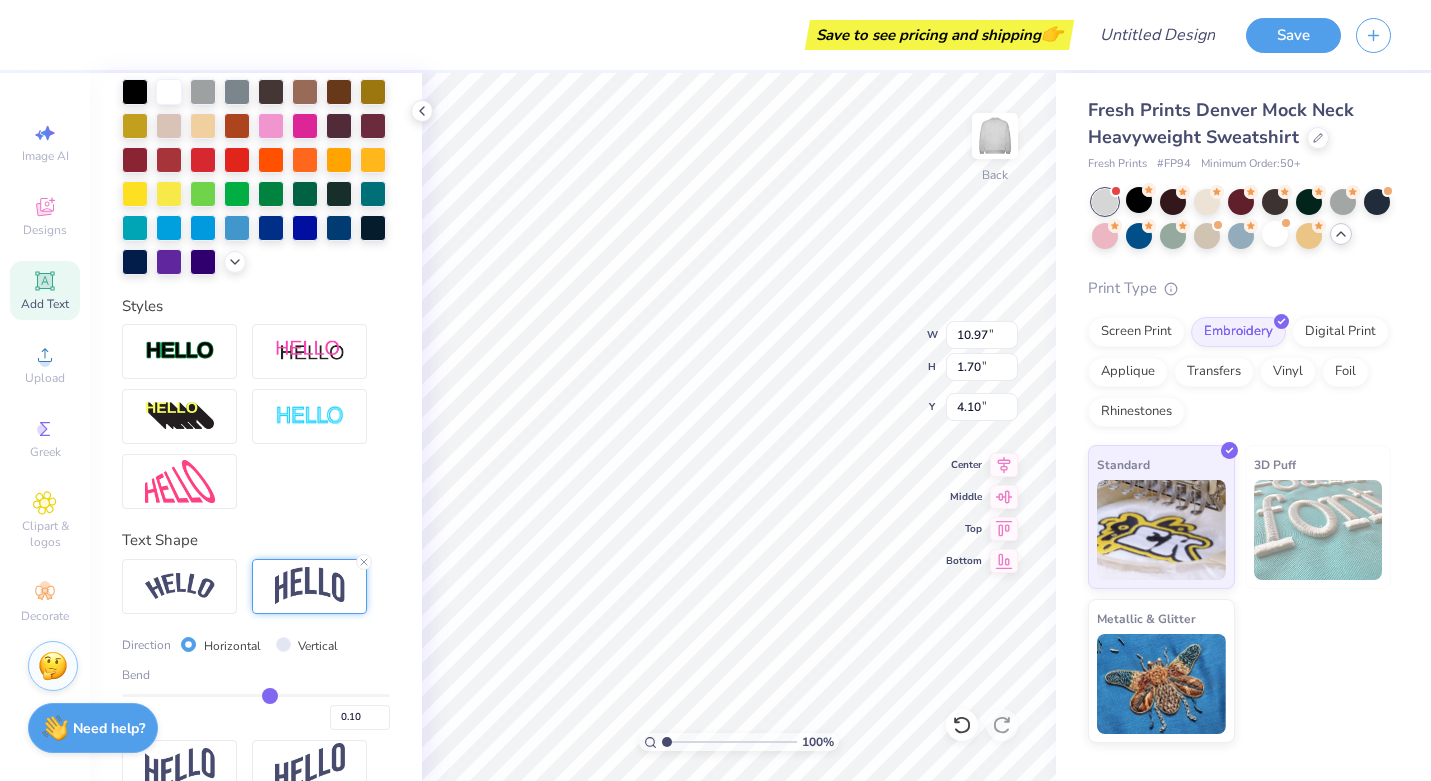 type on "0.11" 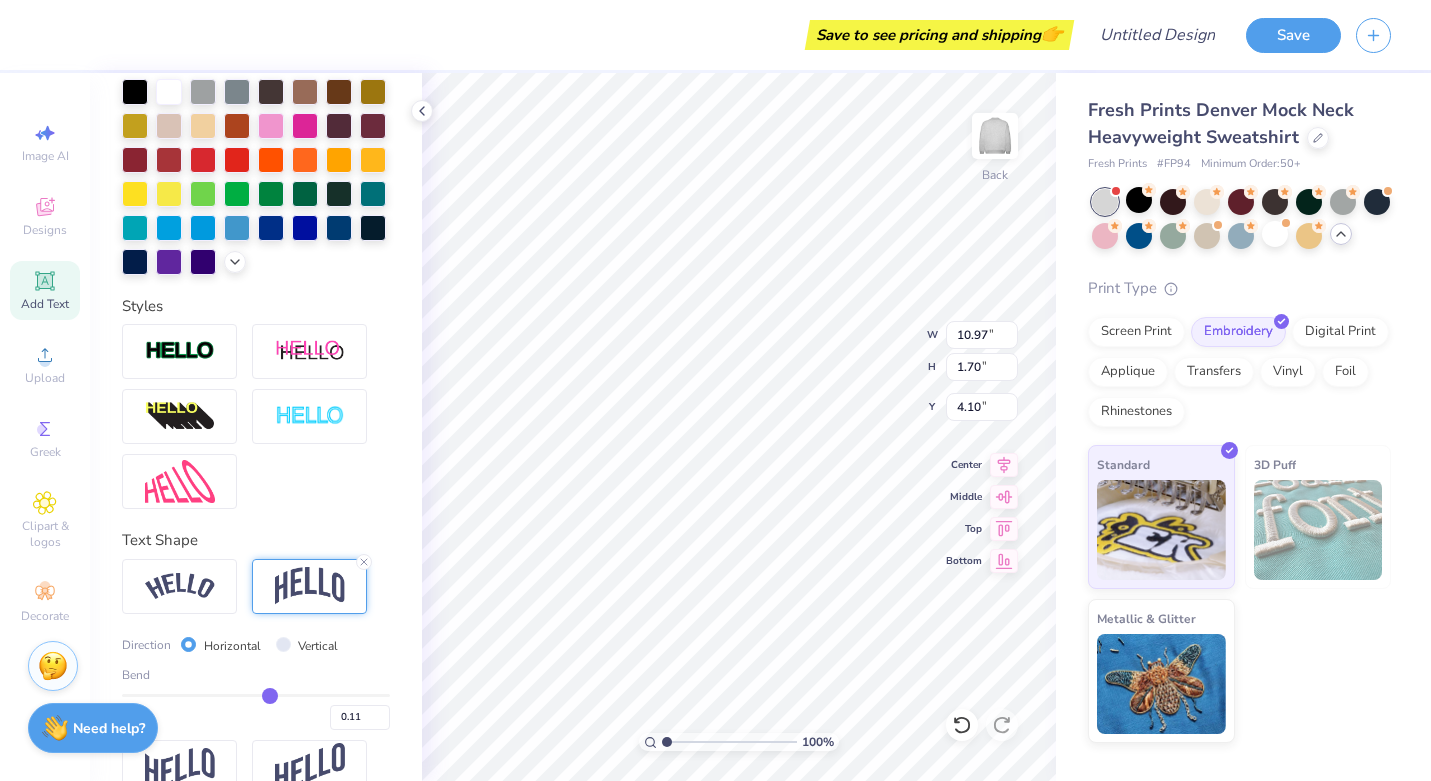 type on "0.12" 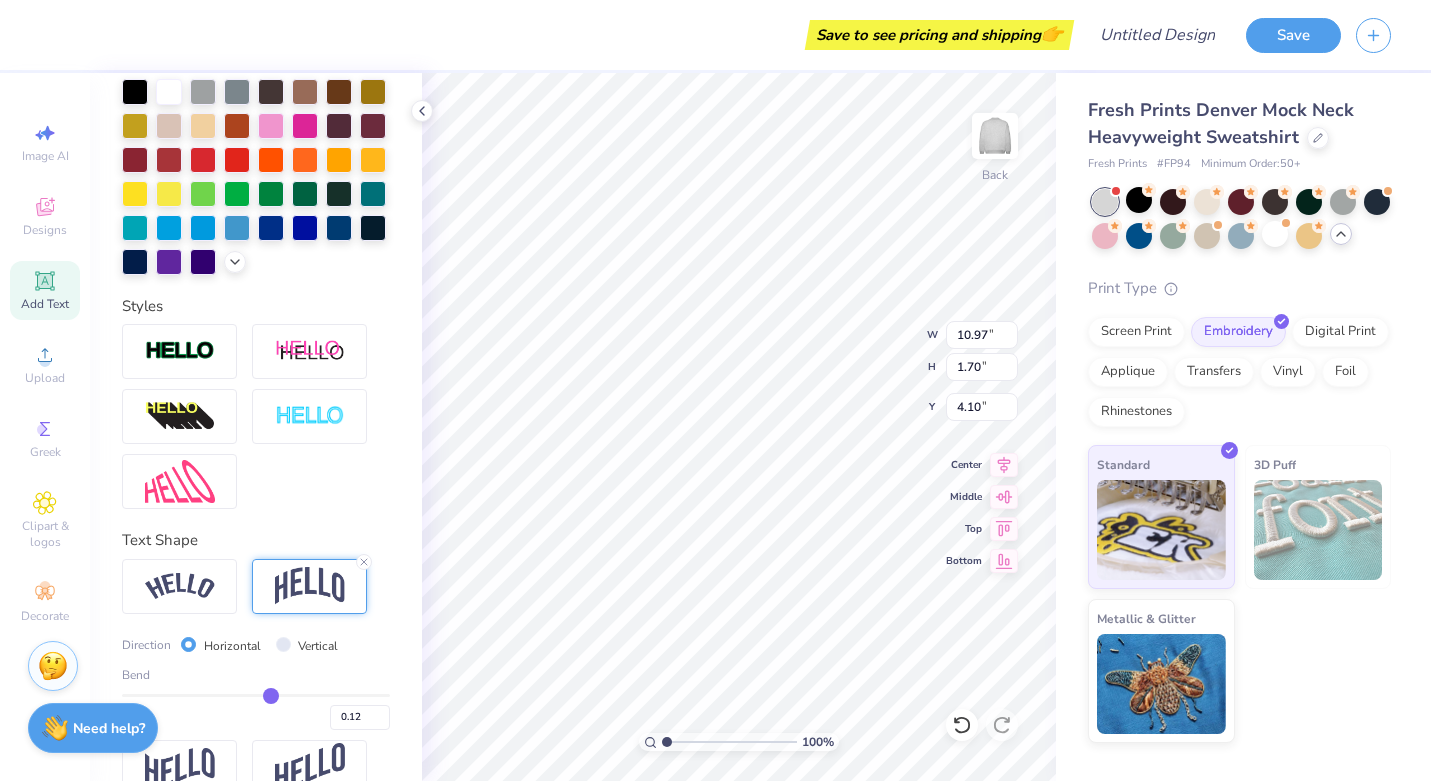 type on "0.14" 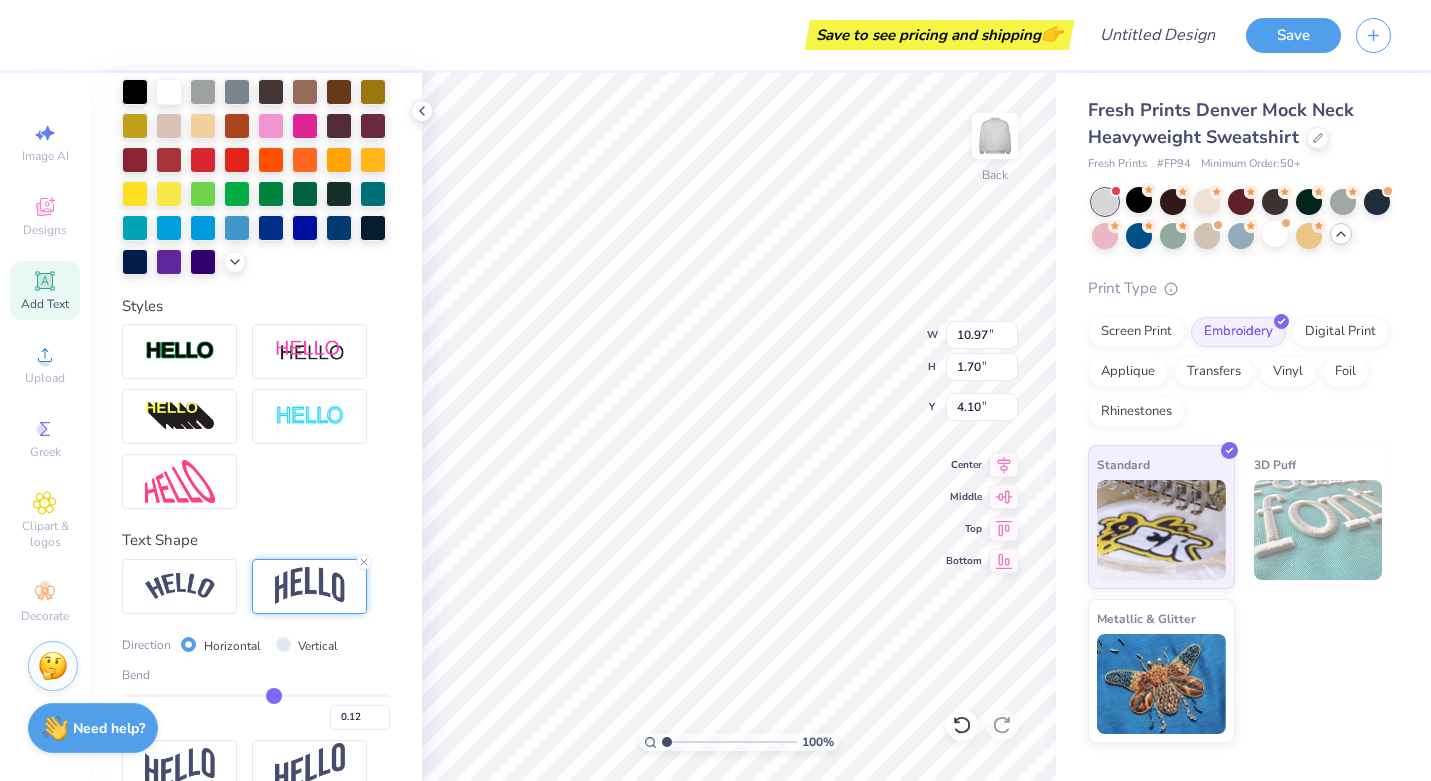 type on "0.14" 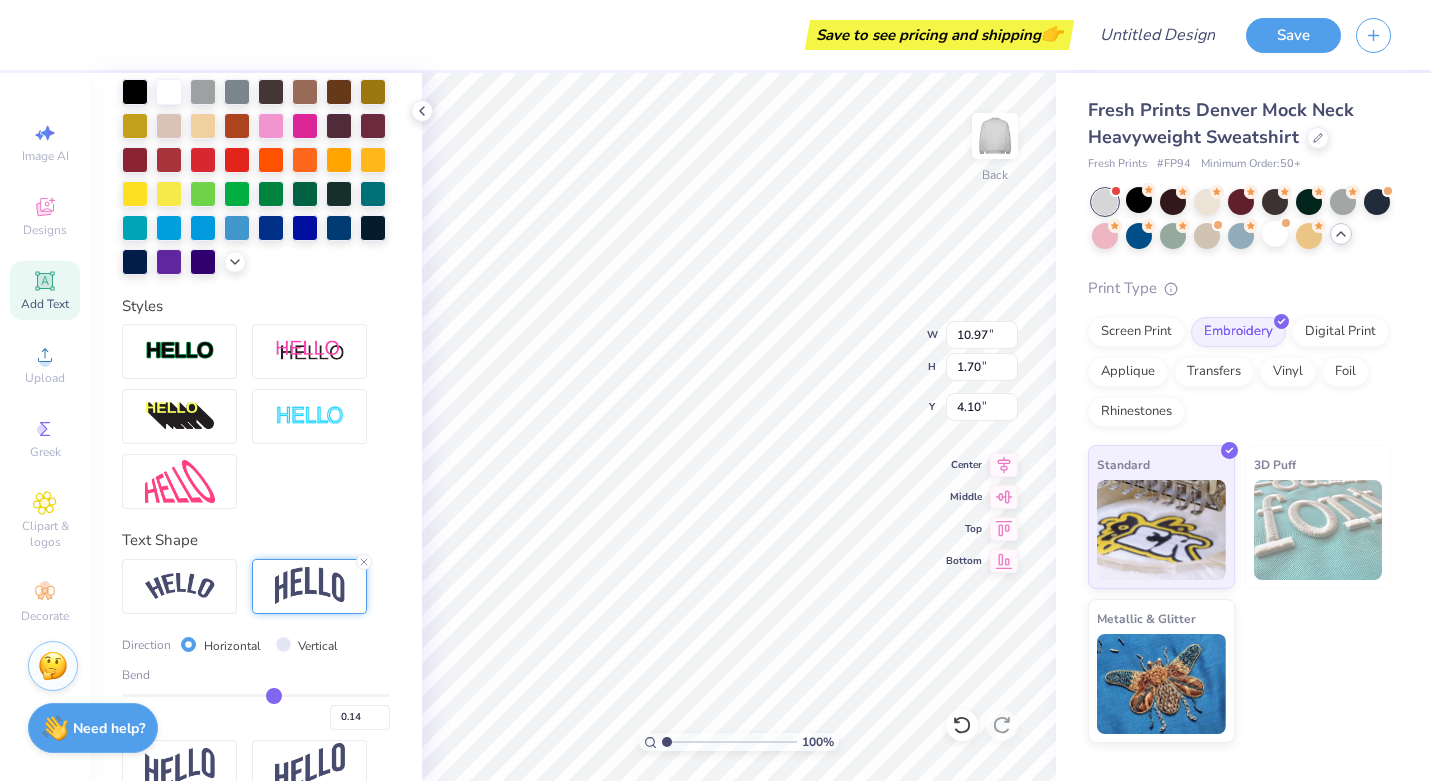 type on "0.16" 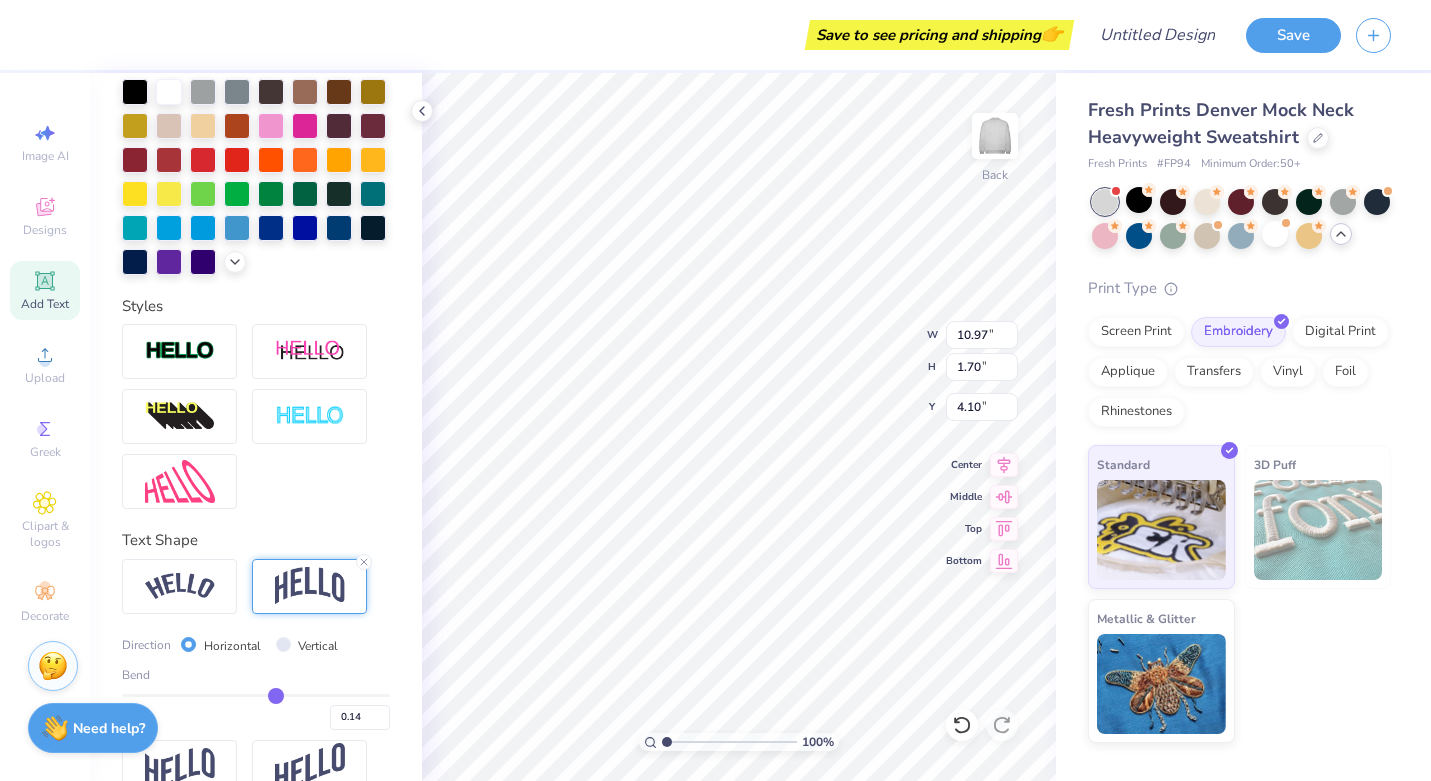 type on "0.16" 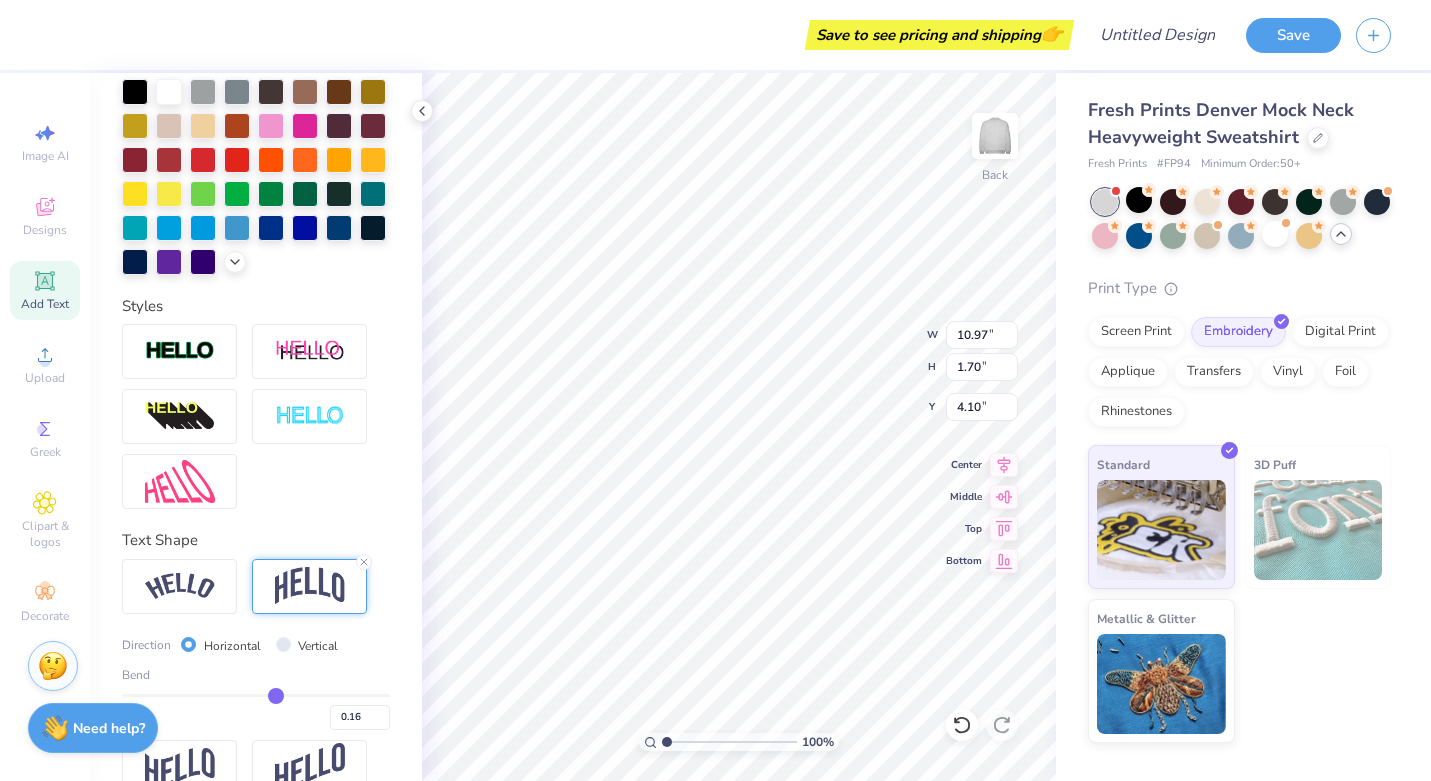 type on "0.17" 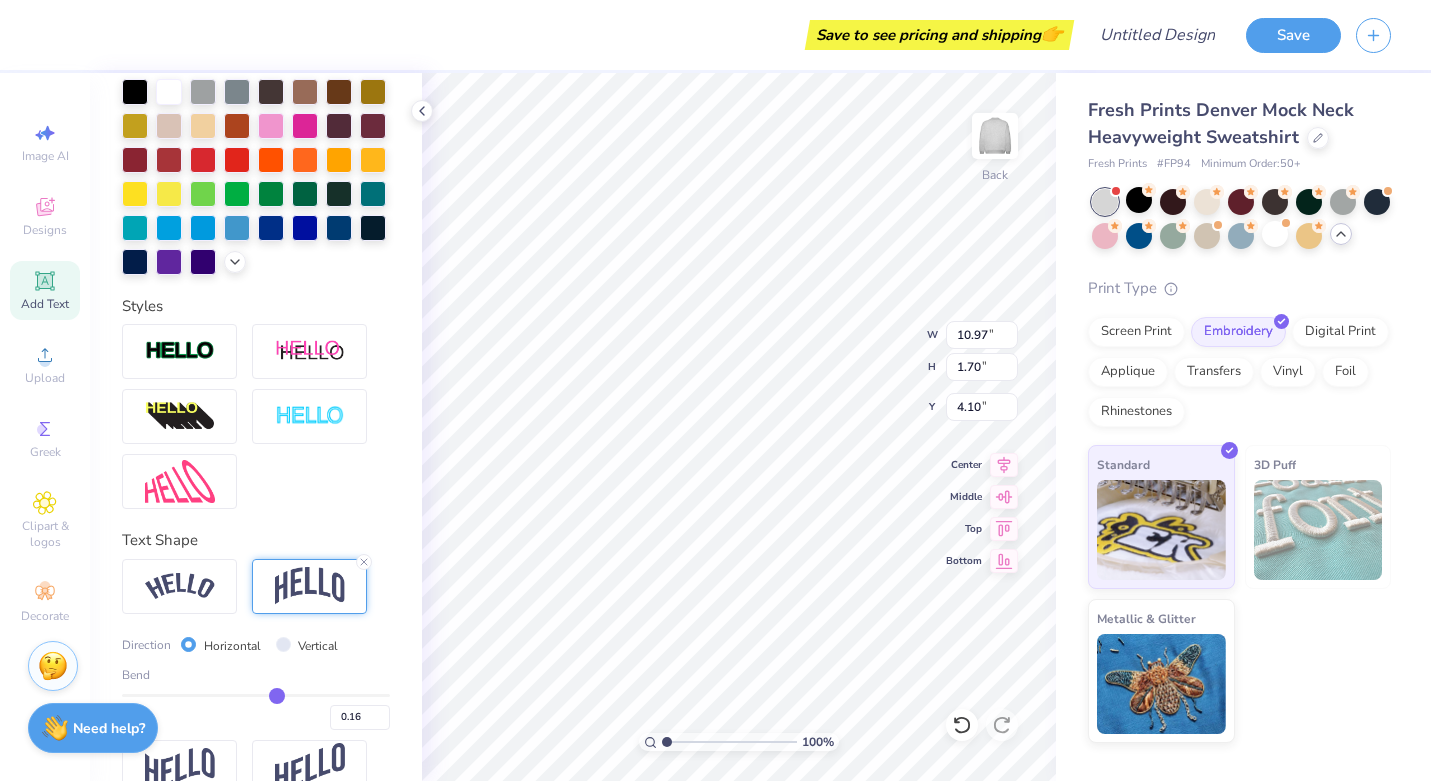 type on "0.17" 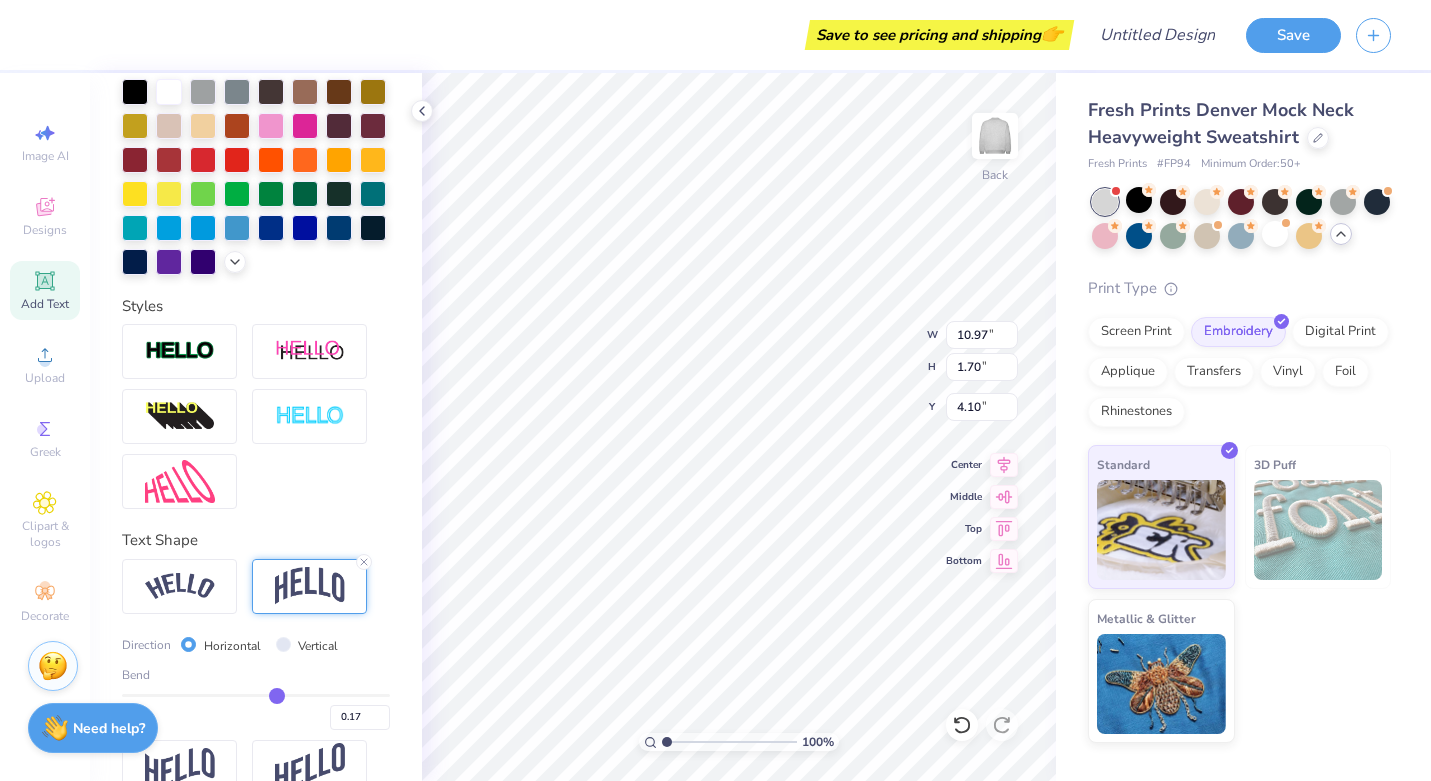 drag, startPoint x: 257, startPoint y: 698, endPoint x: 277, endPoint y: 697, distance: 20.024984 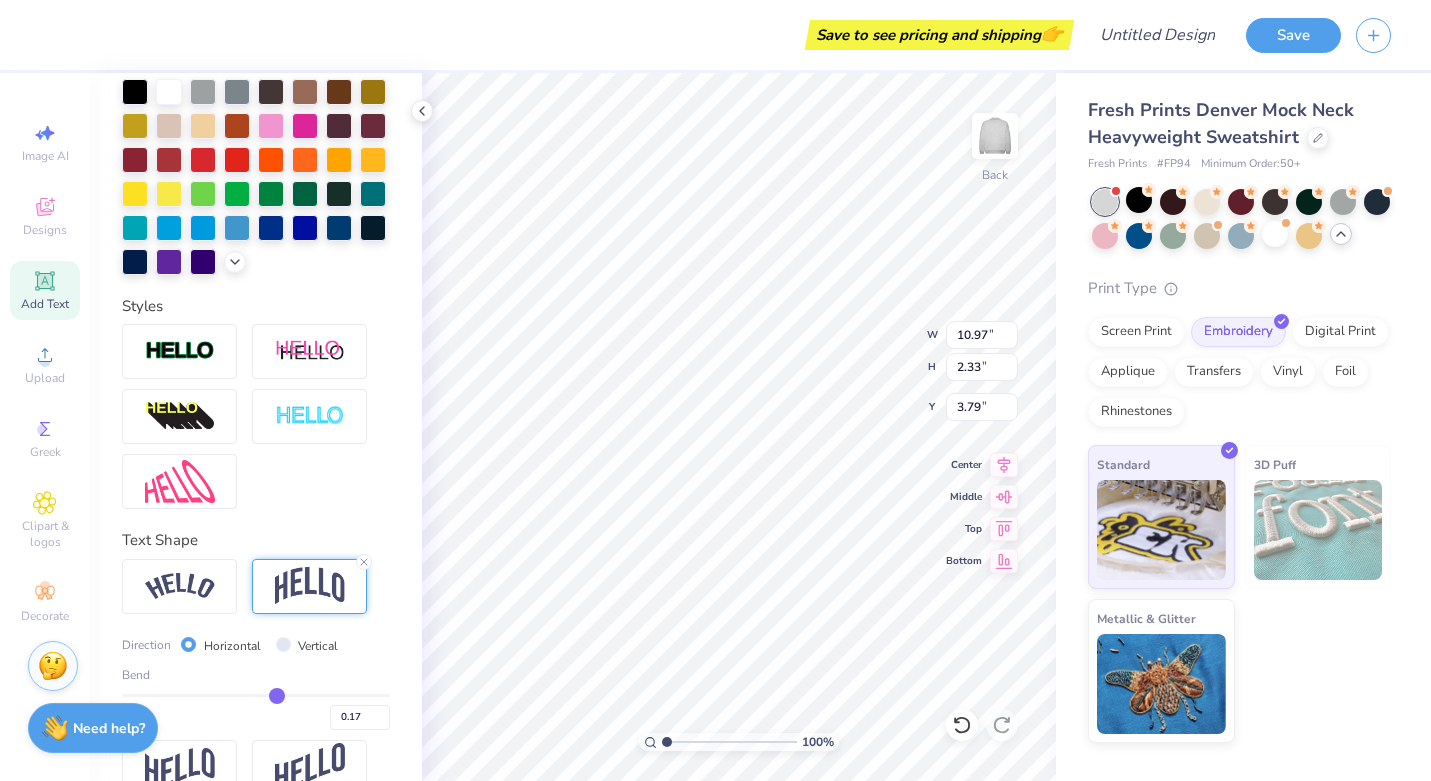 type on "0.18" 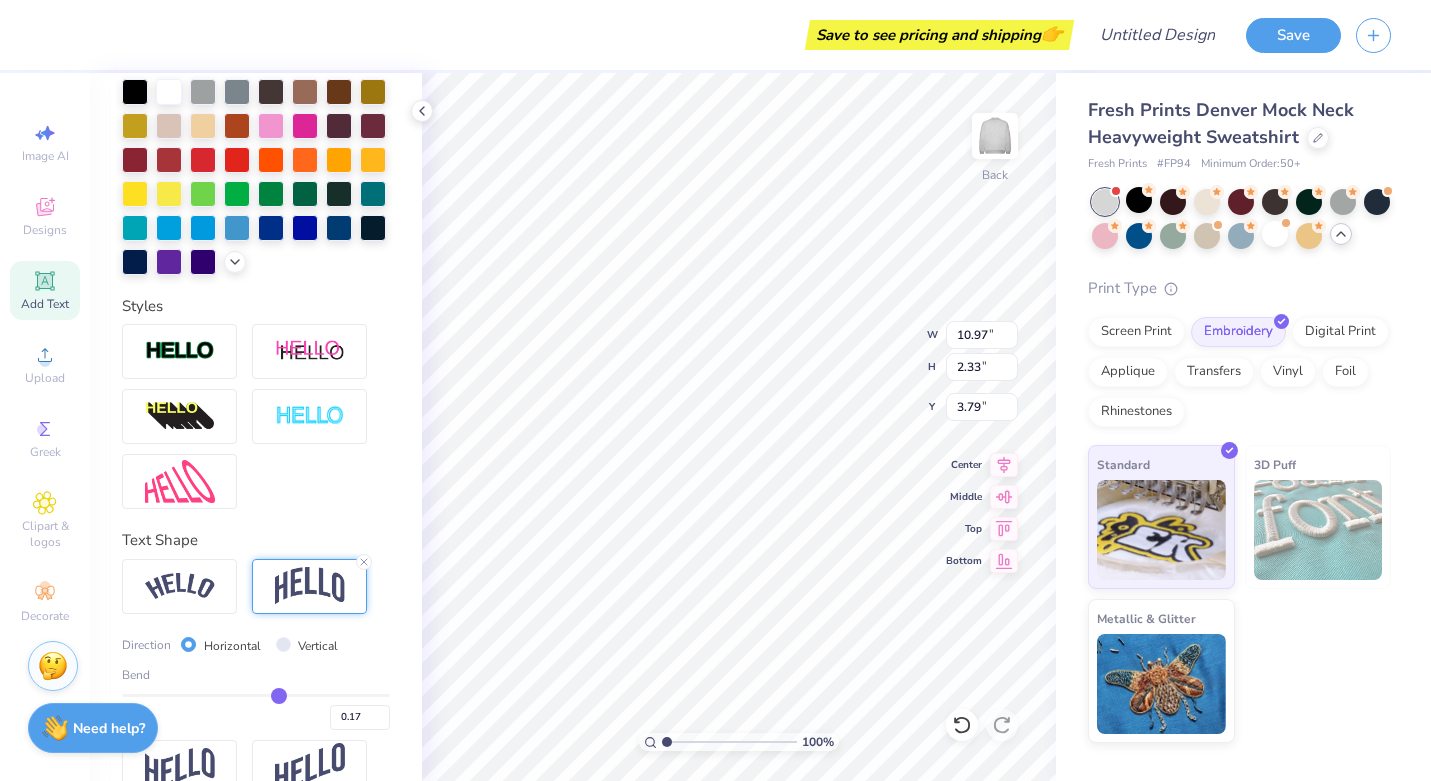 type on "0.18" 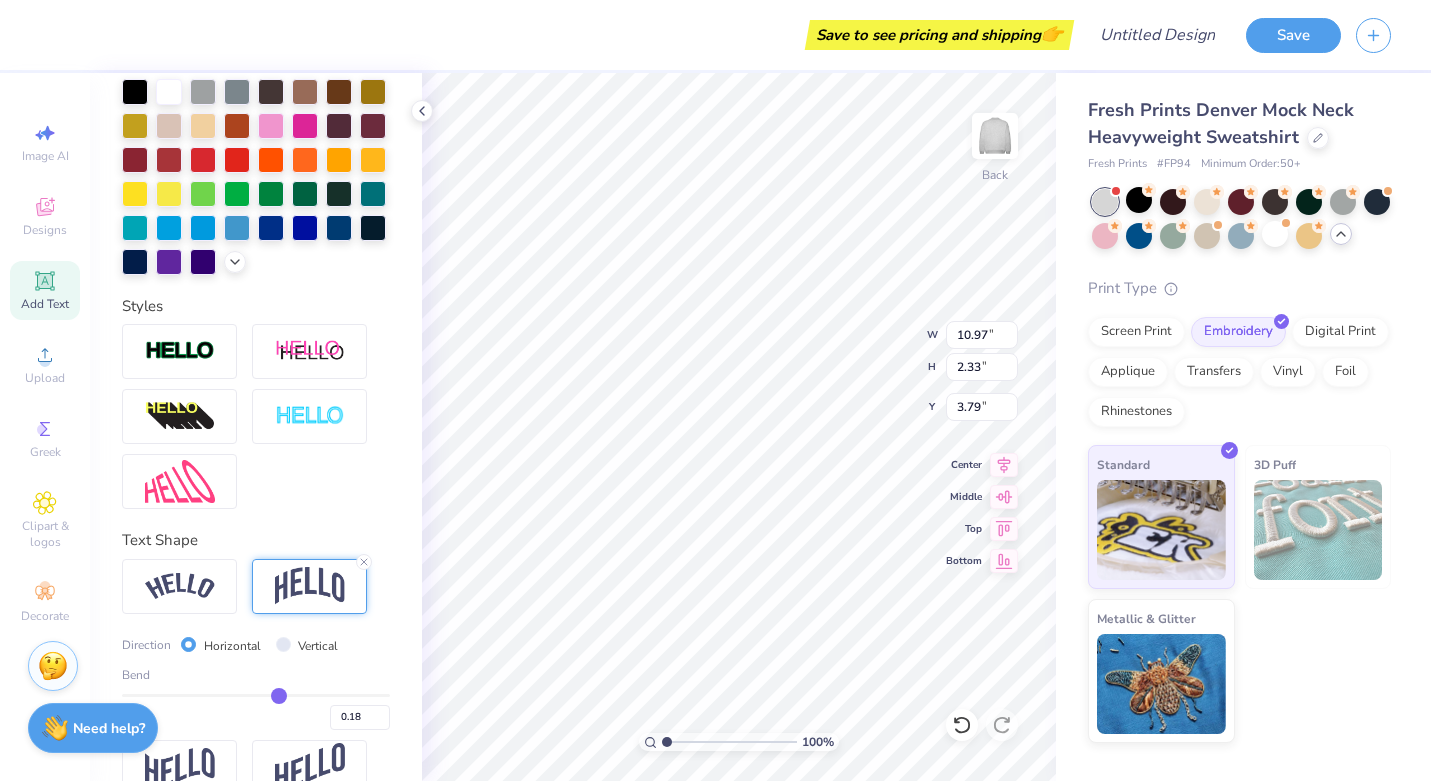 type on "0.2" 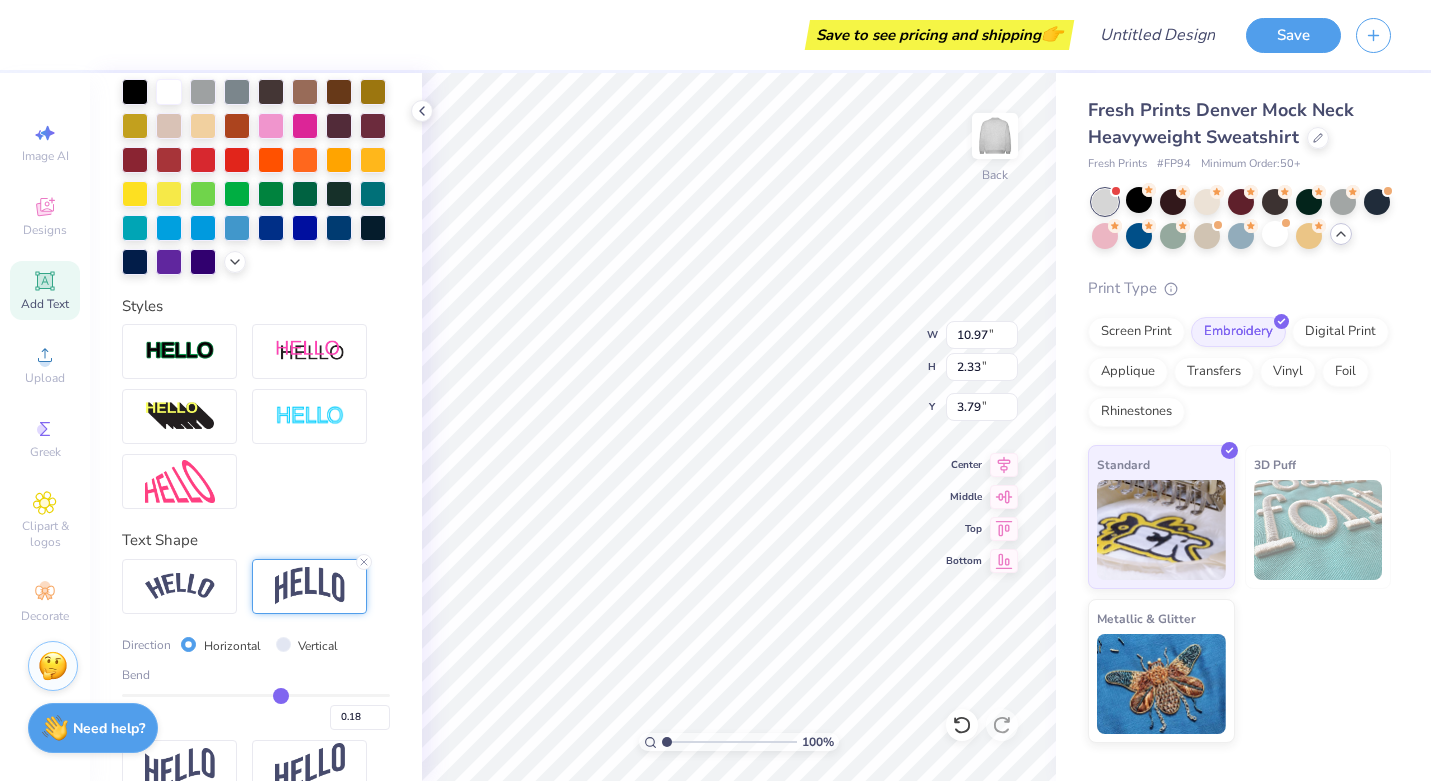 type on "0.20" 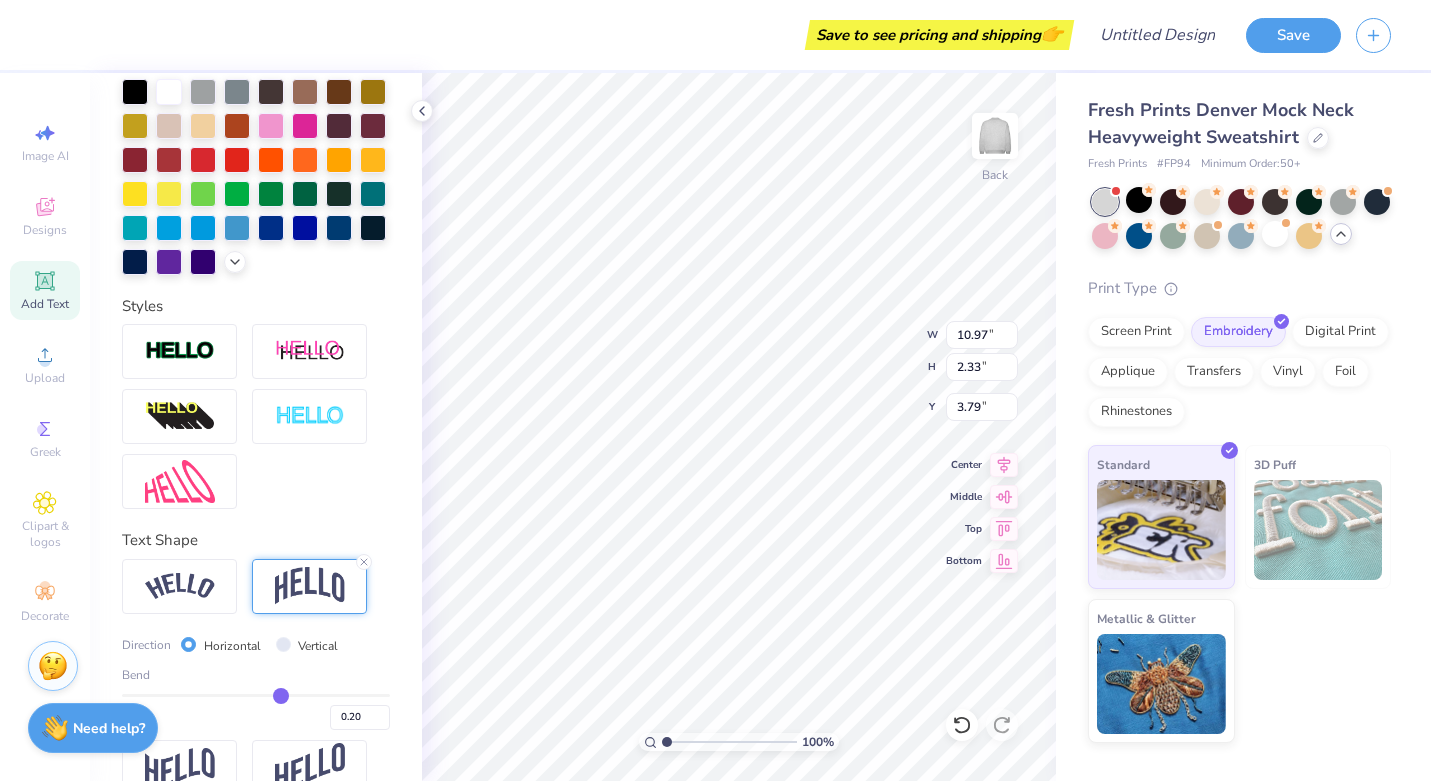 type on "0.21" 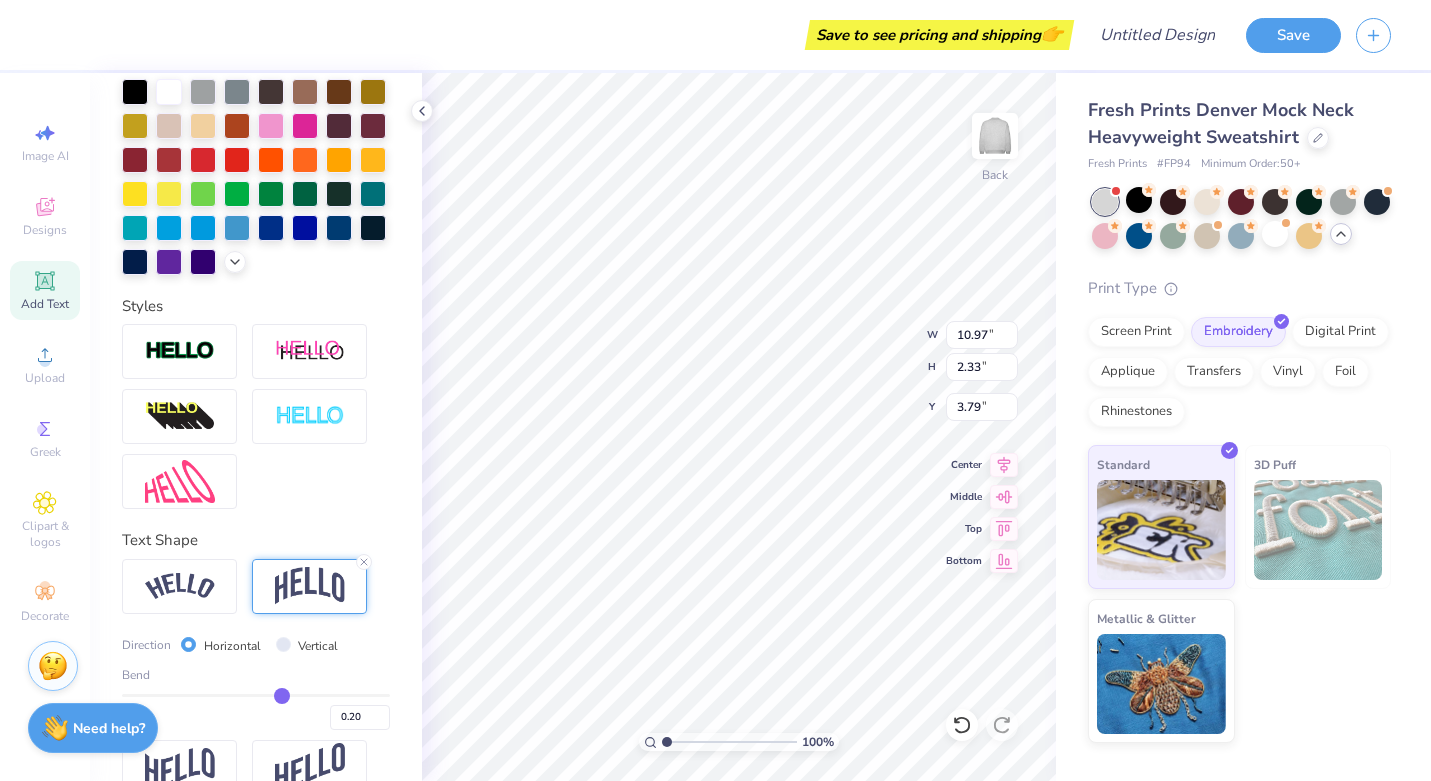 type on "0.21" 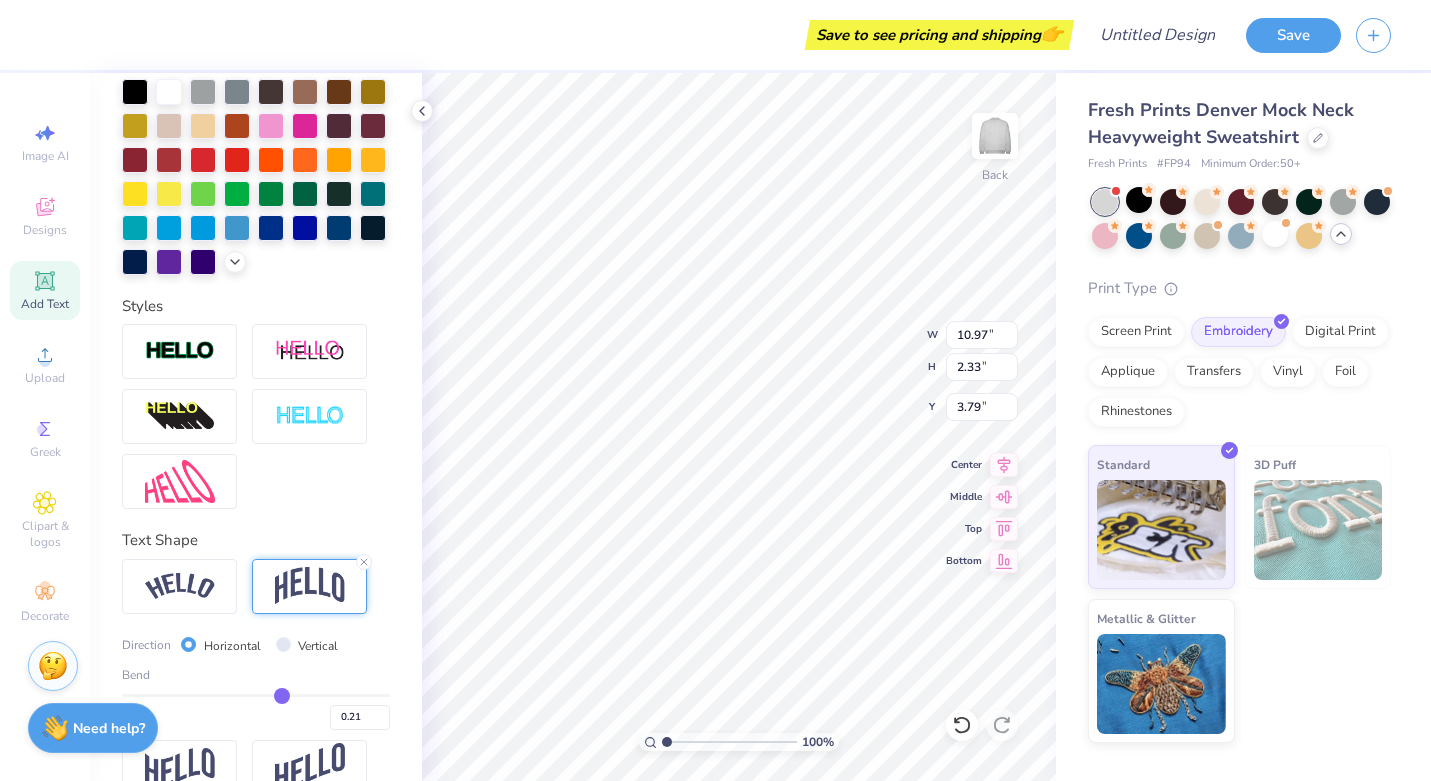 type on "0.22" 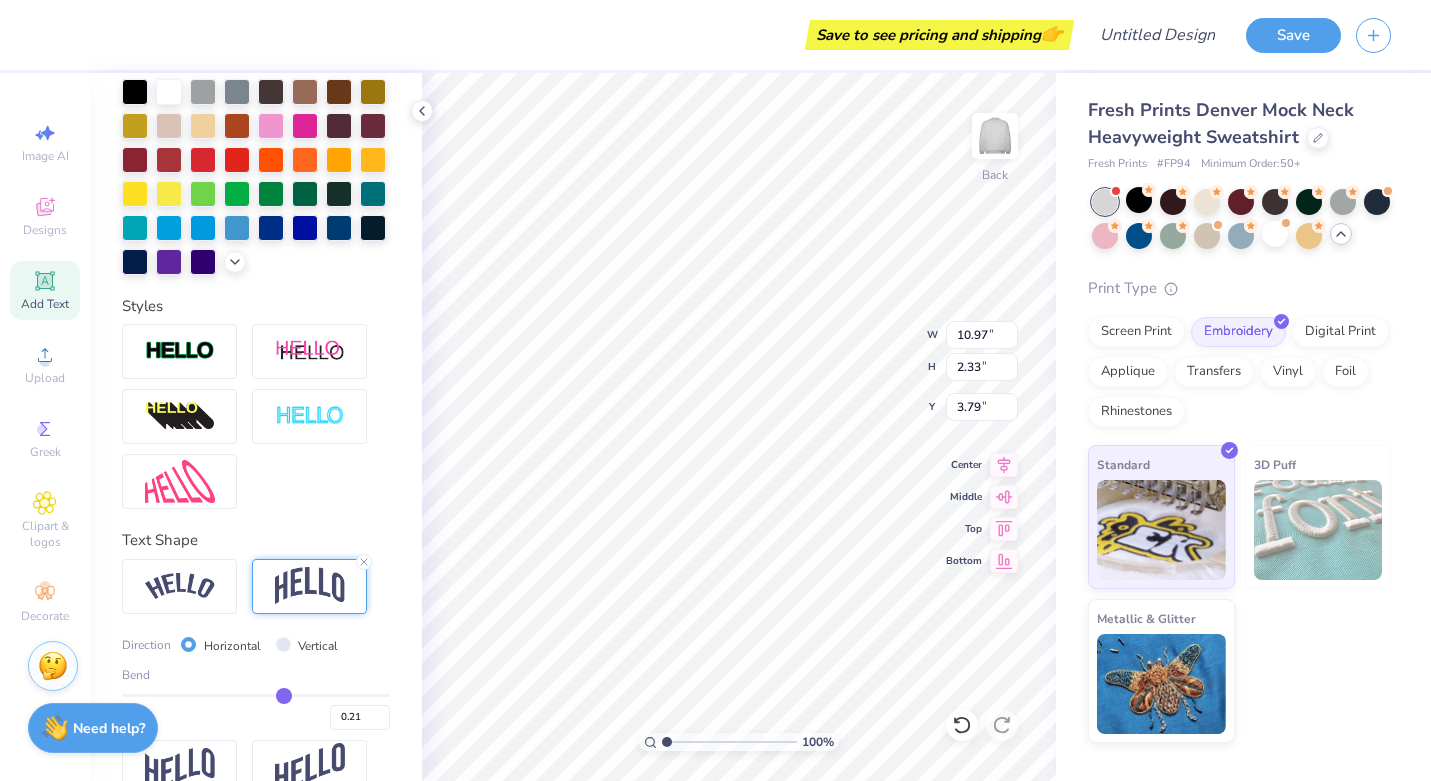 type on "0.22" 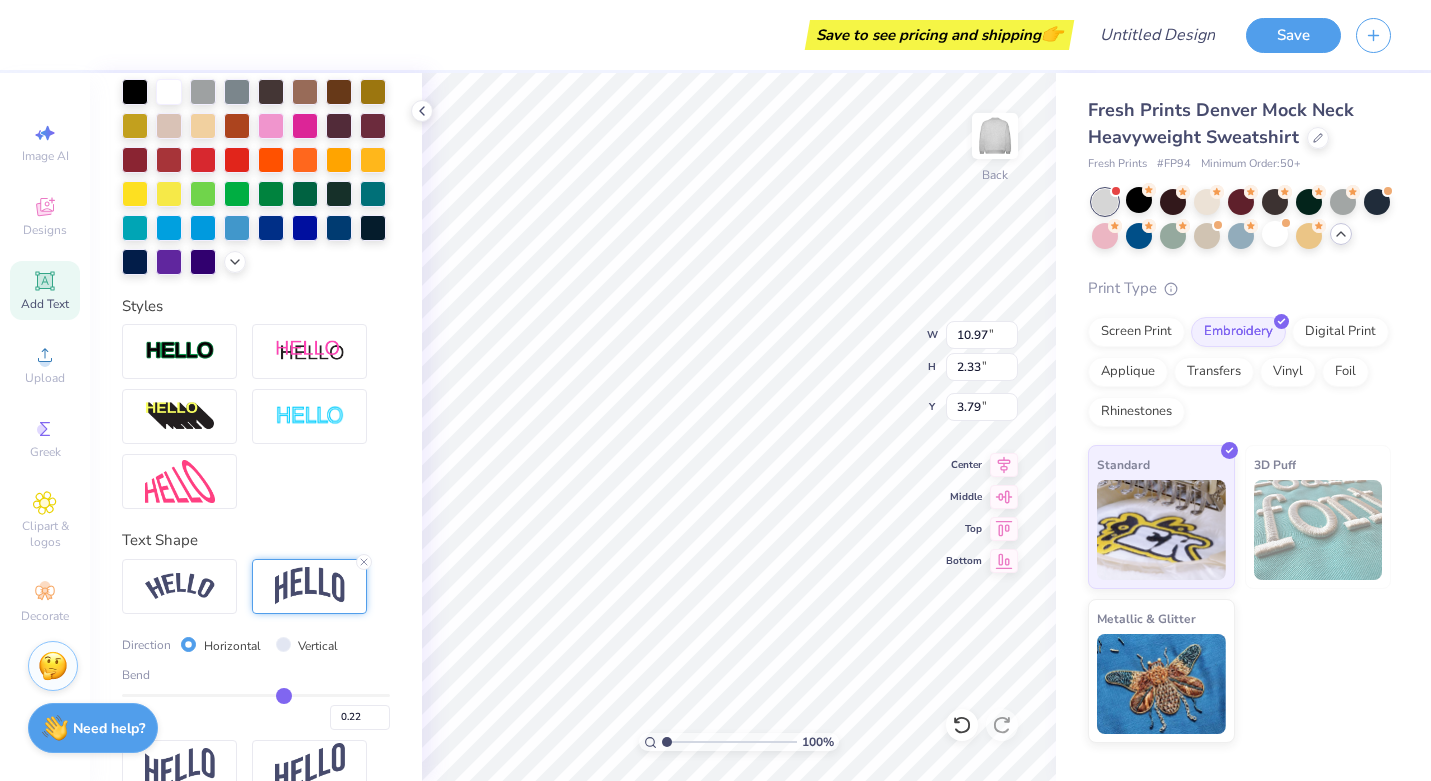 type on "0.25" 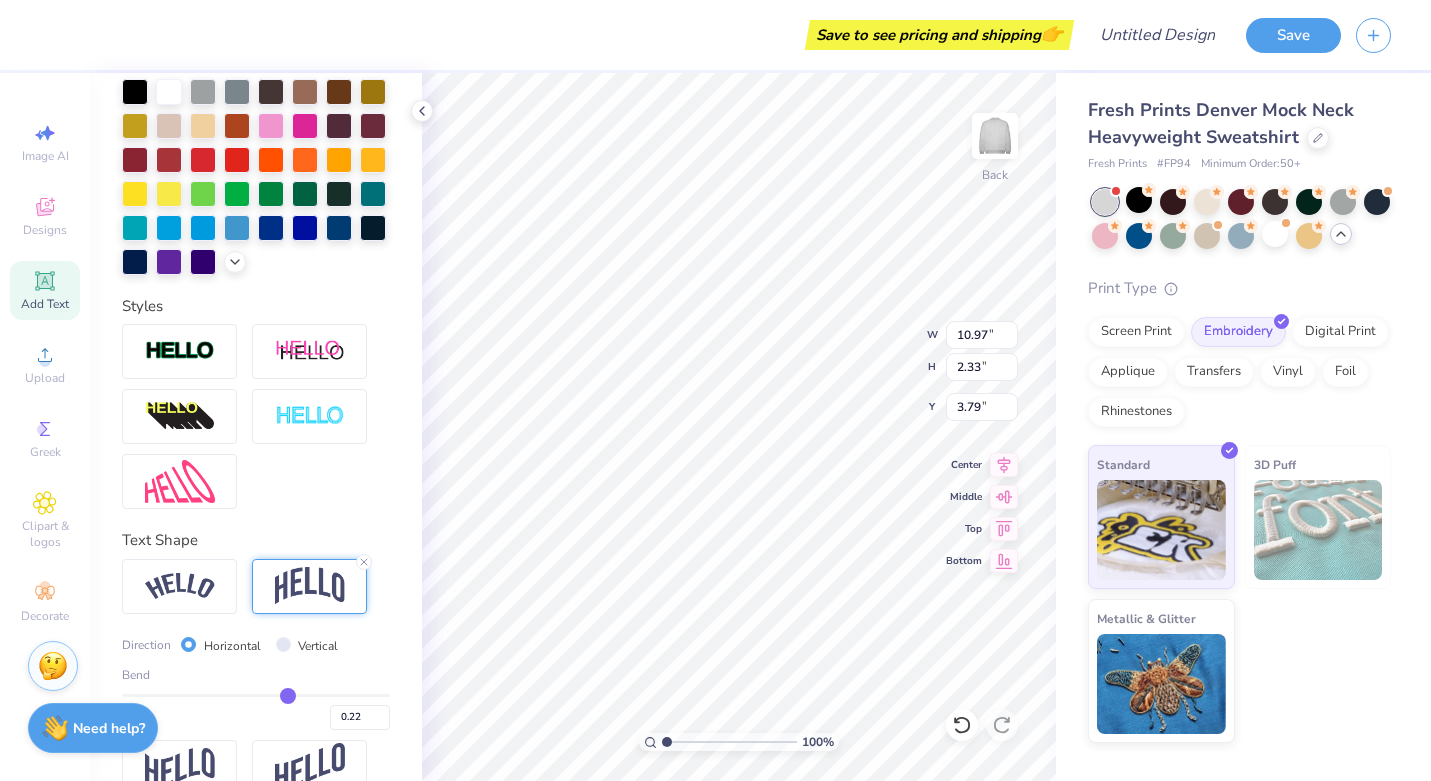 type on "0.25" 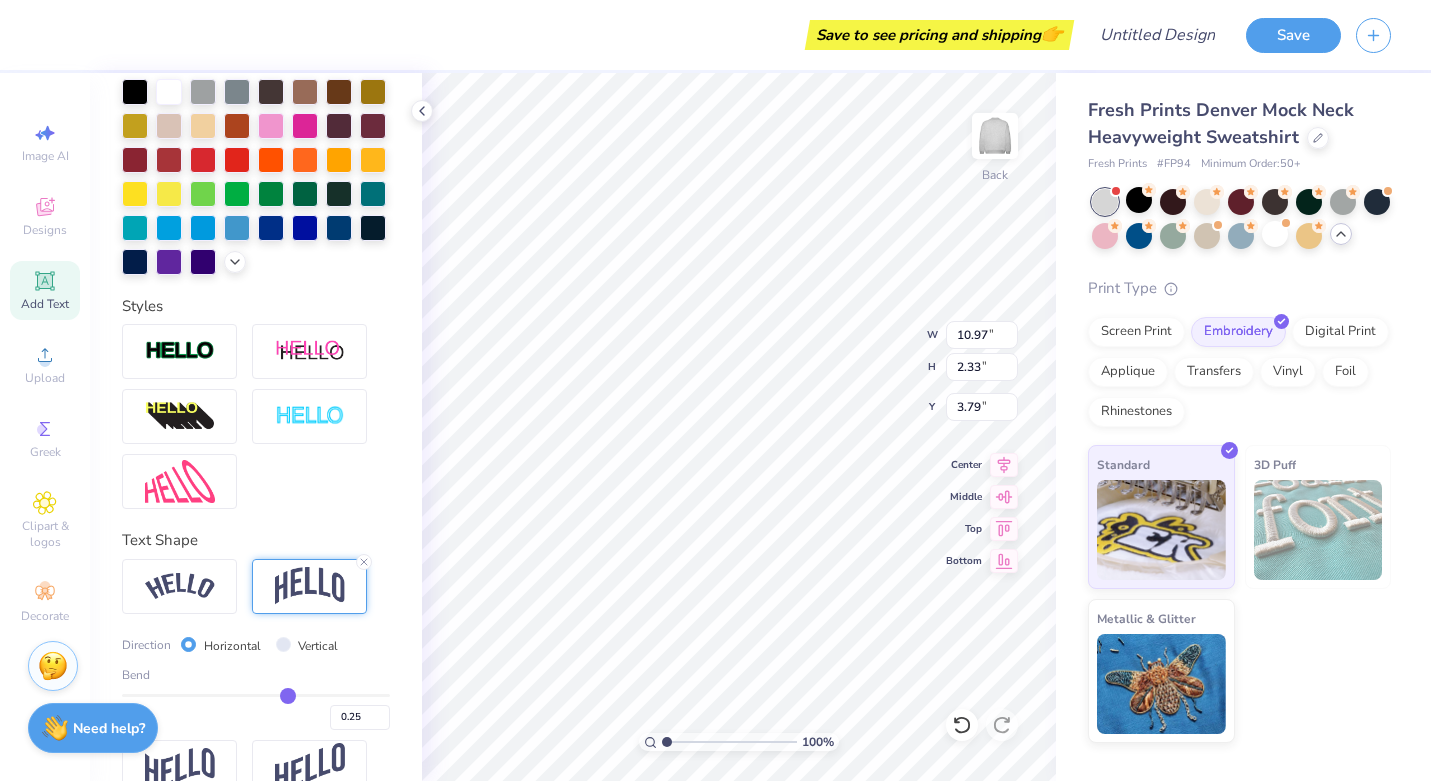 type on "0.28" 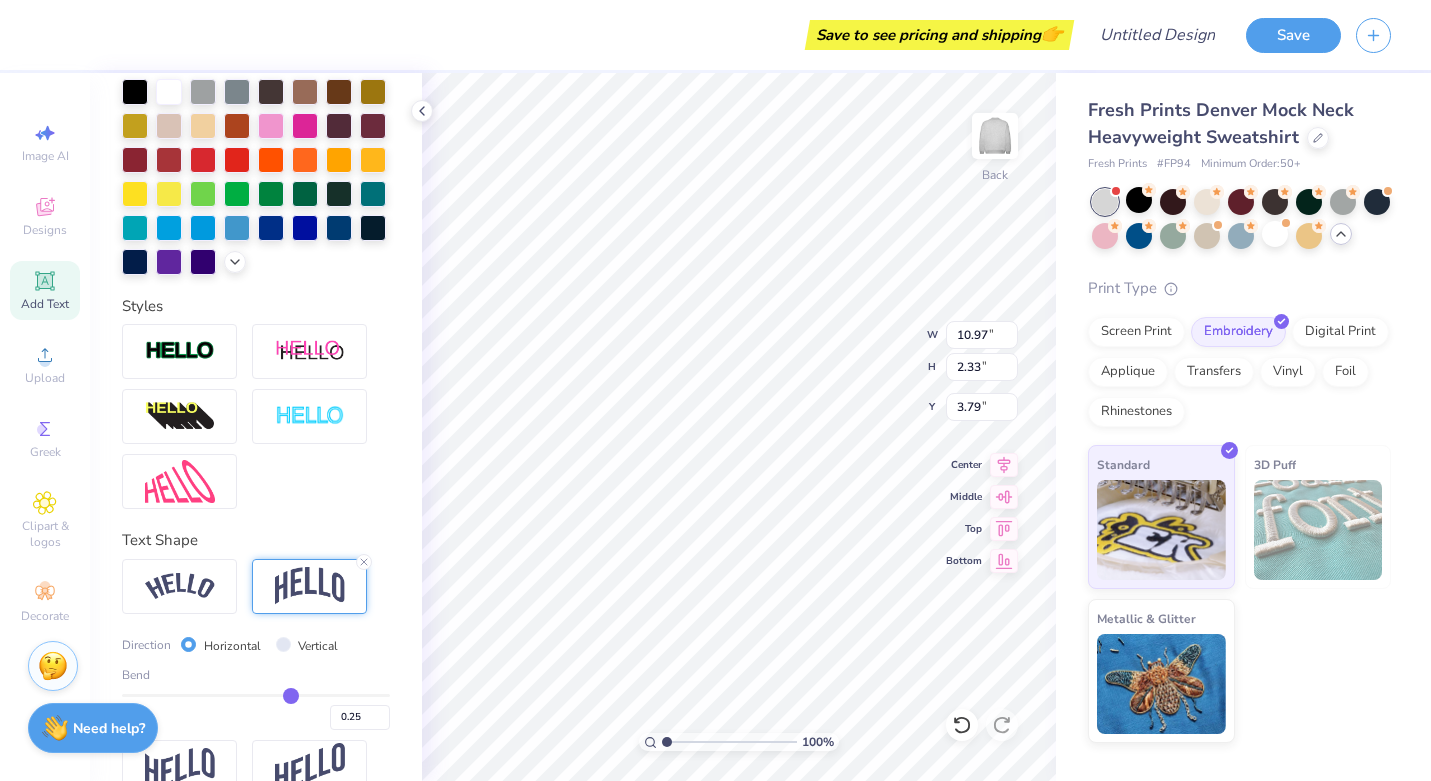 type on "0.28" 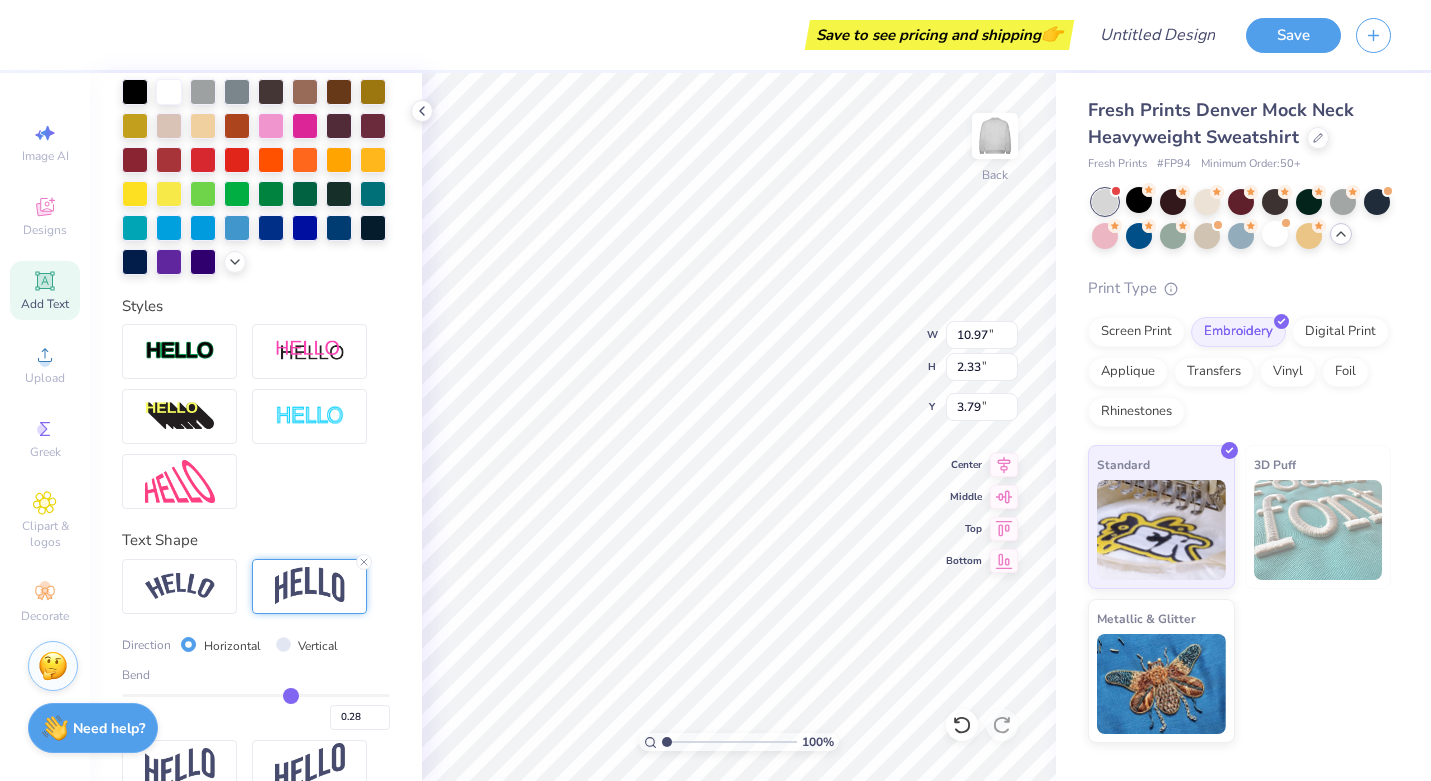 type on "0.29" 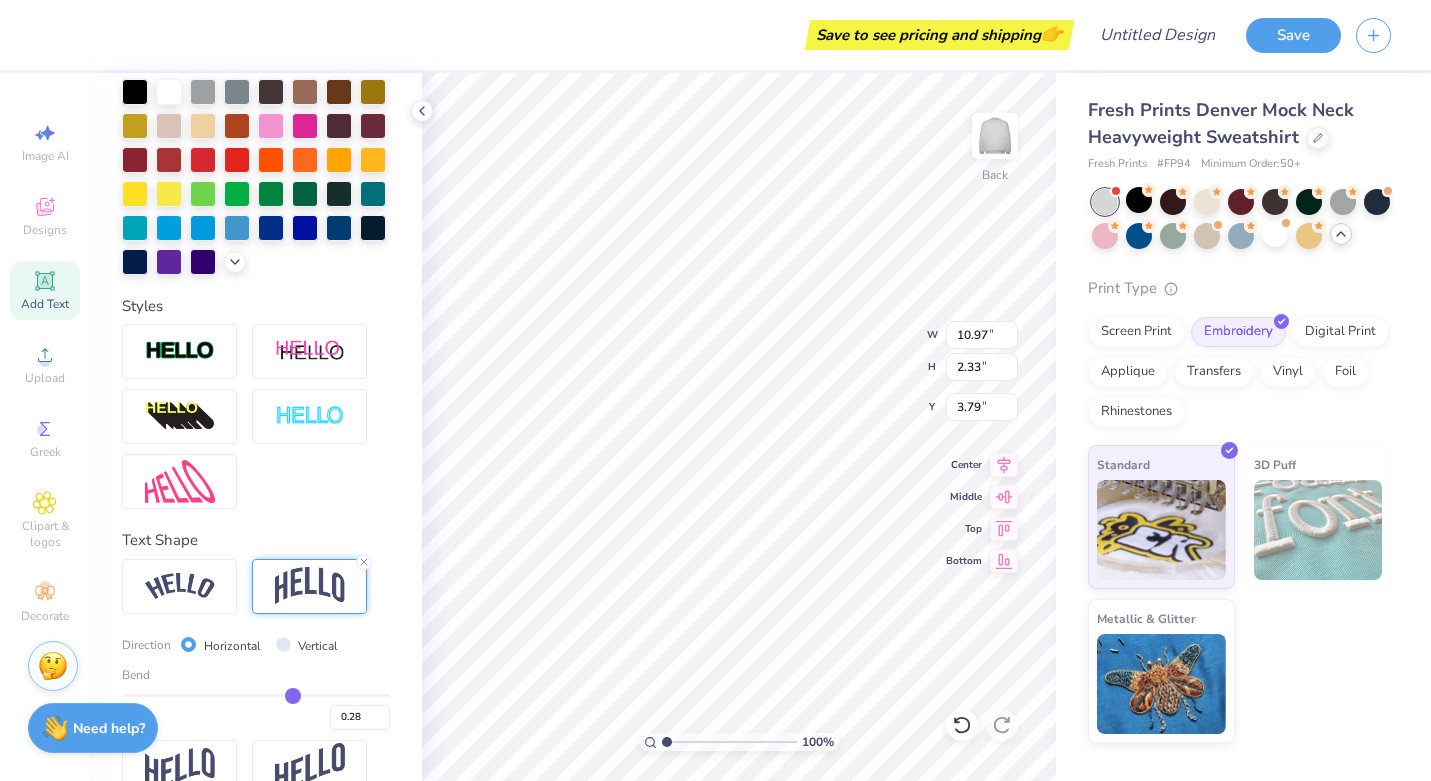 type on "0.29" 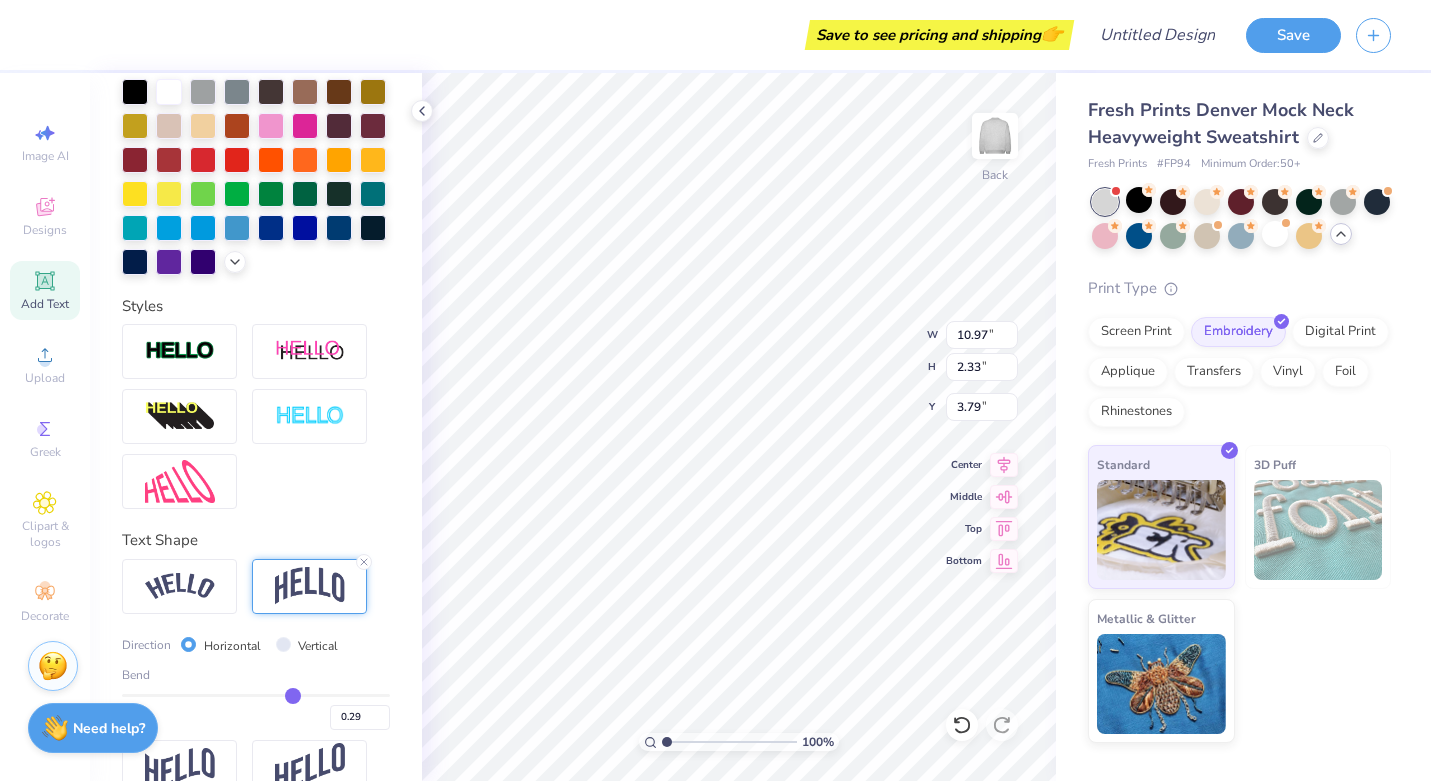 type on "0.31" 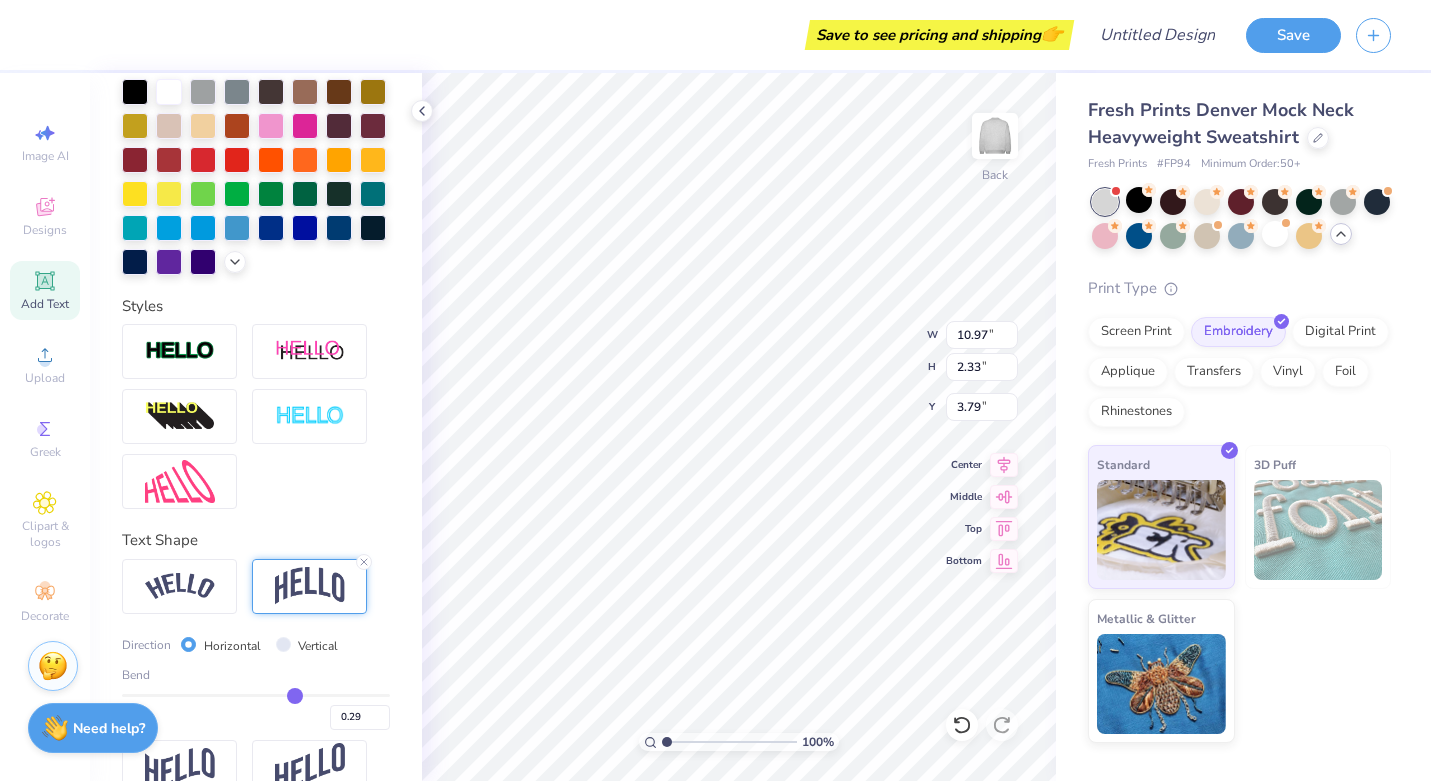 type on "0.31" 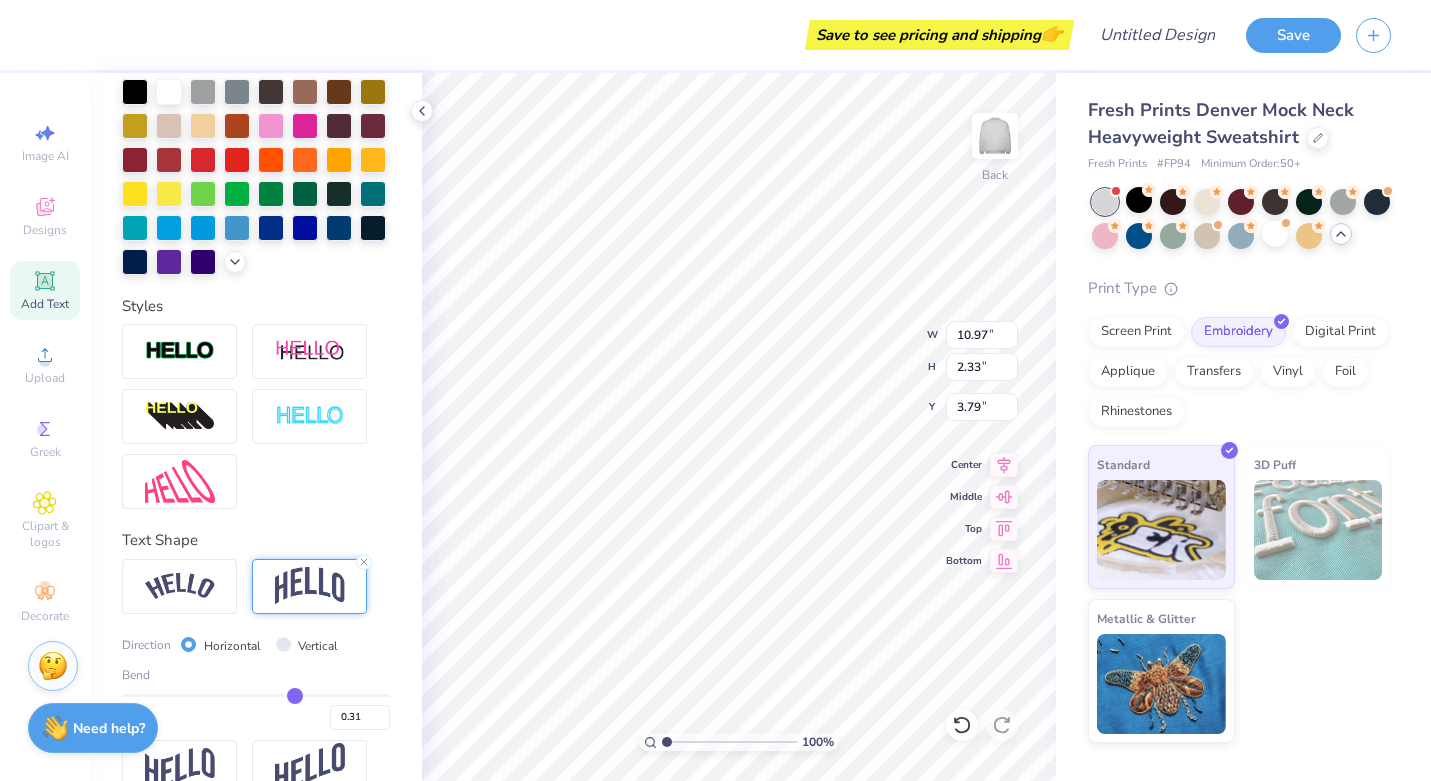 type on "0.34" 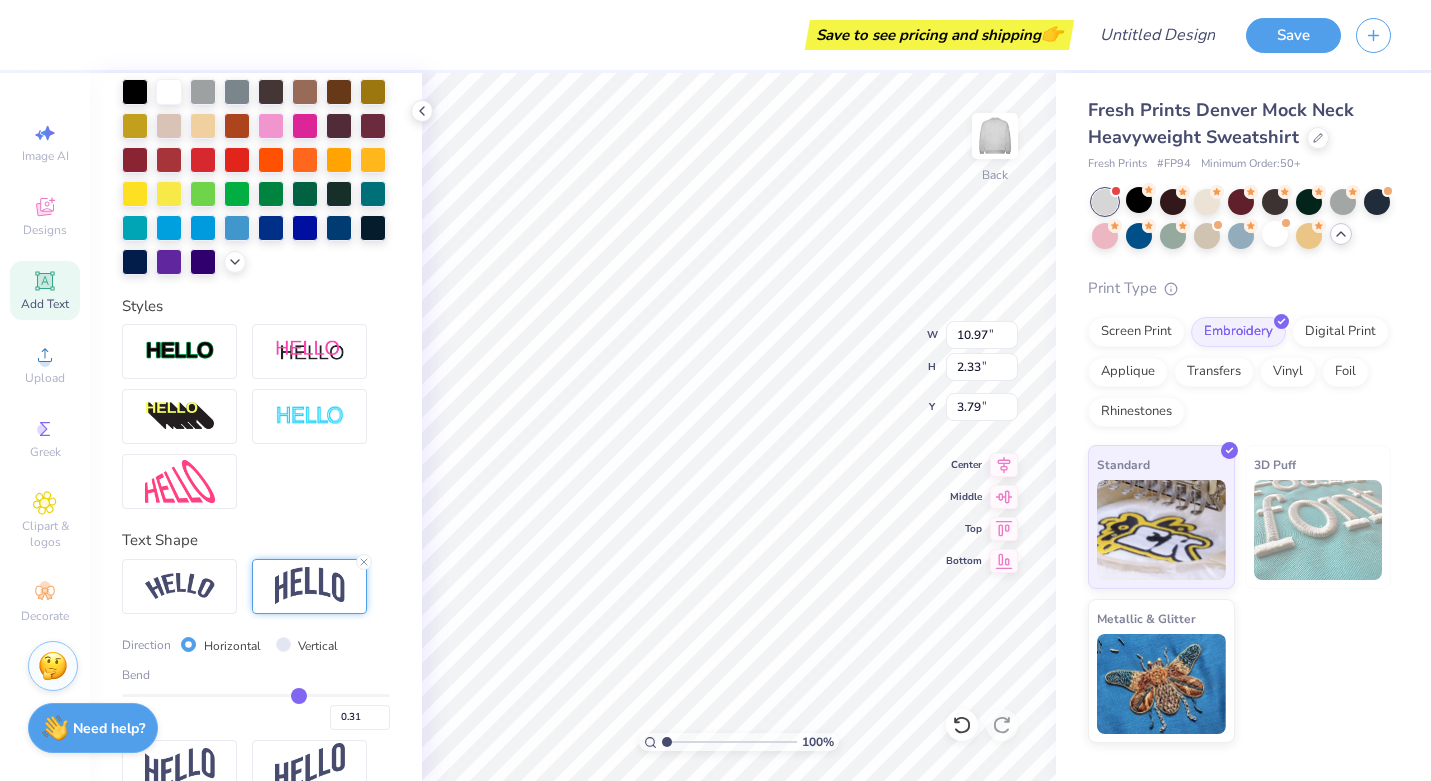 type on "0.34" 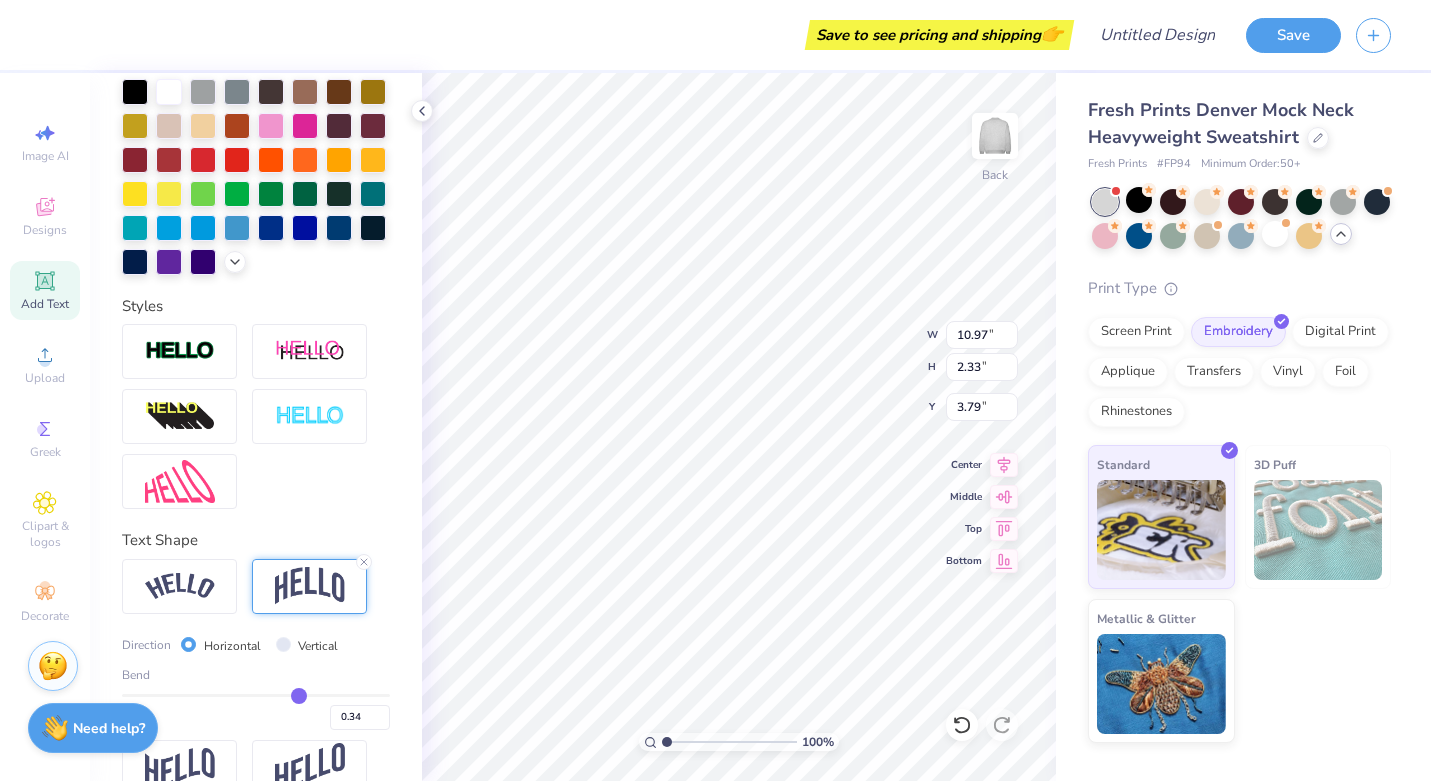 type on "0.36" 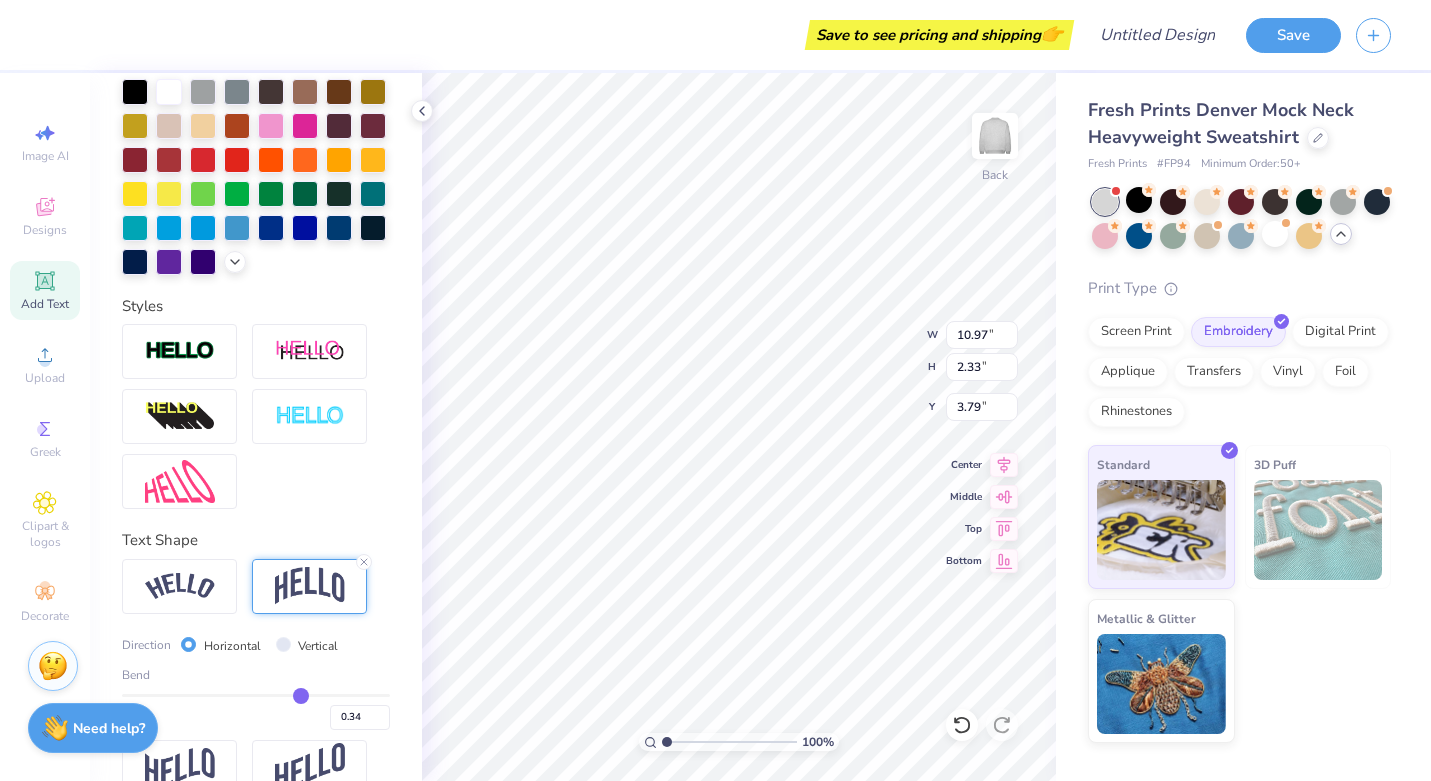 type on "0.36" 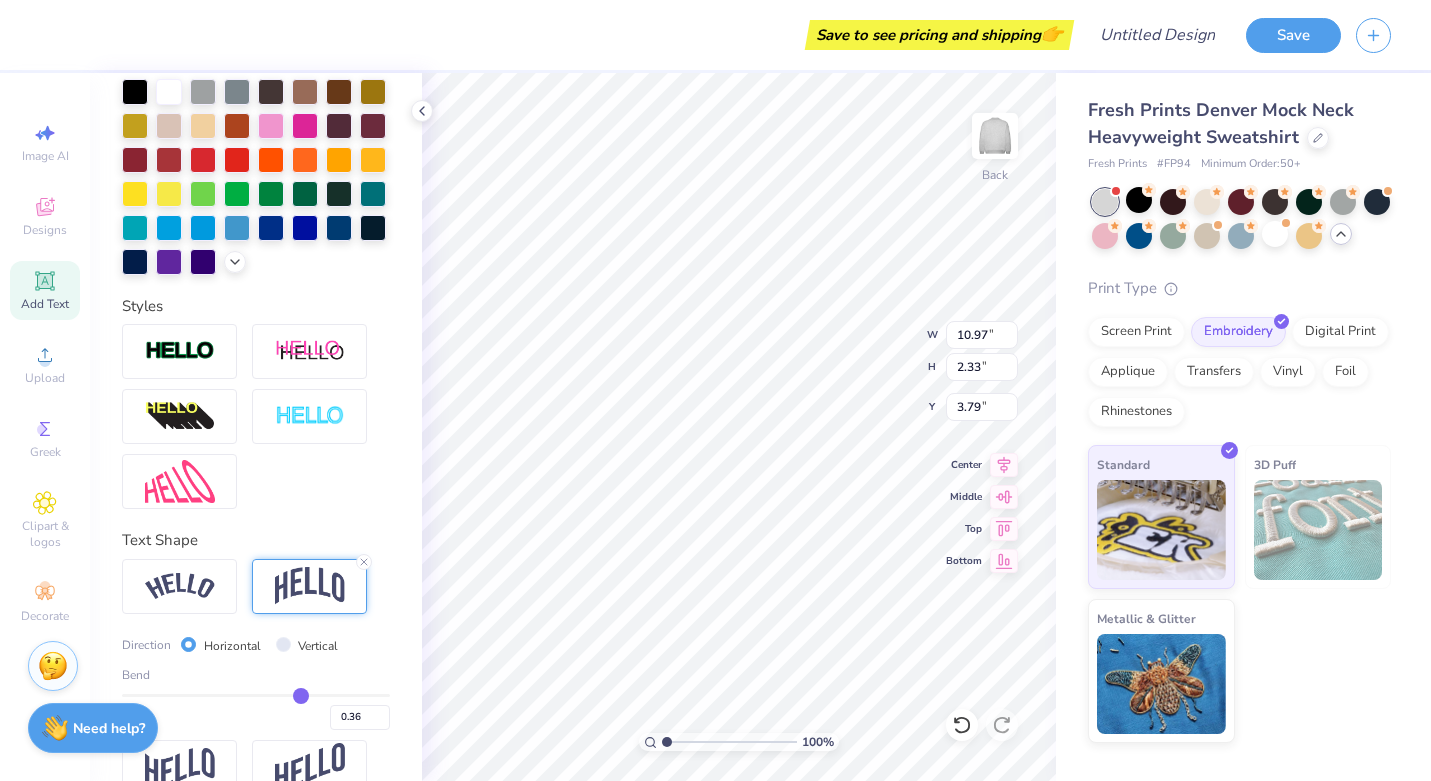 drag, startPoint x: 277, startPoint y: 694, endPoint x: 301, endPoint y: 693, distance: 24.020824 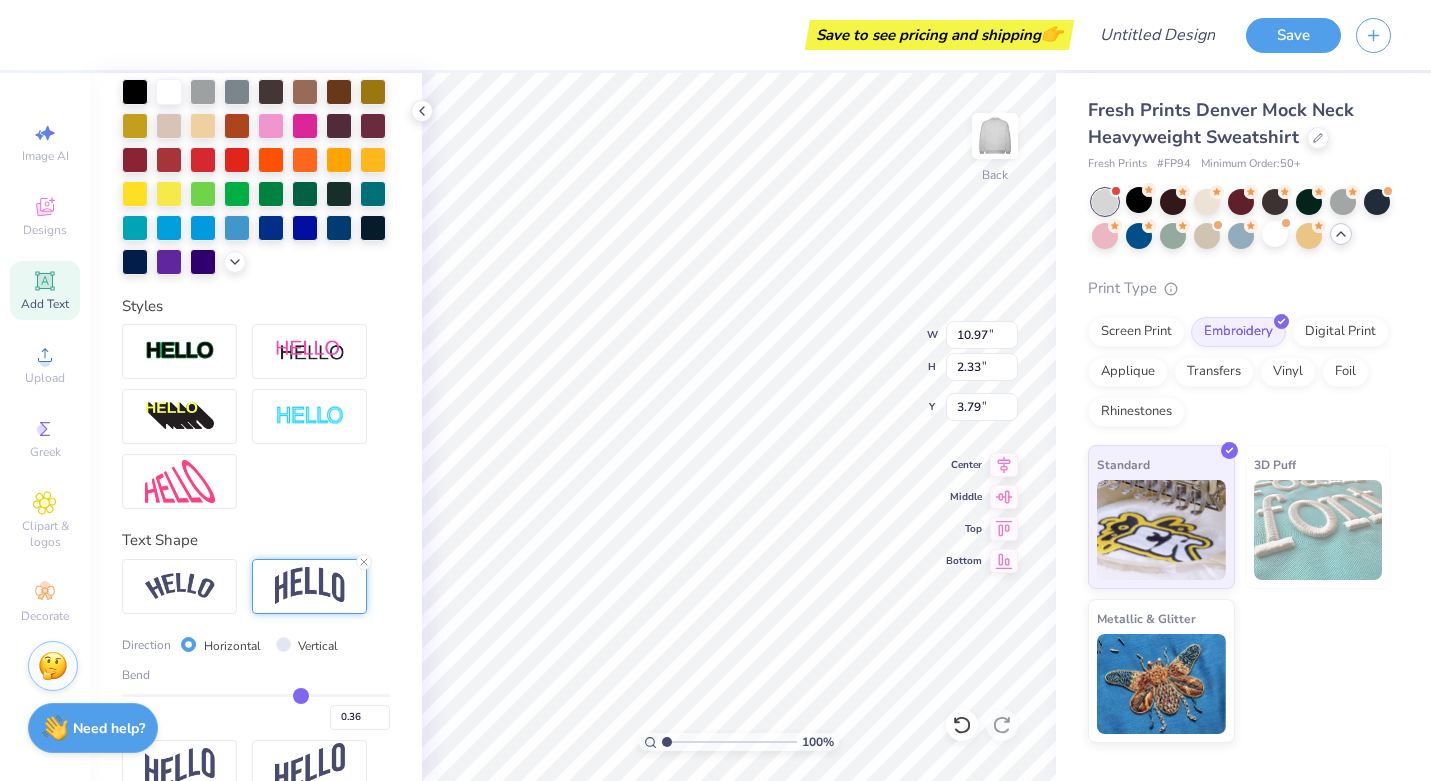 type on "3.13" 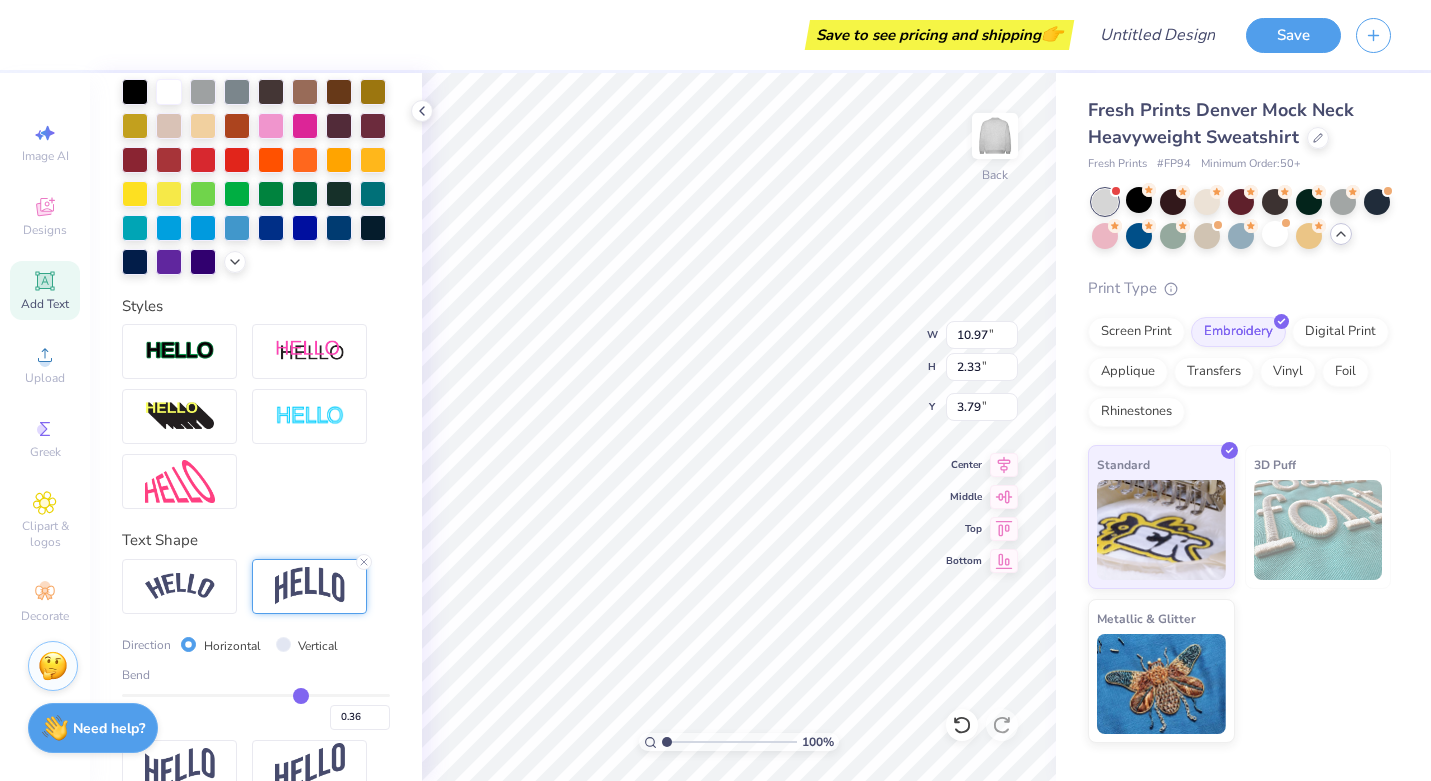 type on "3.39" 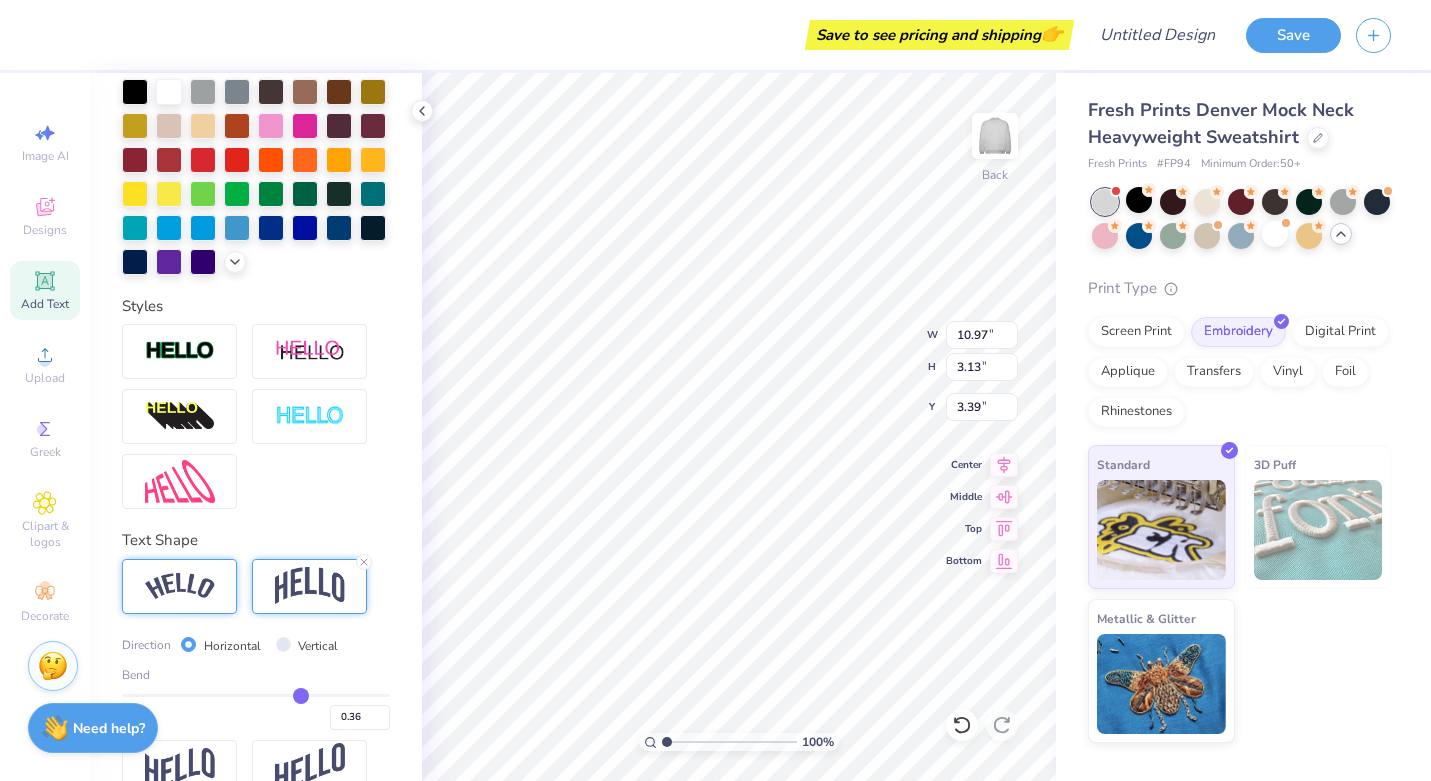 click at bounding box center (180, 586) 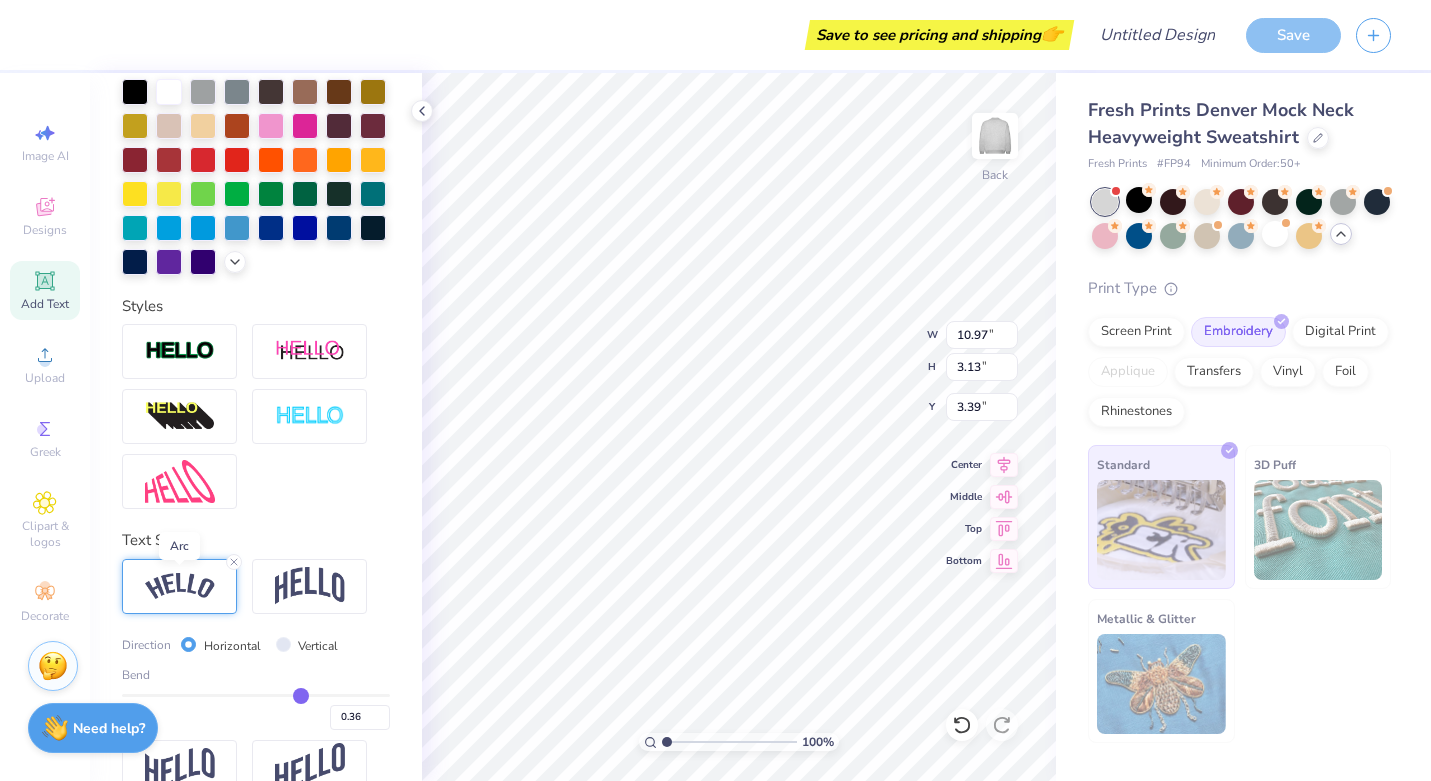 type on "12.21" 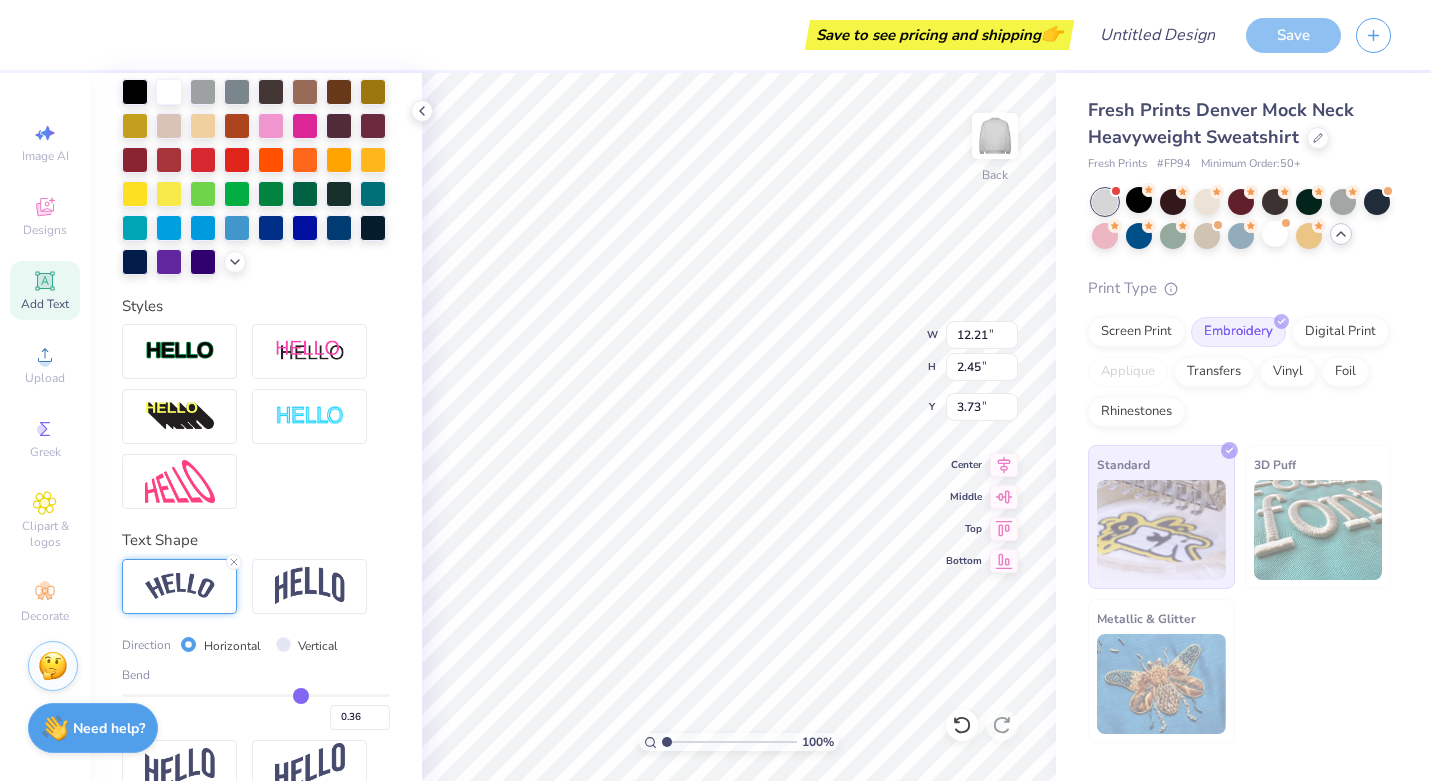 type on "0.42" 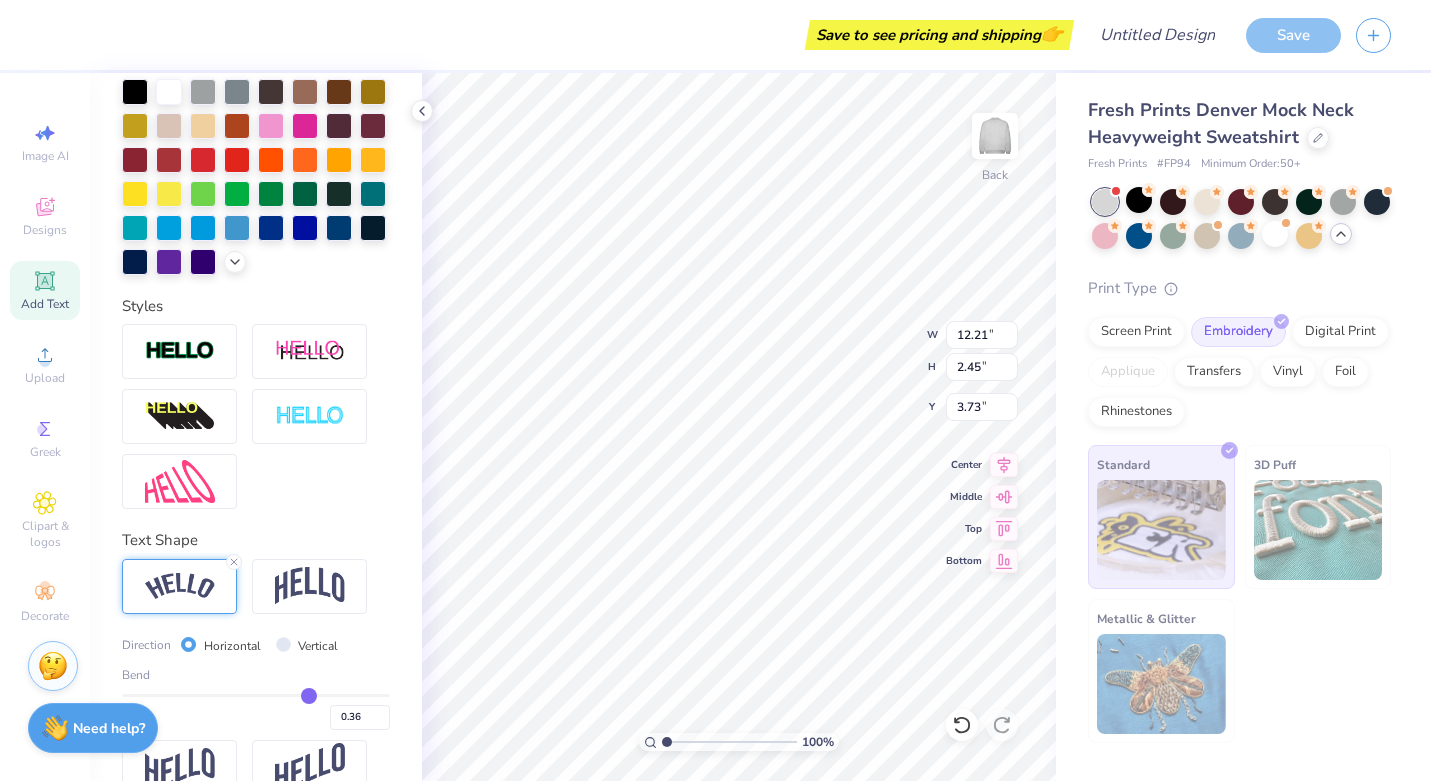 type on "0.42" 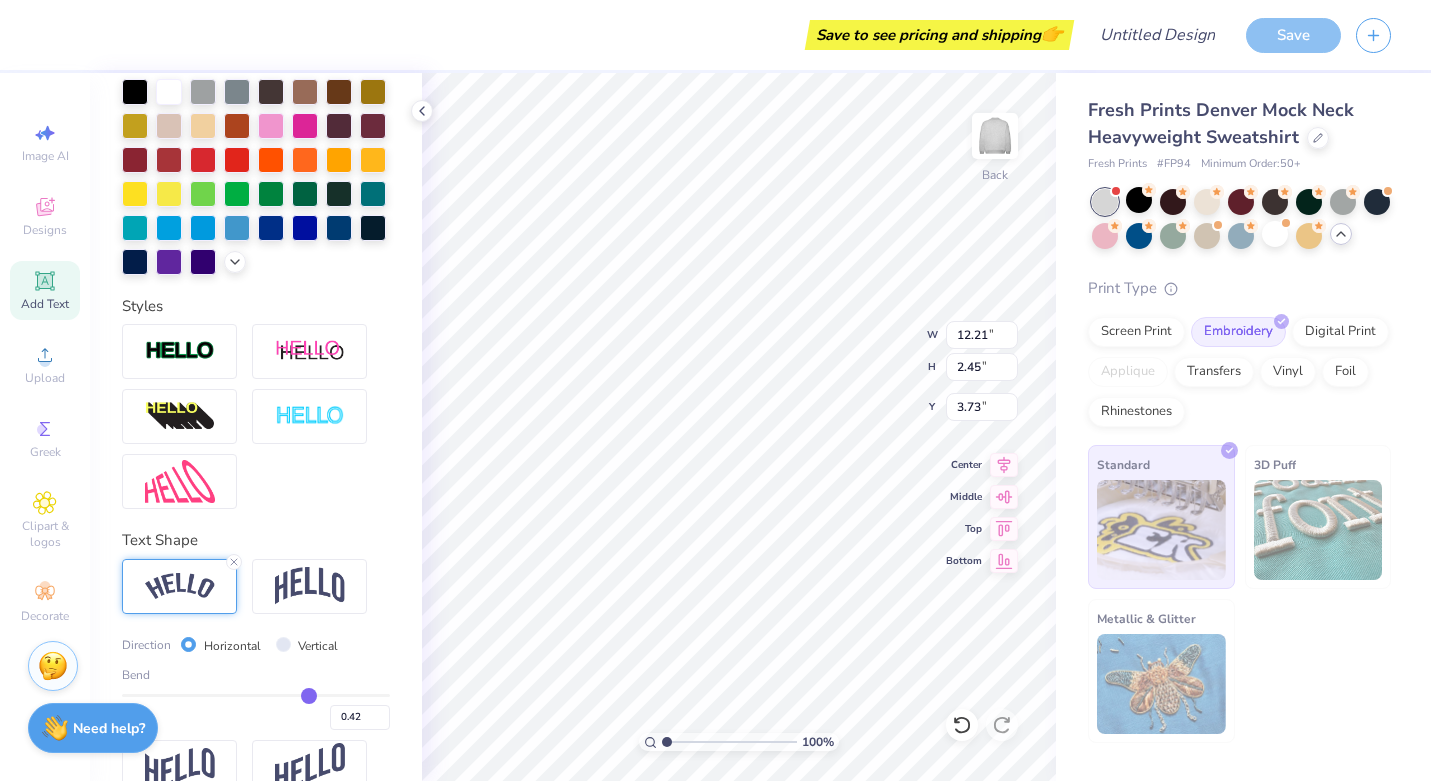 type on "0.43" 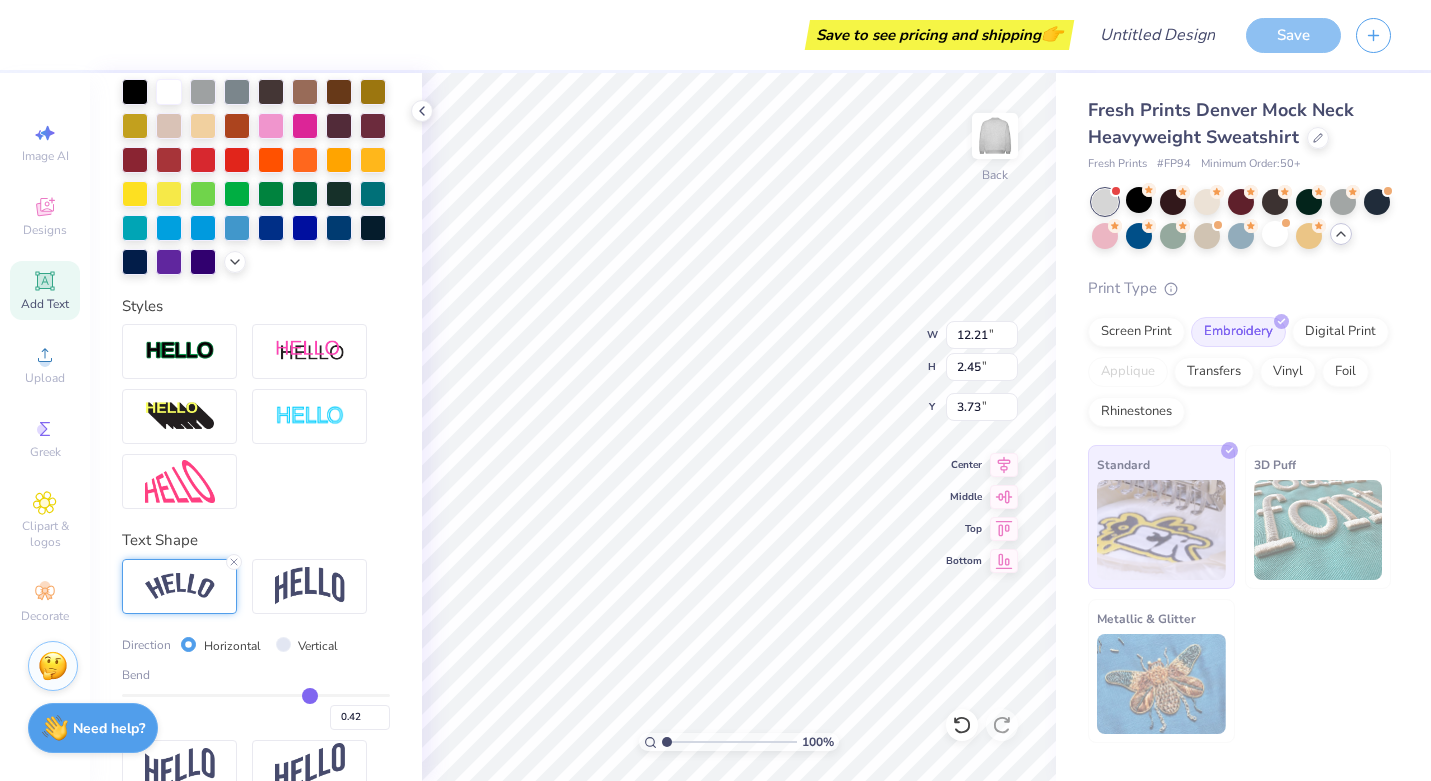 type on "0.43" 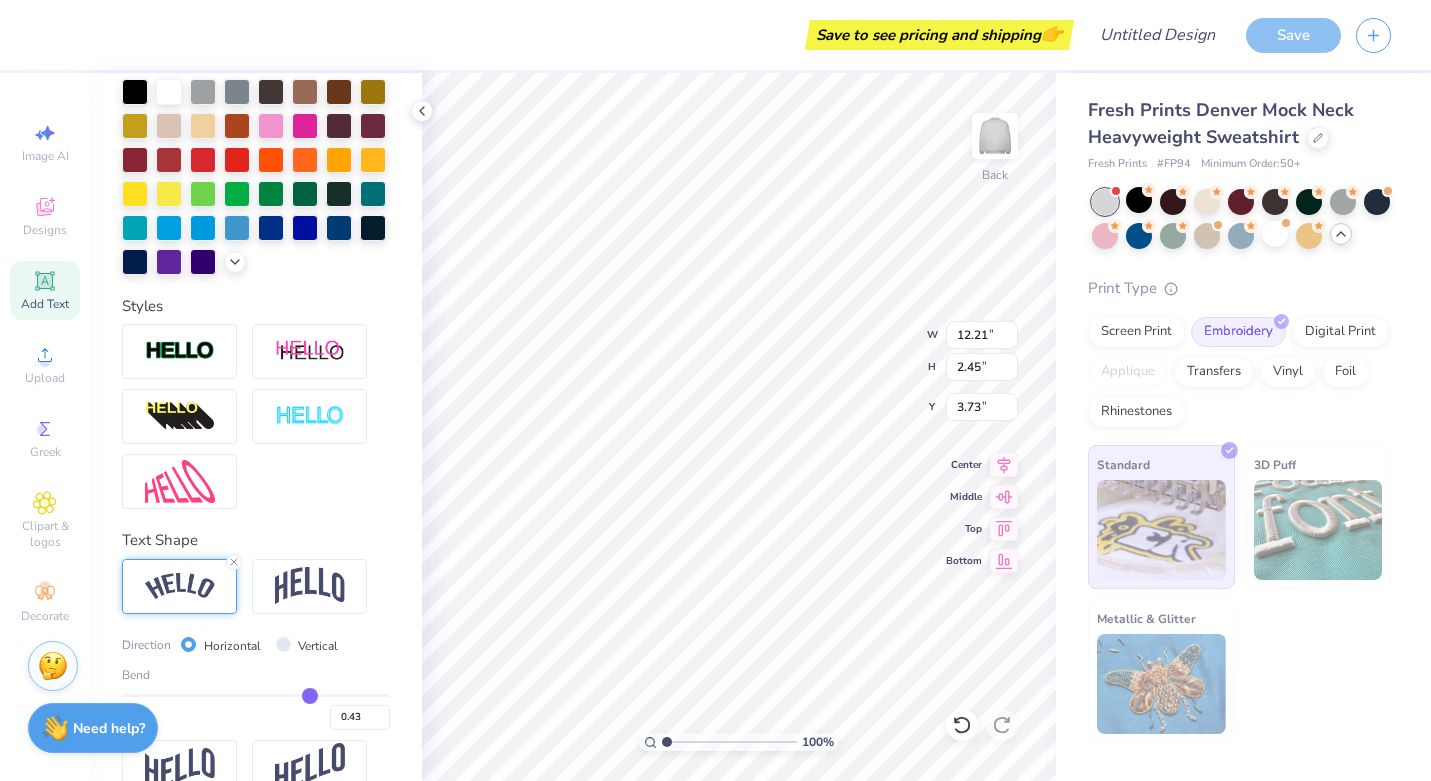 type on "0.44" 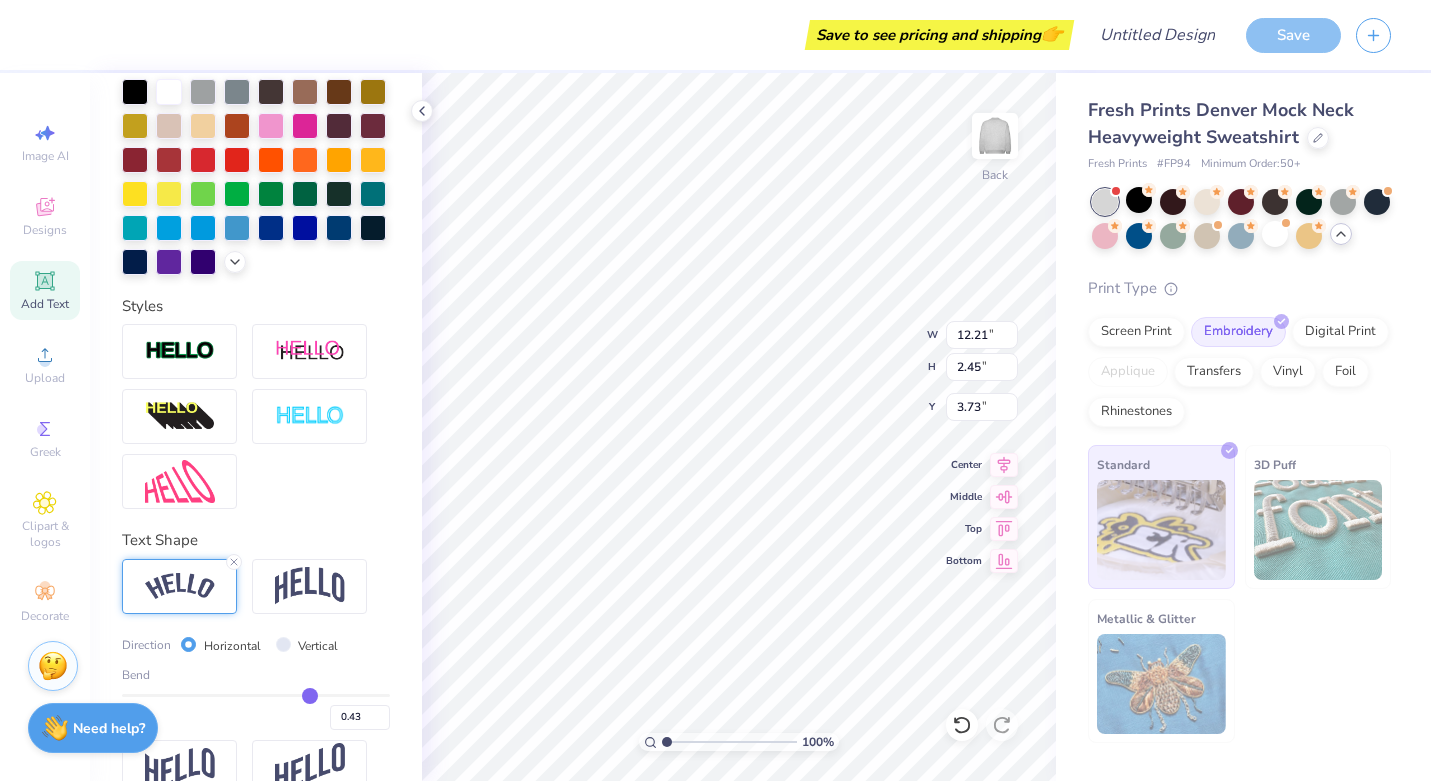 type on "0.44" 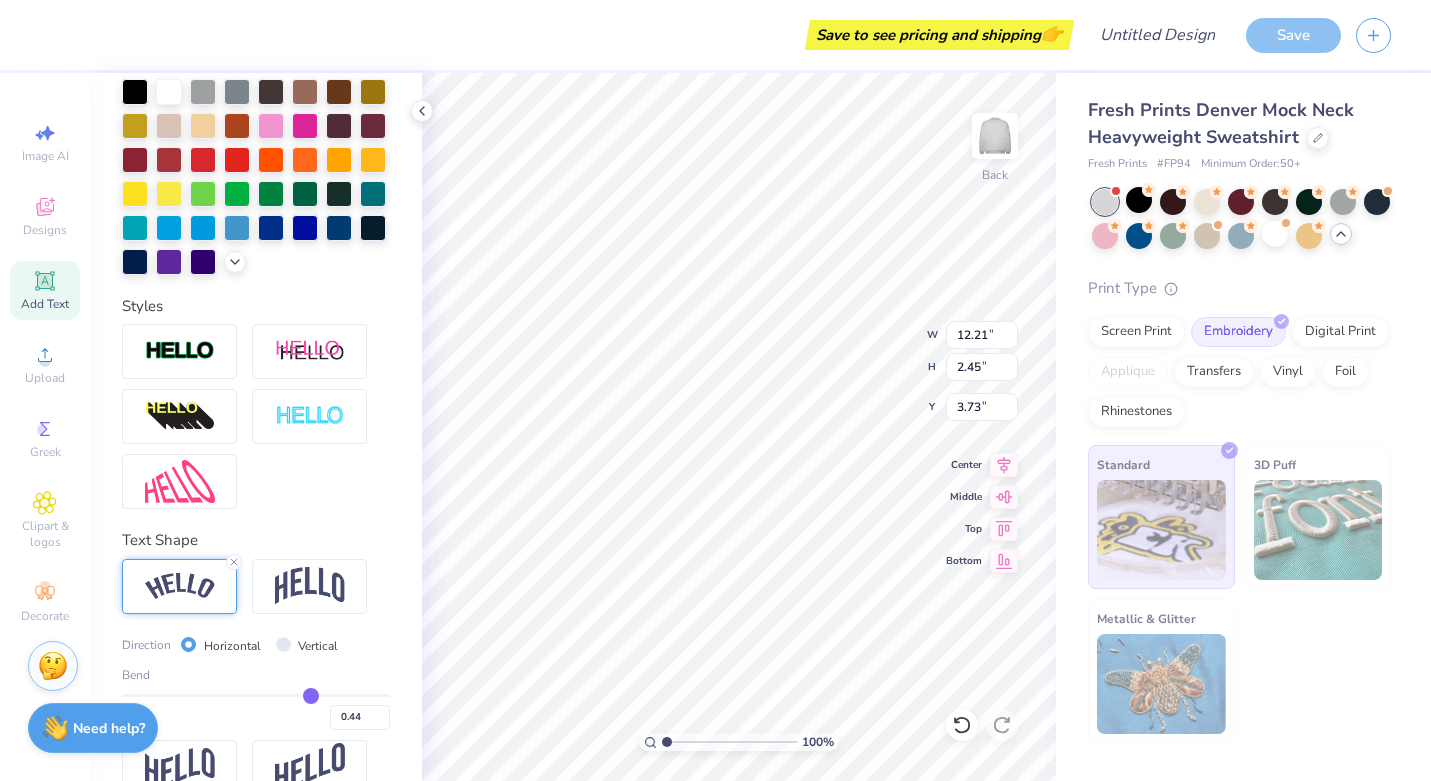 type on "0.45" 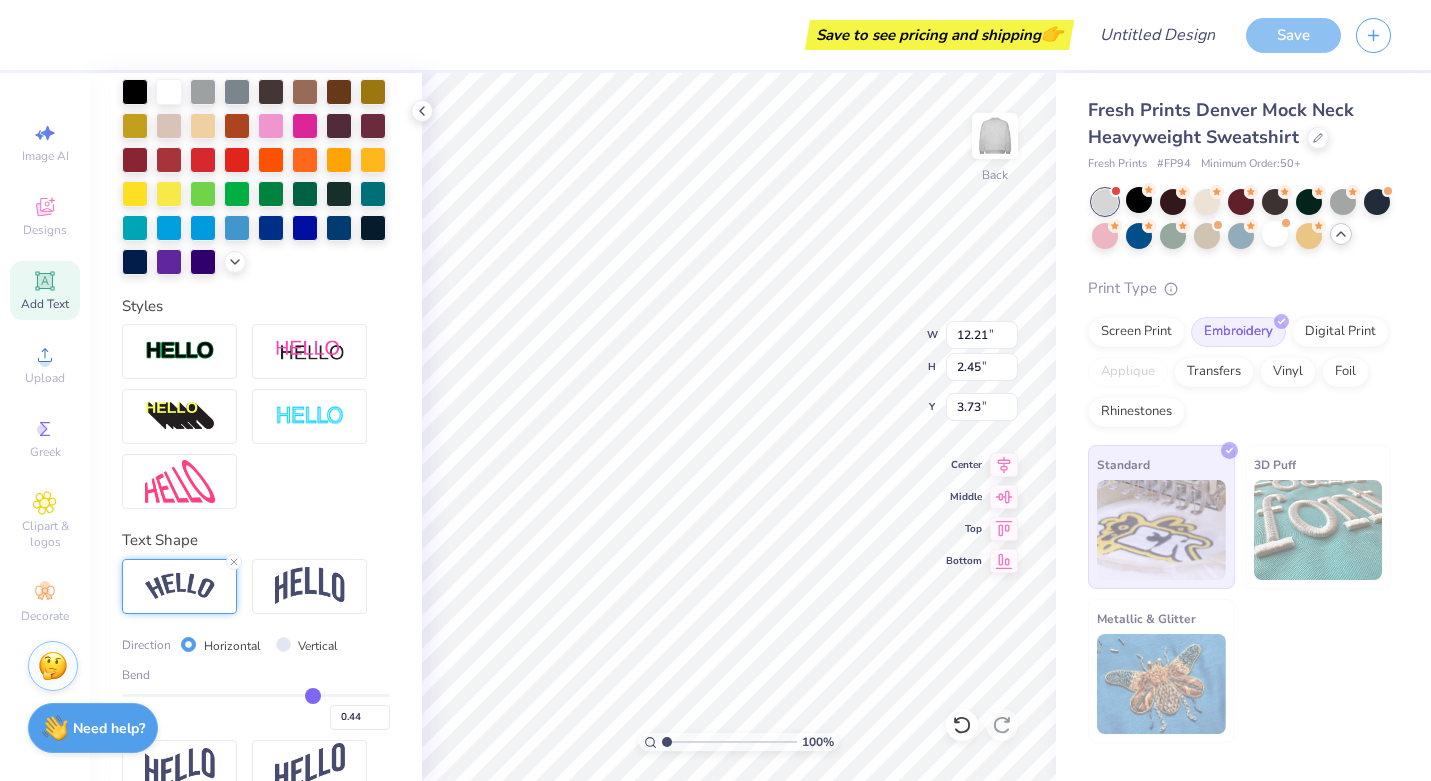 type on "0.45" 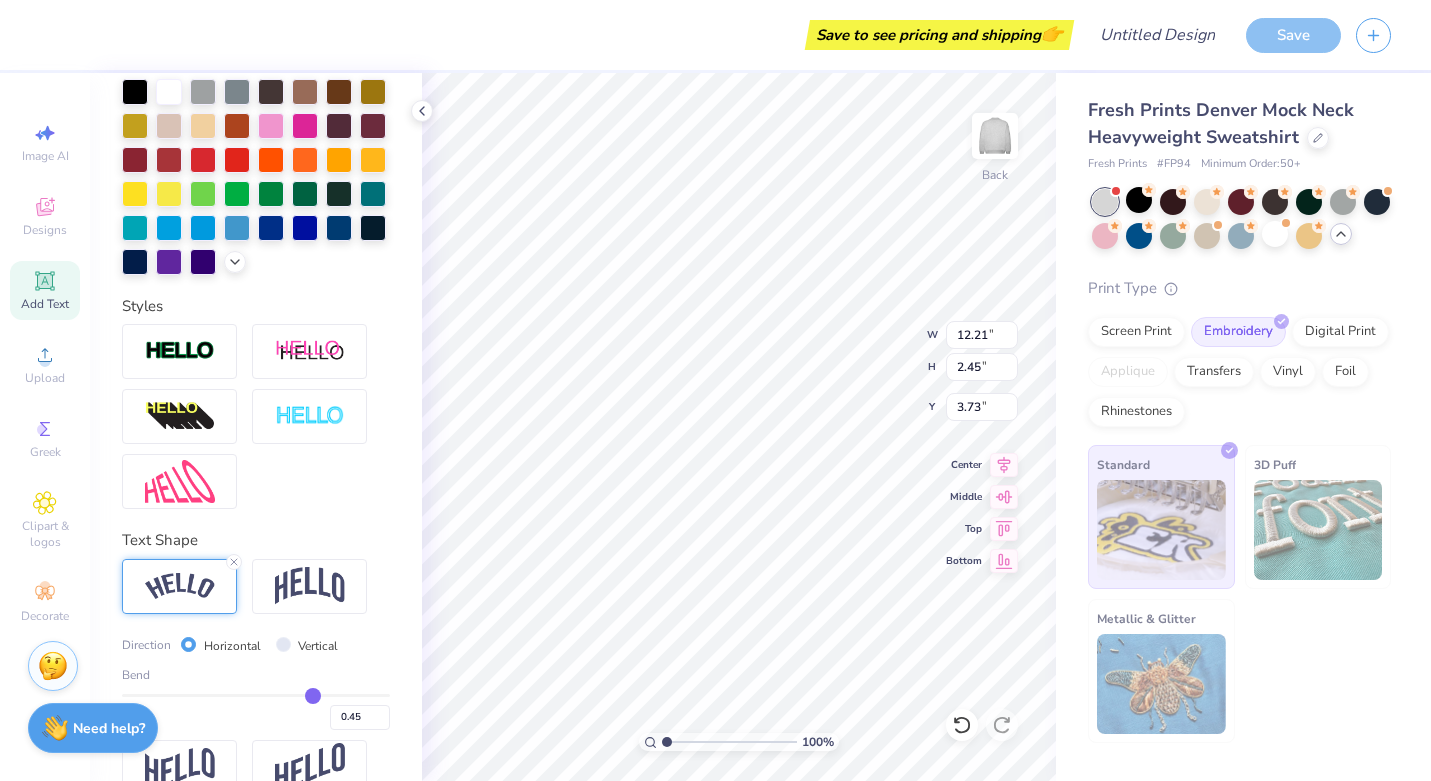 type on "0.47" 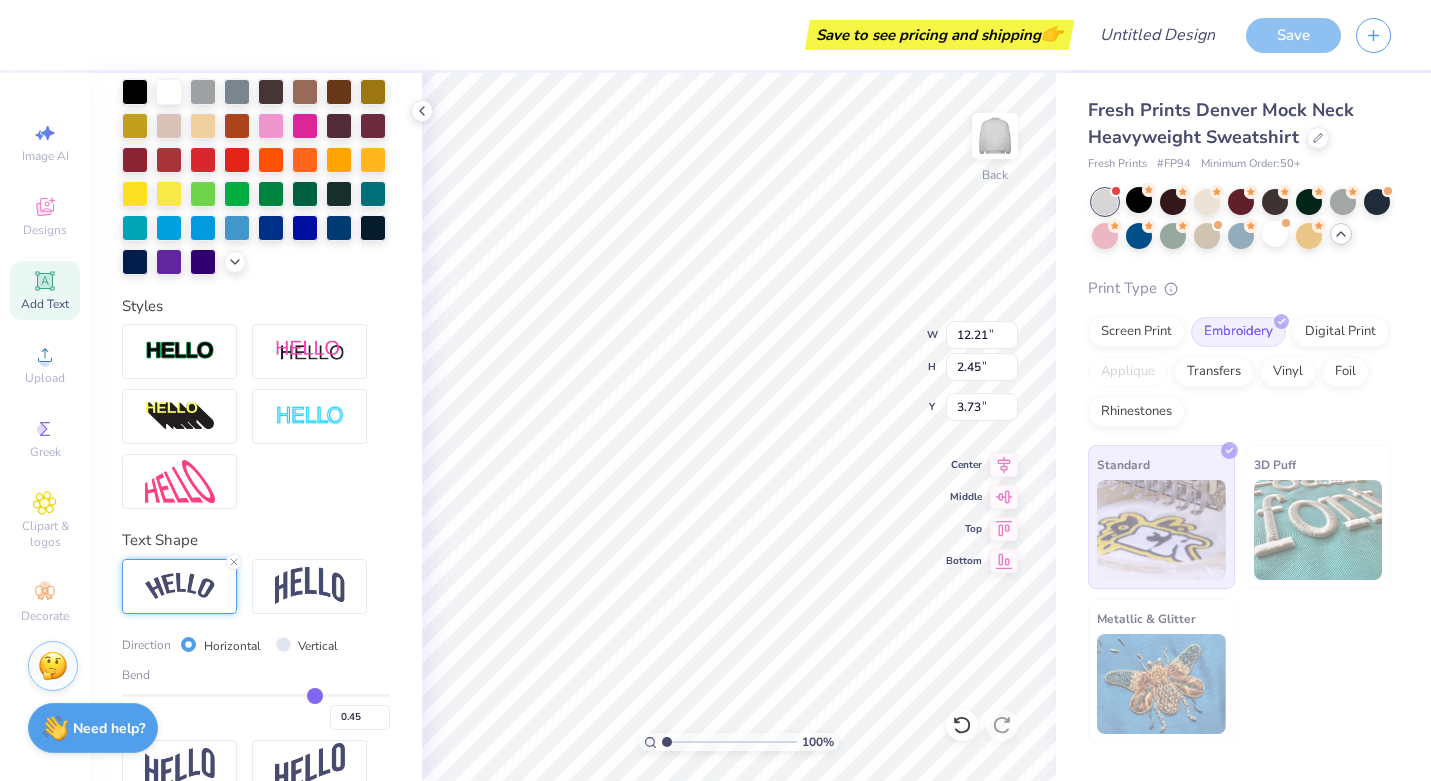 type on "0.47" 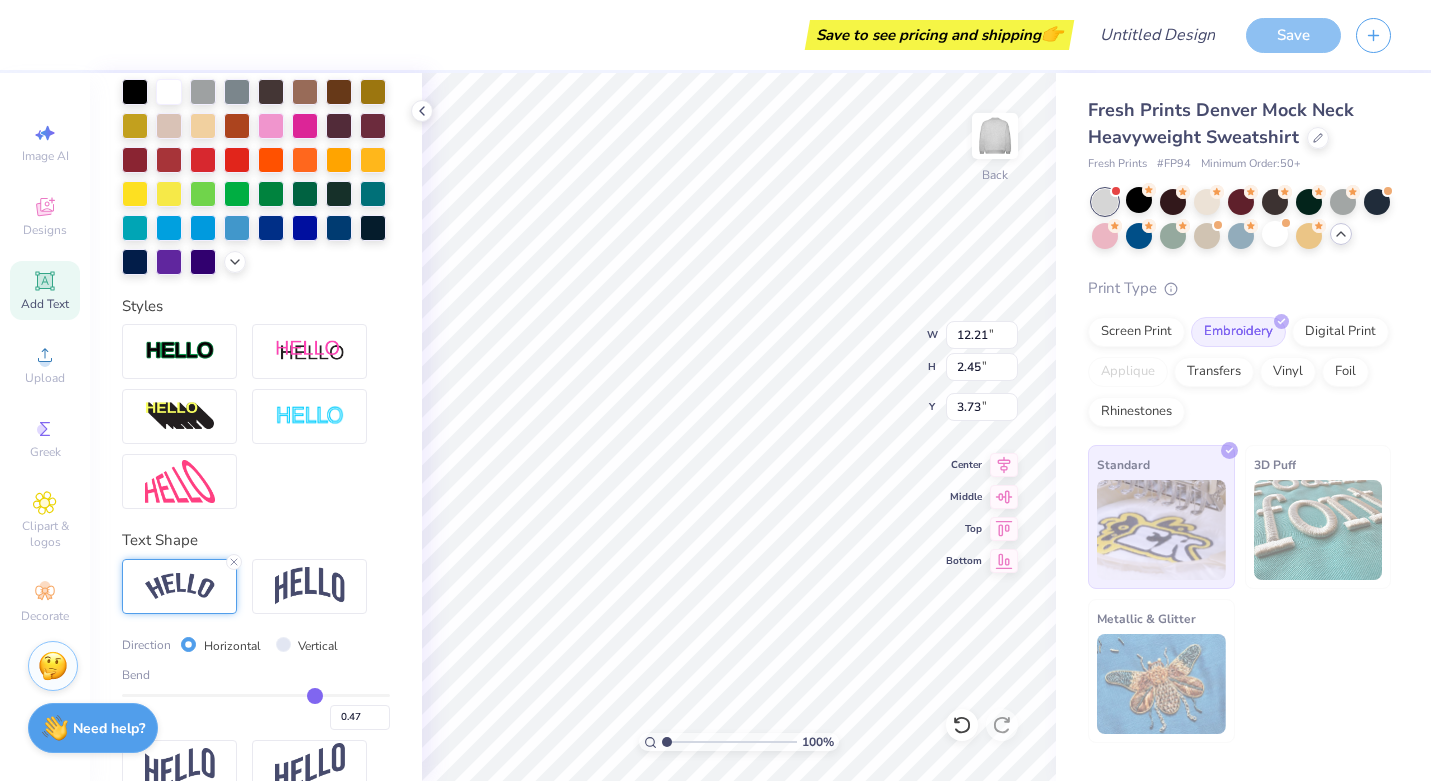 type on "0.49" 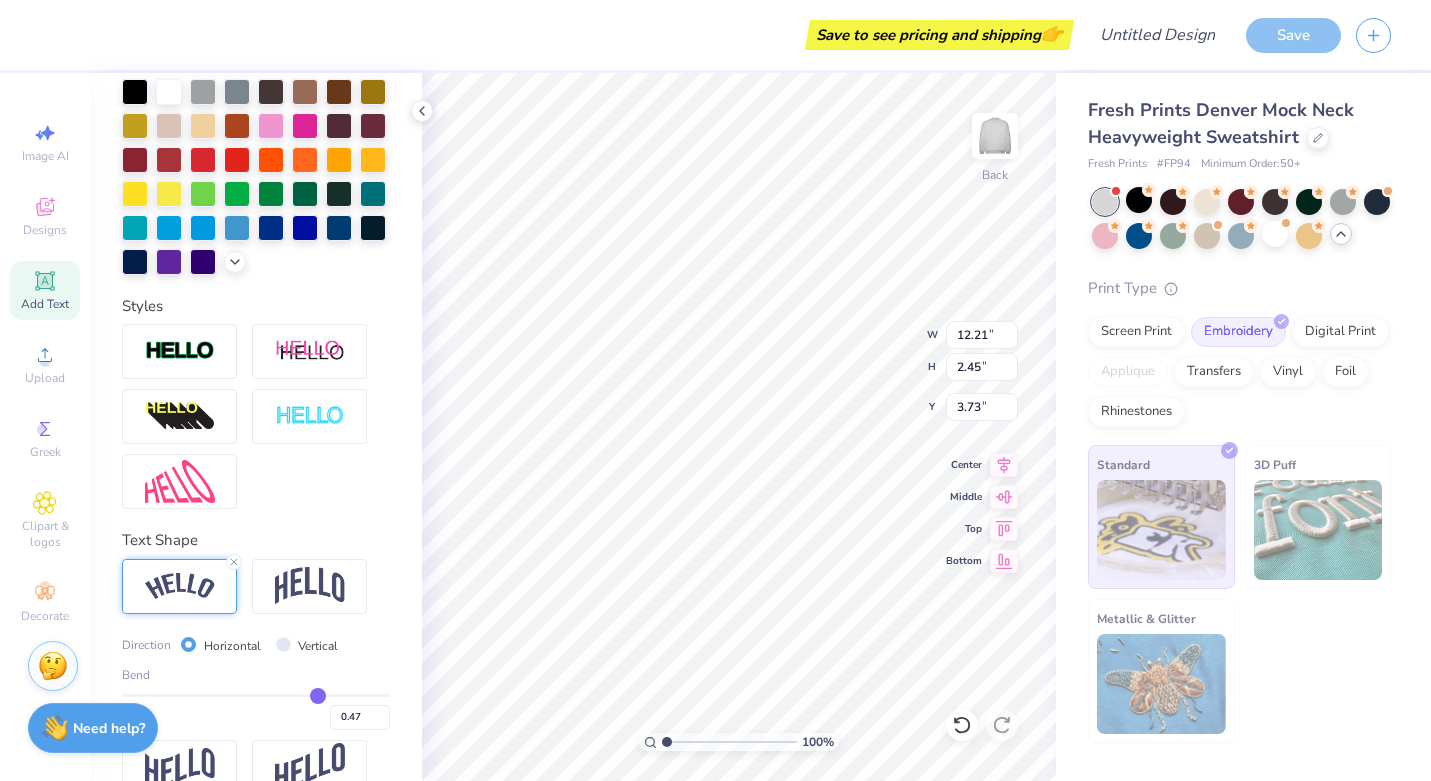 type on "0.49" 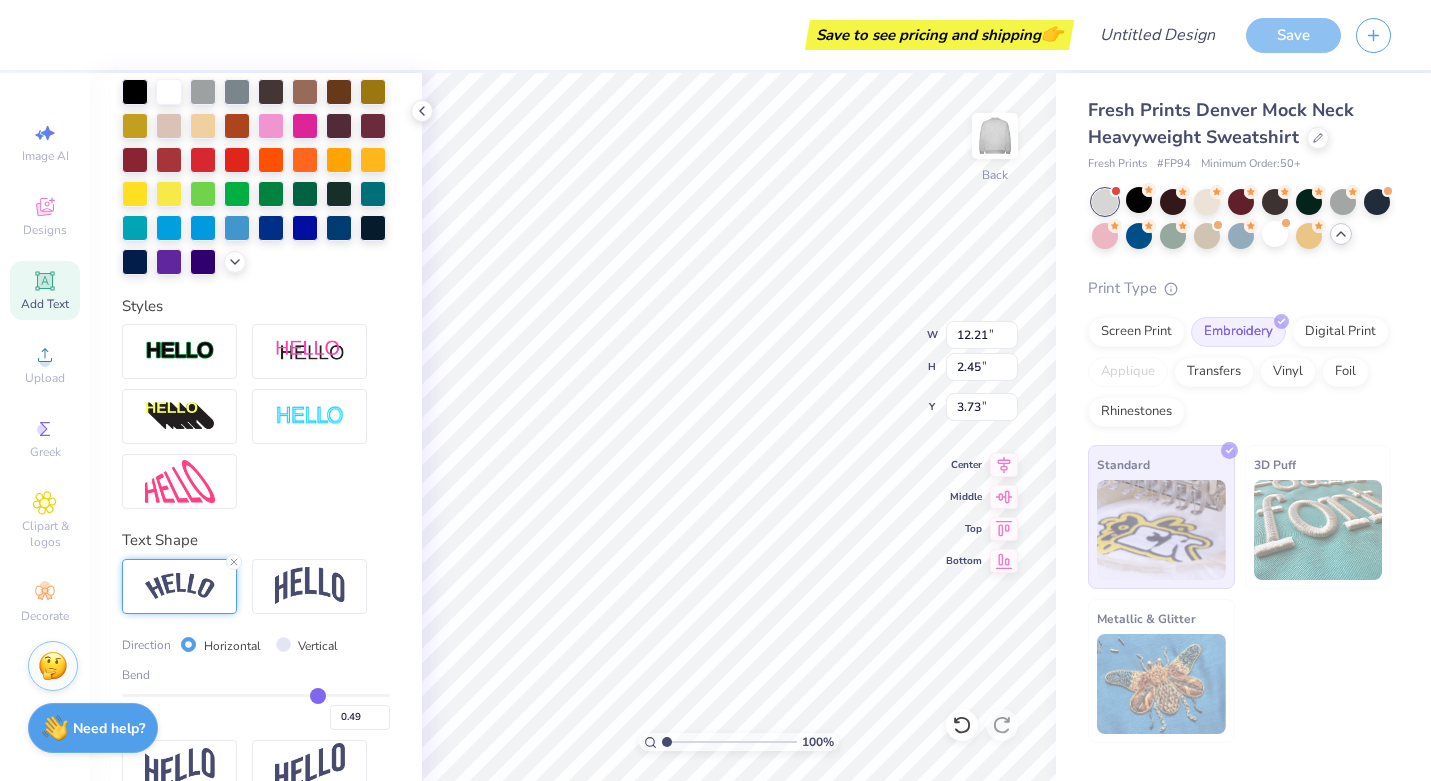 type on "0.51" 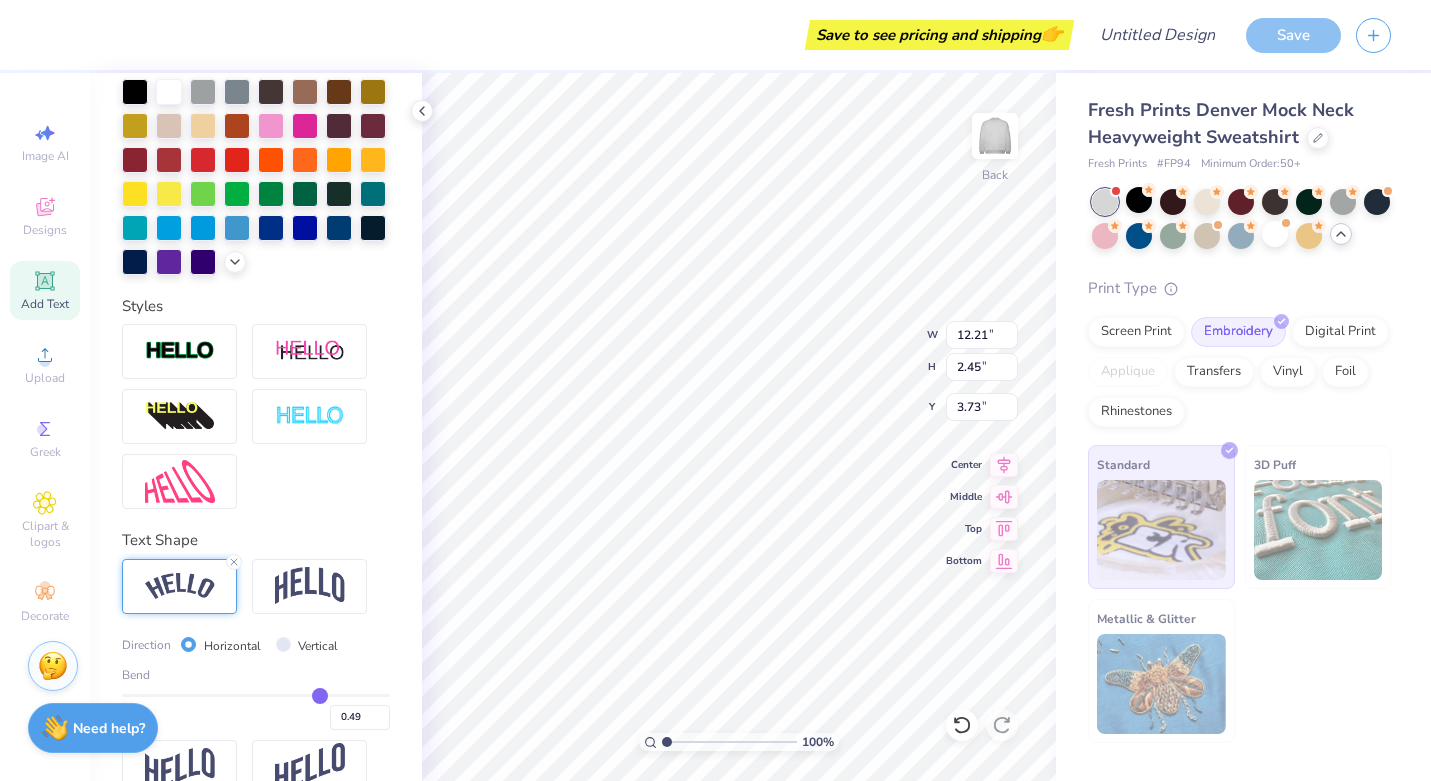 type on "0.51" 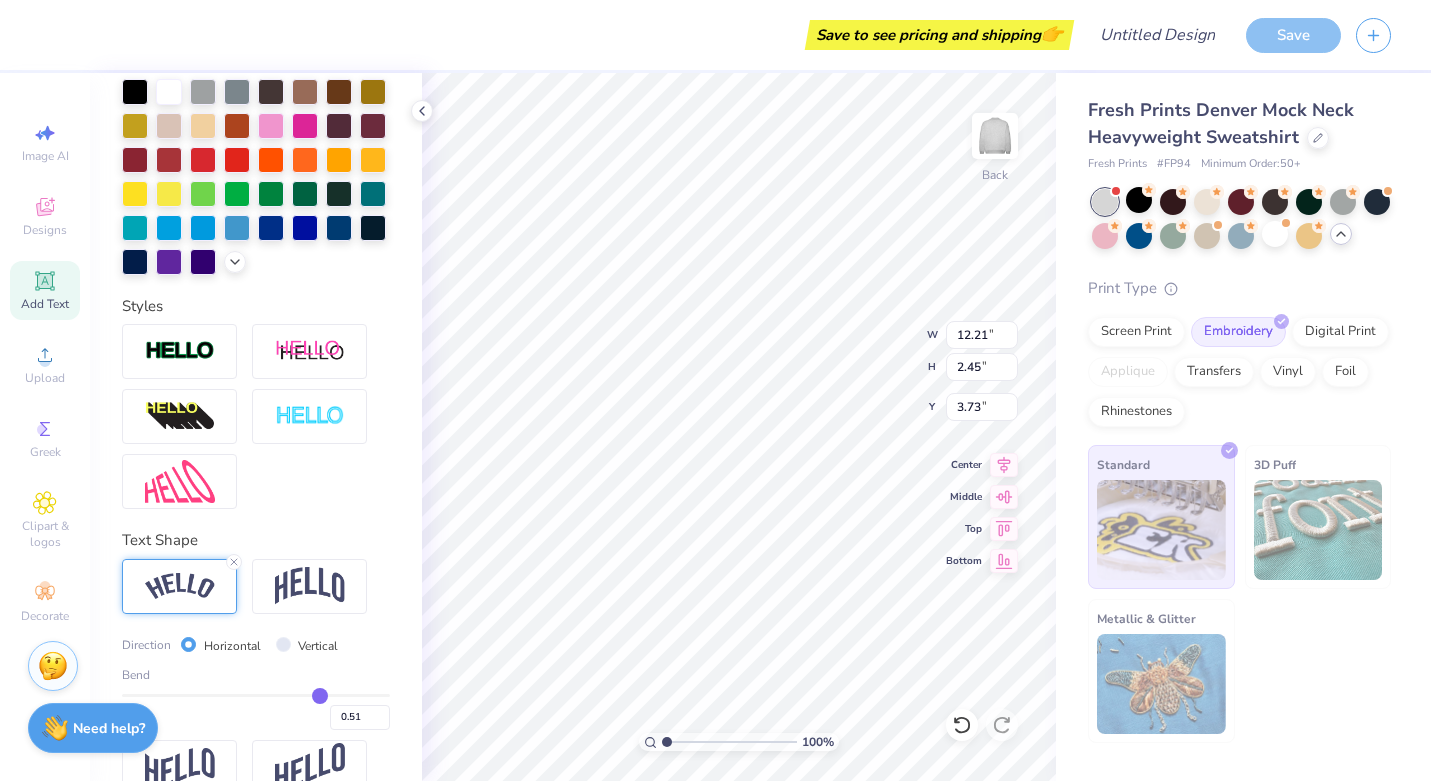 drag, startPoint x: 308, startPoint y: 692, endPoint x: 319, endPoint y: 692, distance: 11 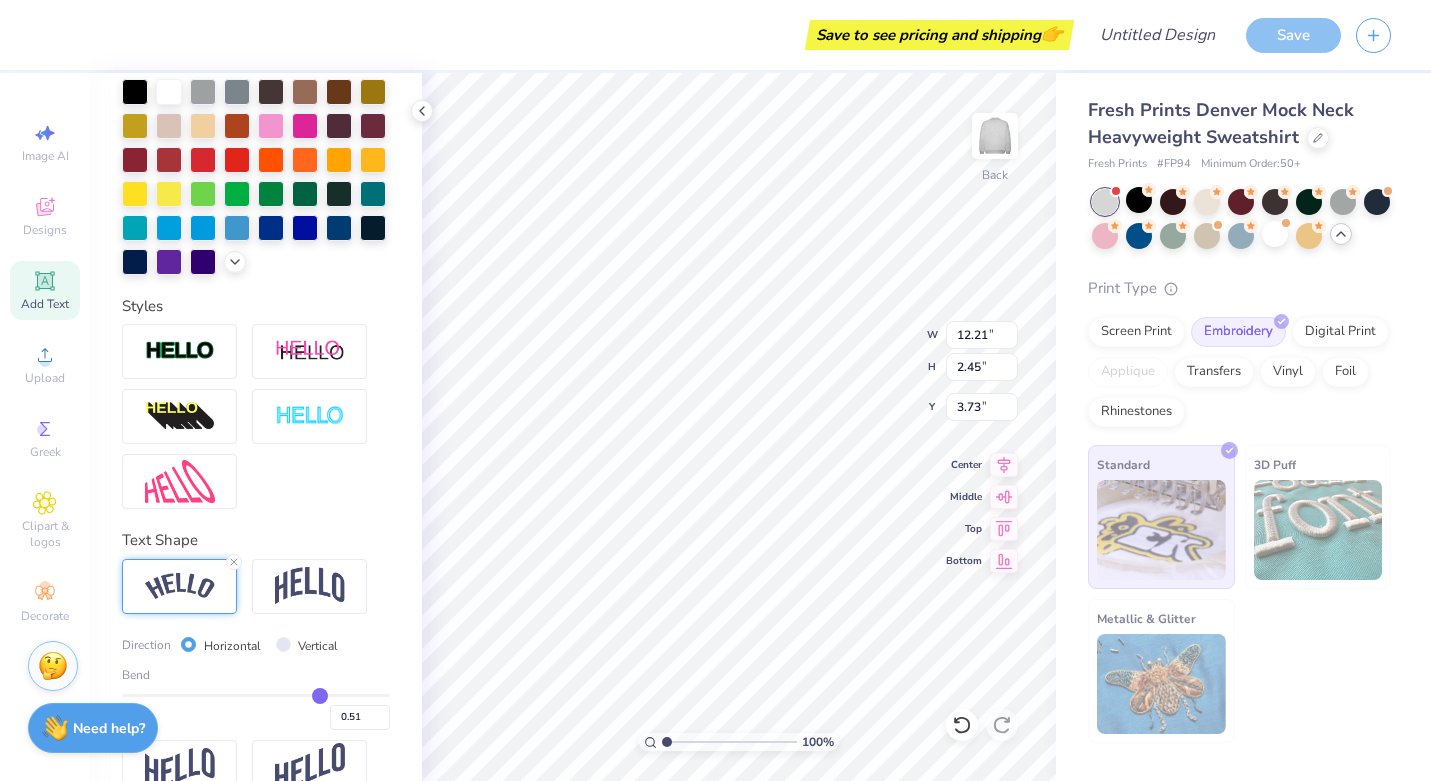 type on "0.51" 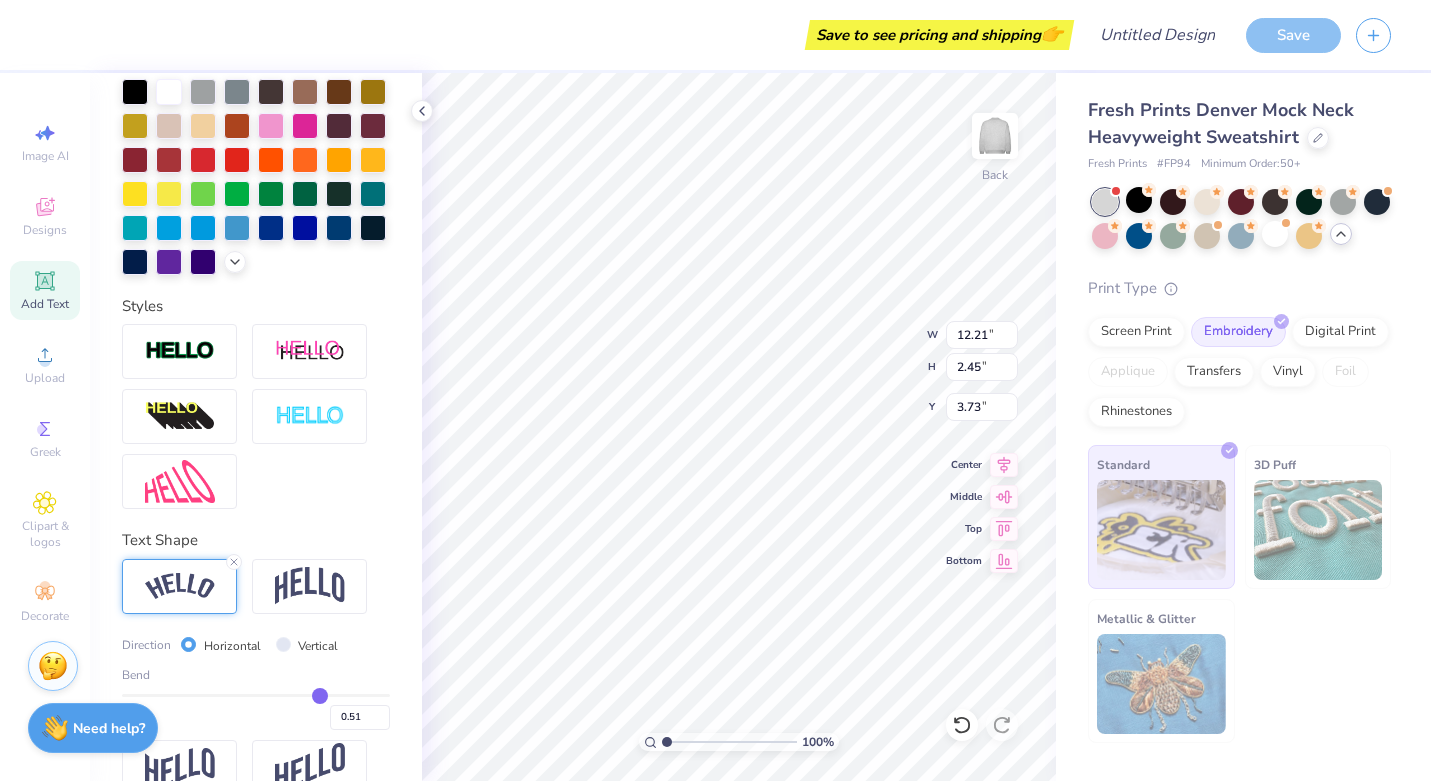 type on "12.81" 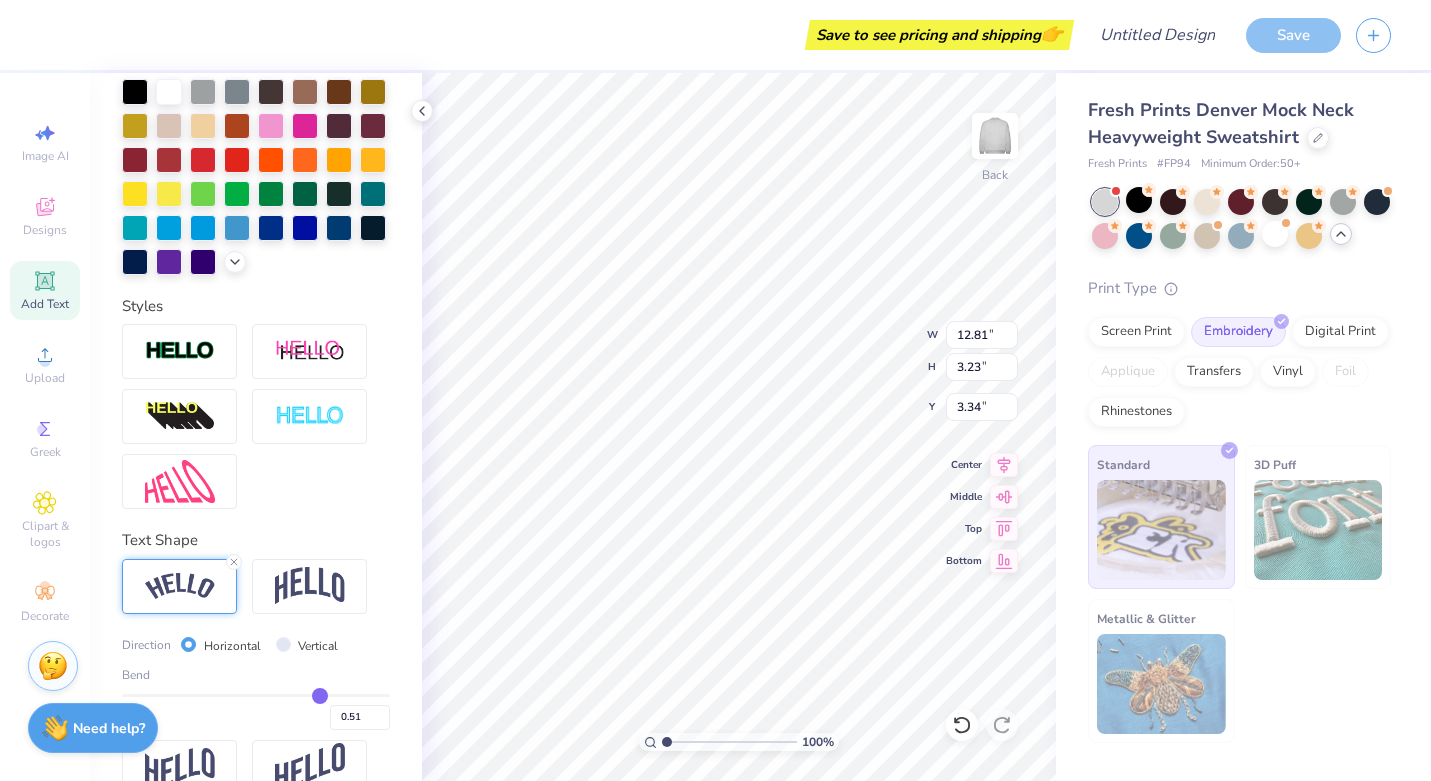 type on "0.5" 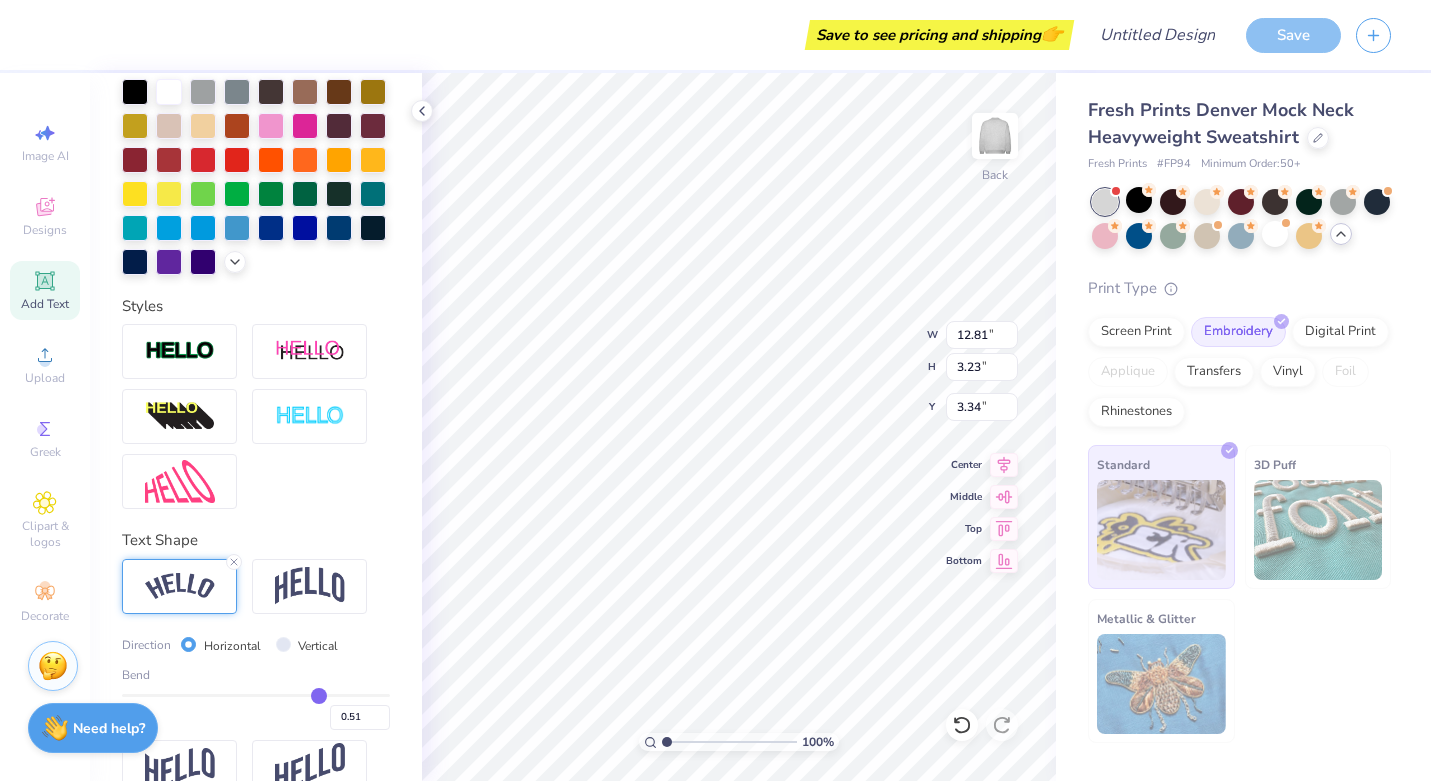 type on "0.50" 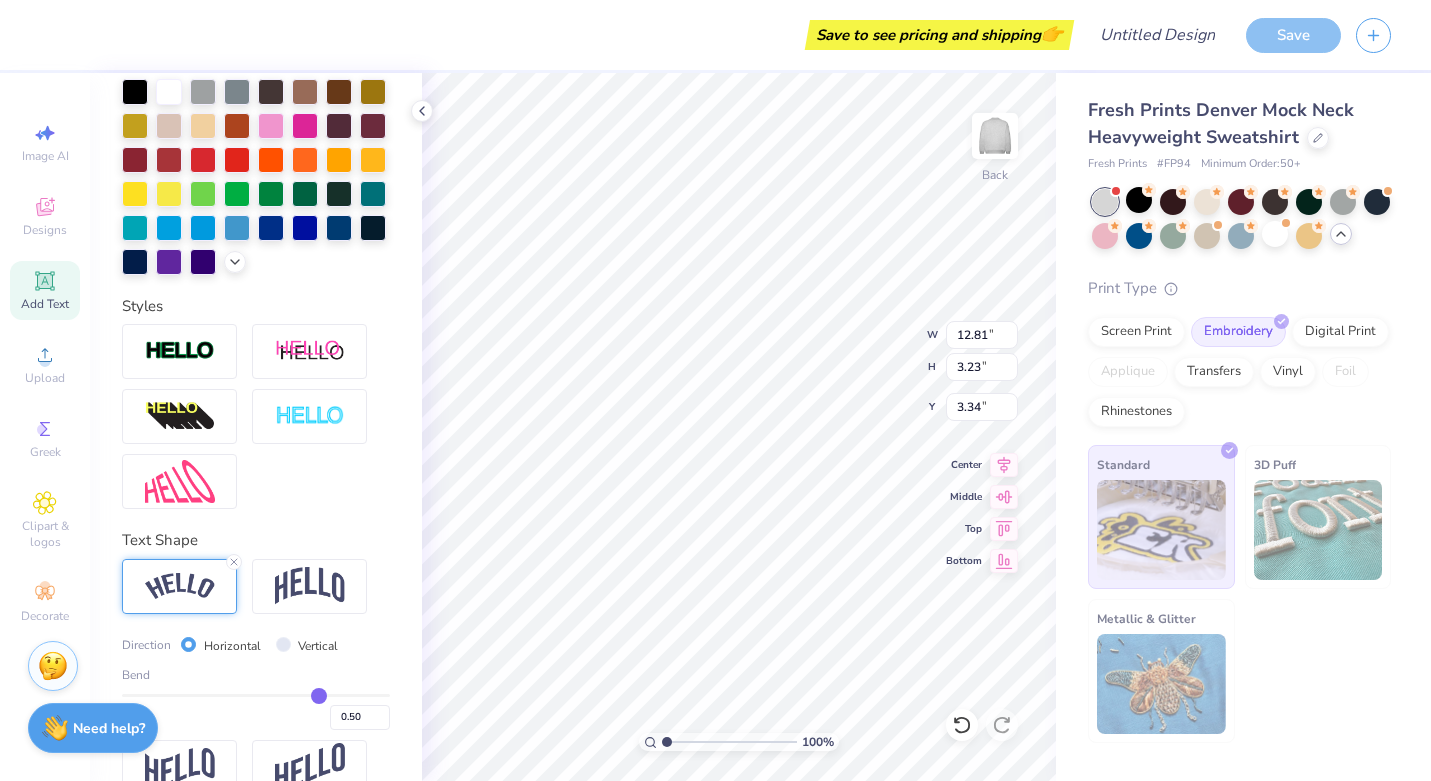 type on "0.49" 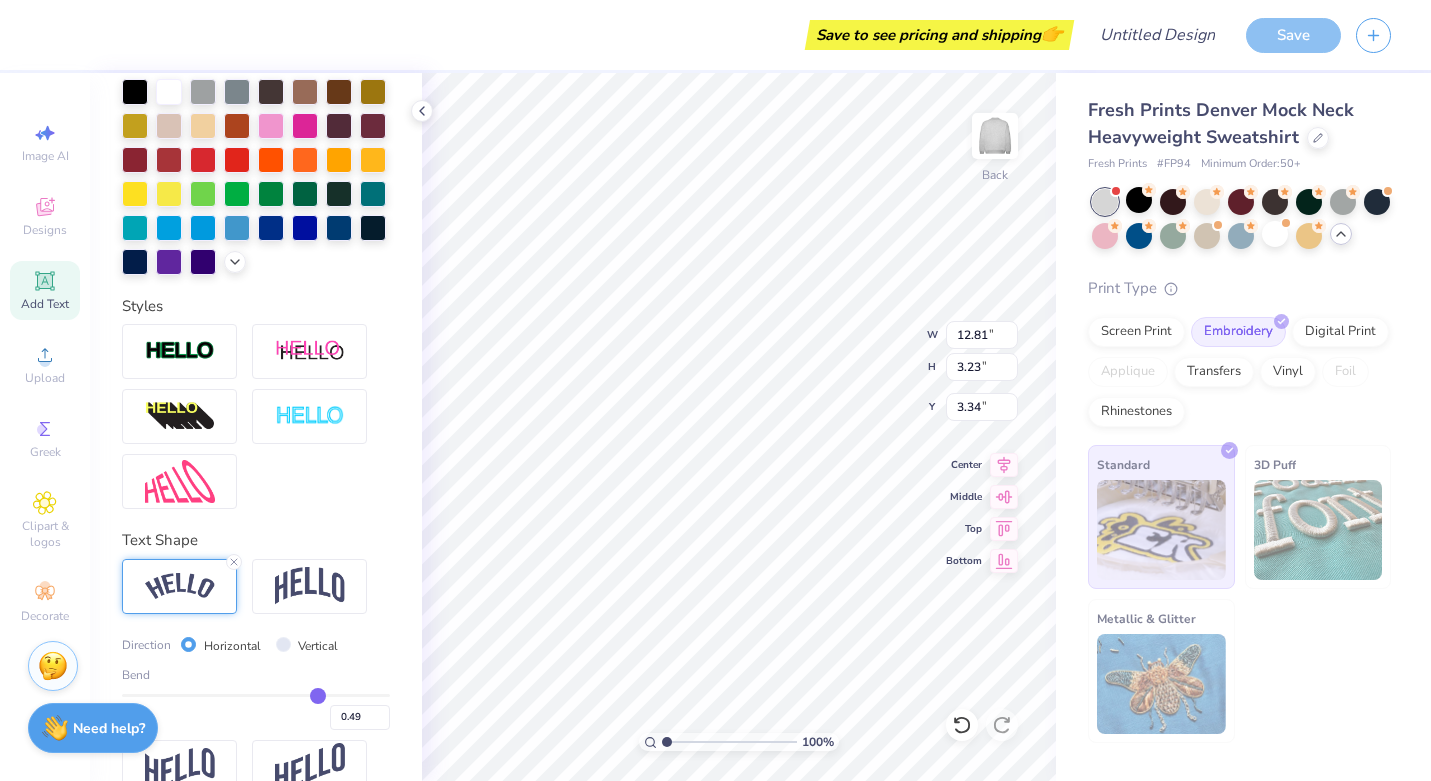 type on "0.44" 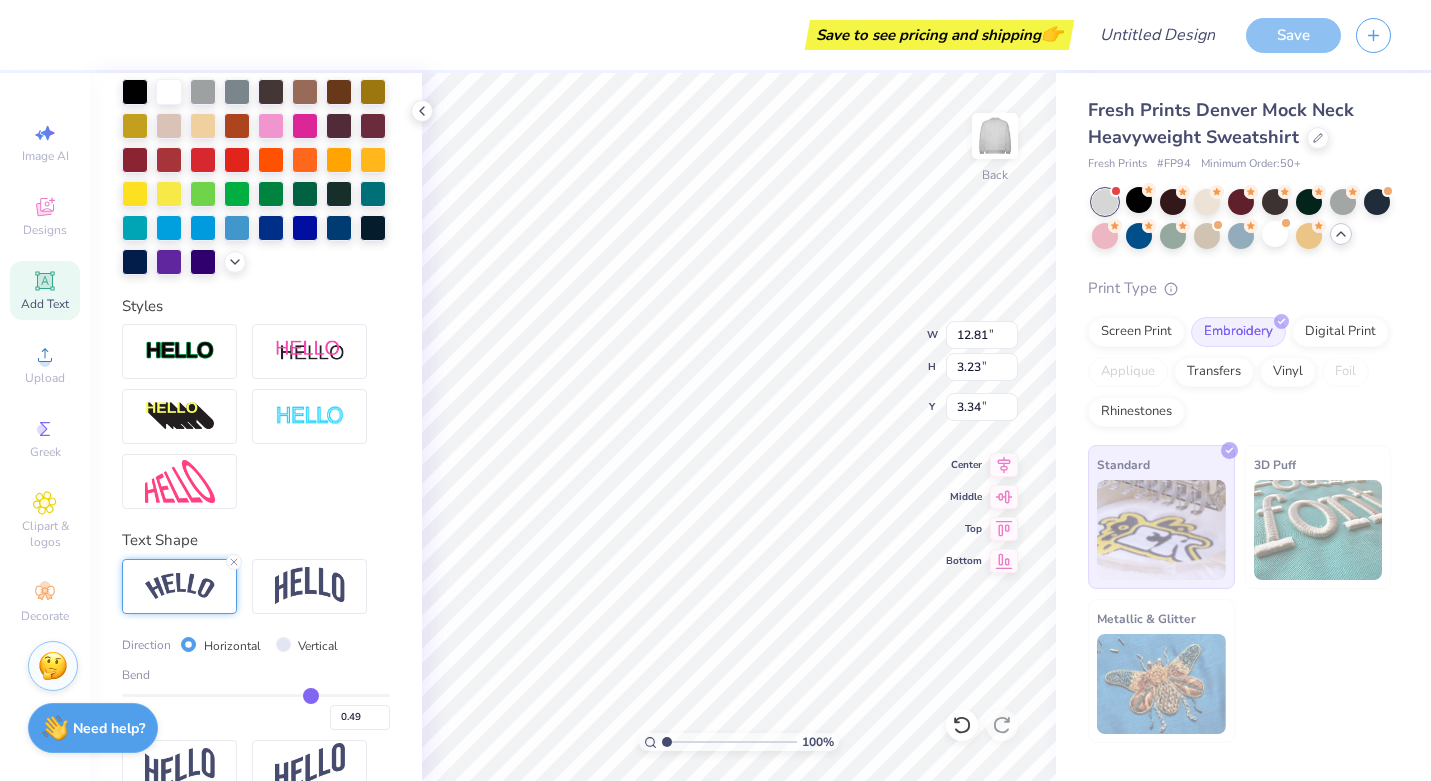 type on "0.44" 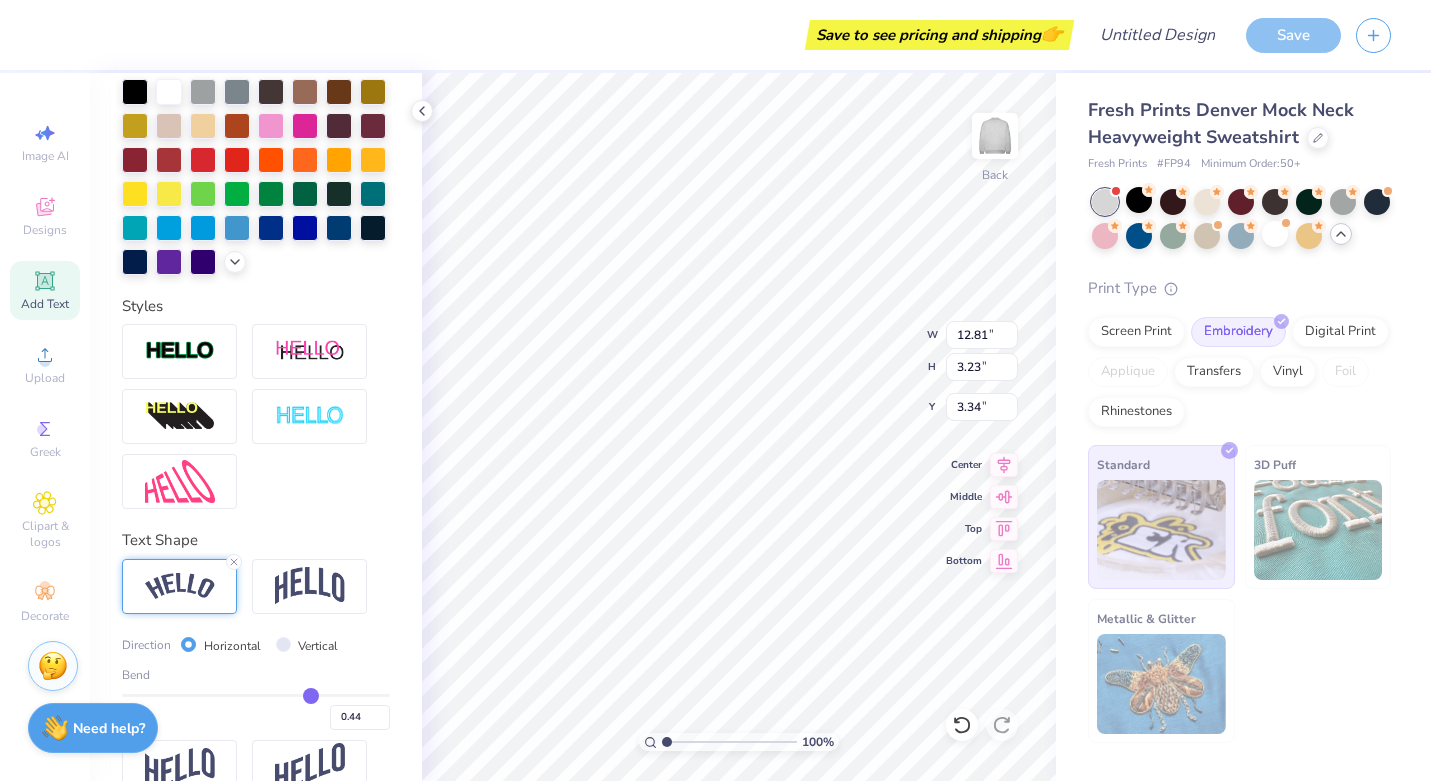 type on "0.41" 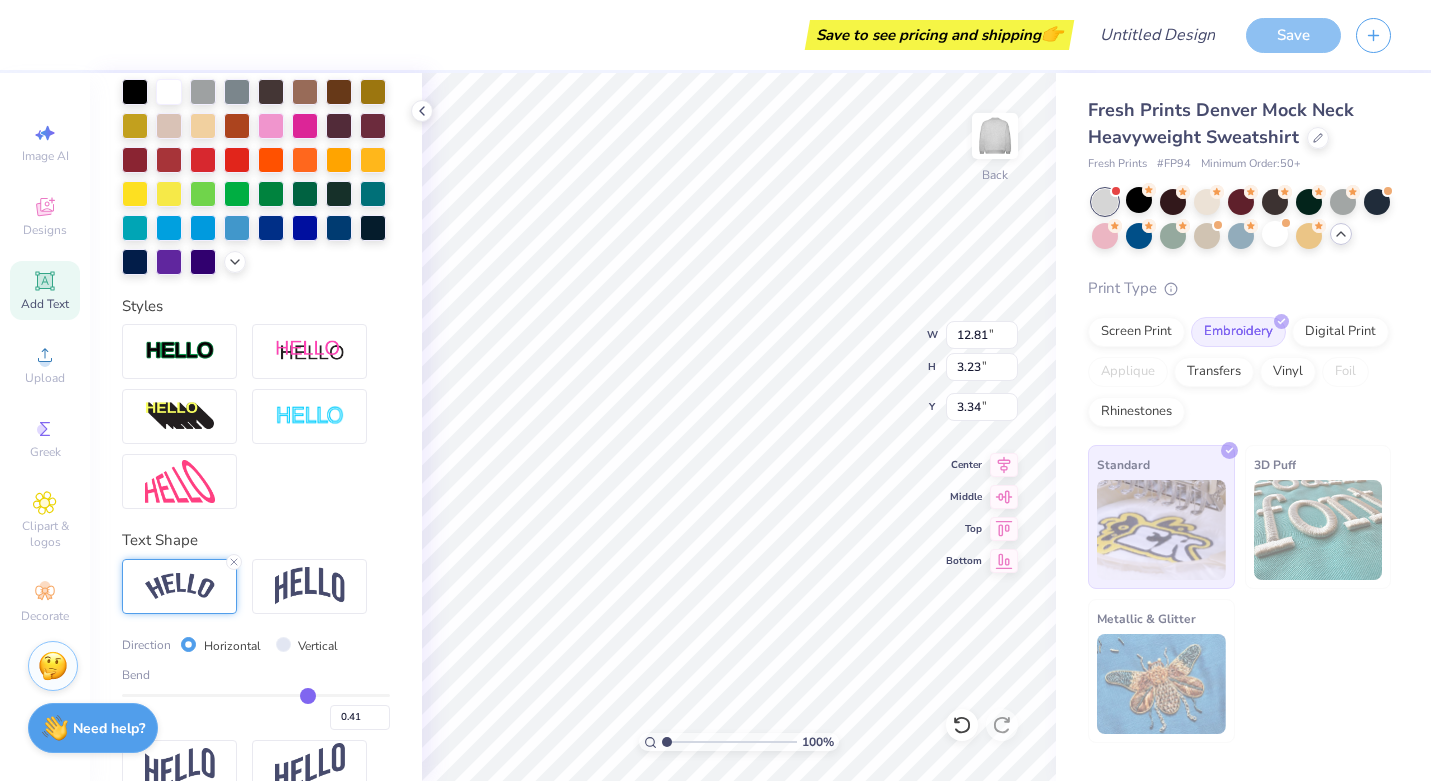 type on "0.39" 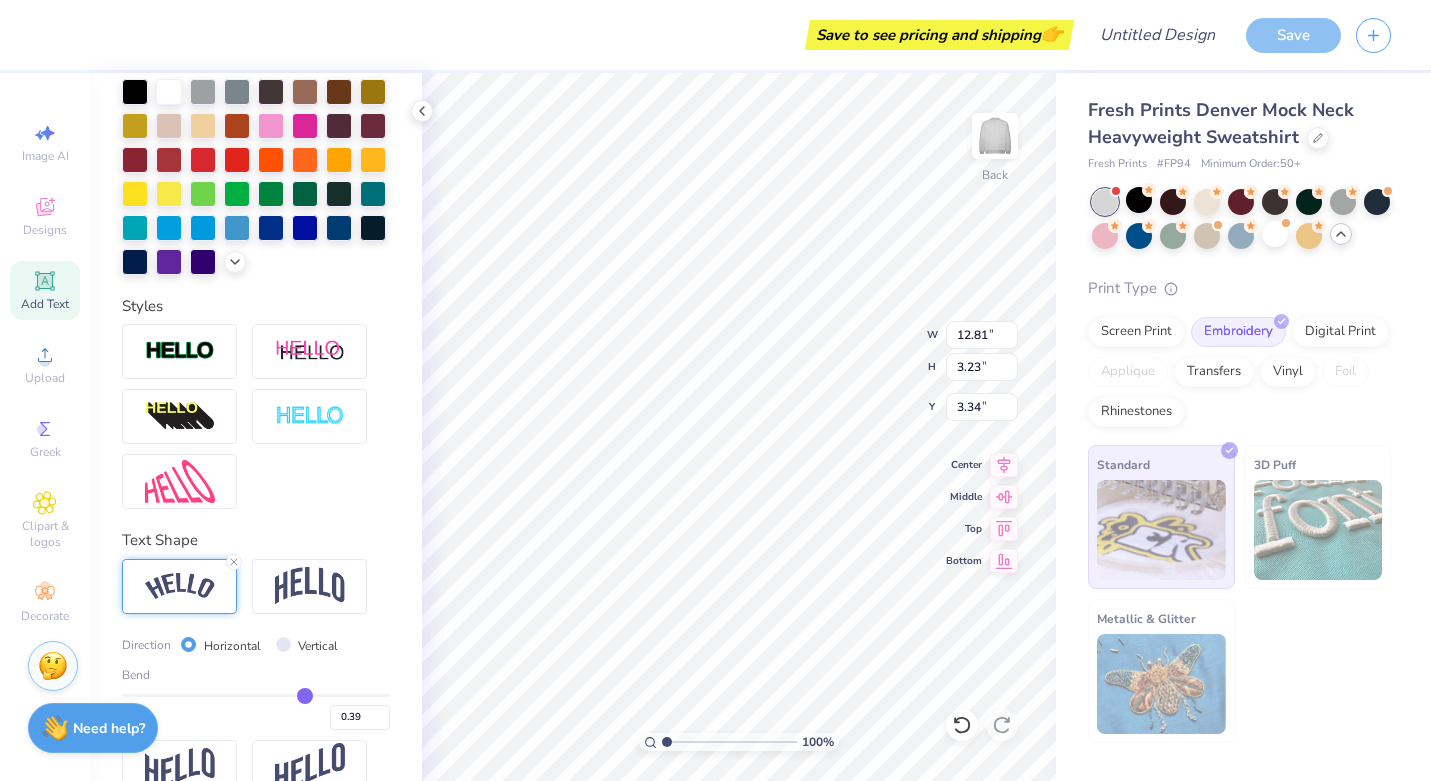 type on "0.38" 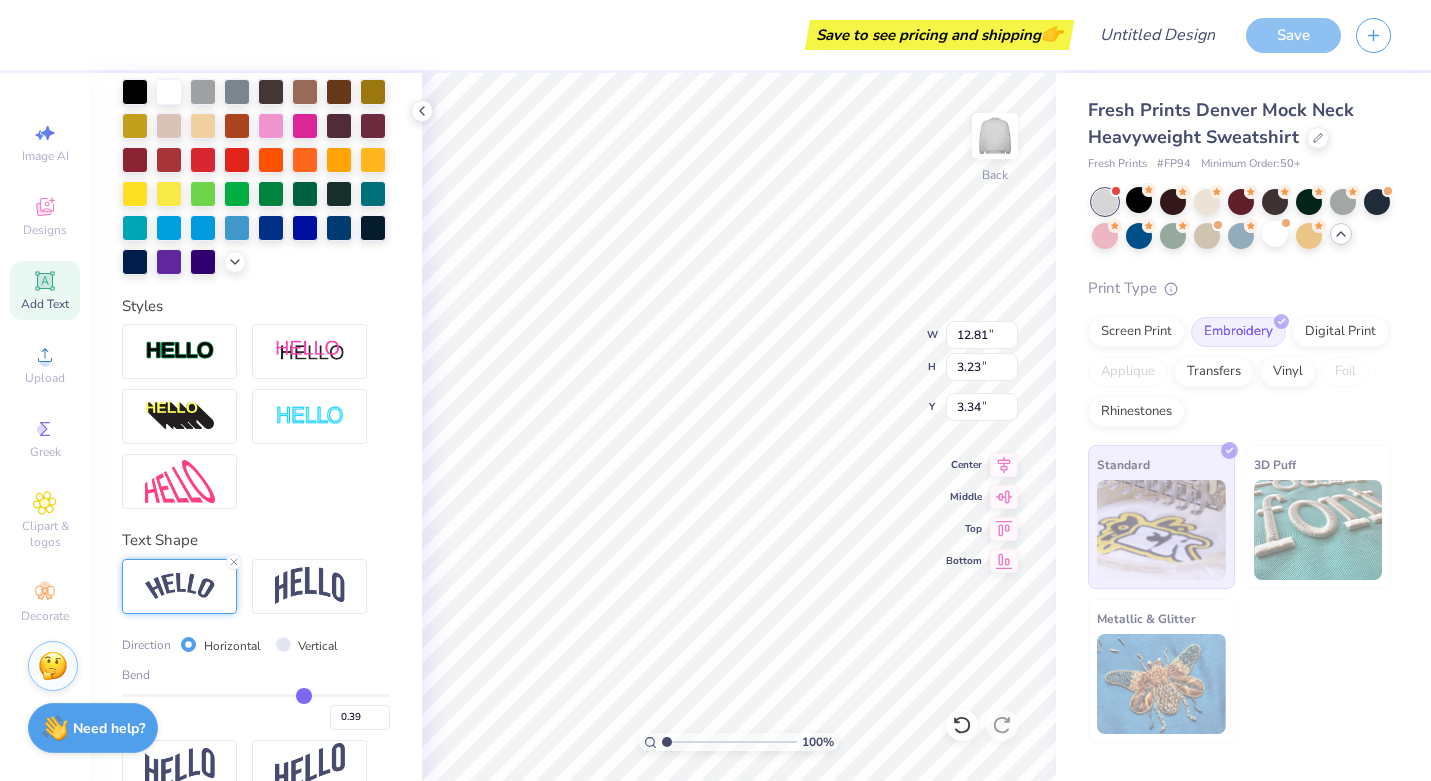 type on "0.38" 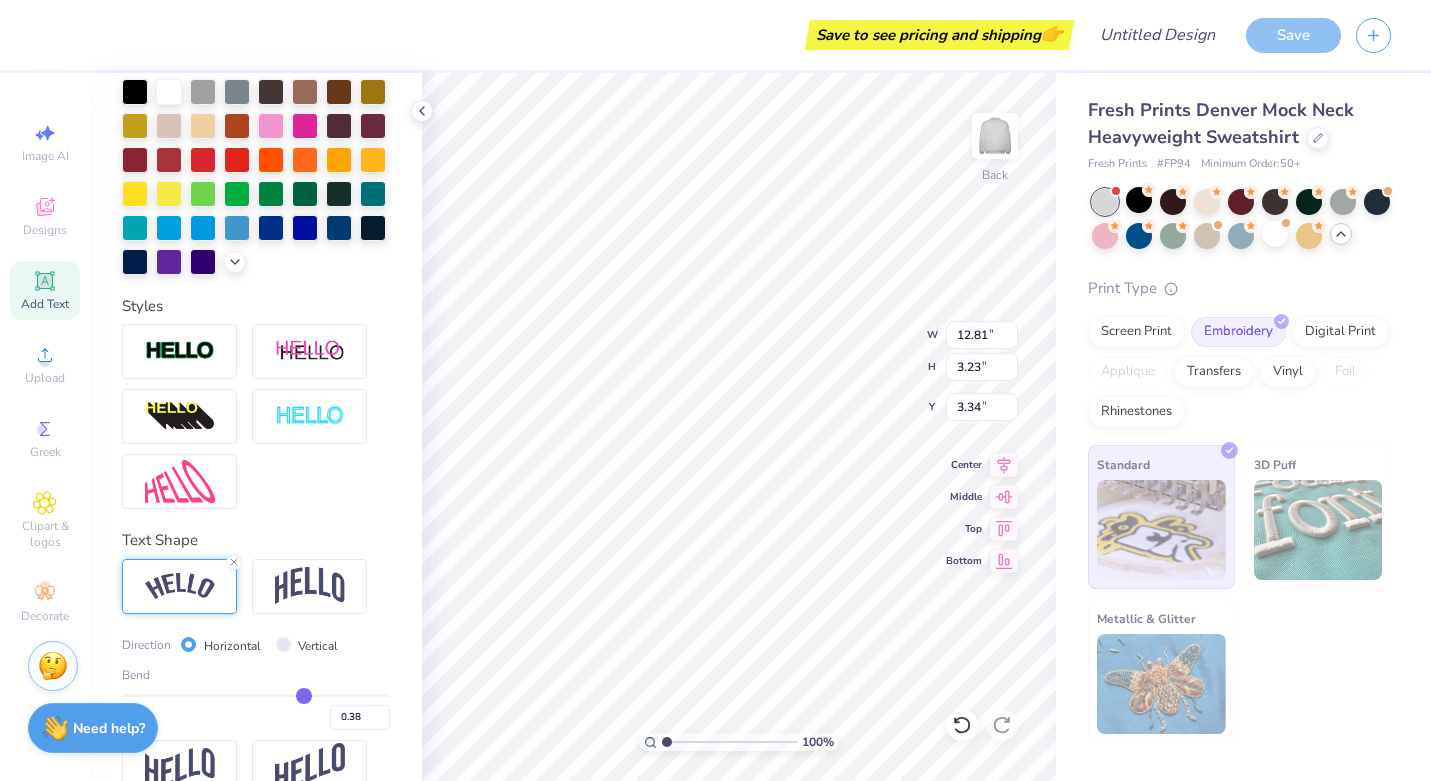 type on "0.35" 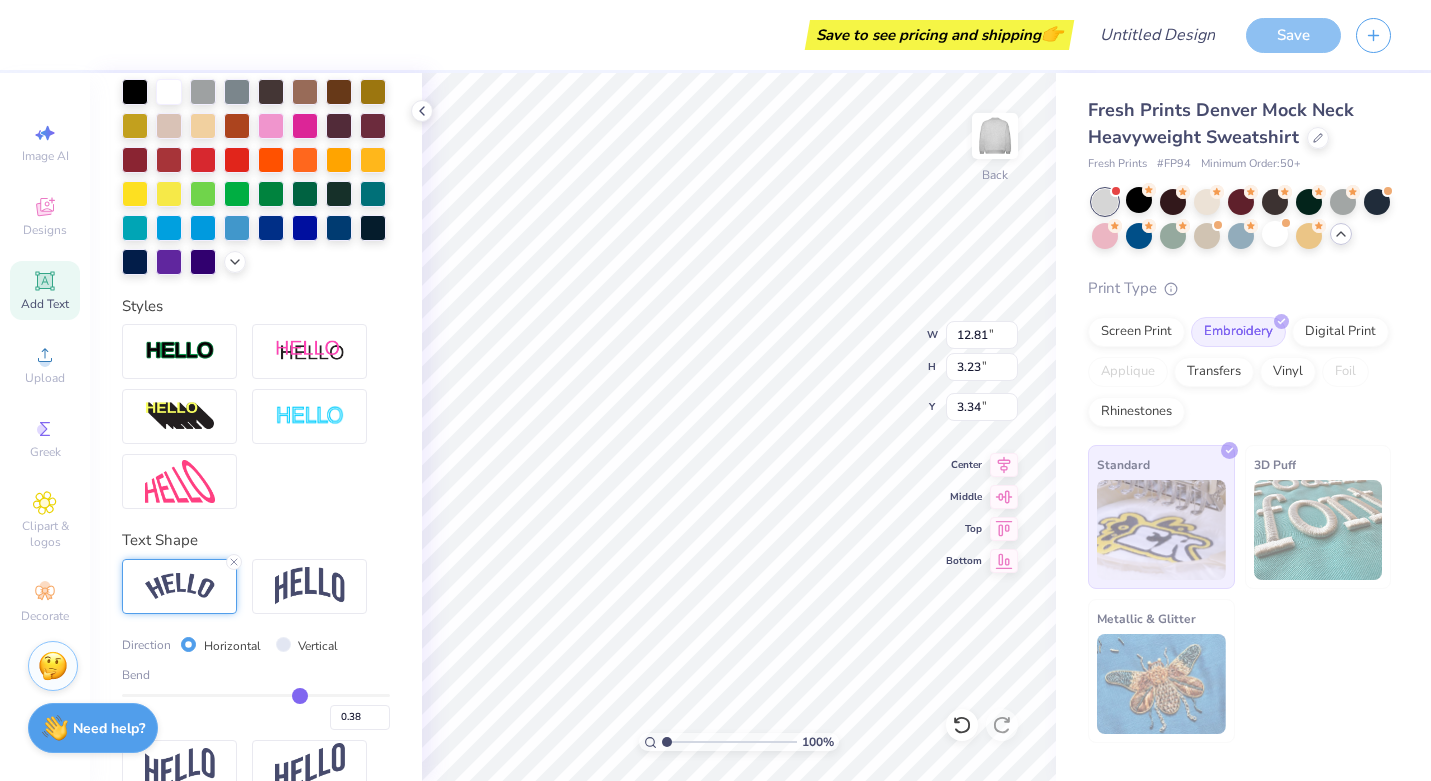 type on "0.35" 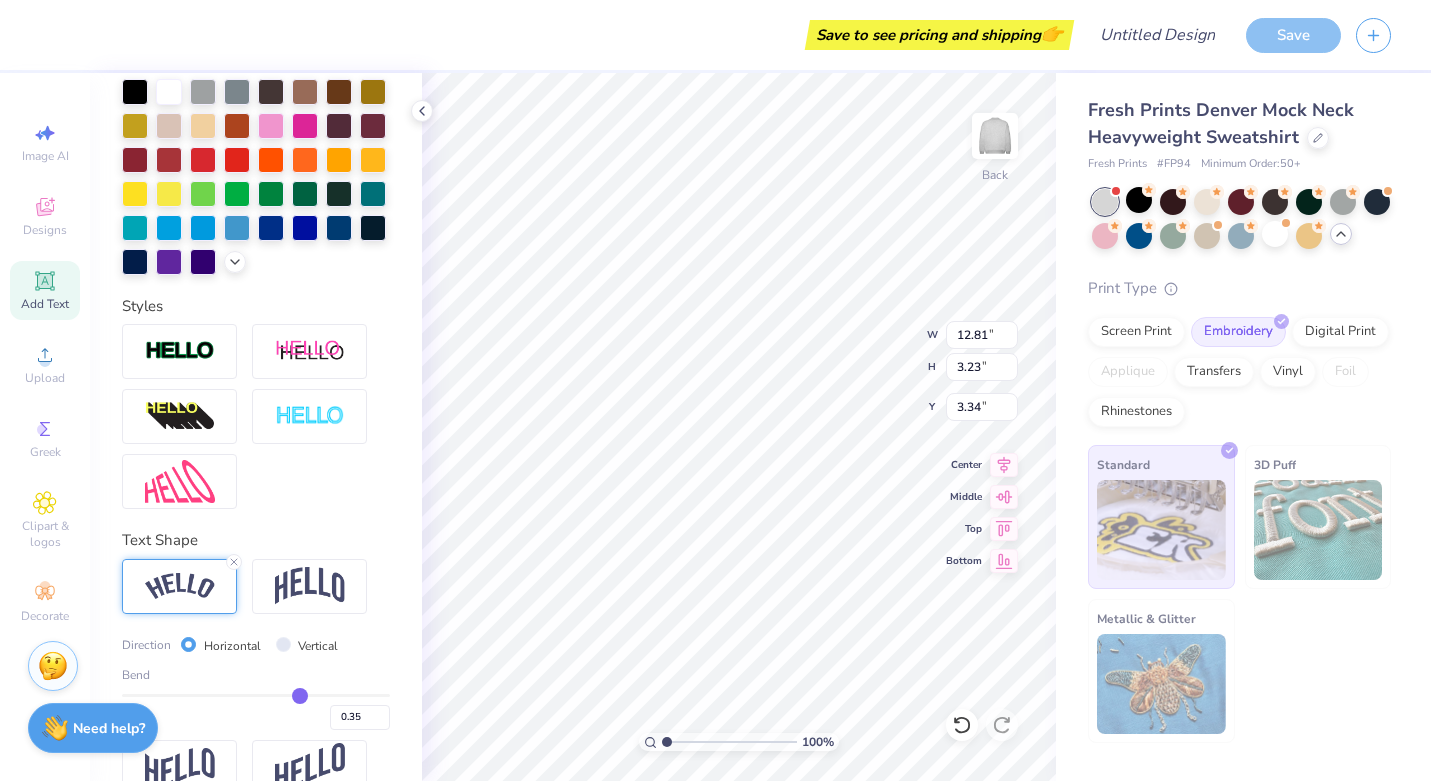type on "0.33" 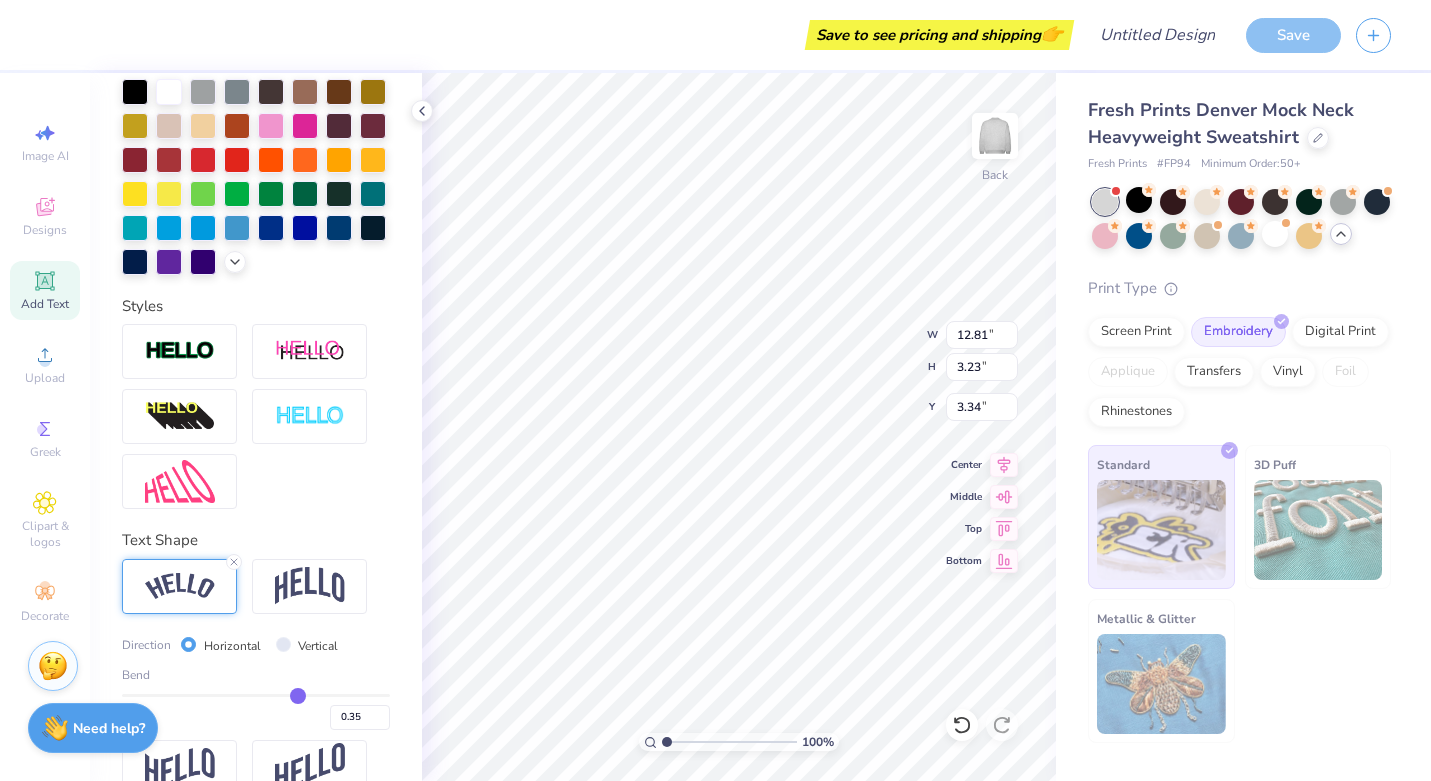 type on "0.33" 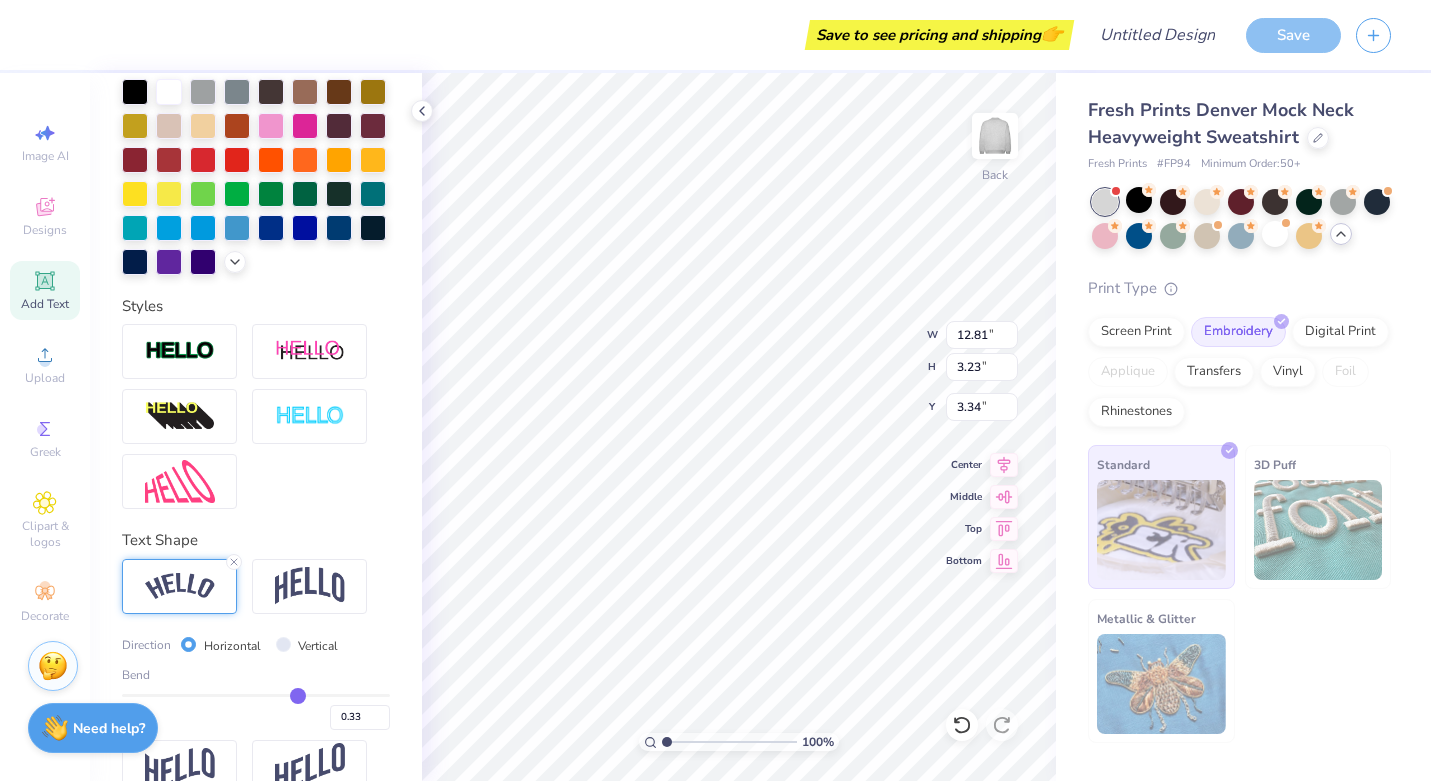 type on "0.29" 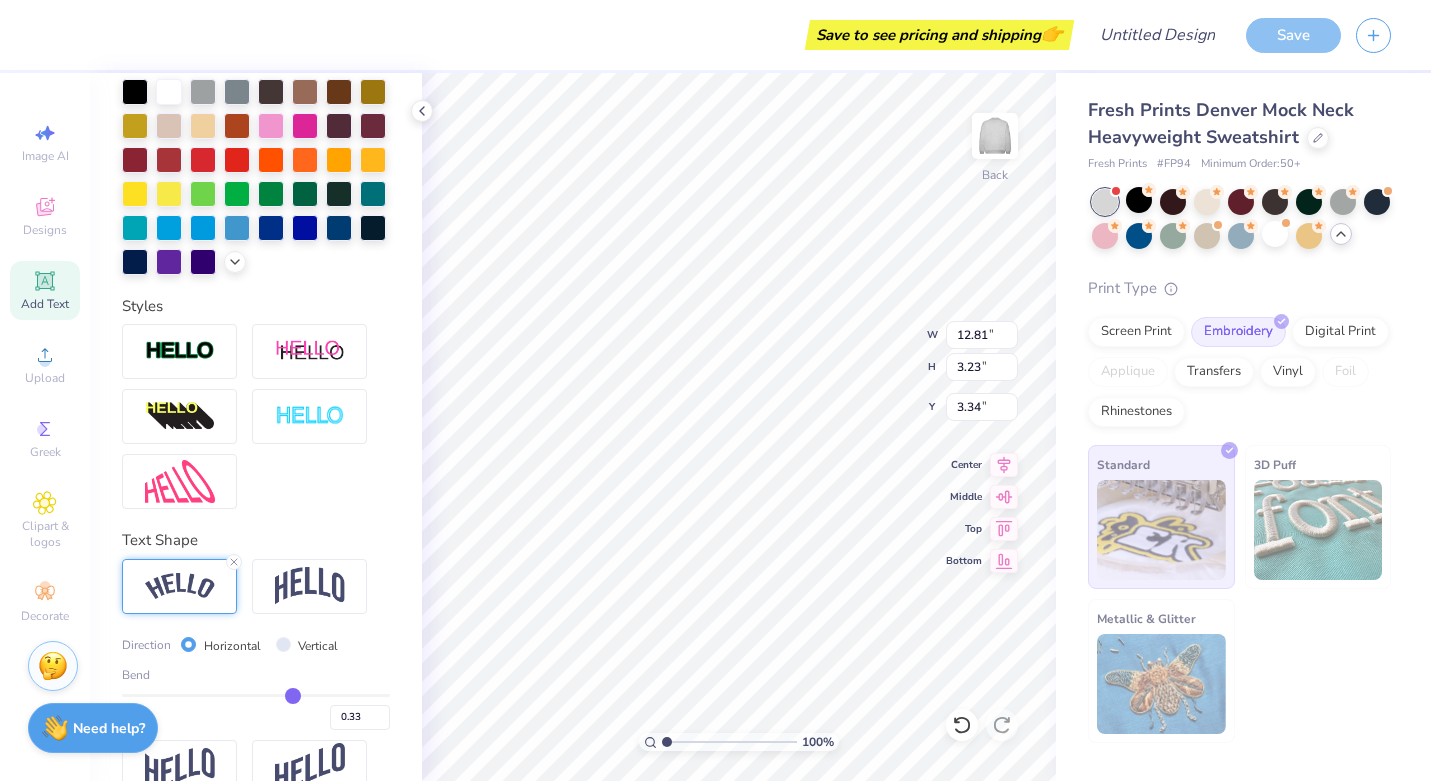 type on "0.29" 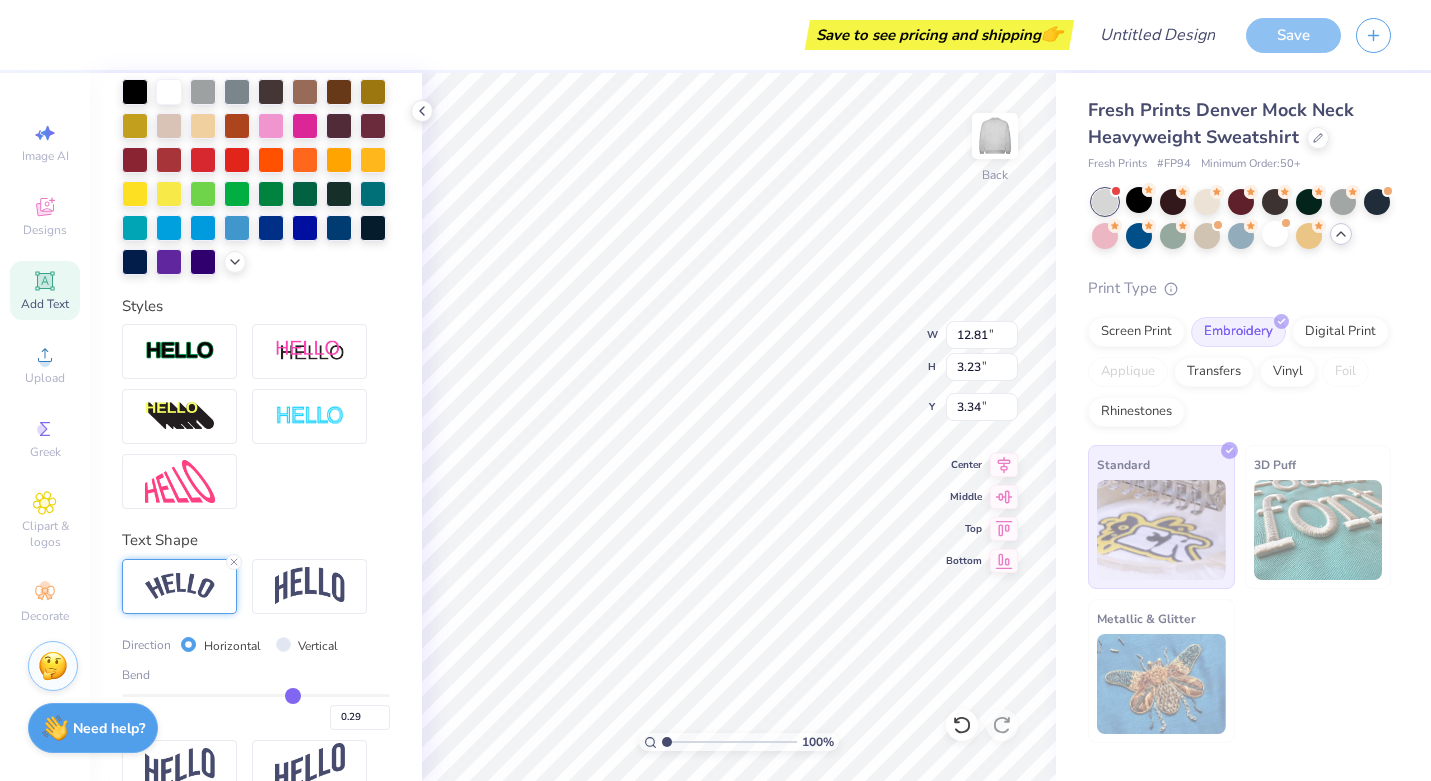 type on "0.27" 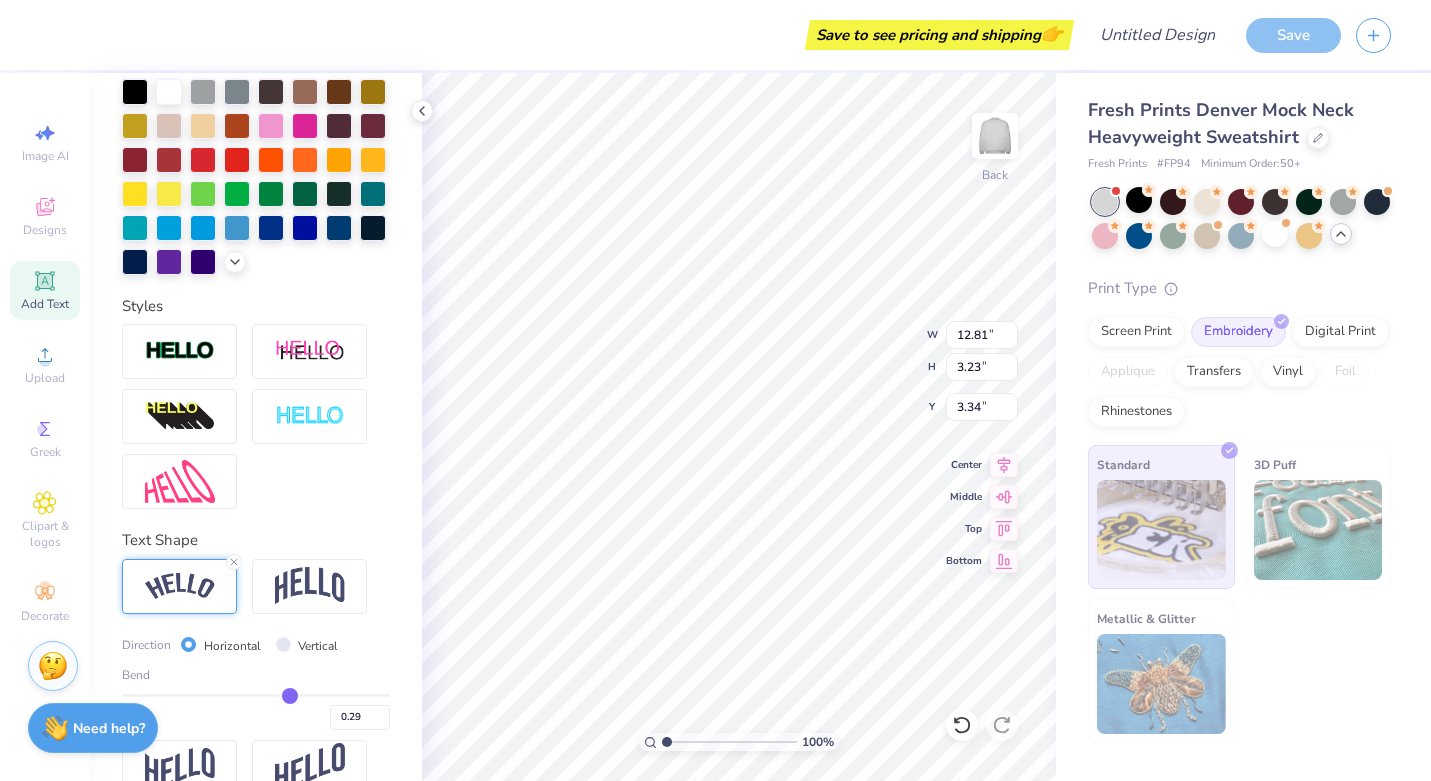 type on "0.27" 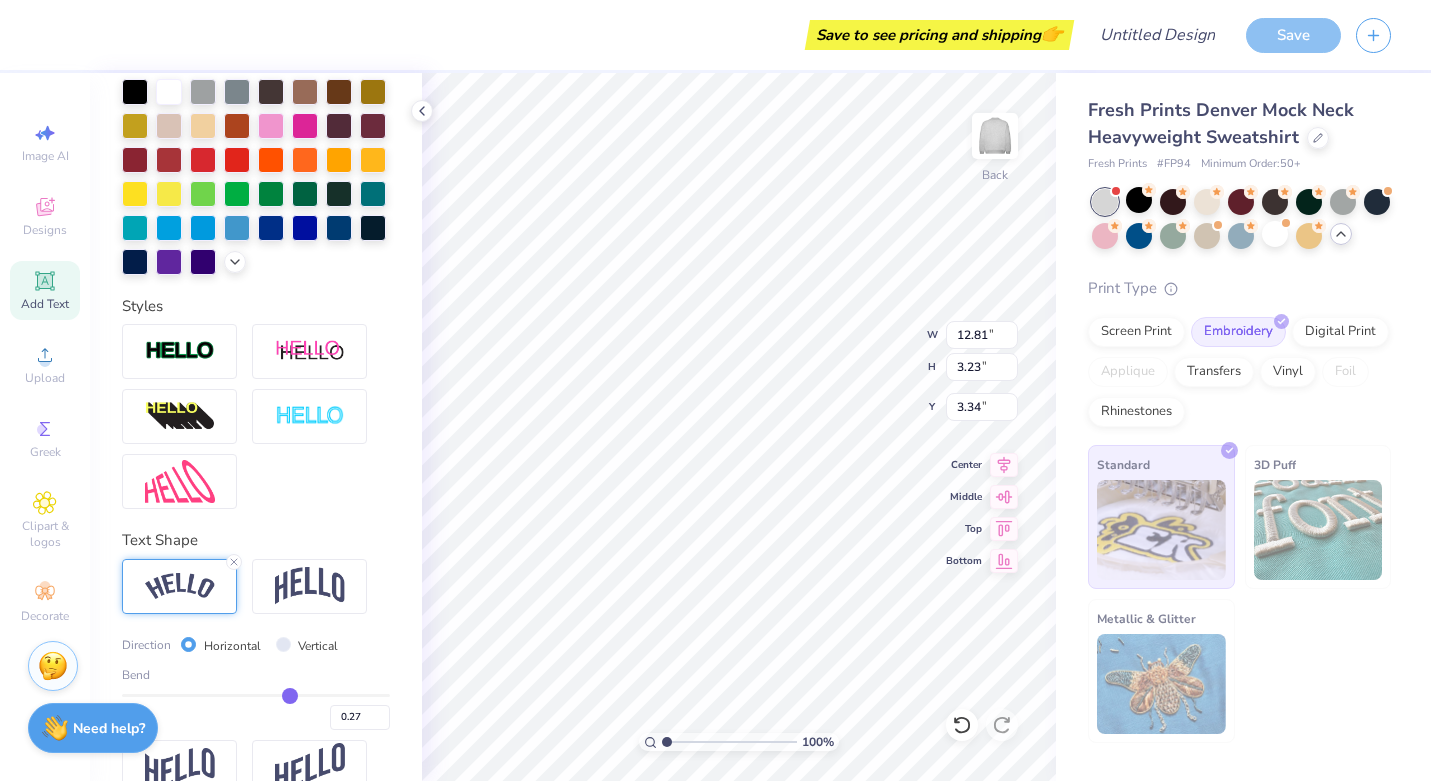 type on "0.26" 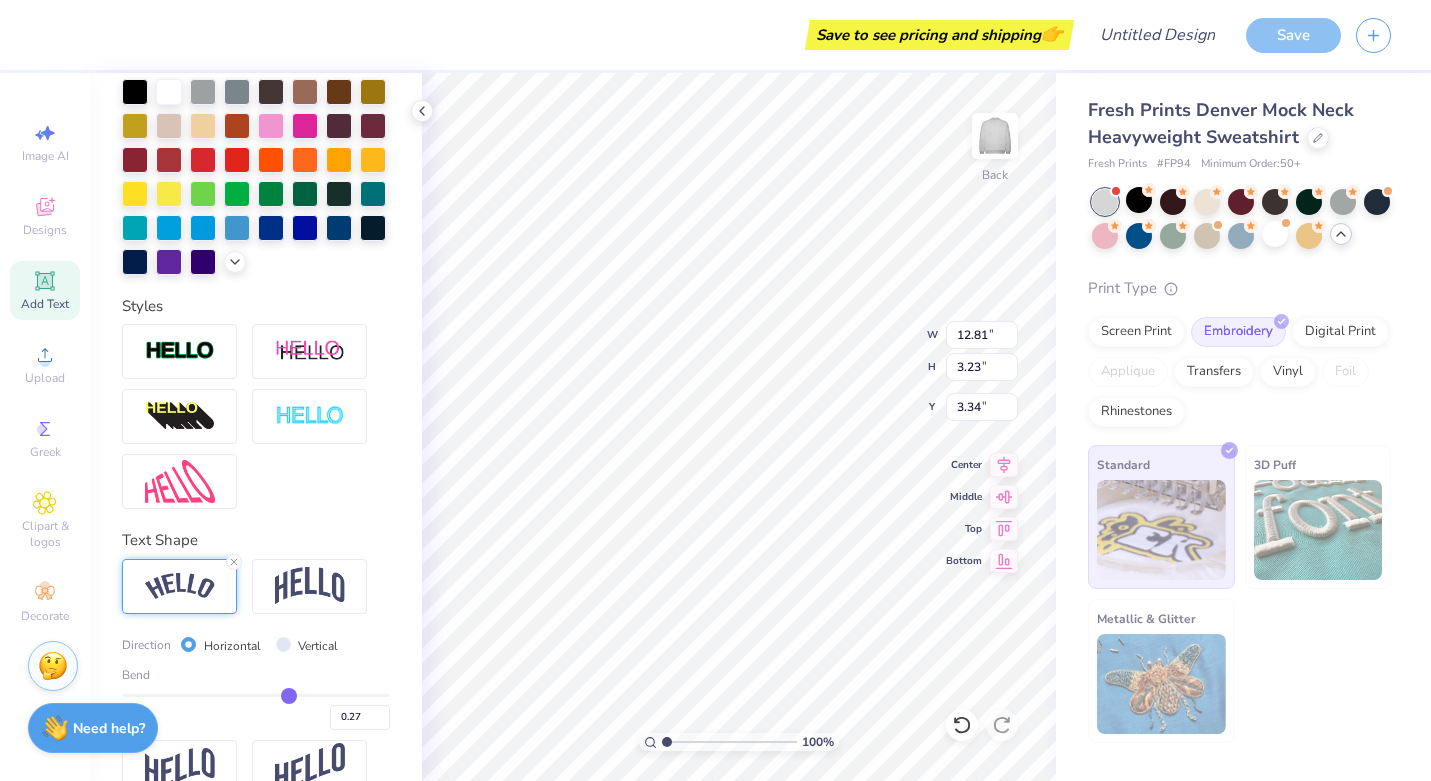 type on "0.26" 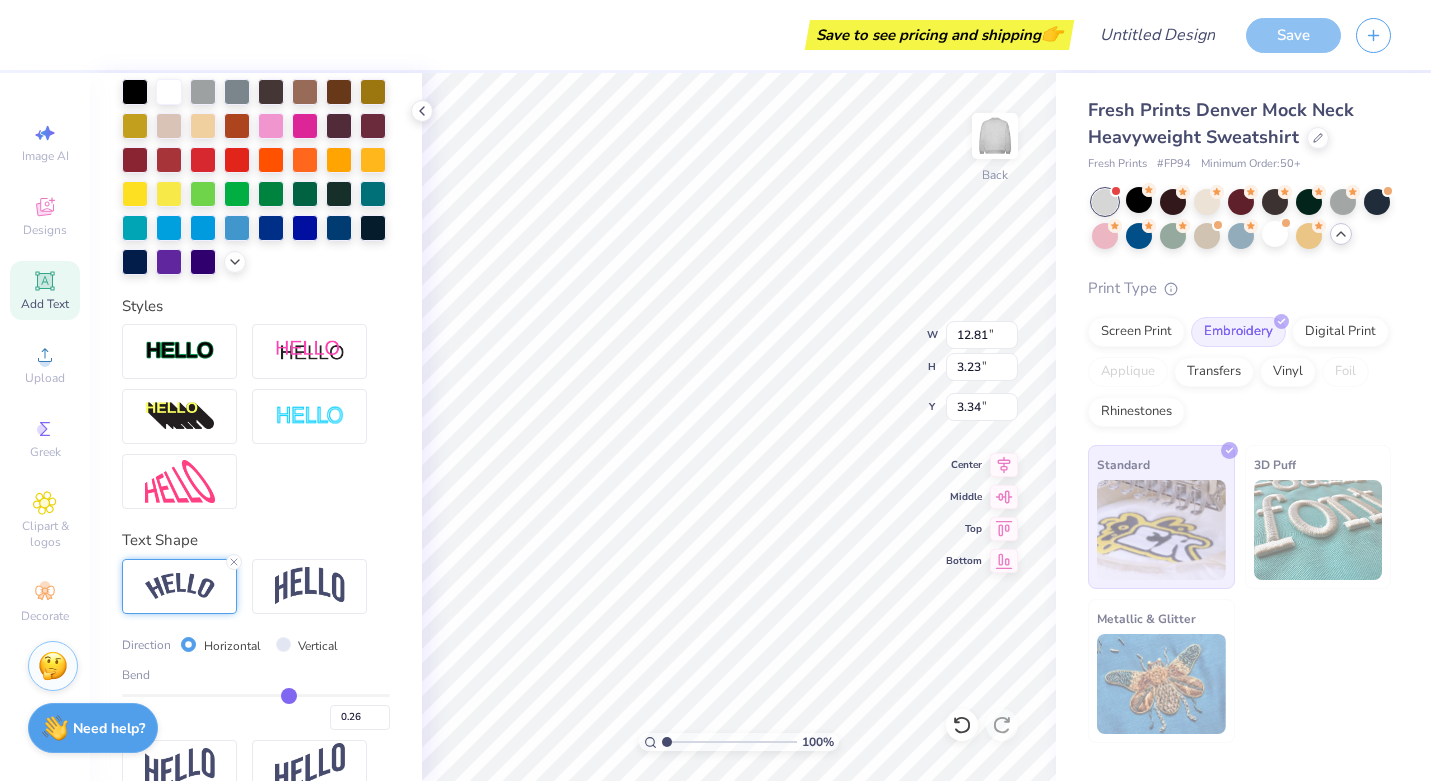 drag, startPoint x: 319, startPoint y: 694, endPoint x: 289, endPoint y: 692, distance: 30.066593 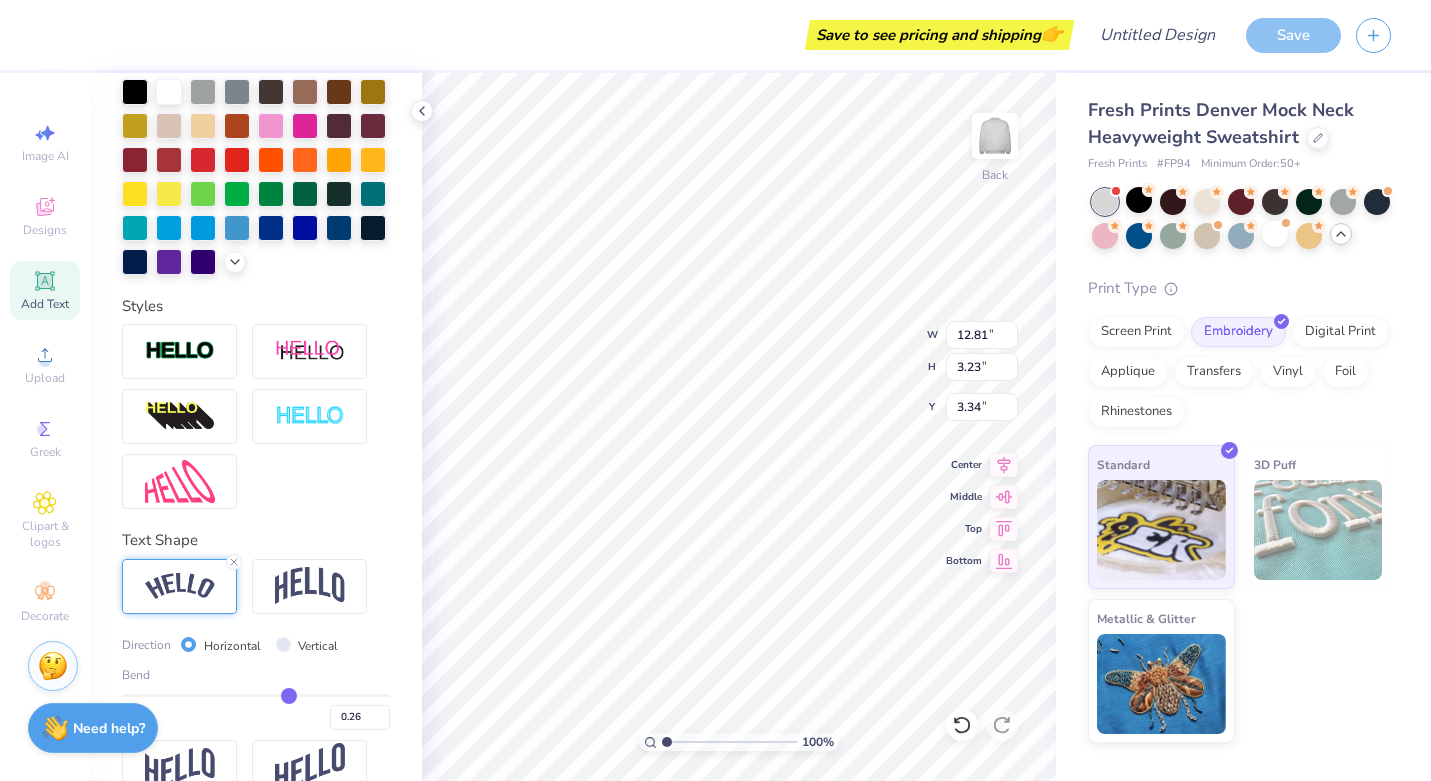 type on "11.78" 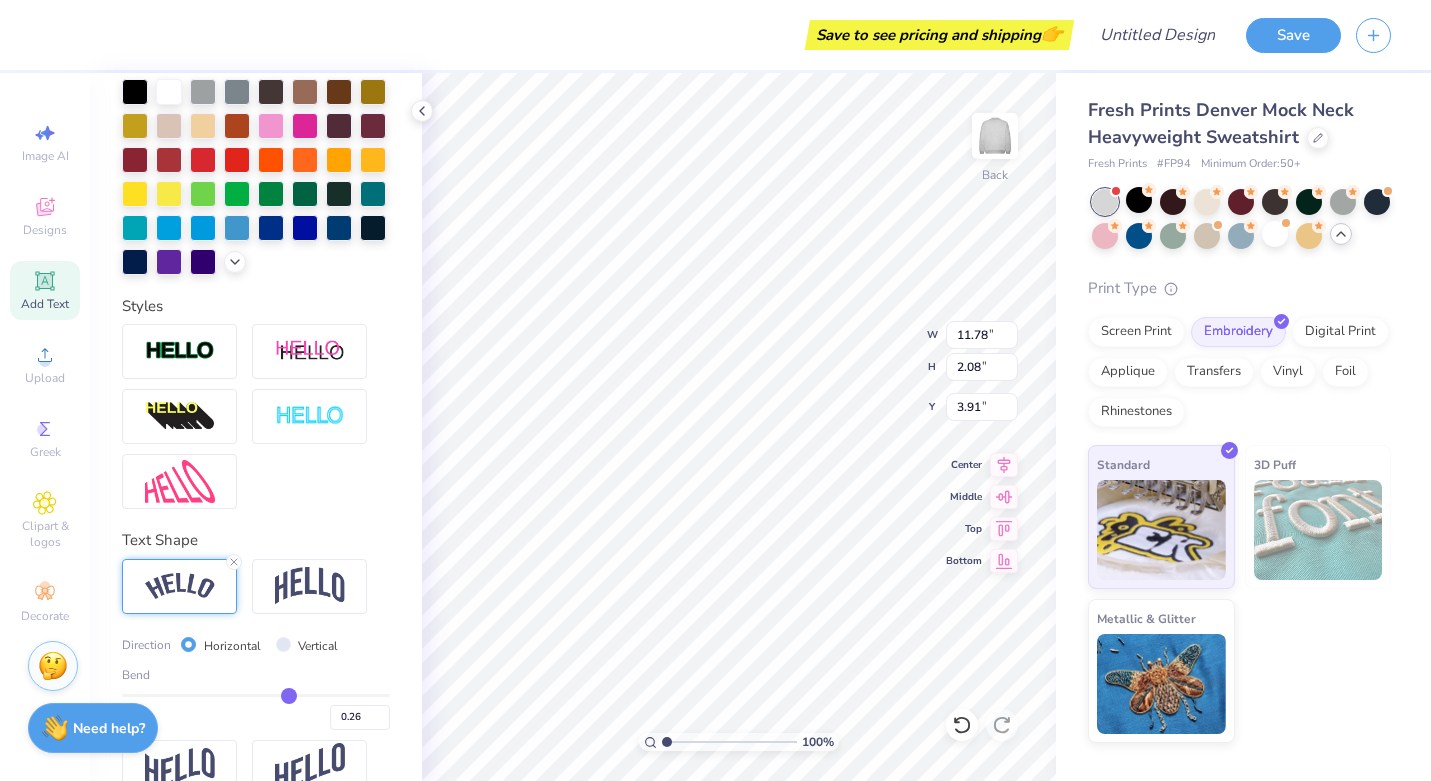scroll, scrollTop: 498, scrollLeft: 0, axis: vertical 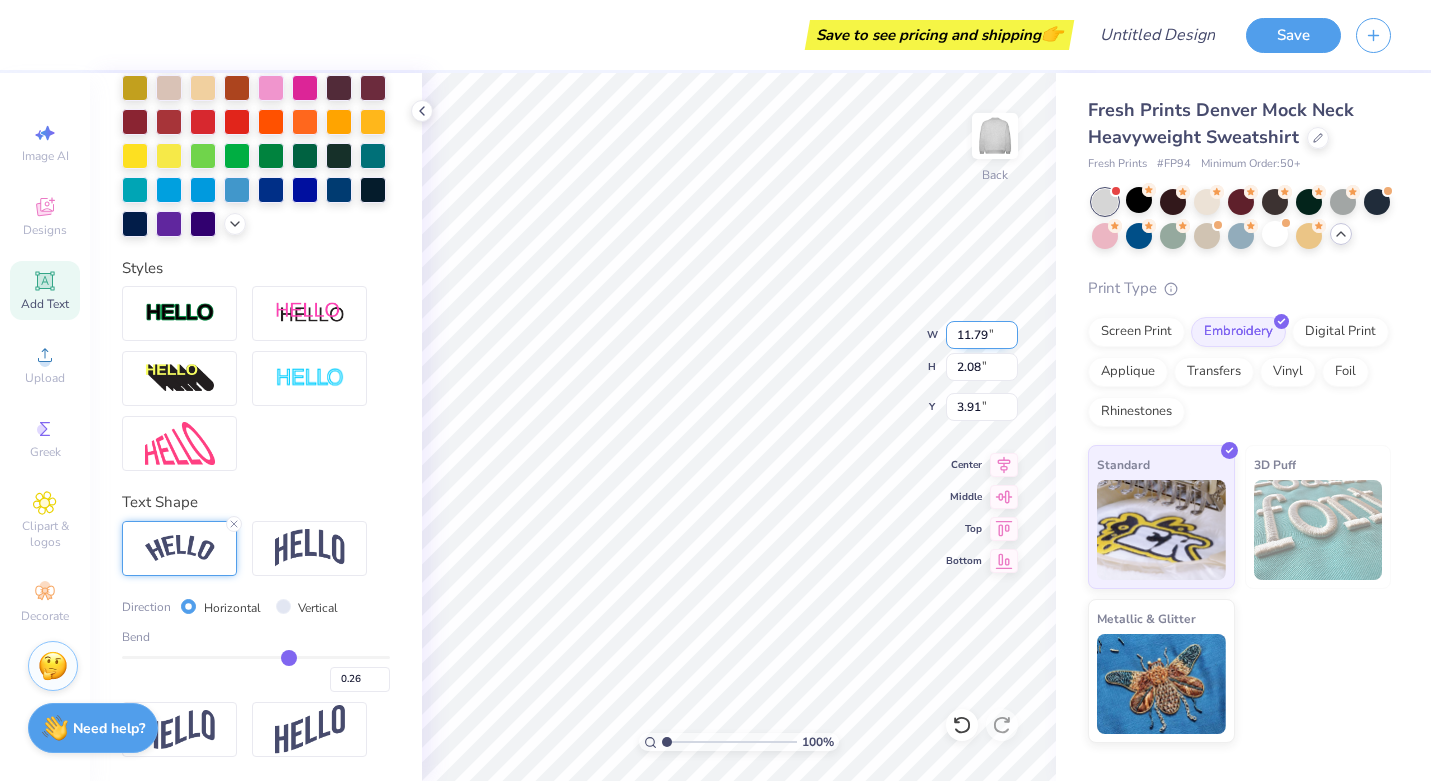 click on "11.79" at bounding box center (982, 335) 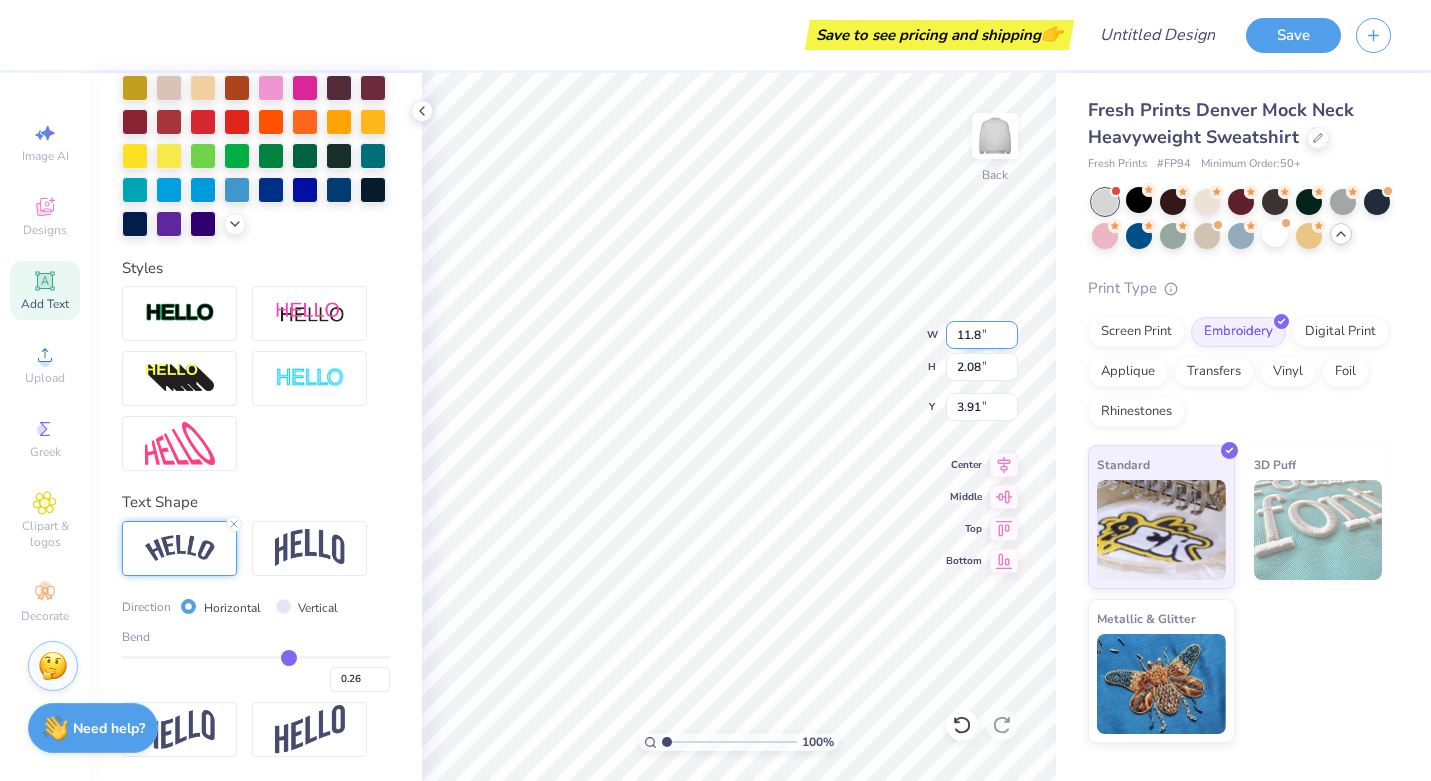 click on "11.8" at bounding box center [982, 335] 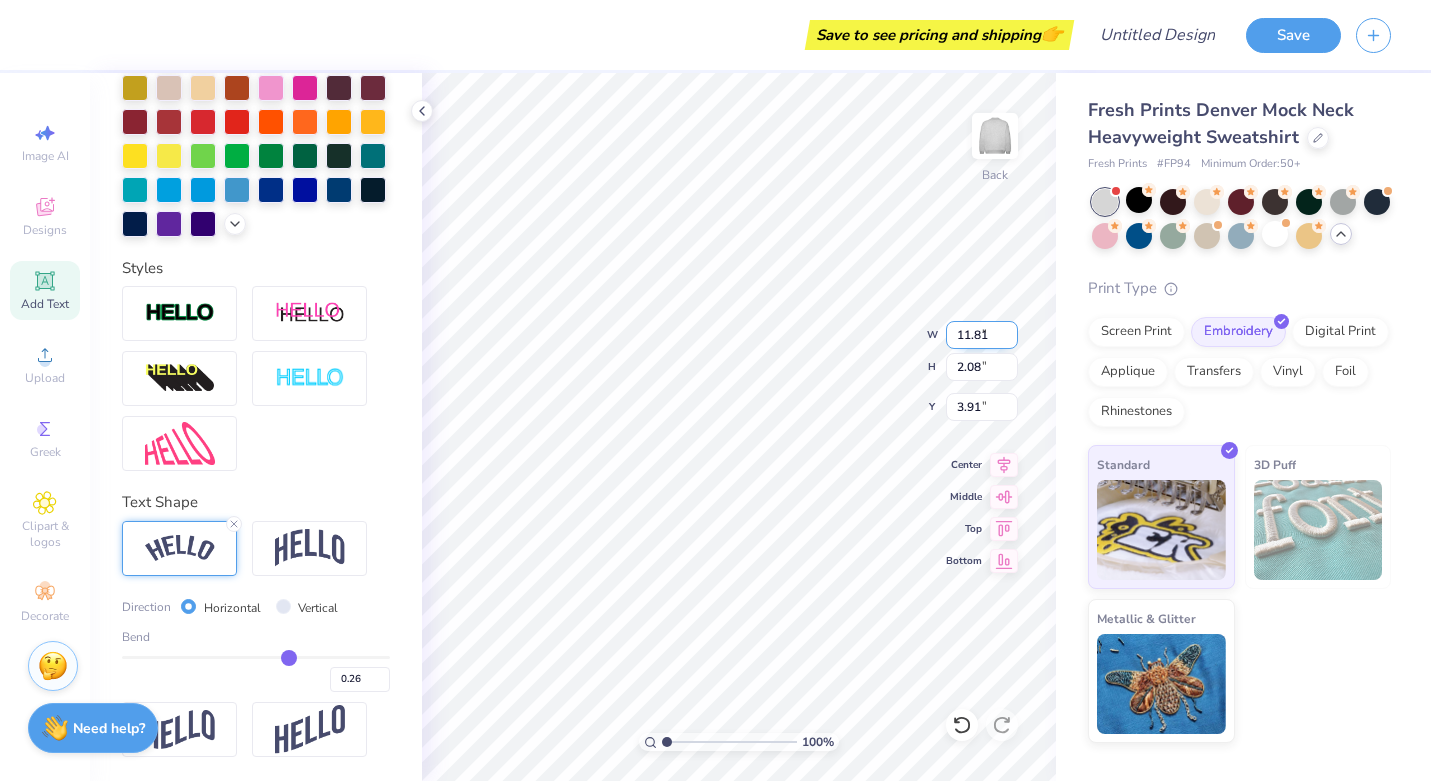 click on "11.81" at bounding box center (982, 335) 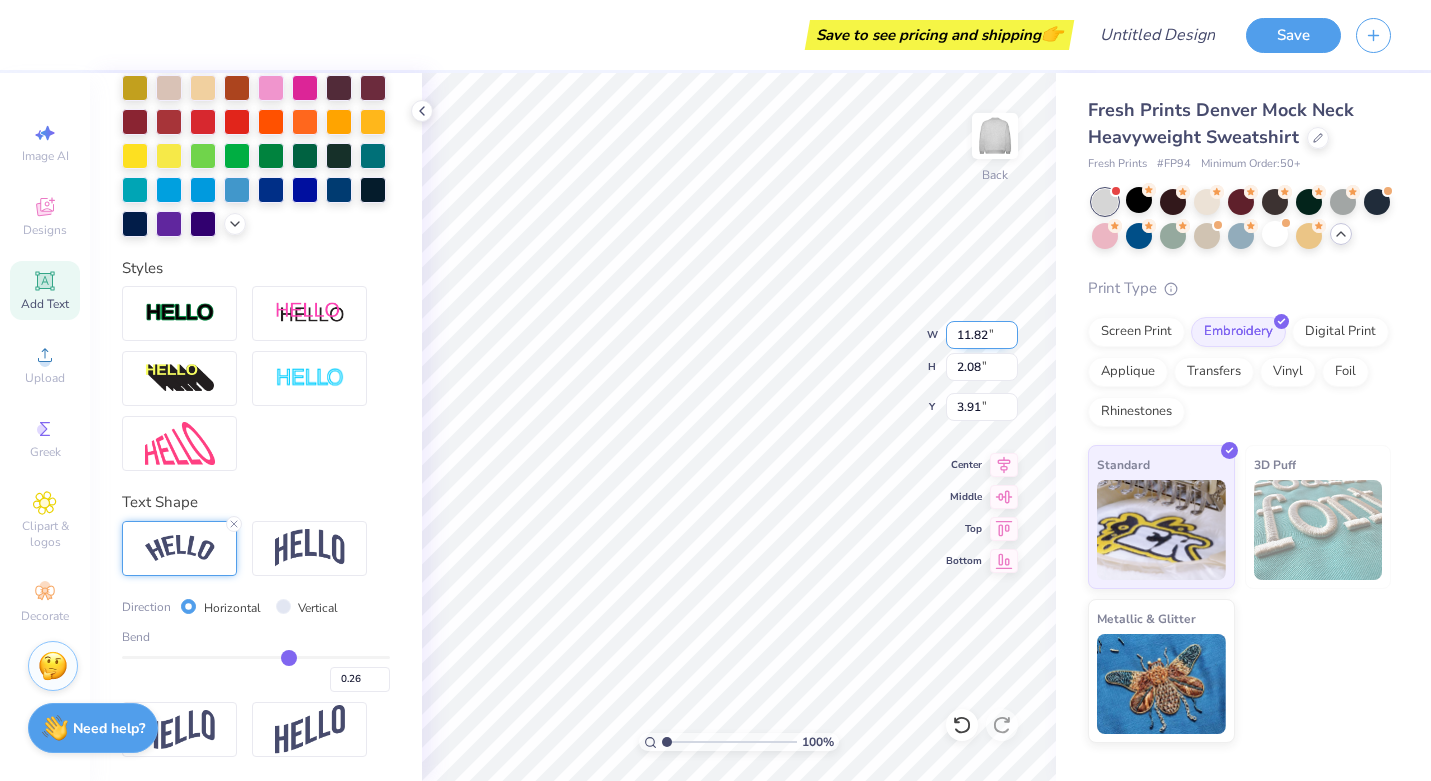 click on "11.82" at bounding box center [982, 335] 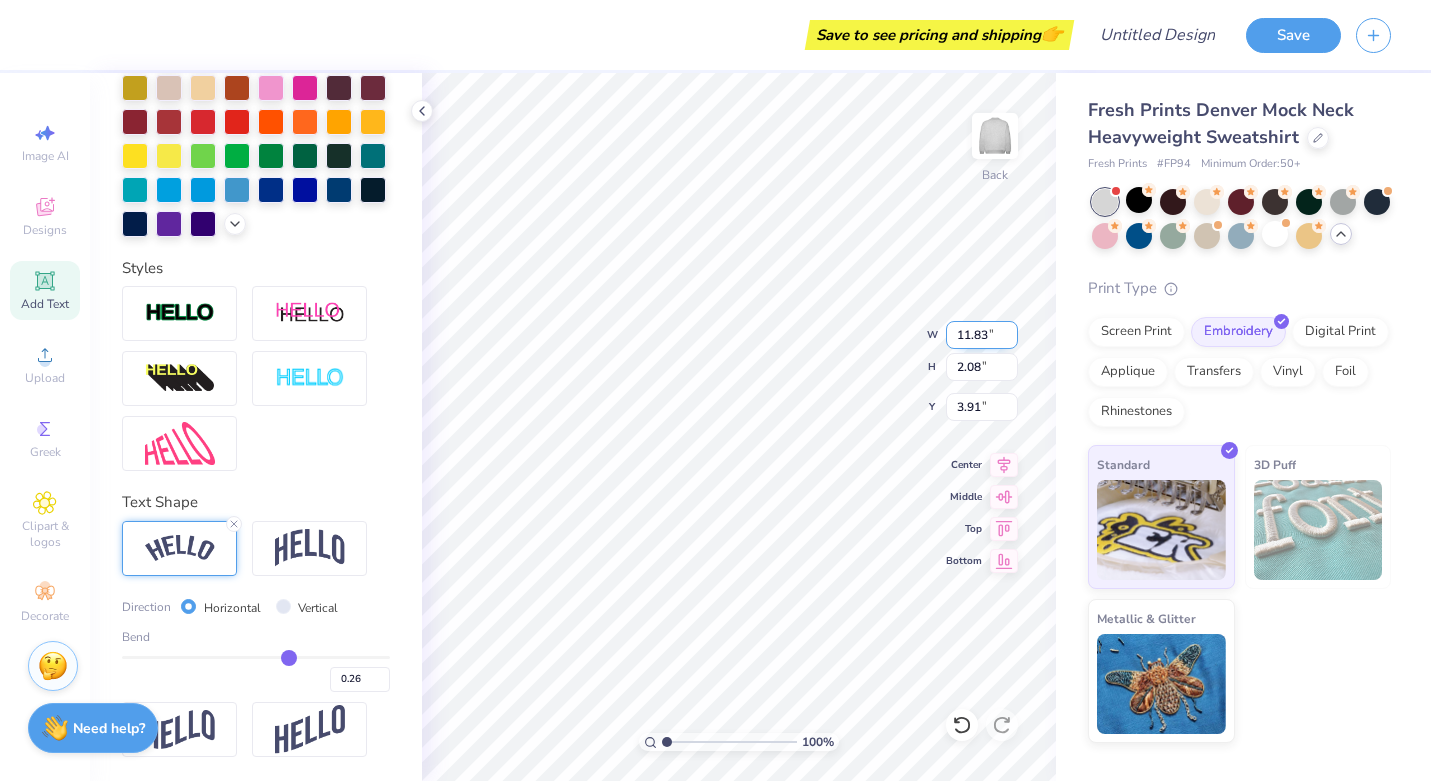 click on "11.83" at bounding box center (982, 335) 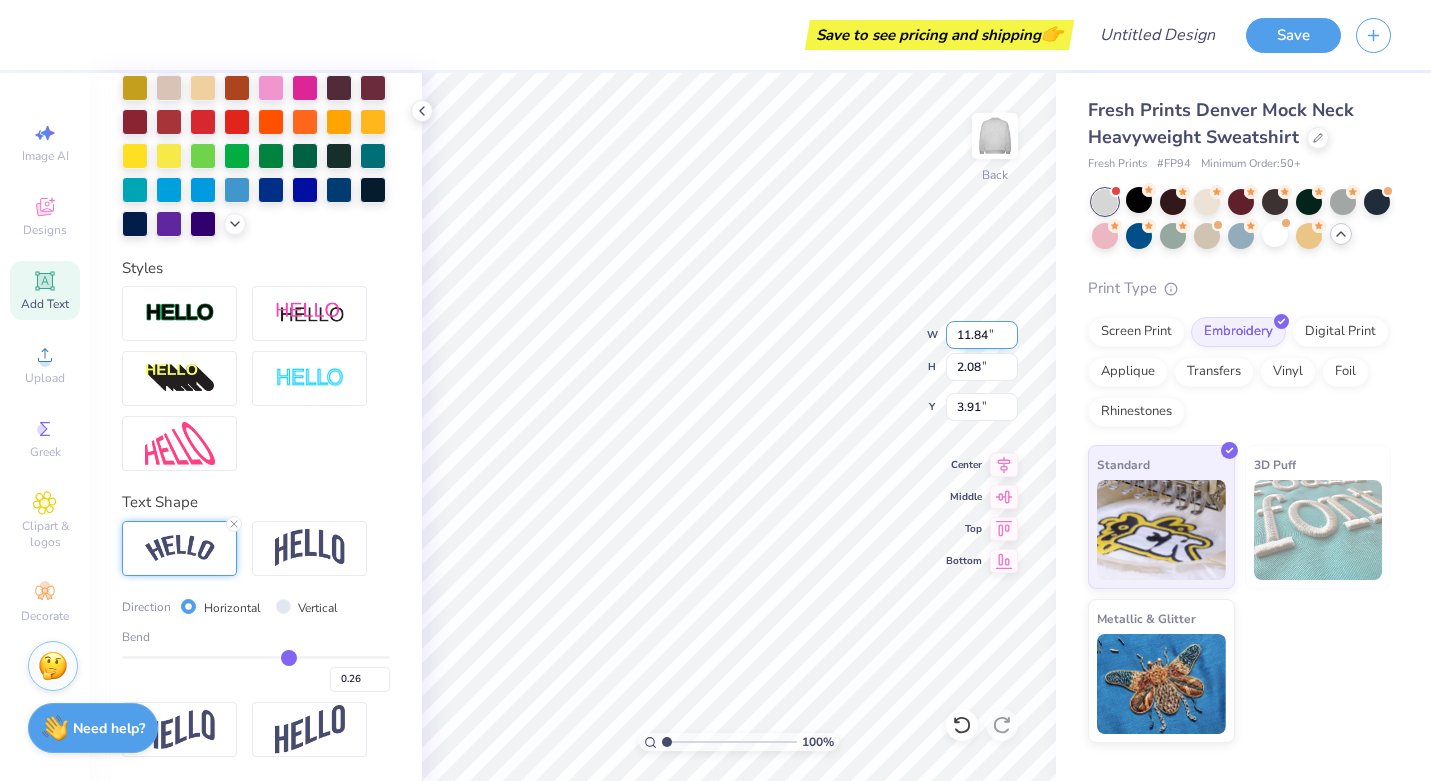 click on "11.84" at bounding box center [982, 335] 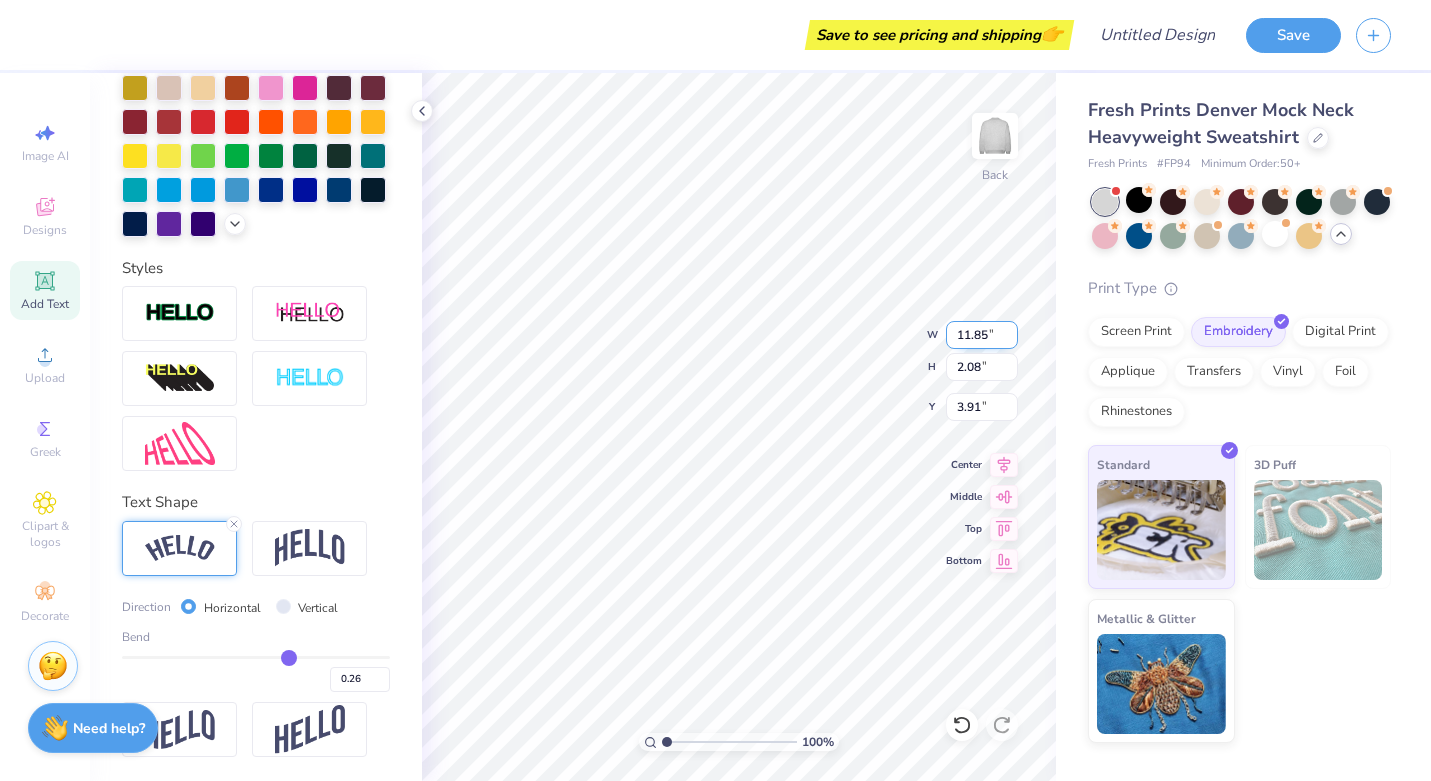 click on "11.85" at bounding box center (982, 335) 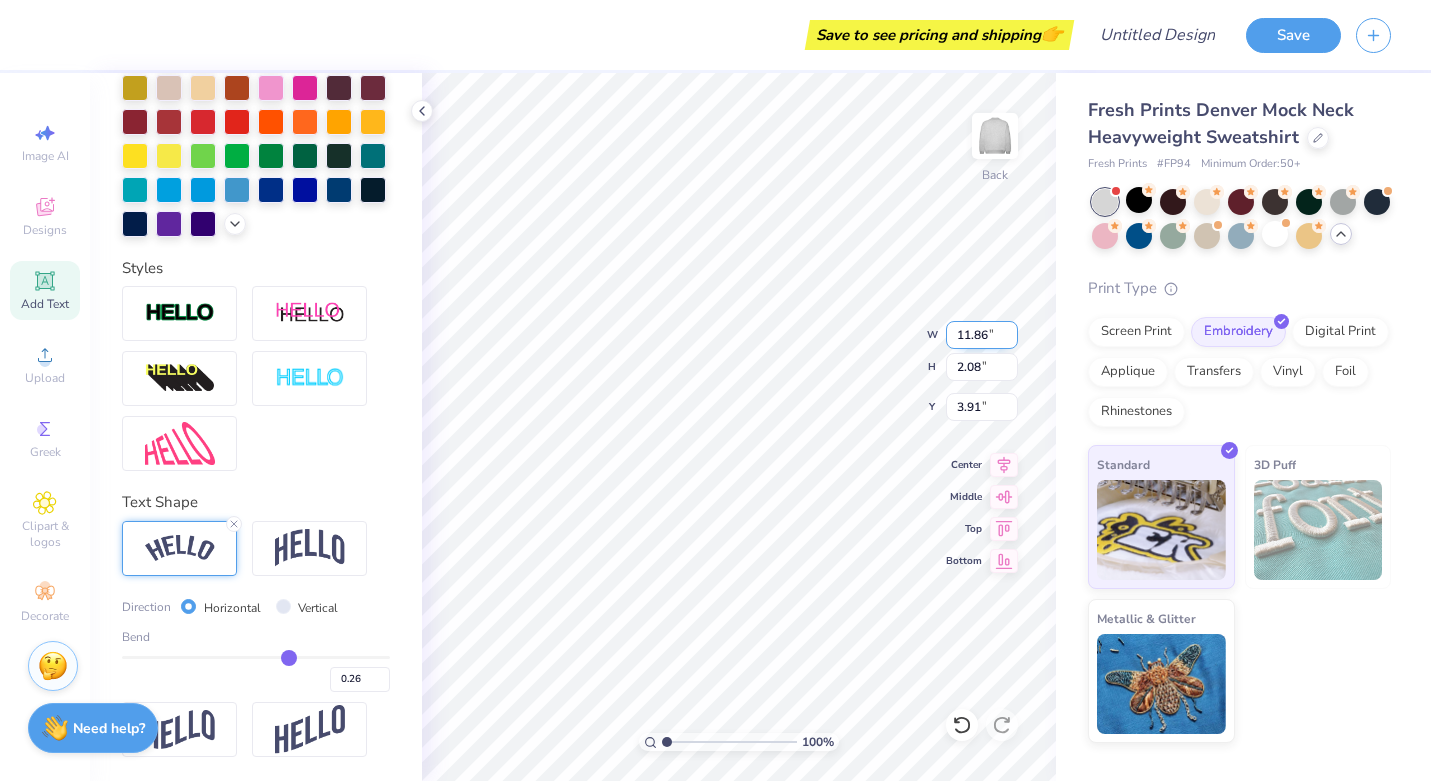 click on "11.86" at bounding box center [982, 335] 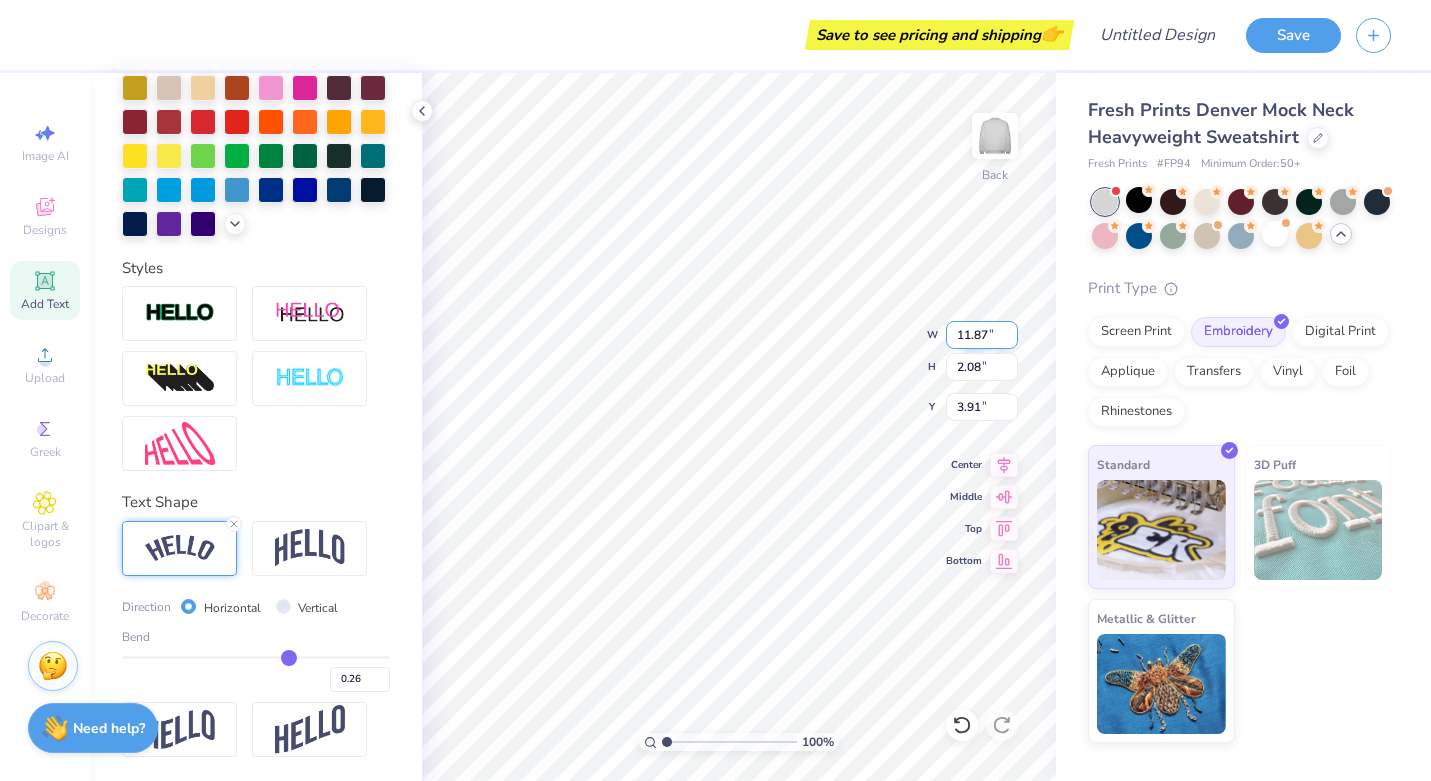 click on "11.87" at bounding box center (982, 335) 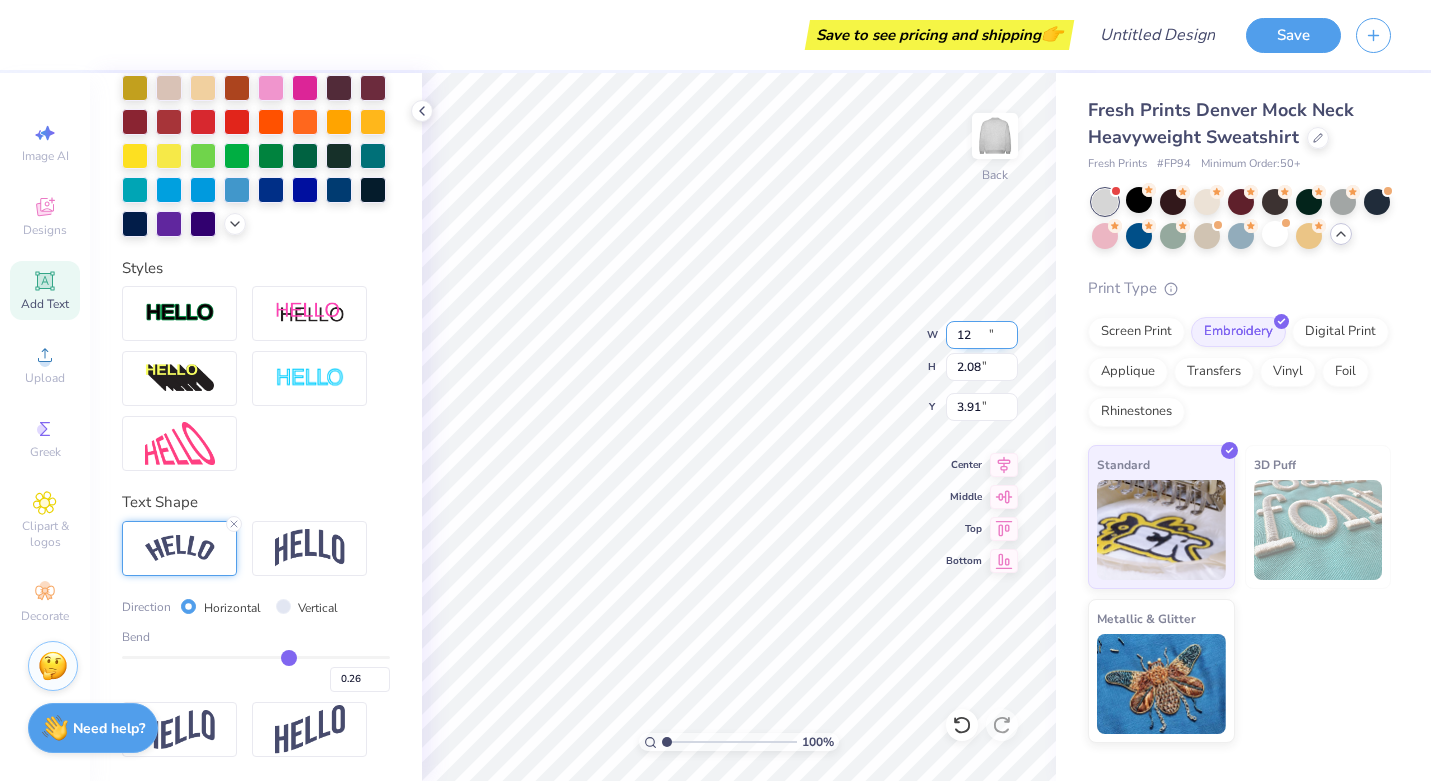 click on "12" at bounding box center [982, 335] 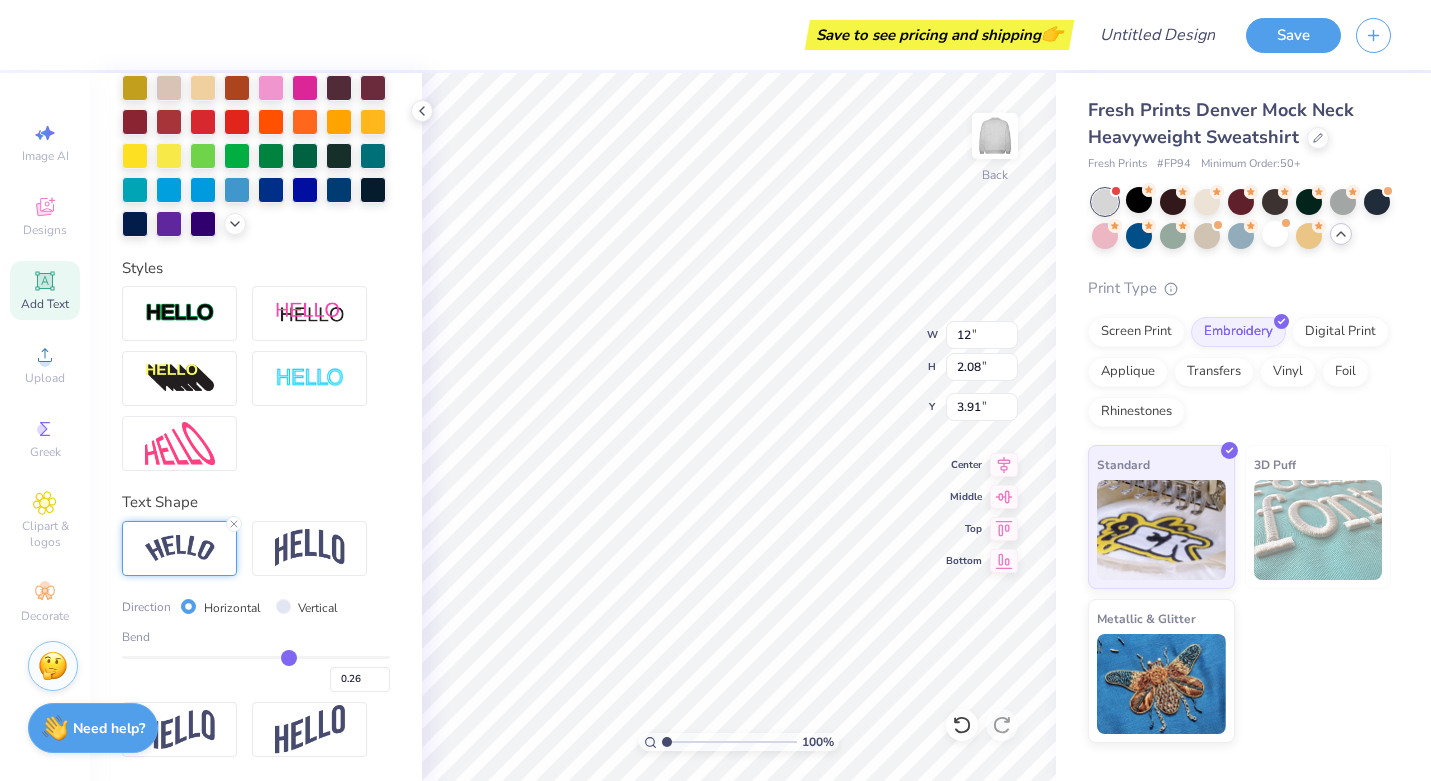 click at bounding box center [310, 548] 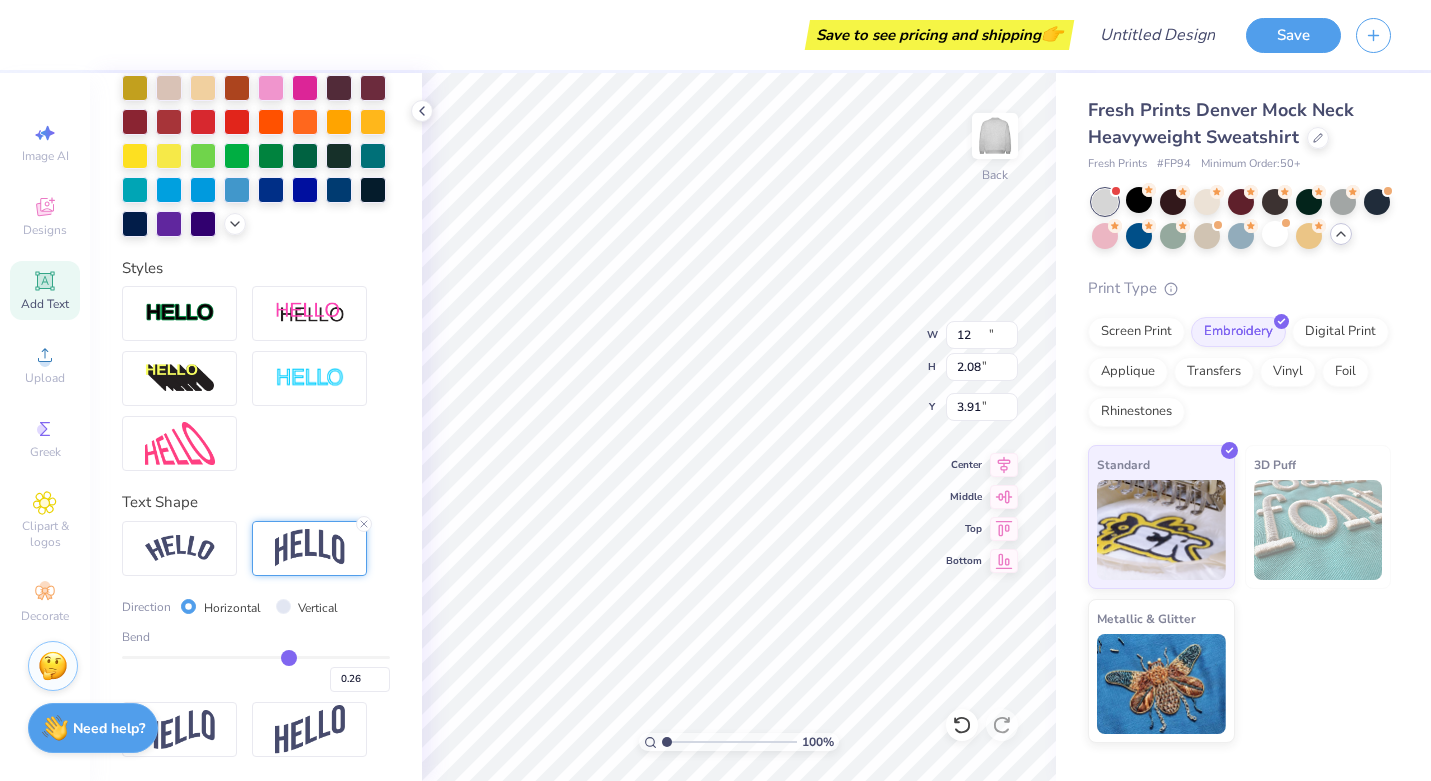 type on "11.17" 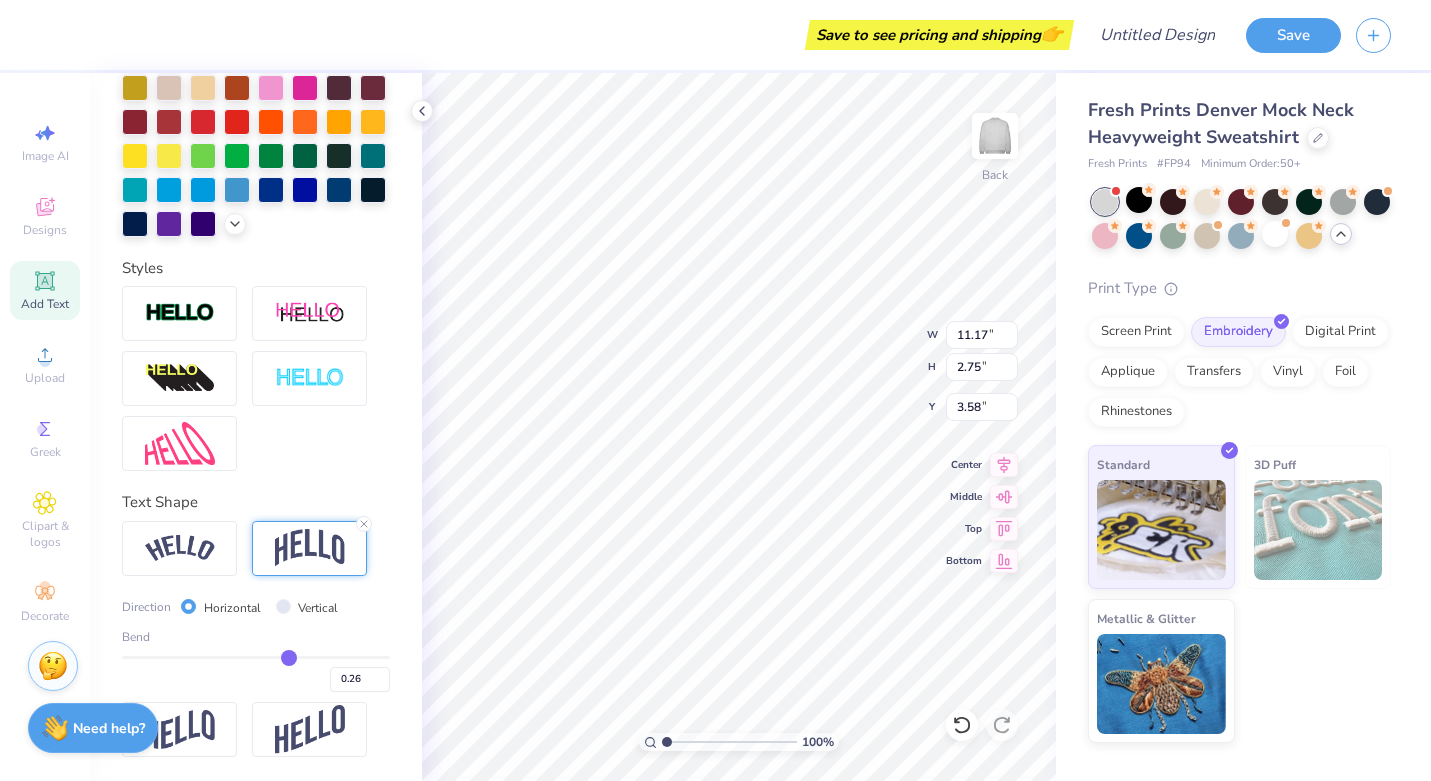 type on "0.27" 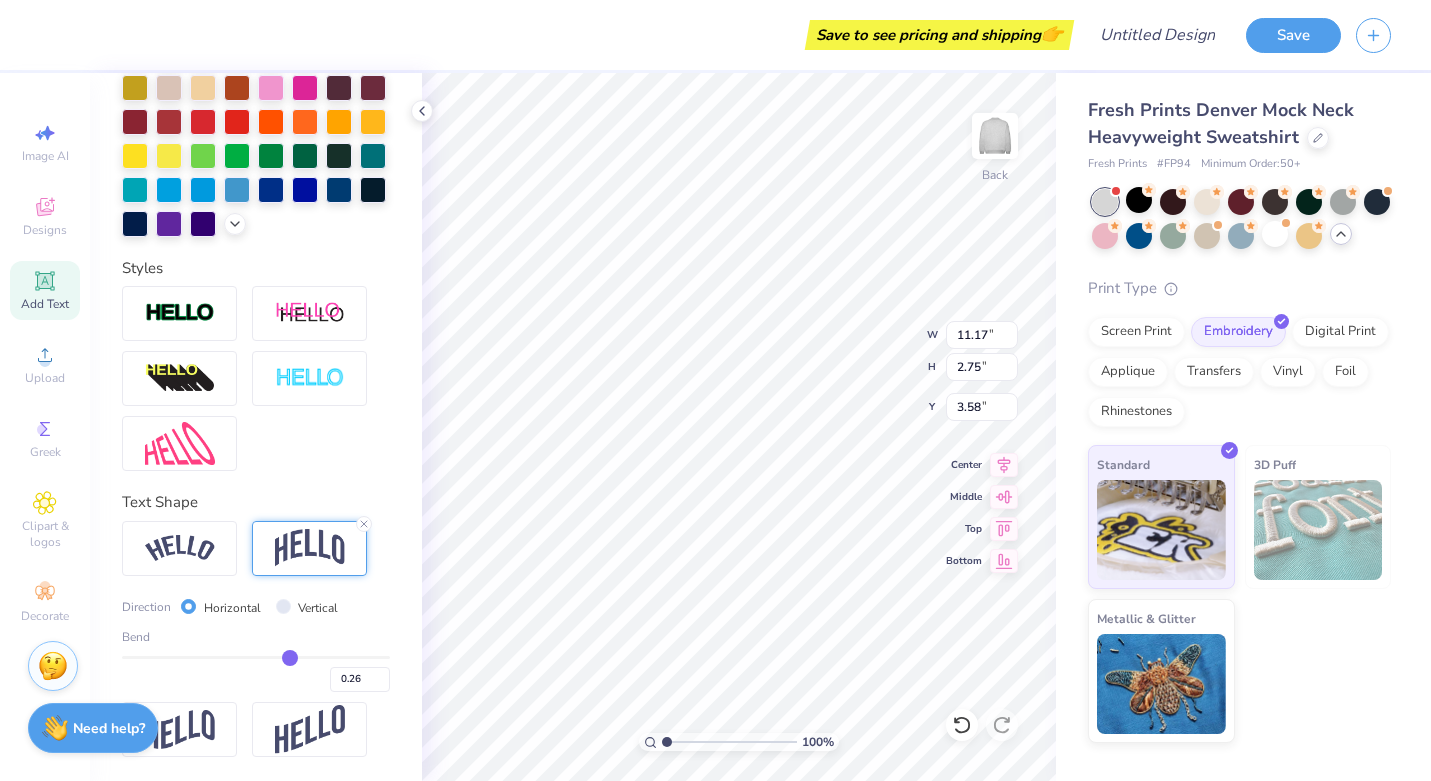 type on "0.27" 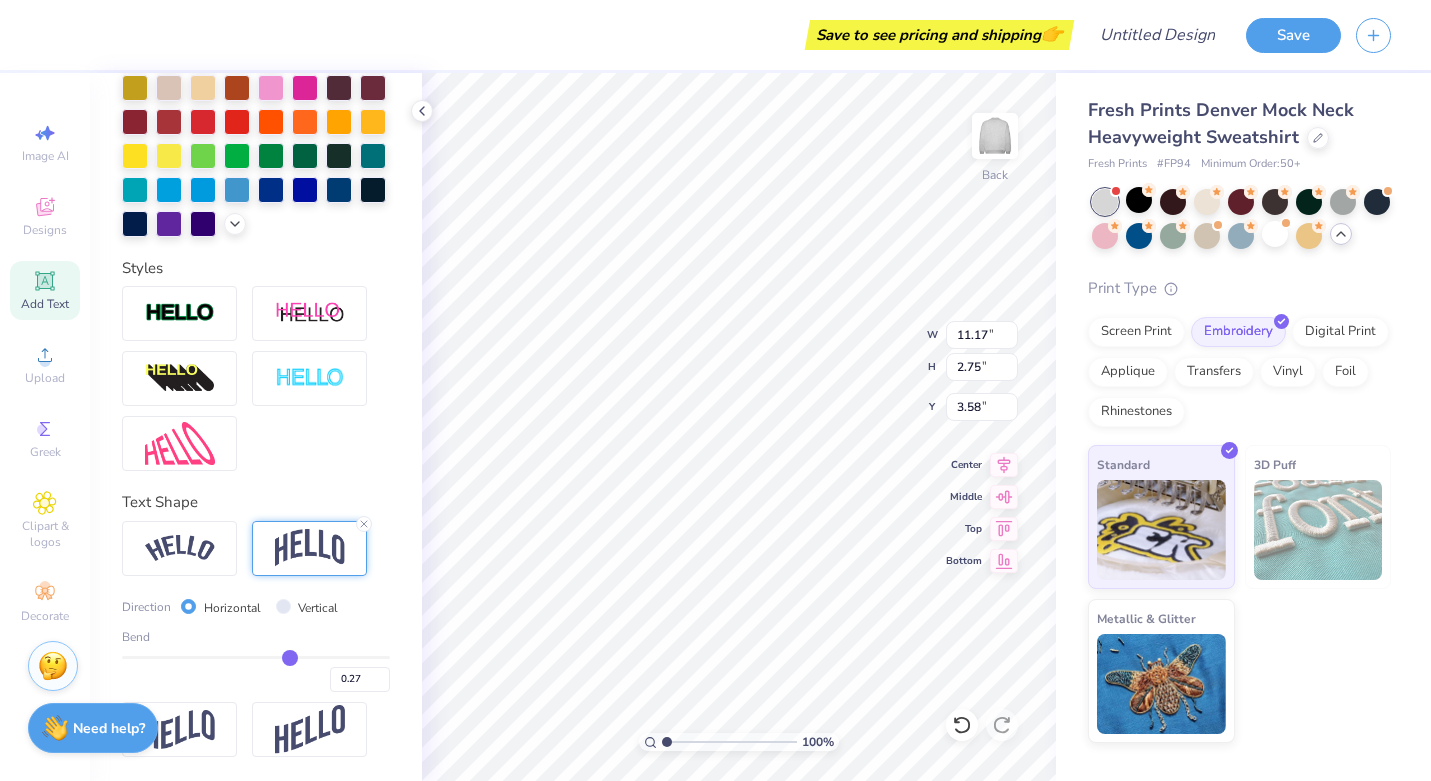 type on "0.28" 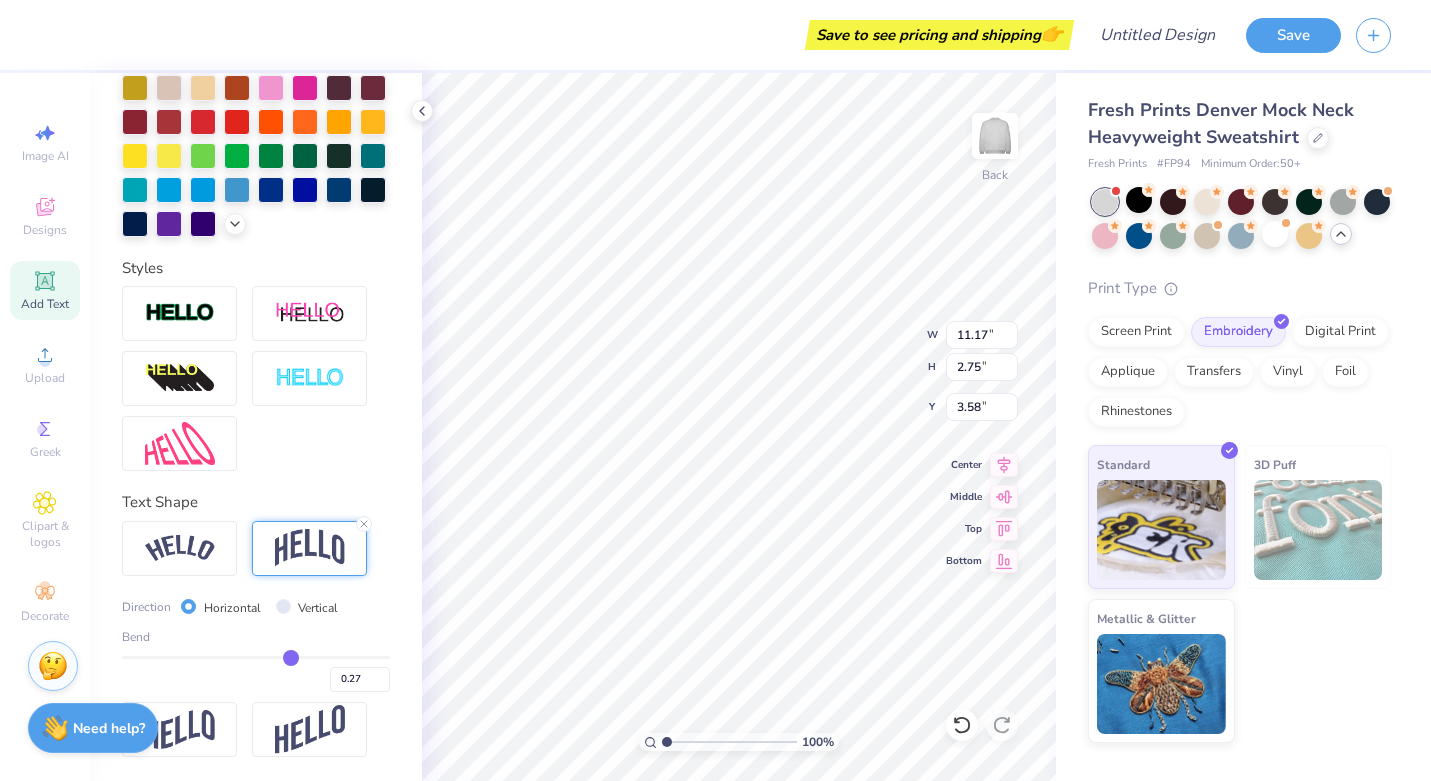 type on "0.28" 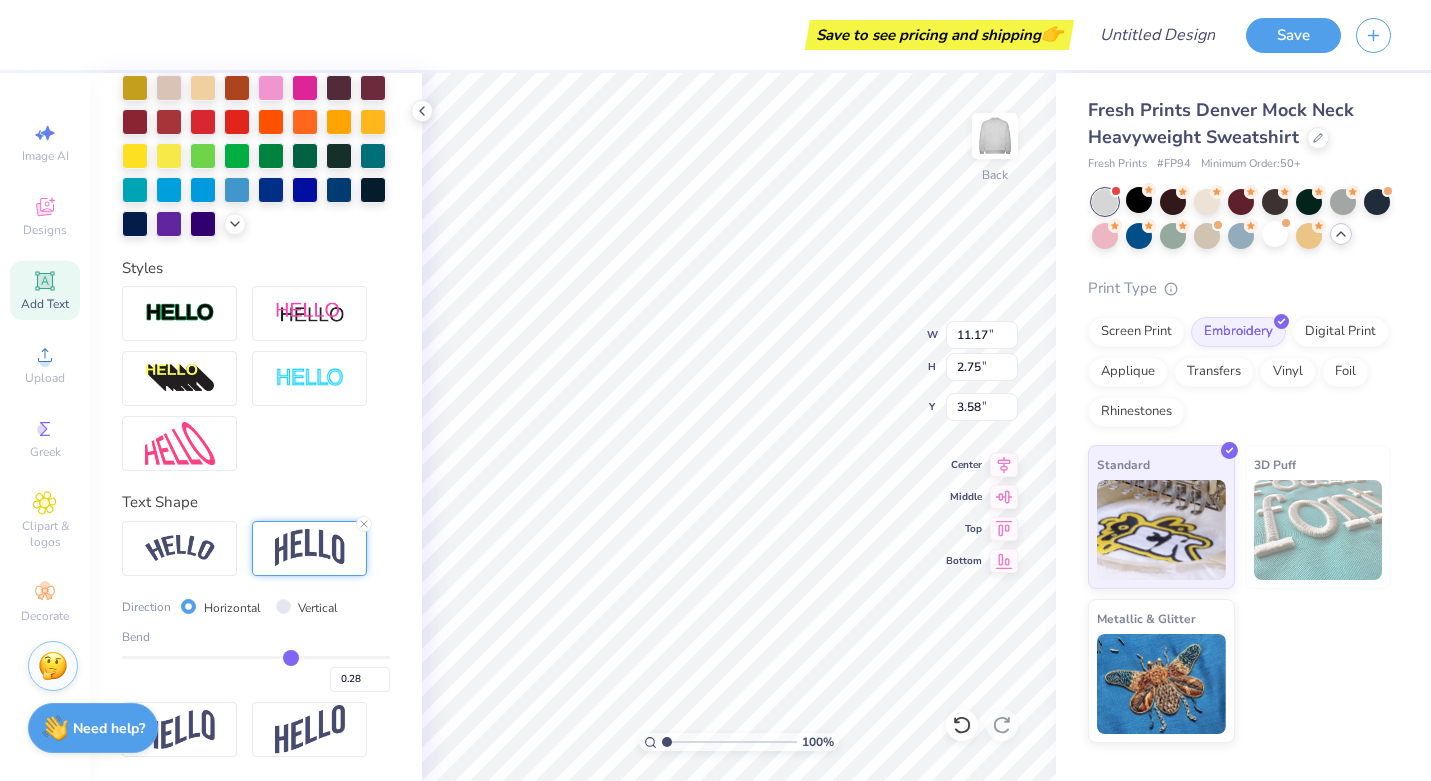 type on "0.29" 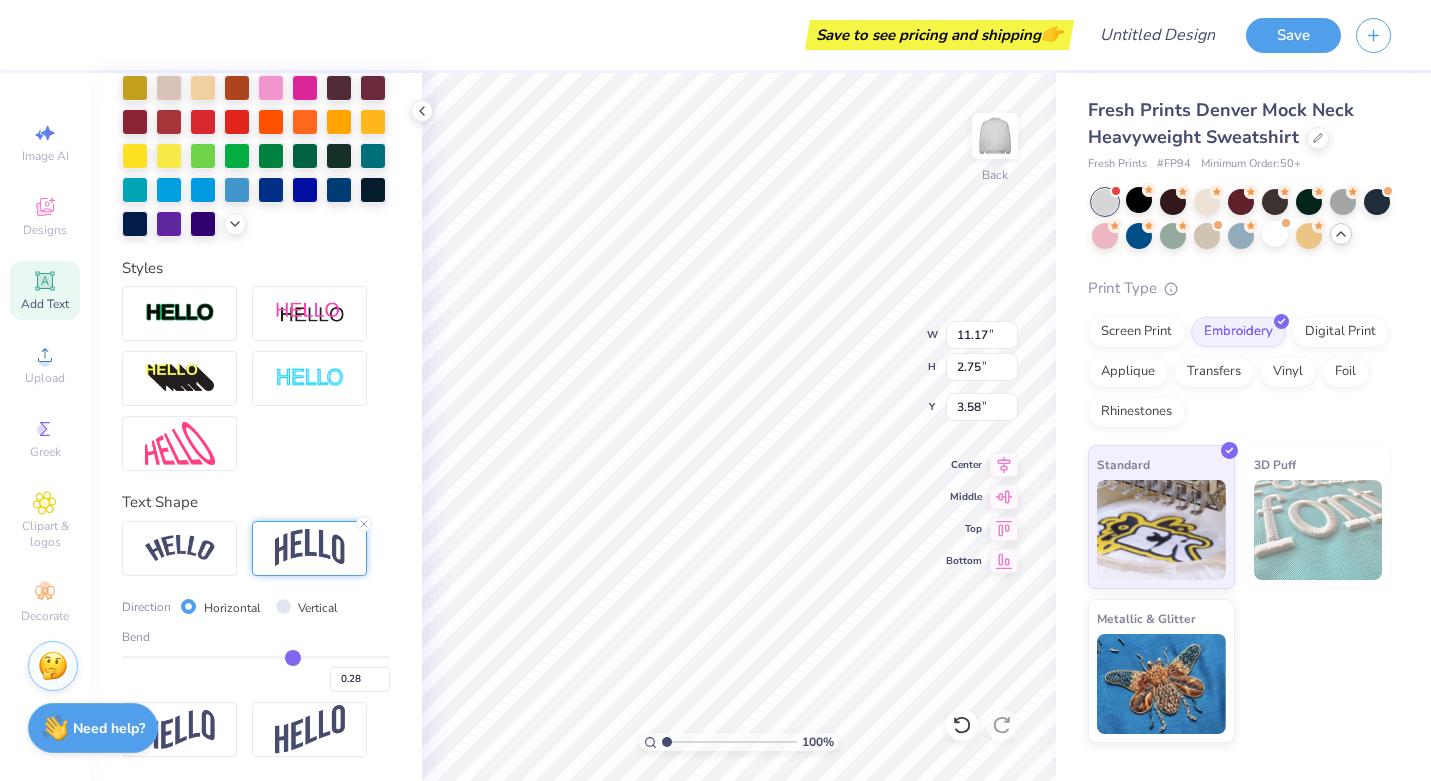 type on "0.29" 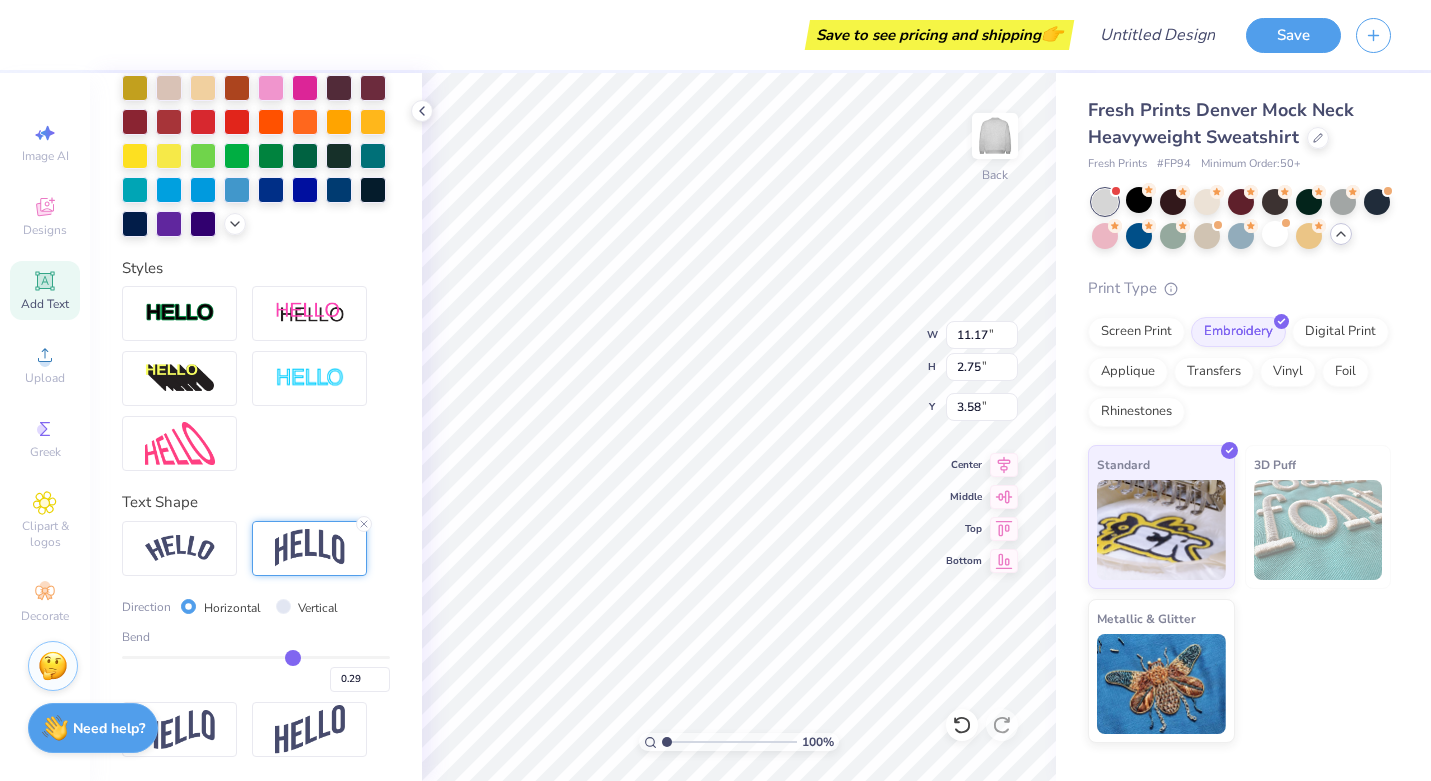 type on "0.3" 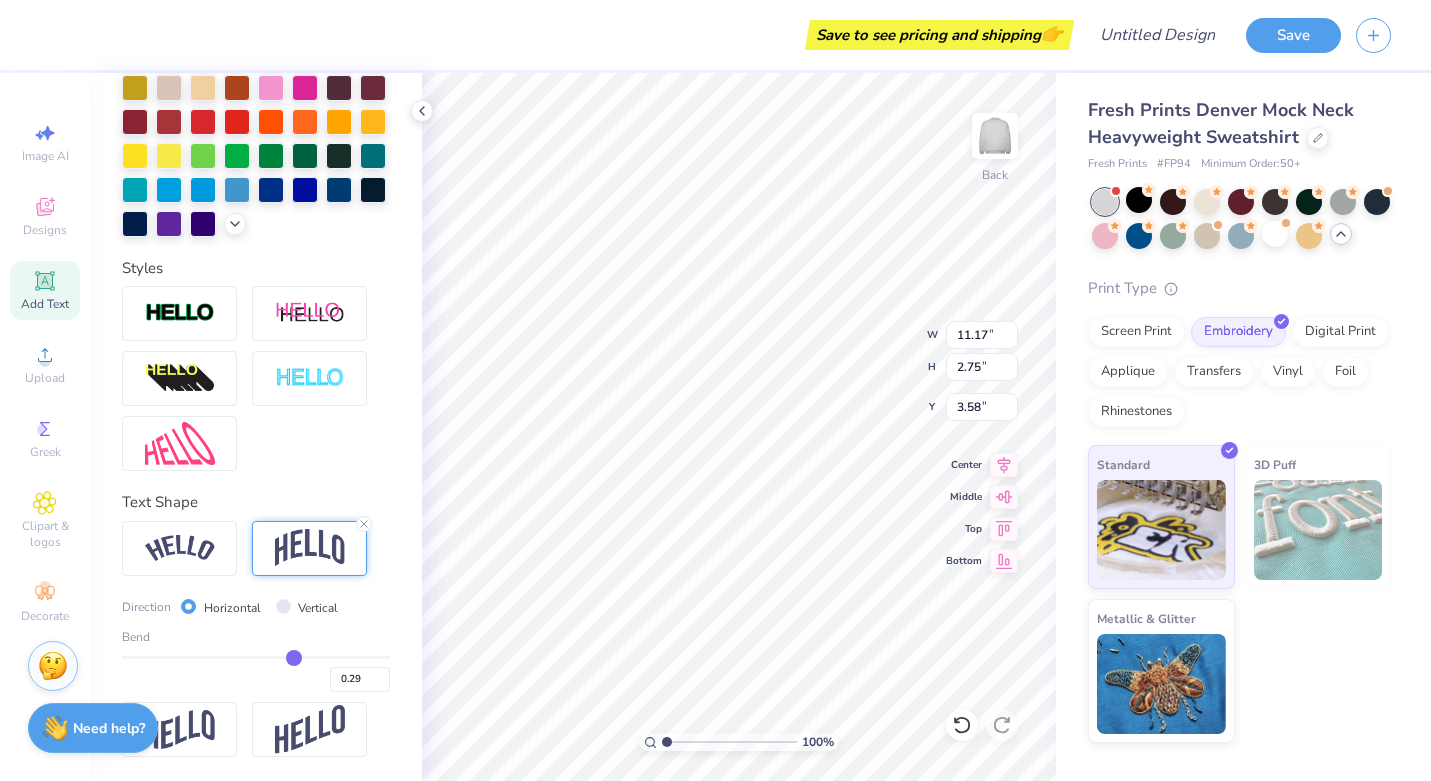 type on "0.30" 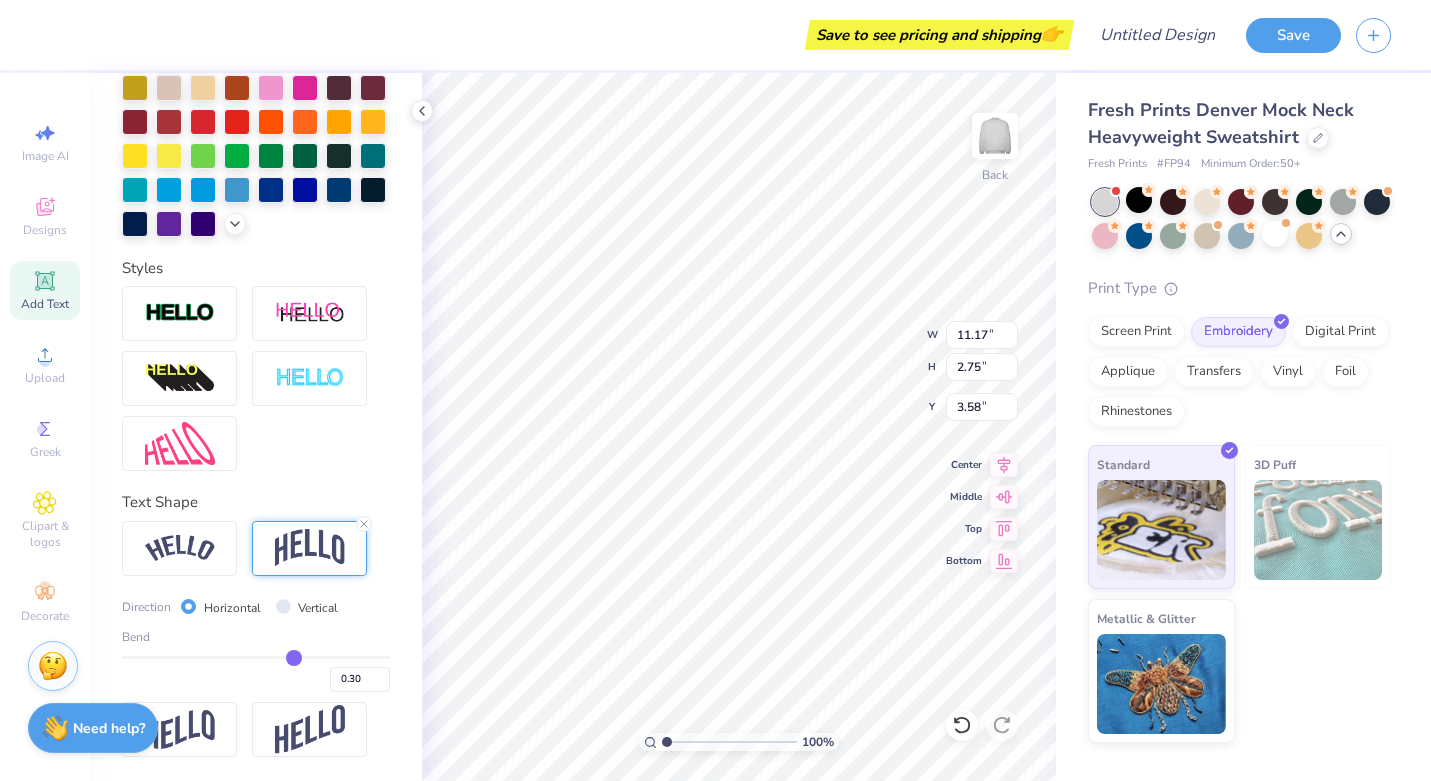 type on "0.32" 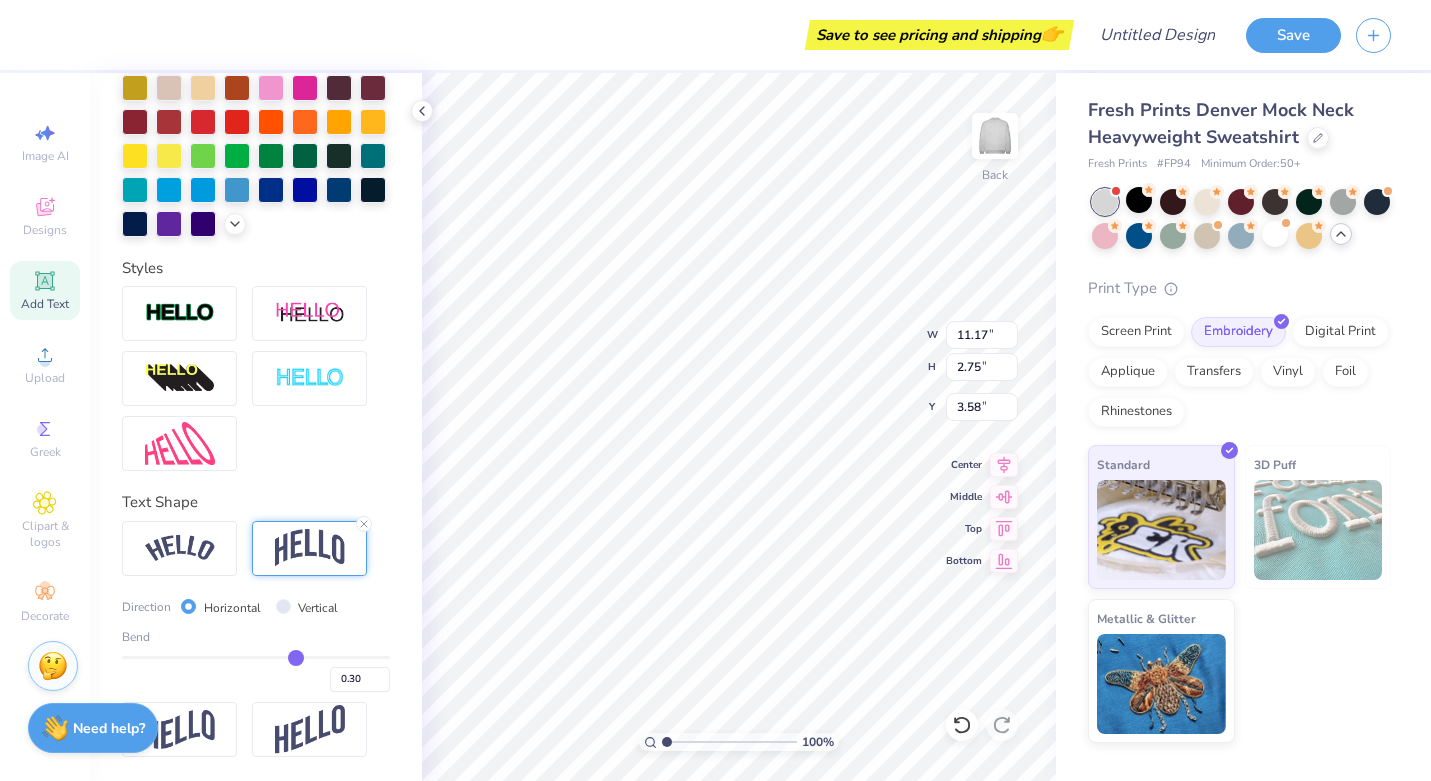 type on "0.32" 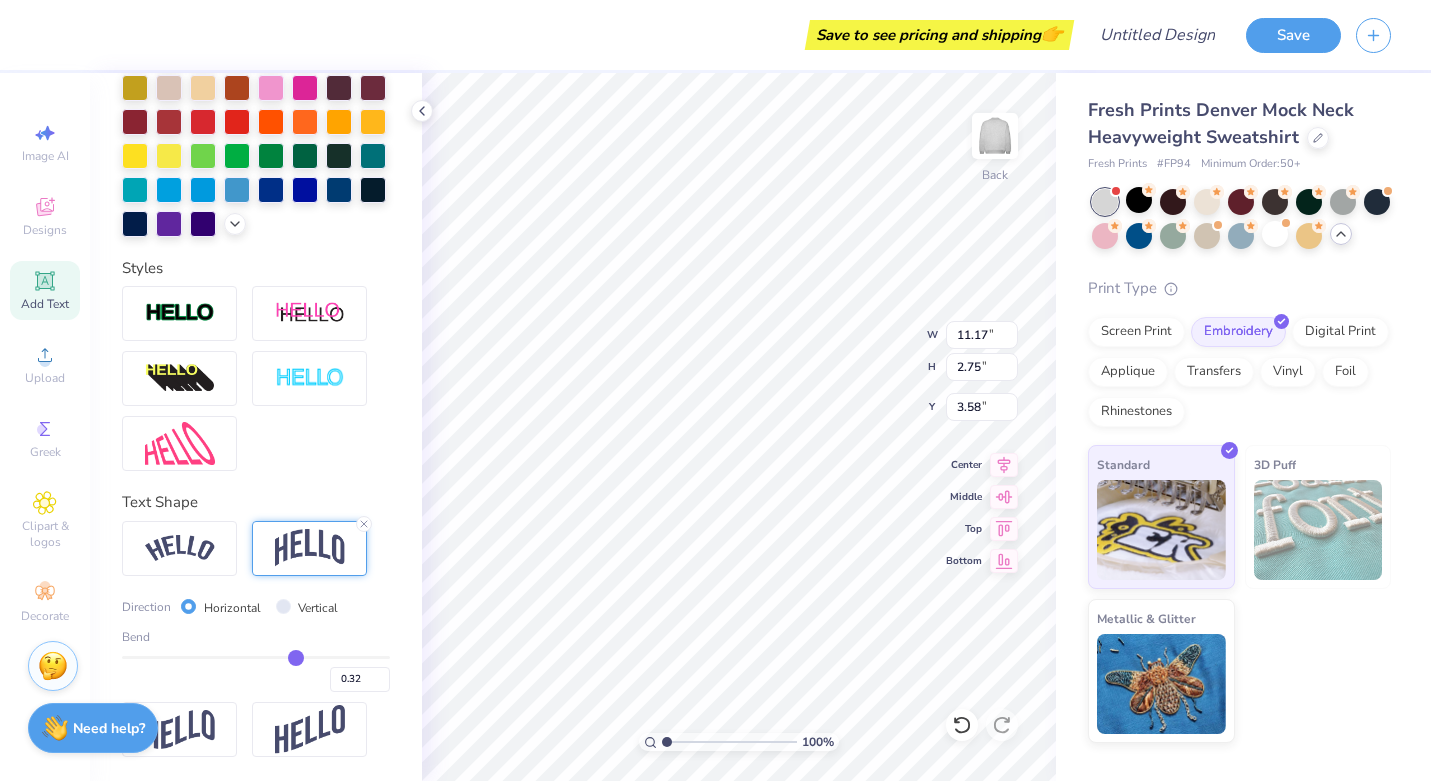 type on "0.33" 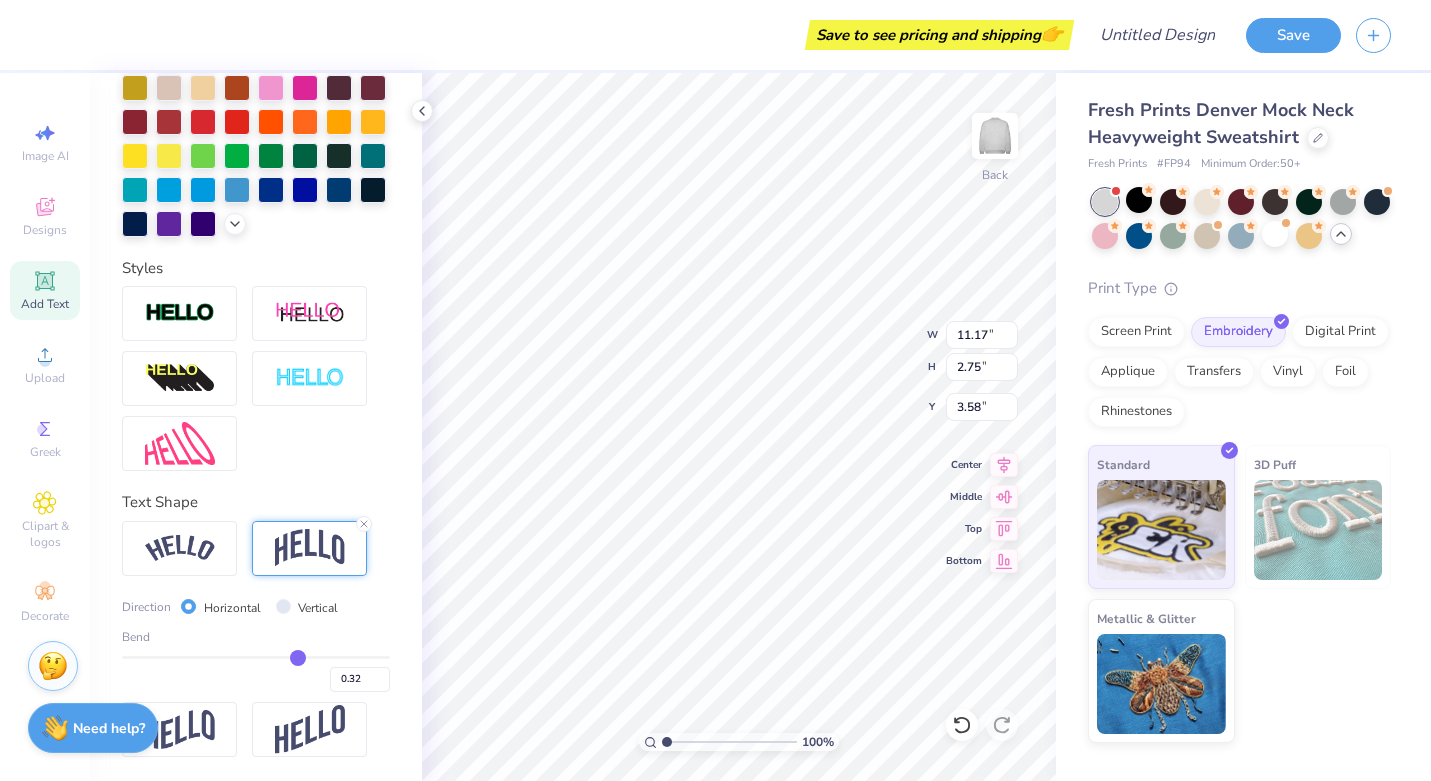 type on "0.33" 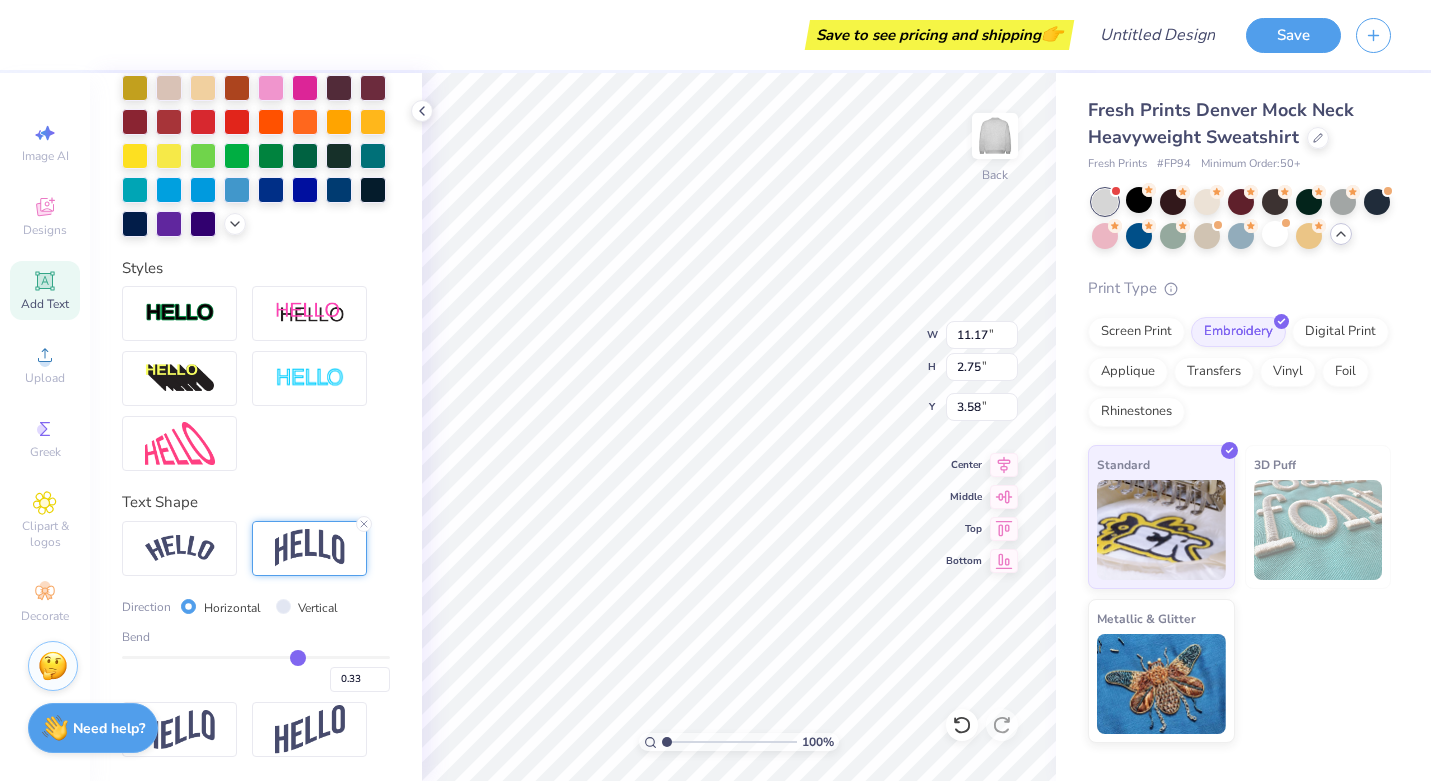type on "0.34" 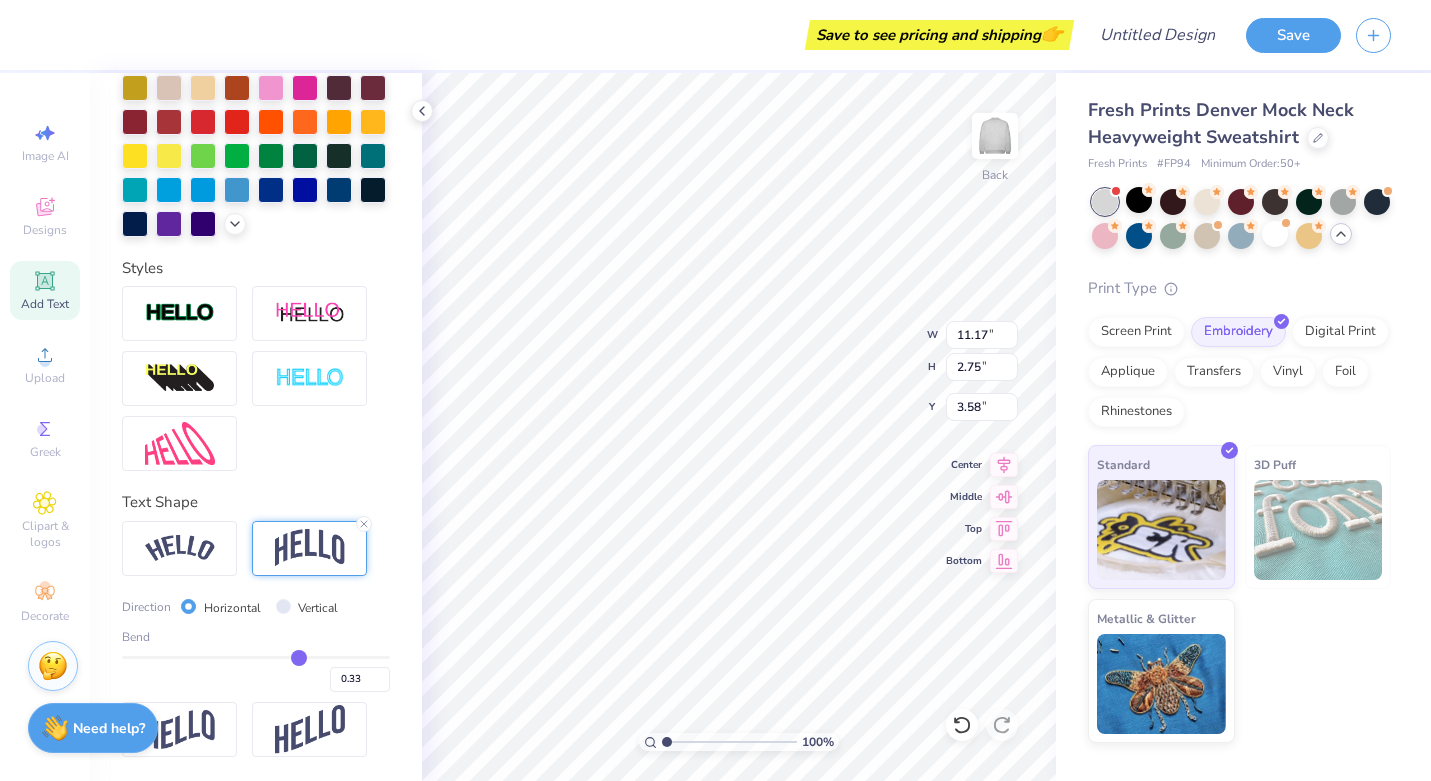 type on "0.34" 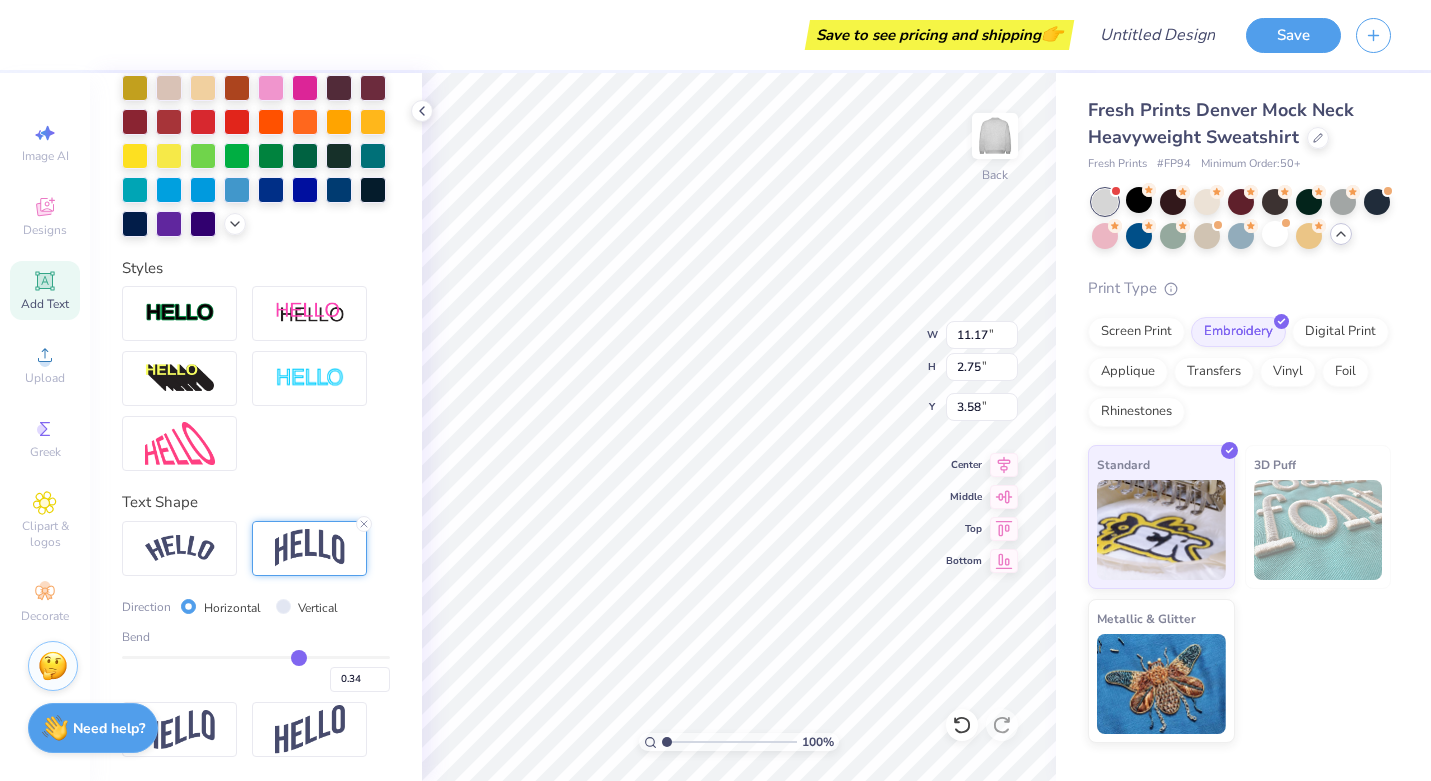 type on "0.35" 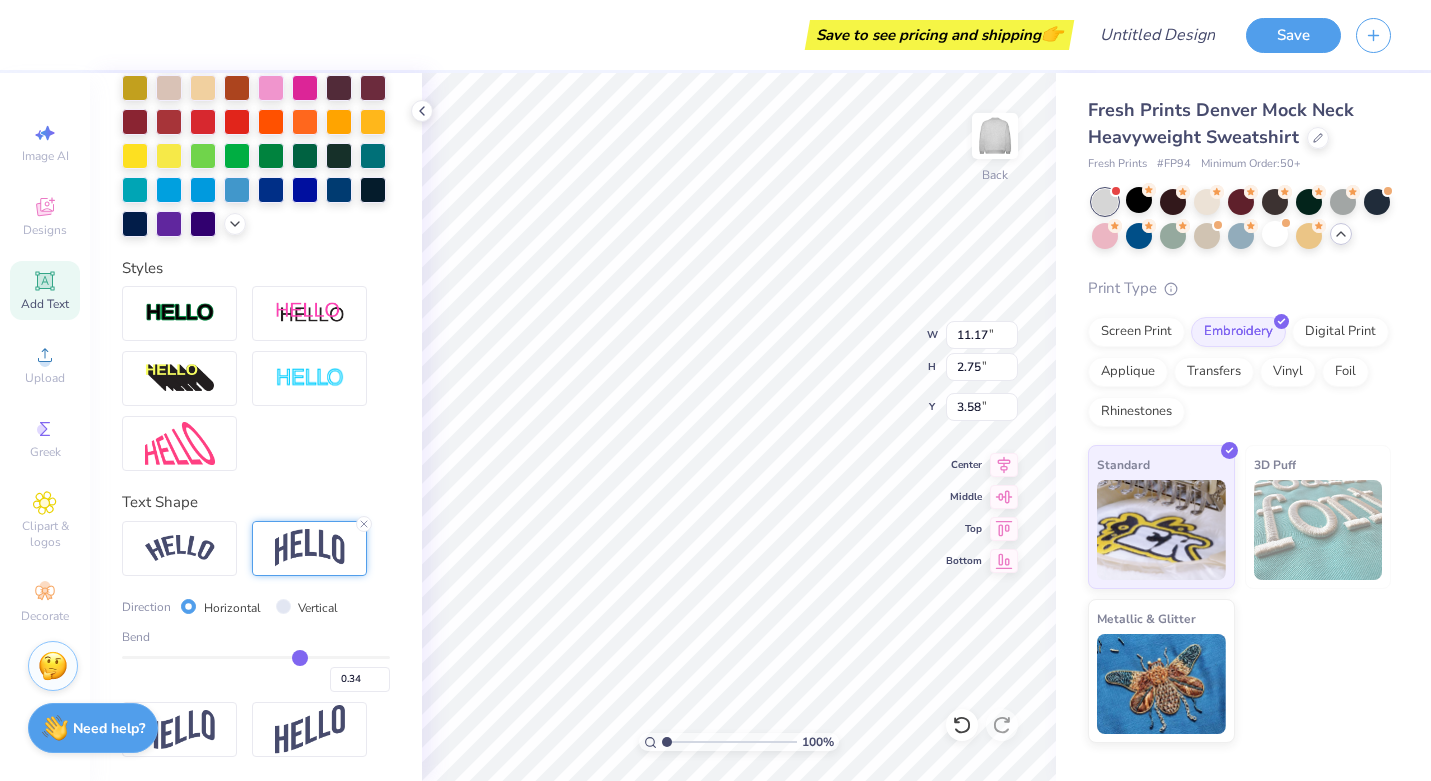type on "0.35" 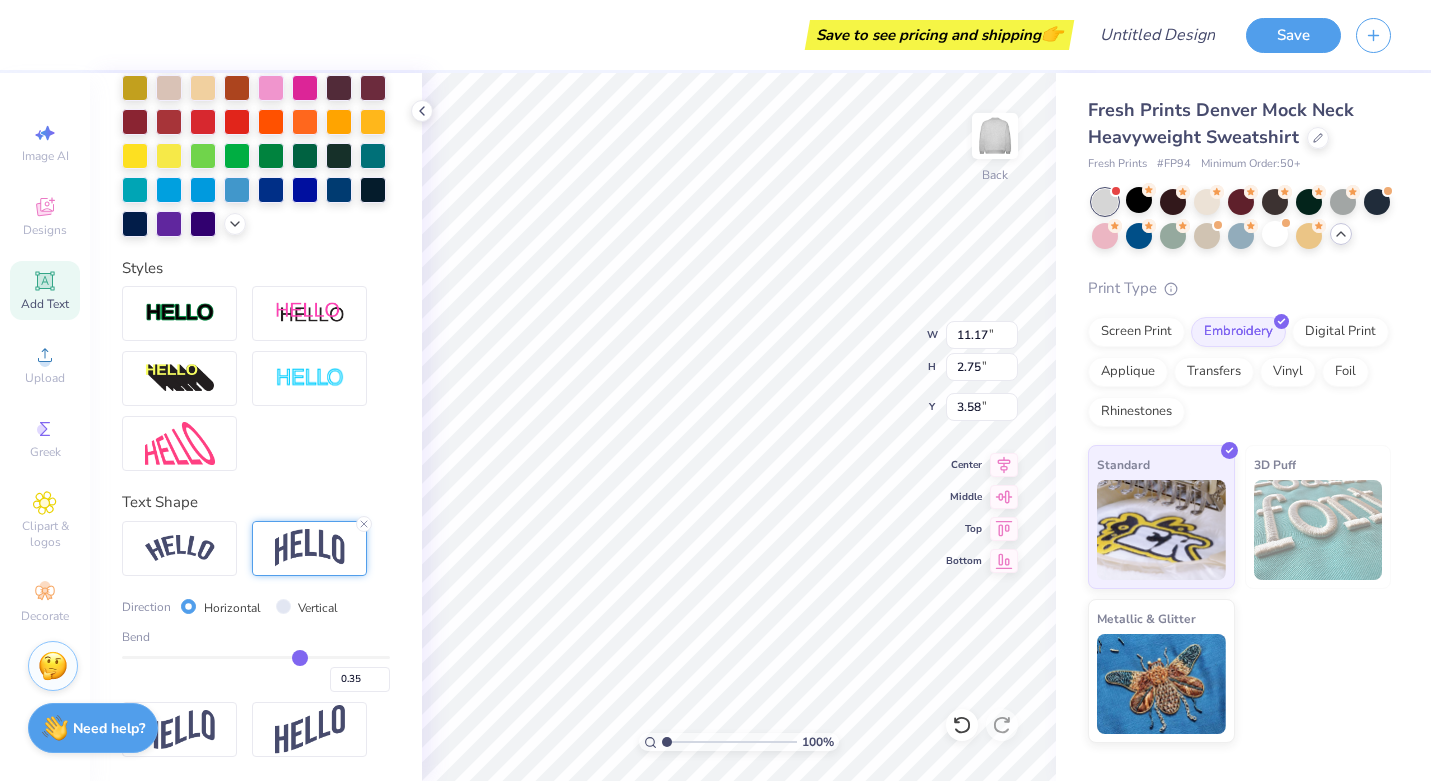type on "0.36" 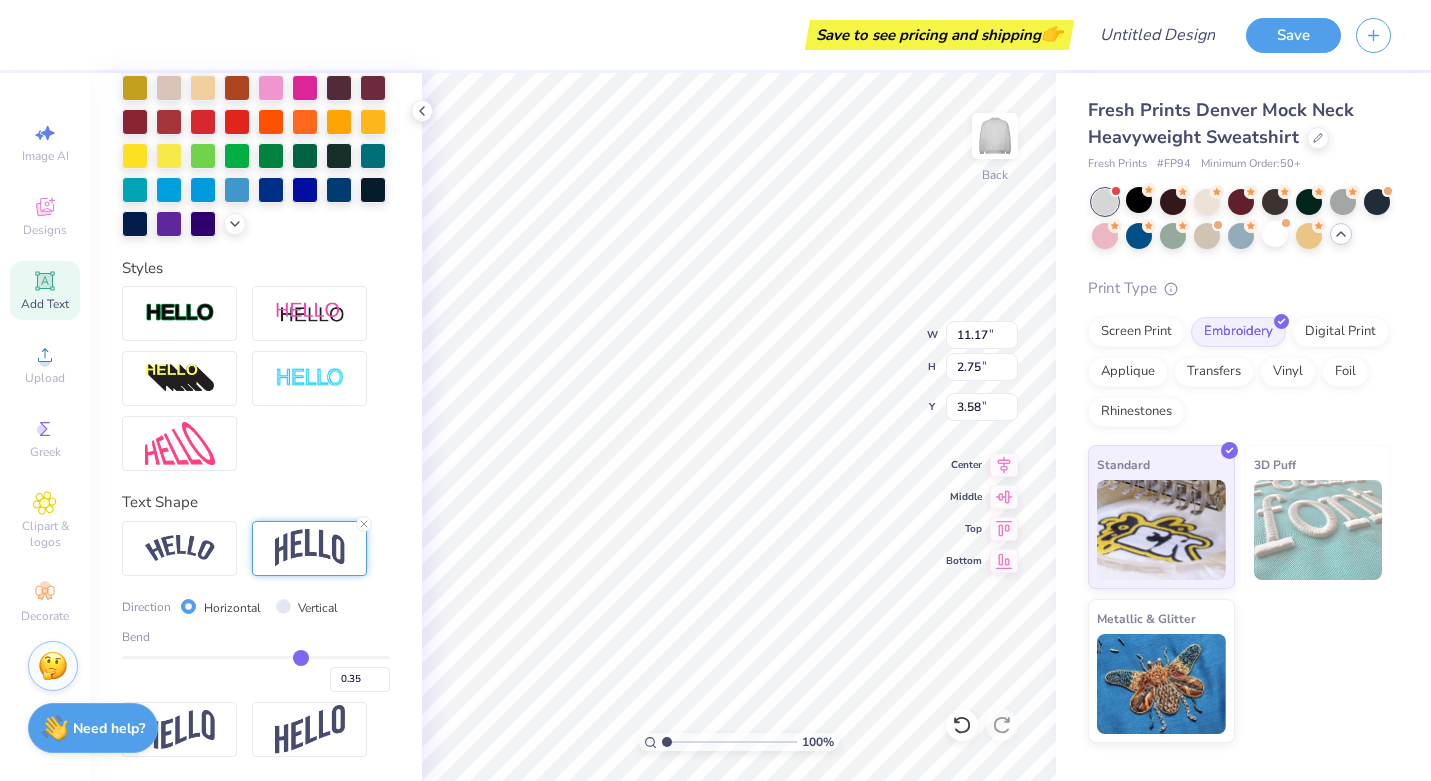 type on "0.36" 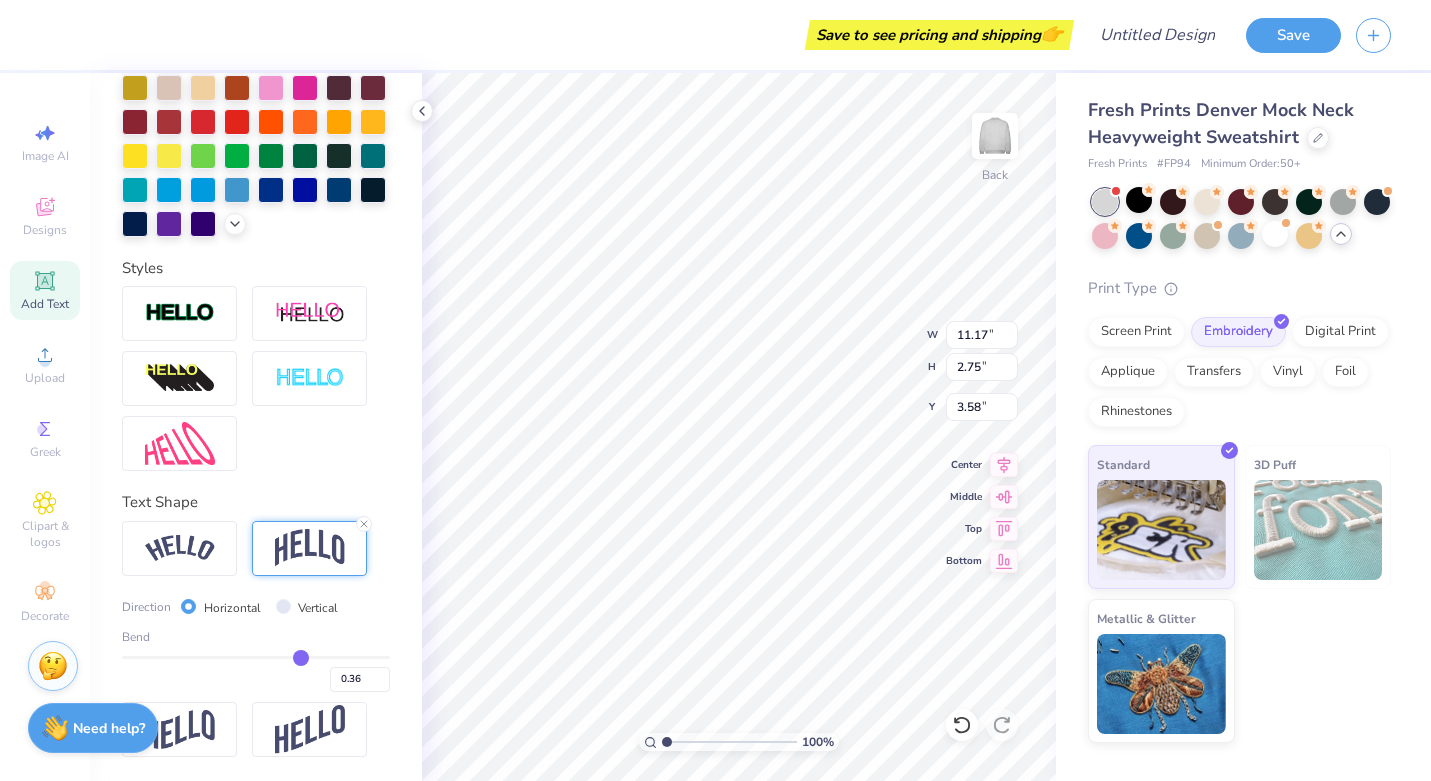 type on "0.35" 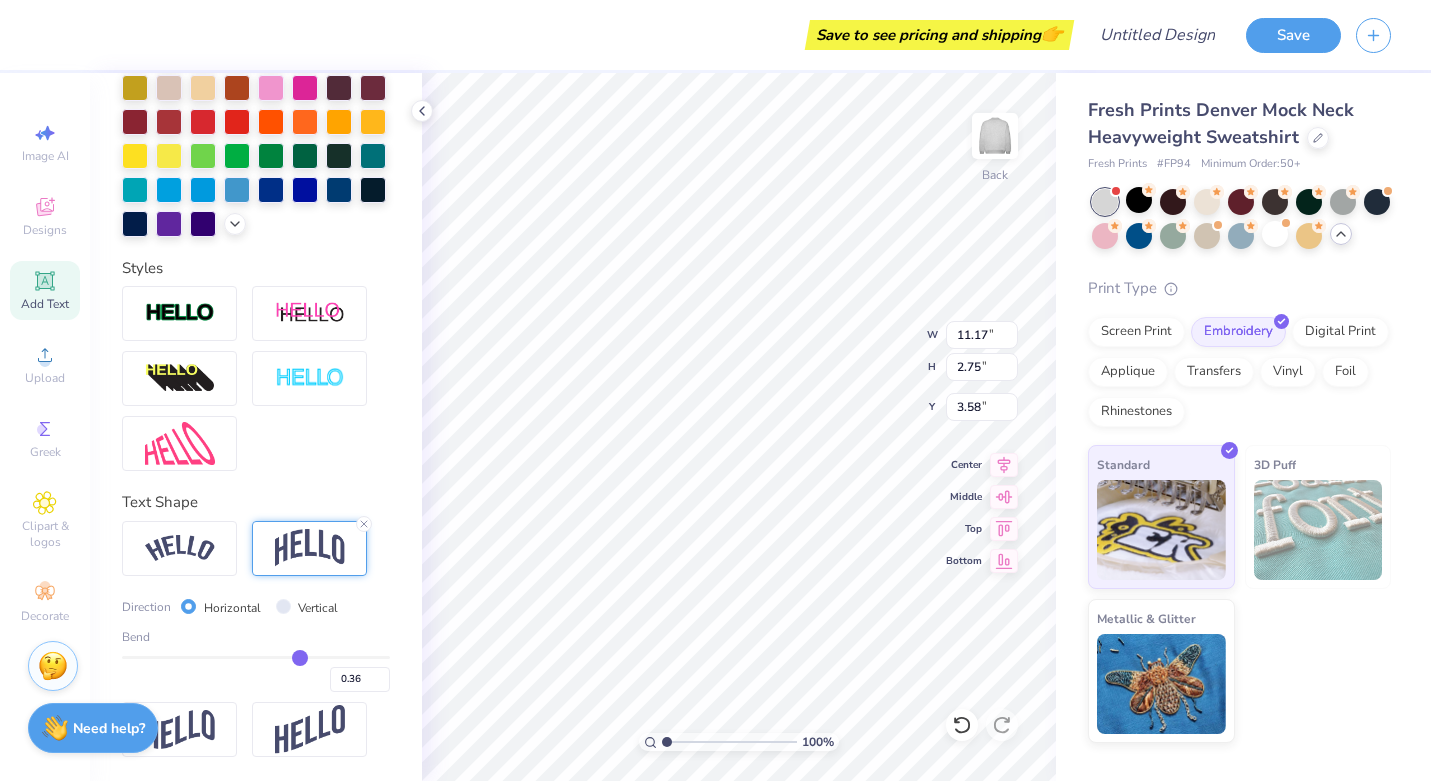 type on "0.35" 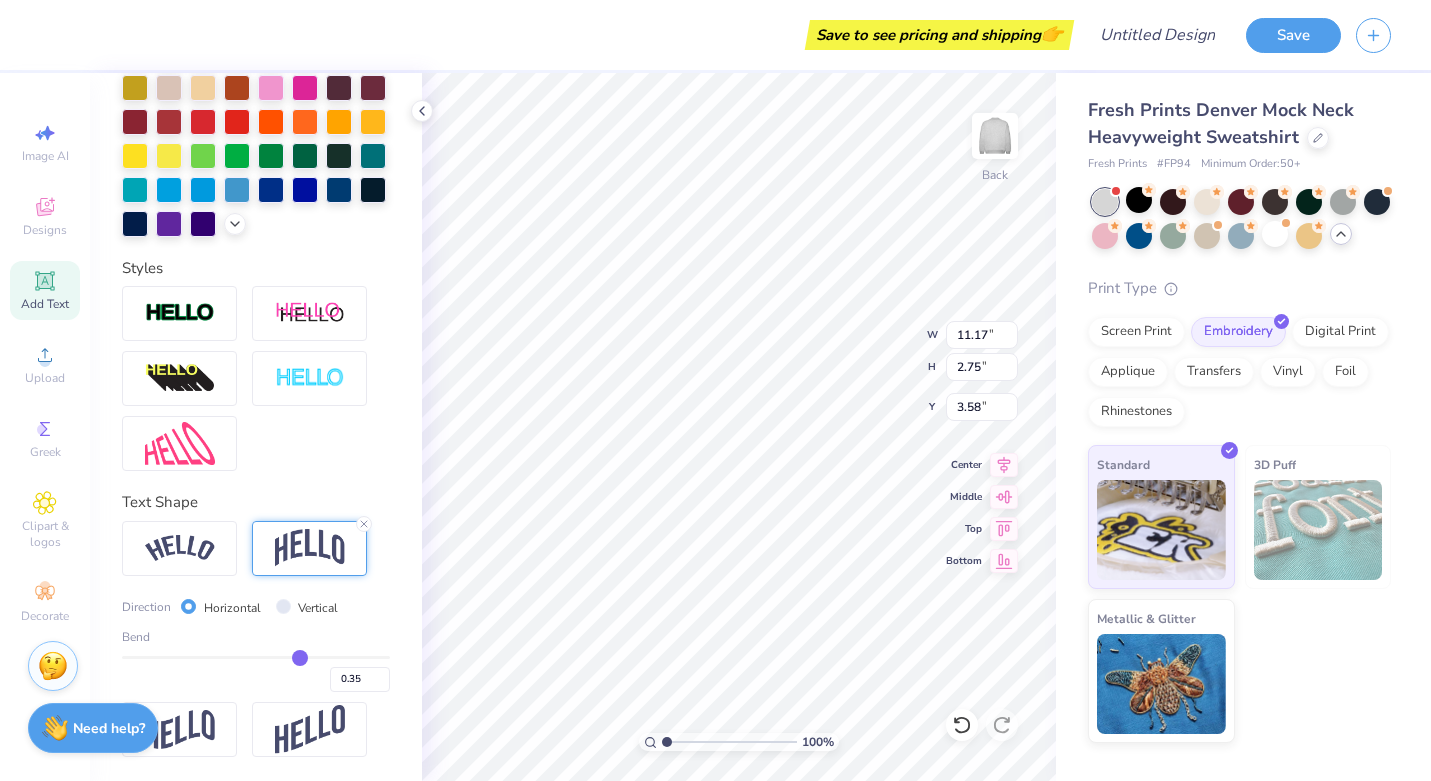 type on "0.32" 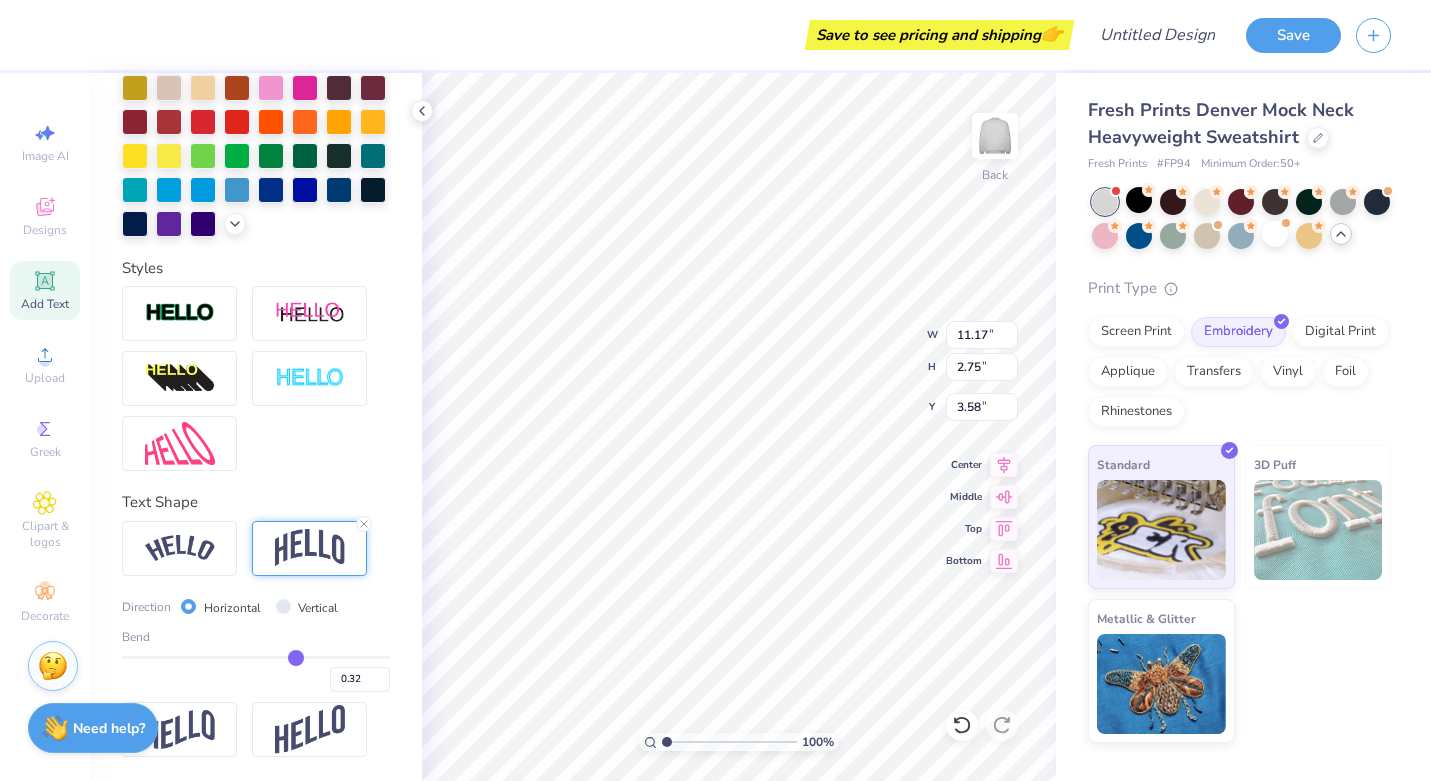 type on "0.21" 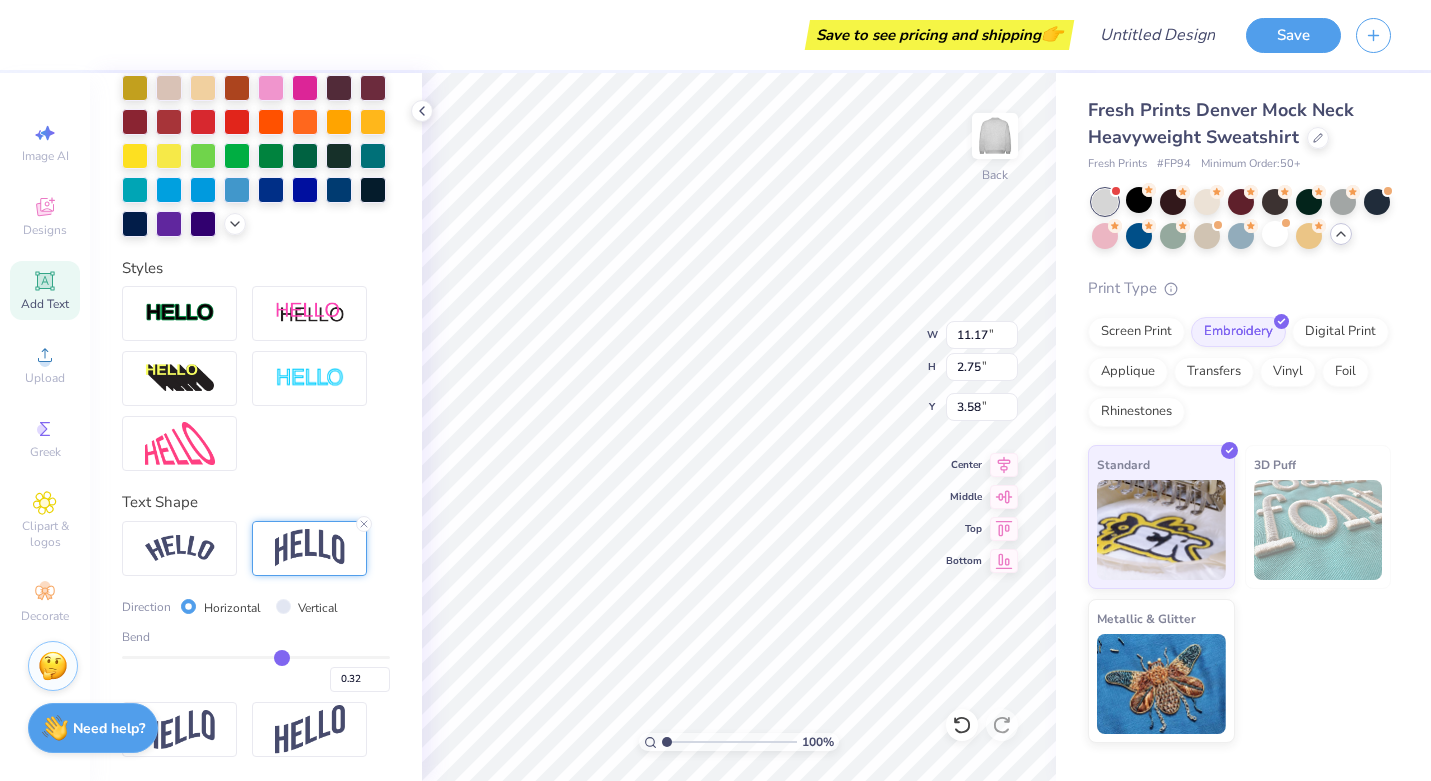 type on "0.21" 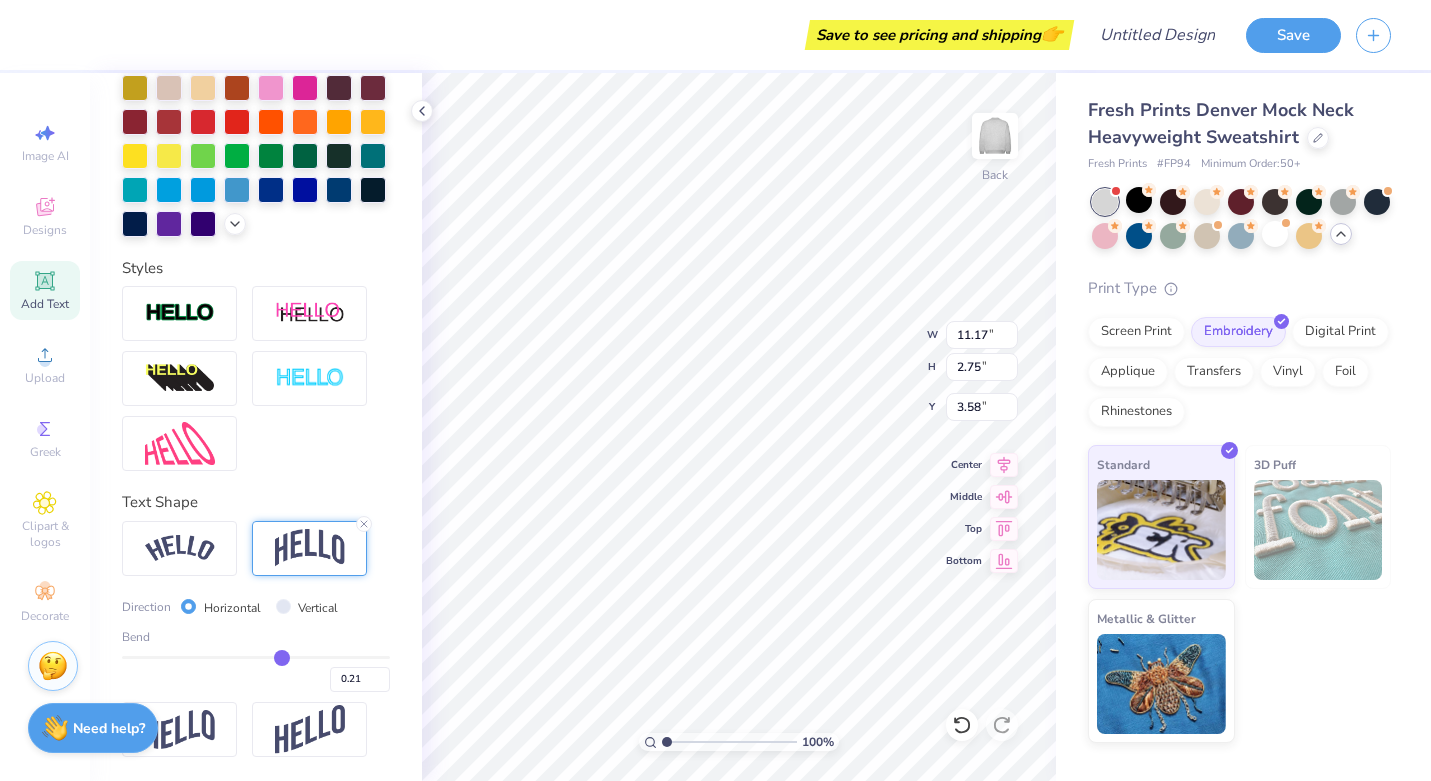 type on "0.18" 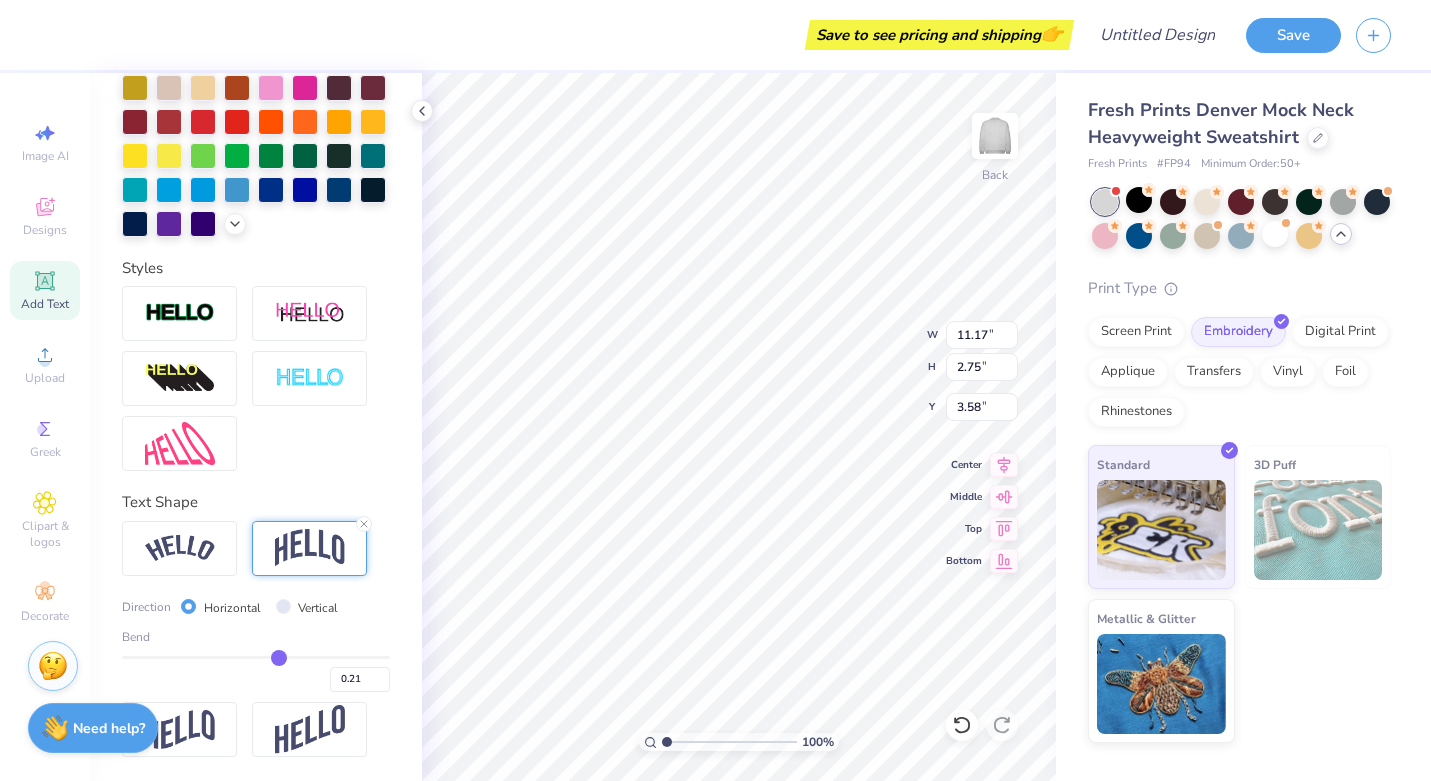 type on "0.18" 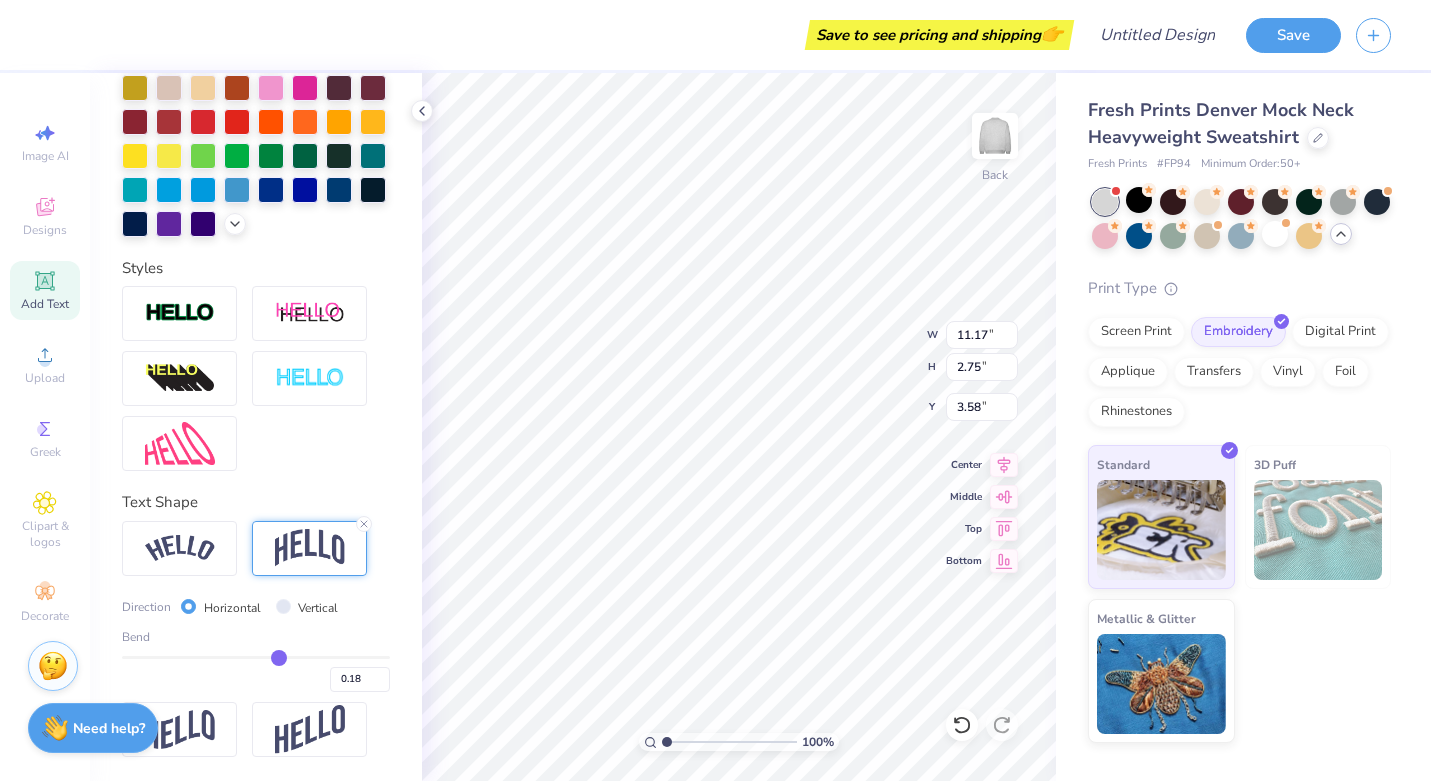 type on "0.17" 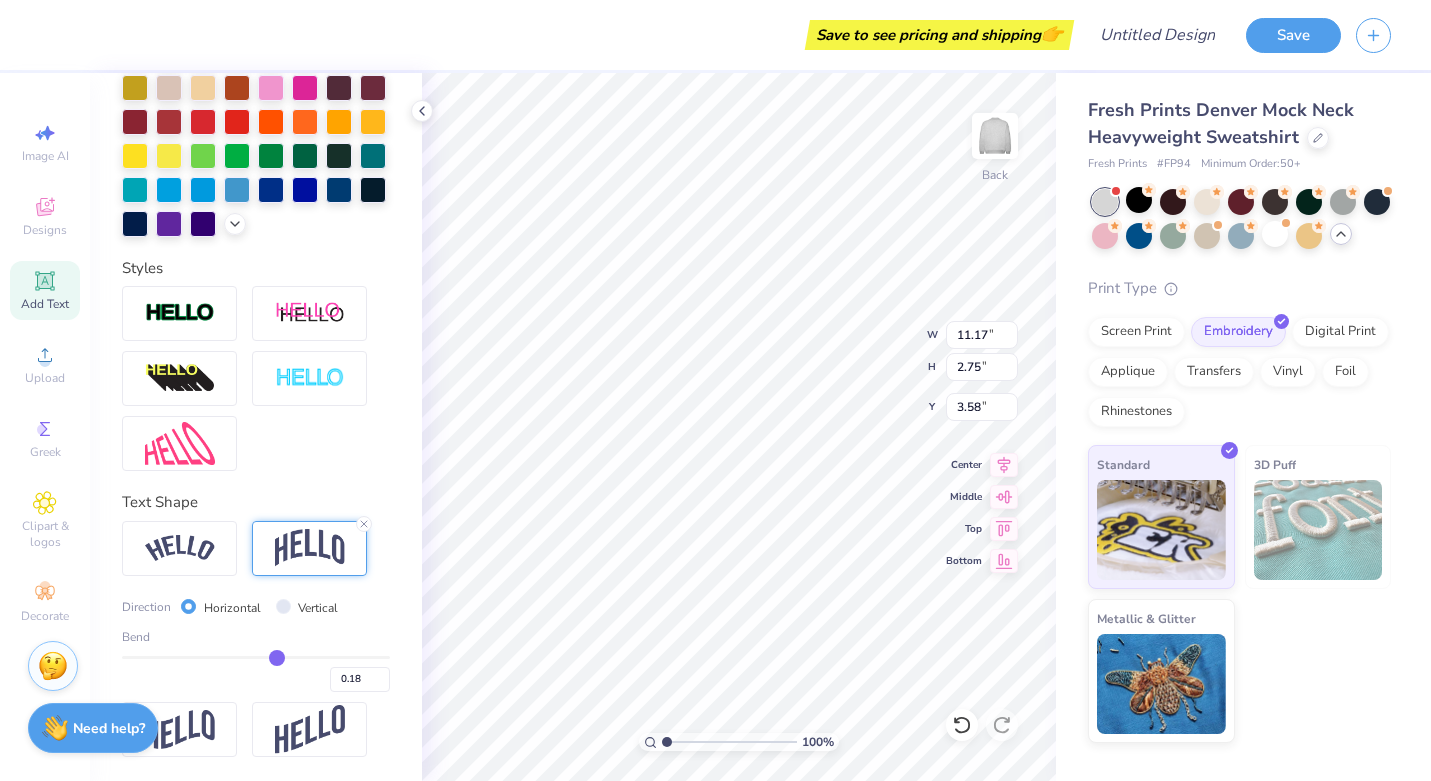 type on "0.17" 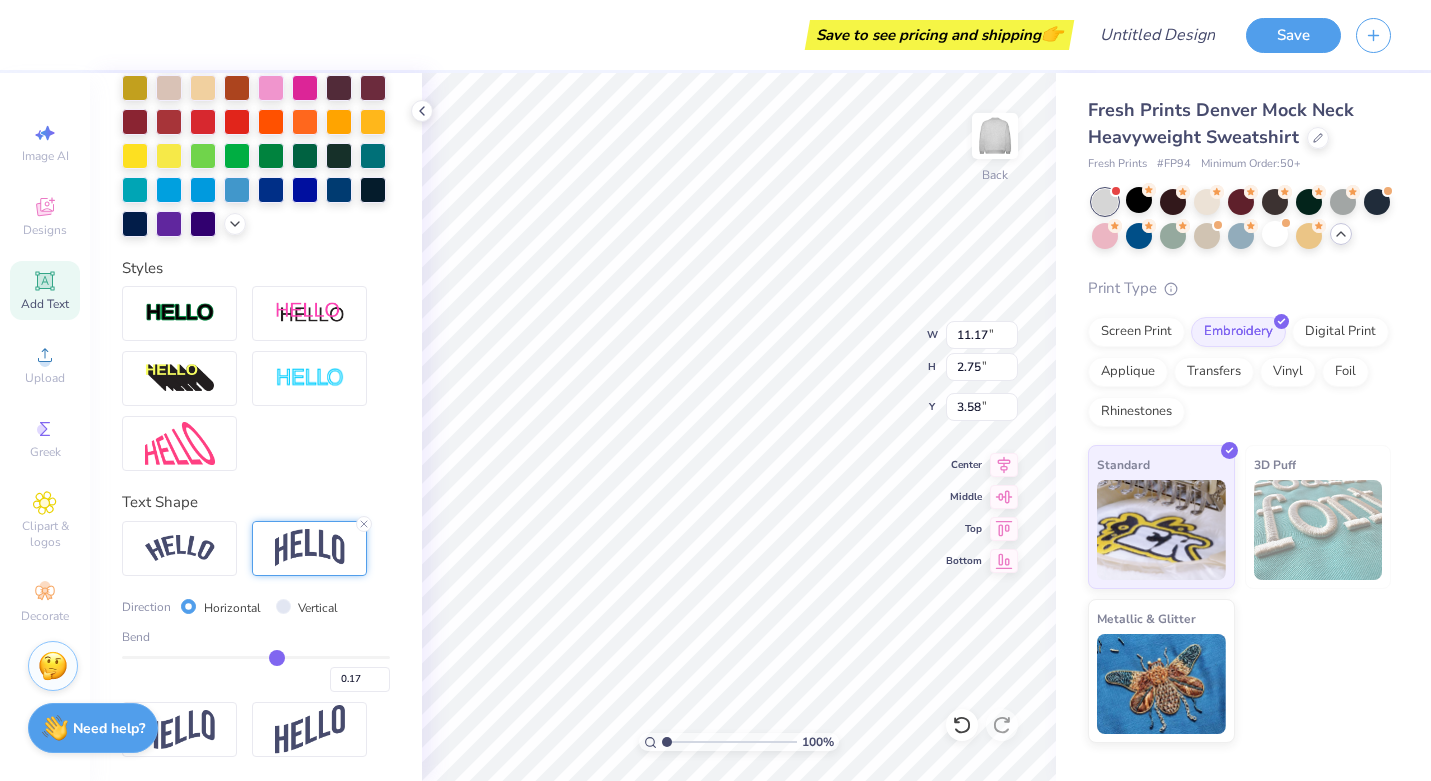 drag, startPoint x: 289, startPoint y: 656, endPoint x: 276, endPoint y: 658, distance: 13.152946 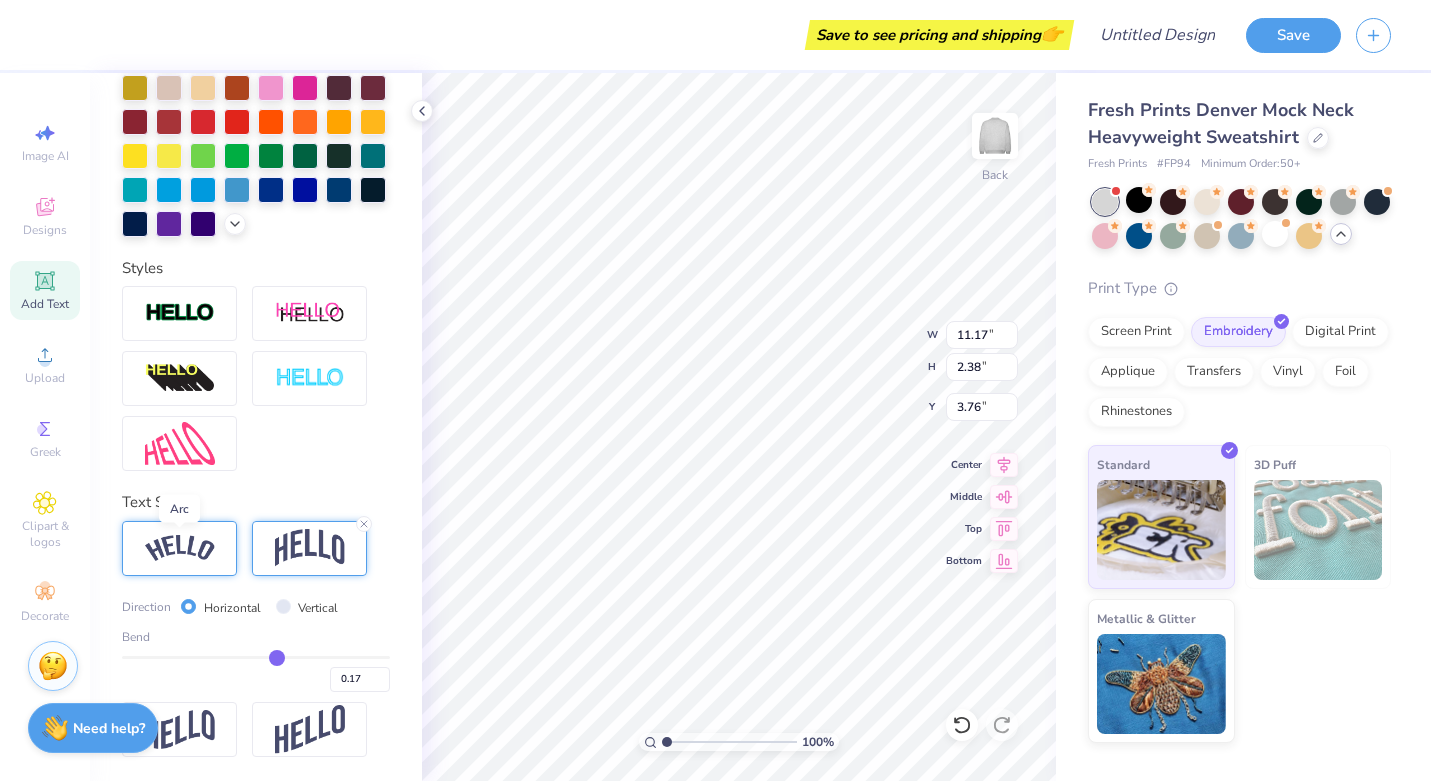 click at bounding box center (180, 548) 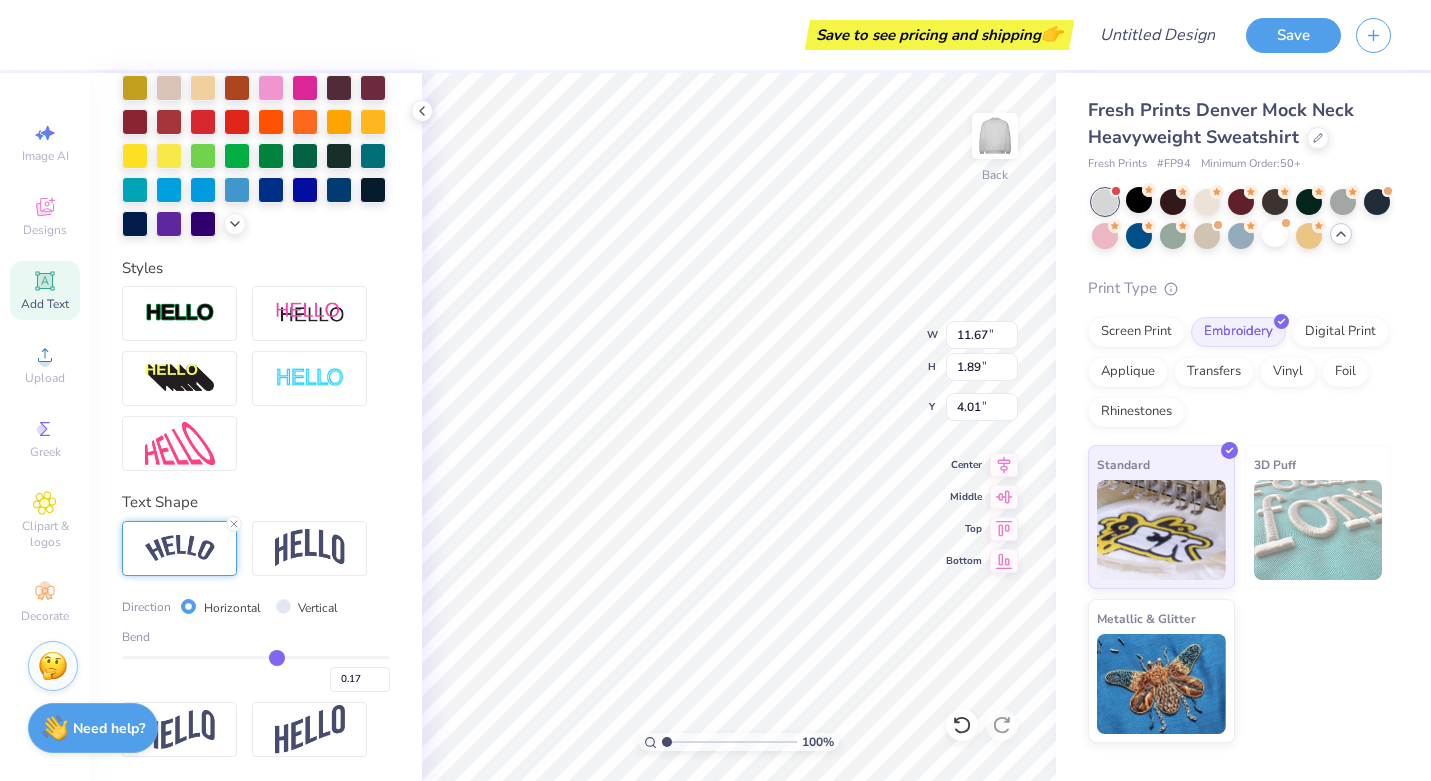 type on "0.16" 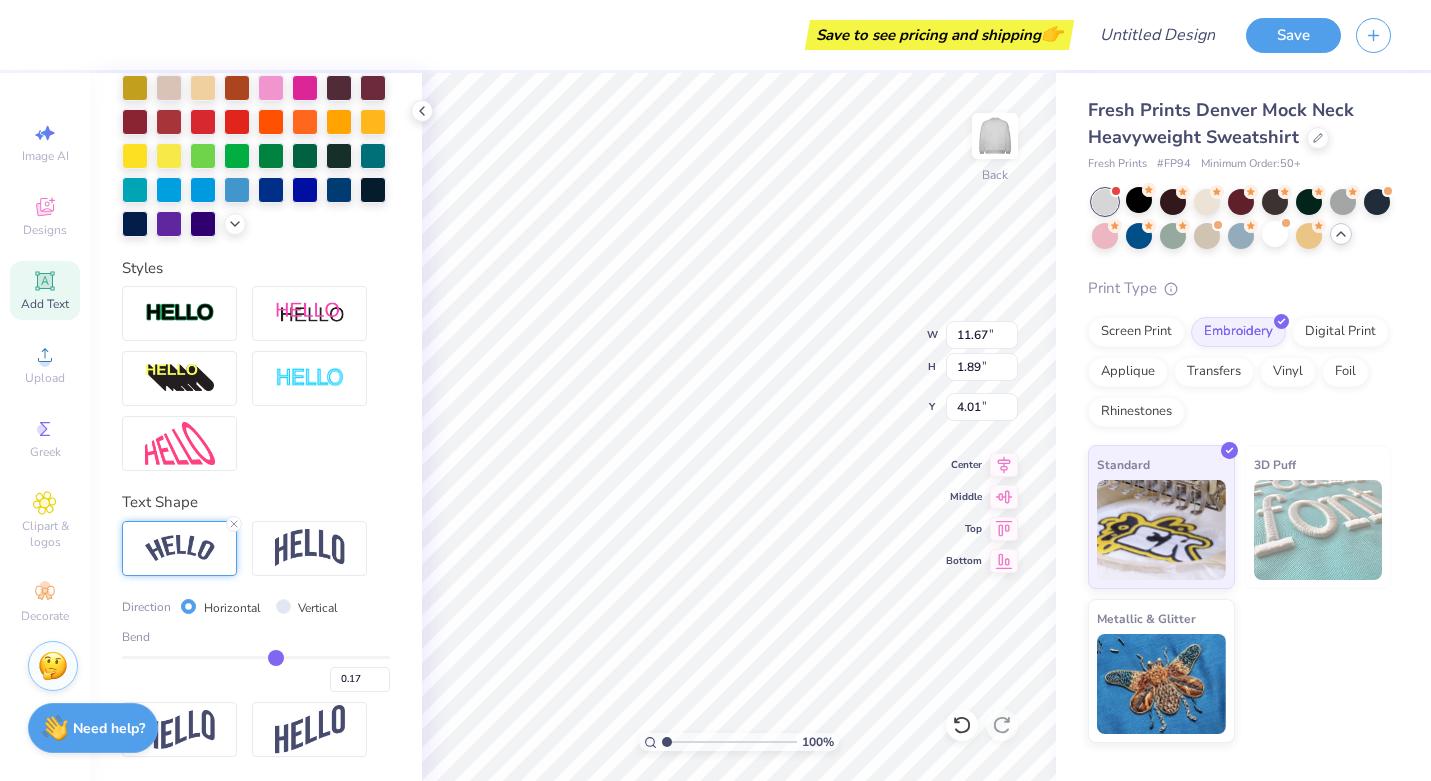 type on "0.16" 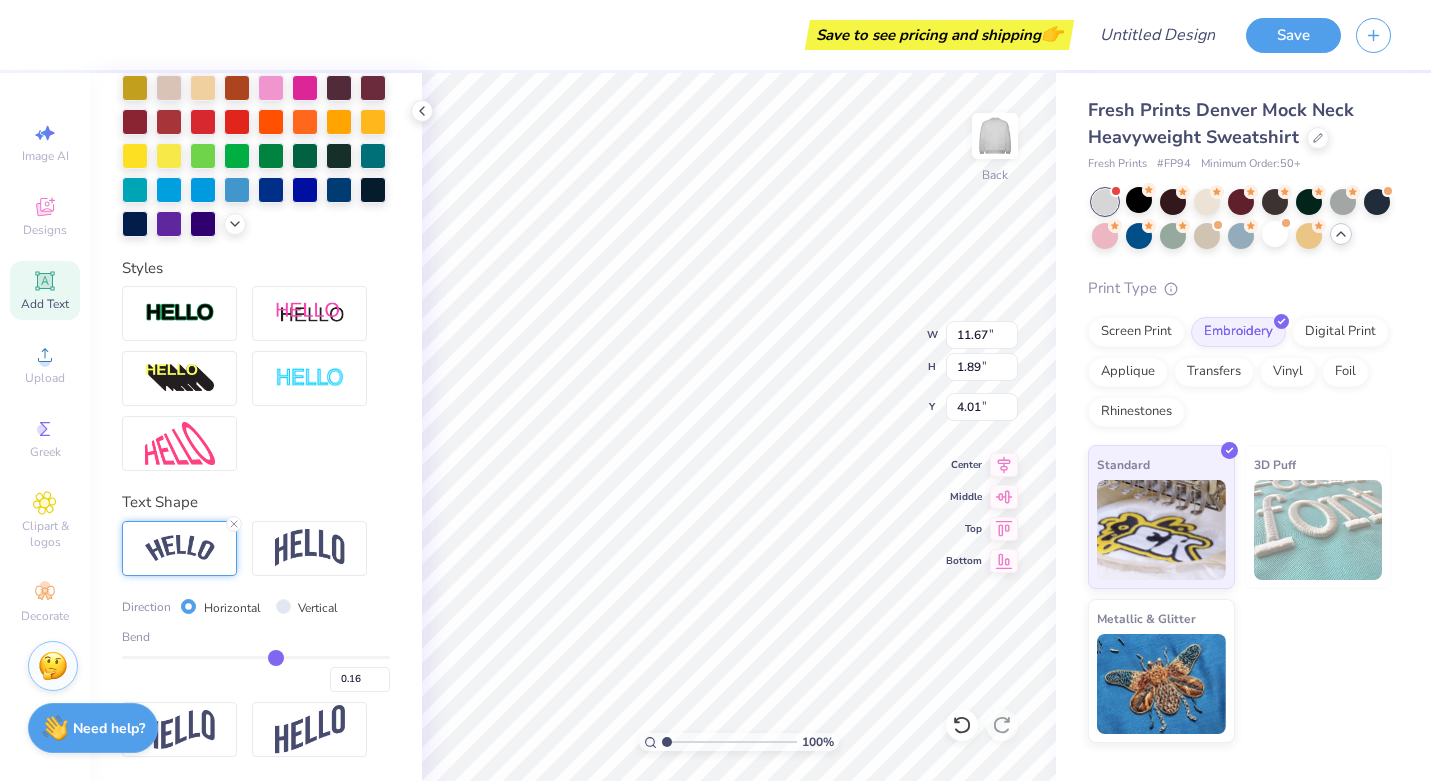 type on "0.17" 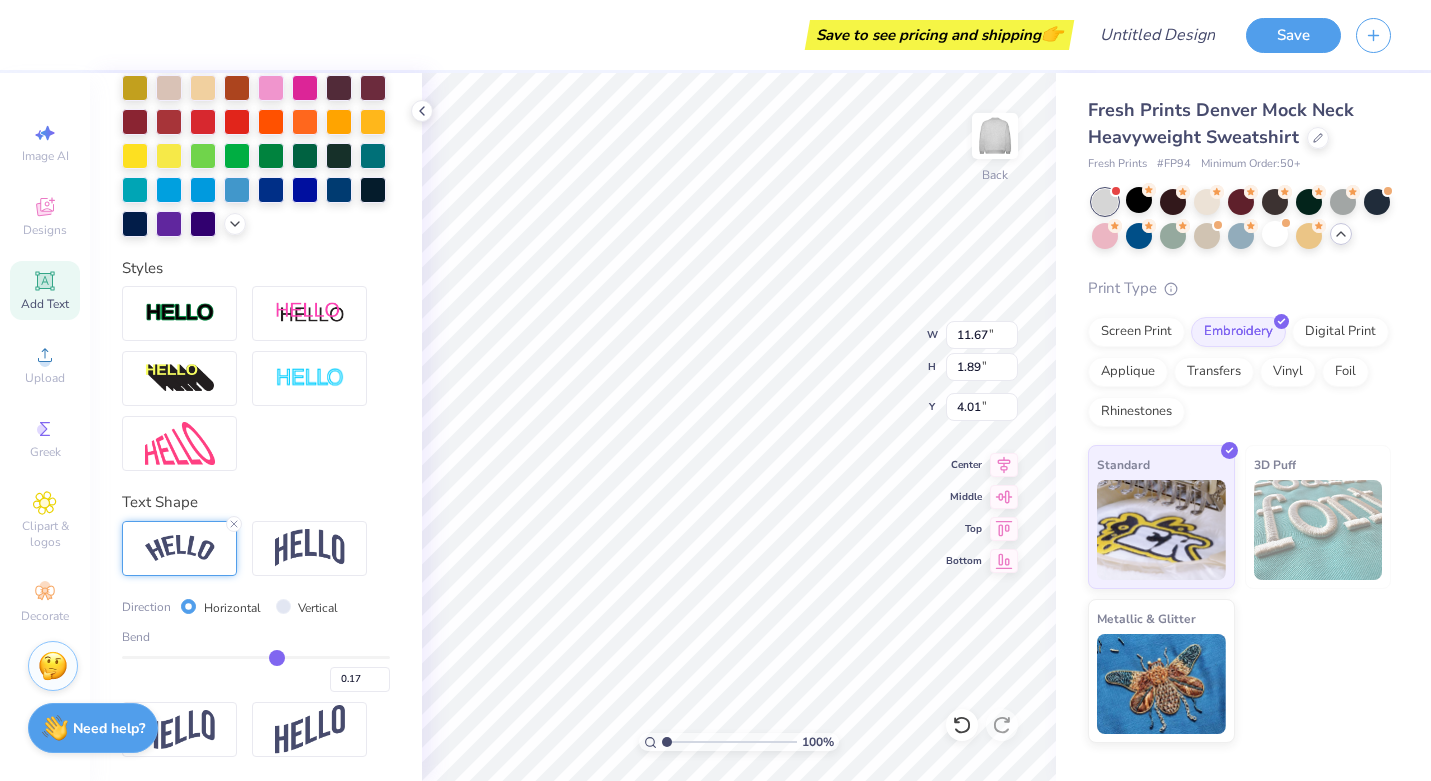 type on "0.19" 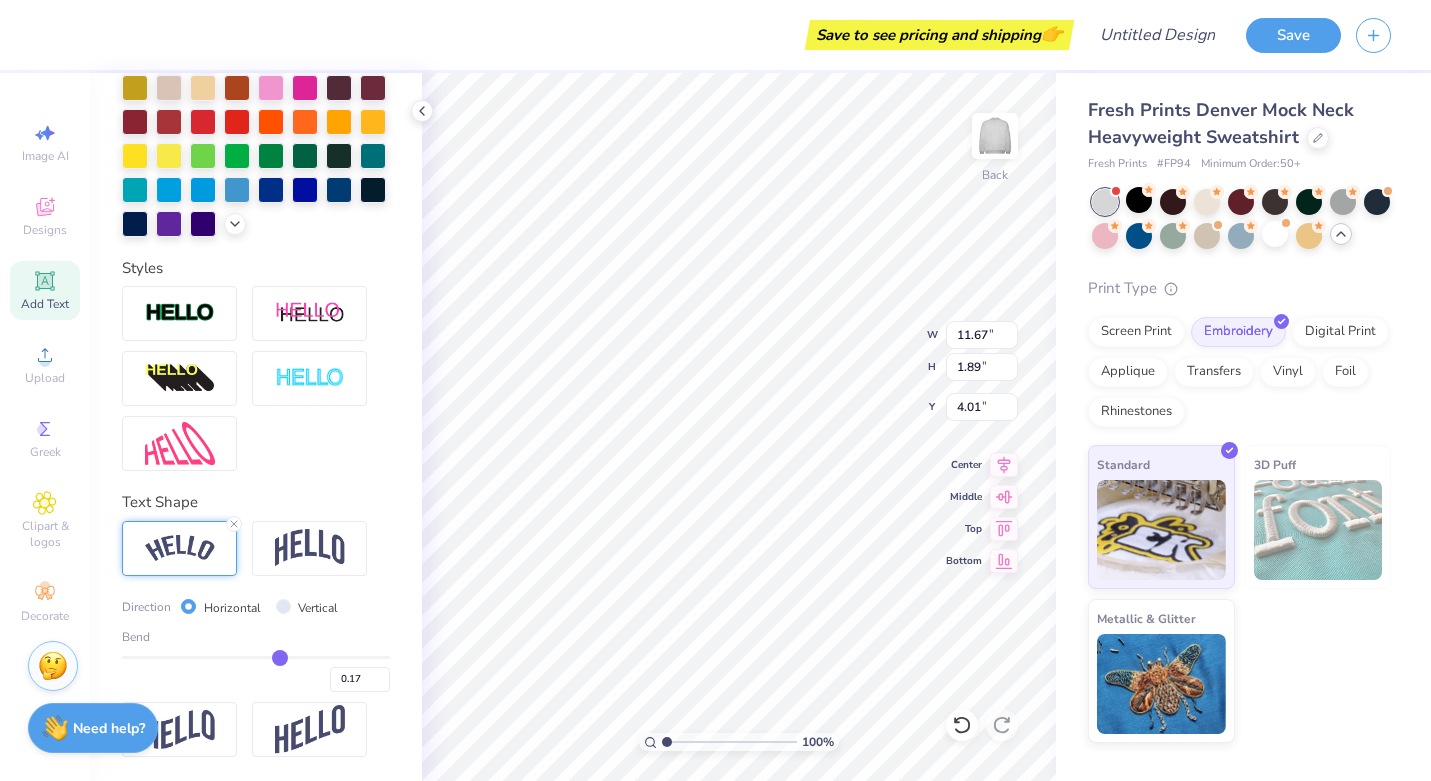 type on "0.19" 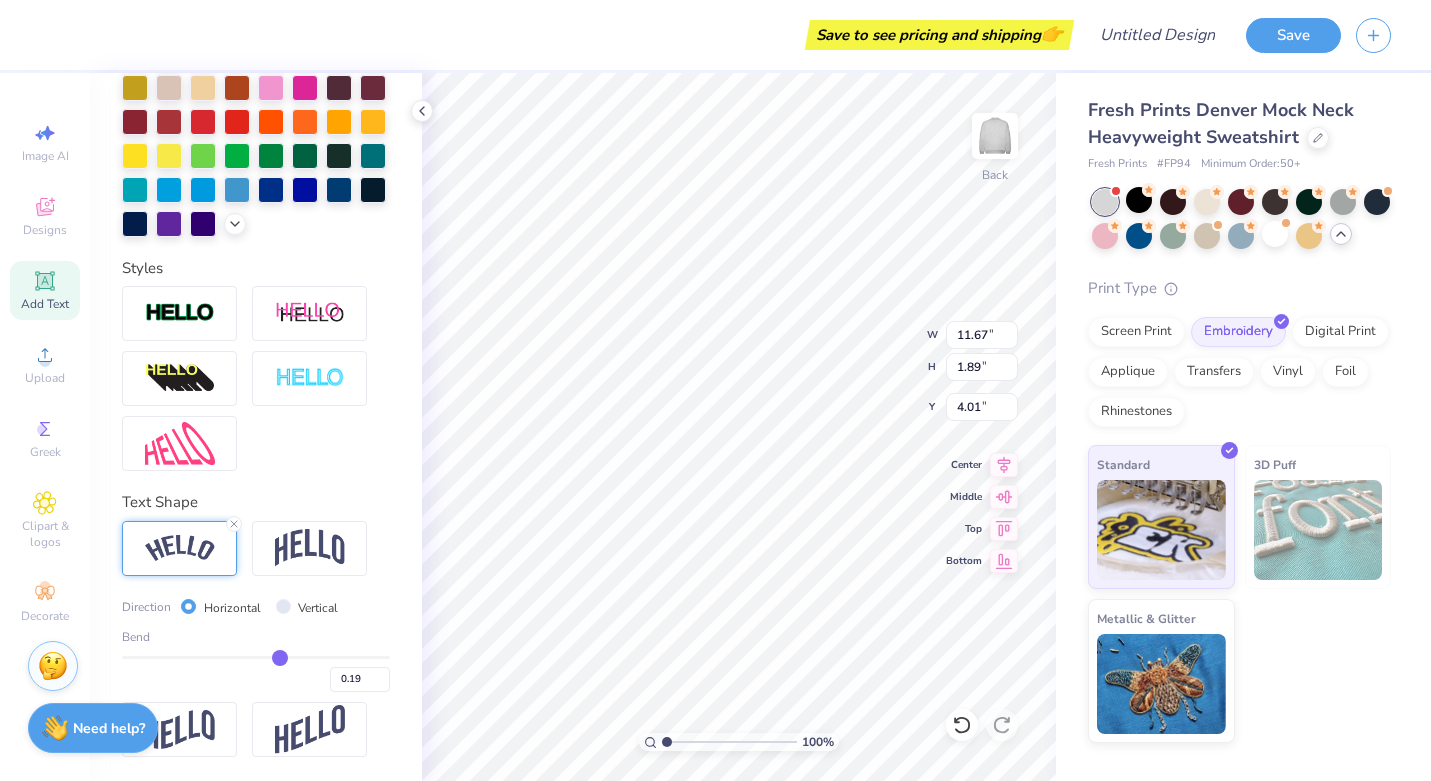 type on "0.2" 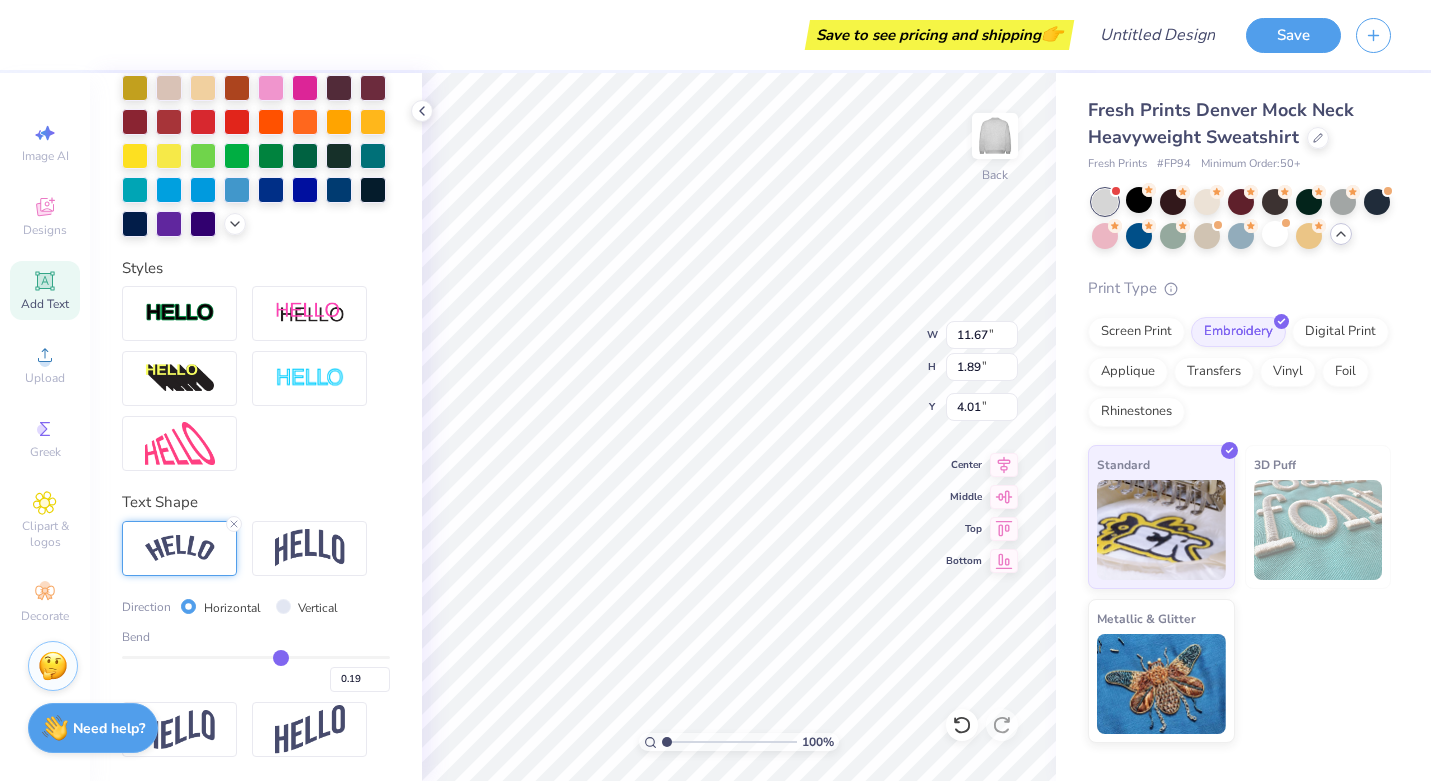 type on "0.20" 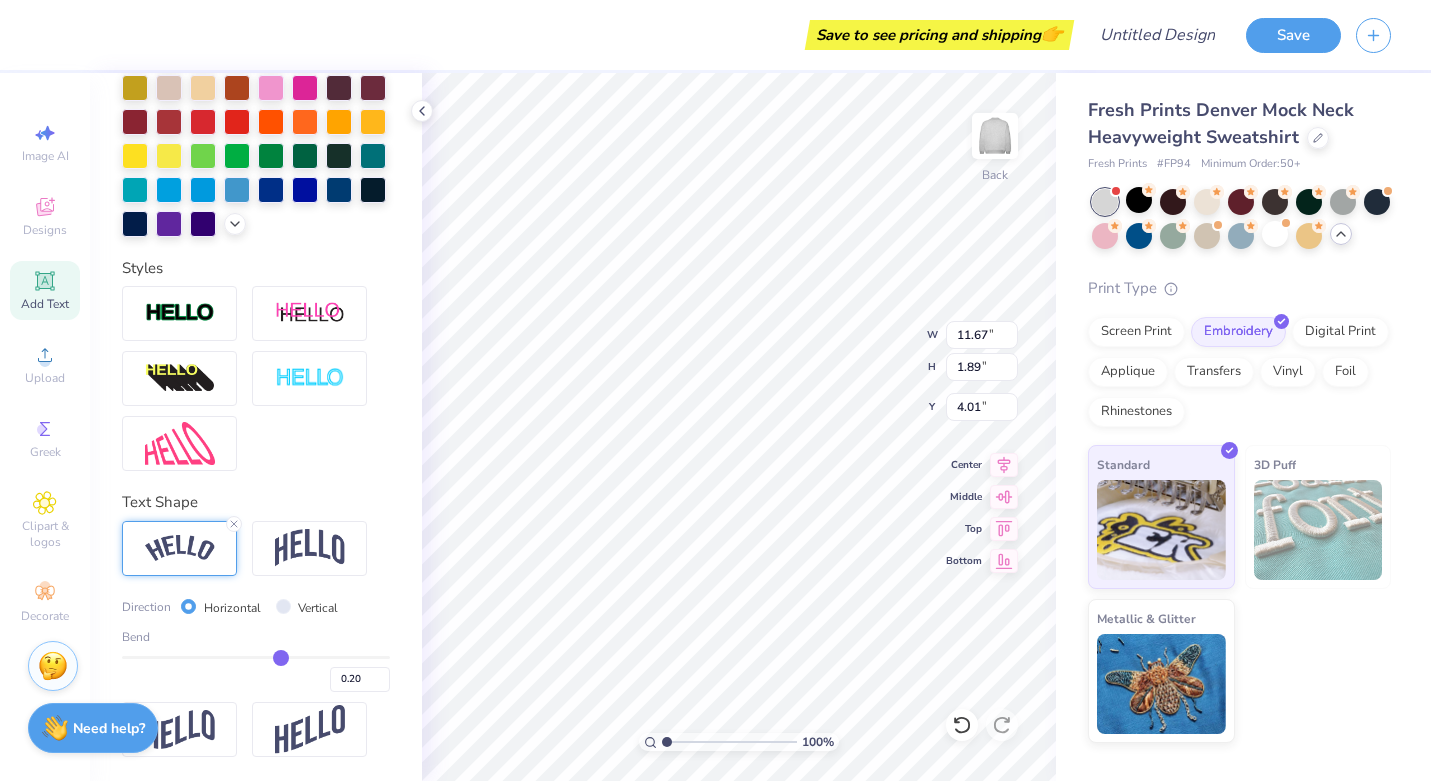 type on "0.21" 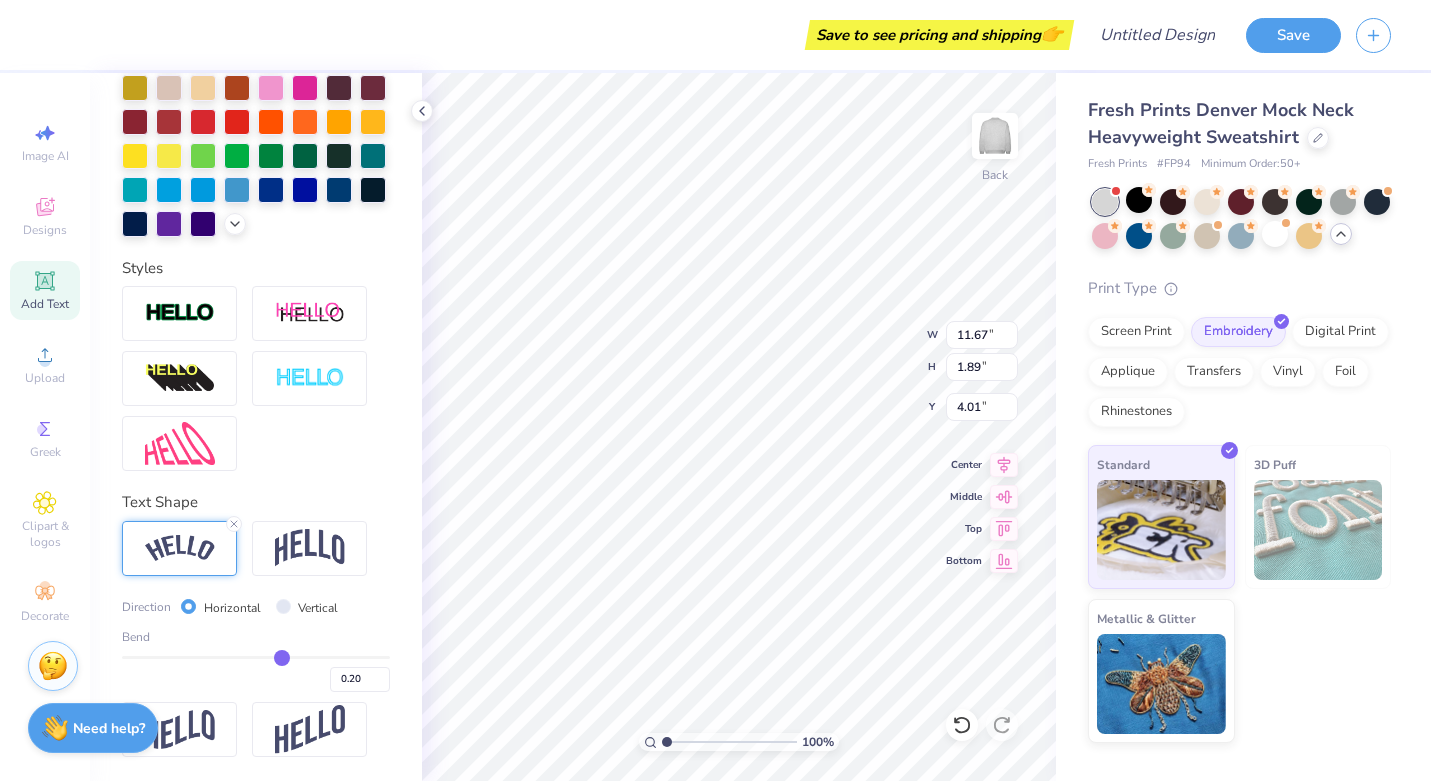 type on "0.21" 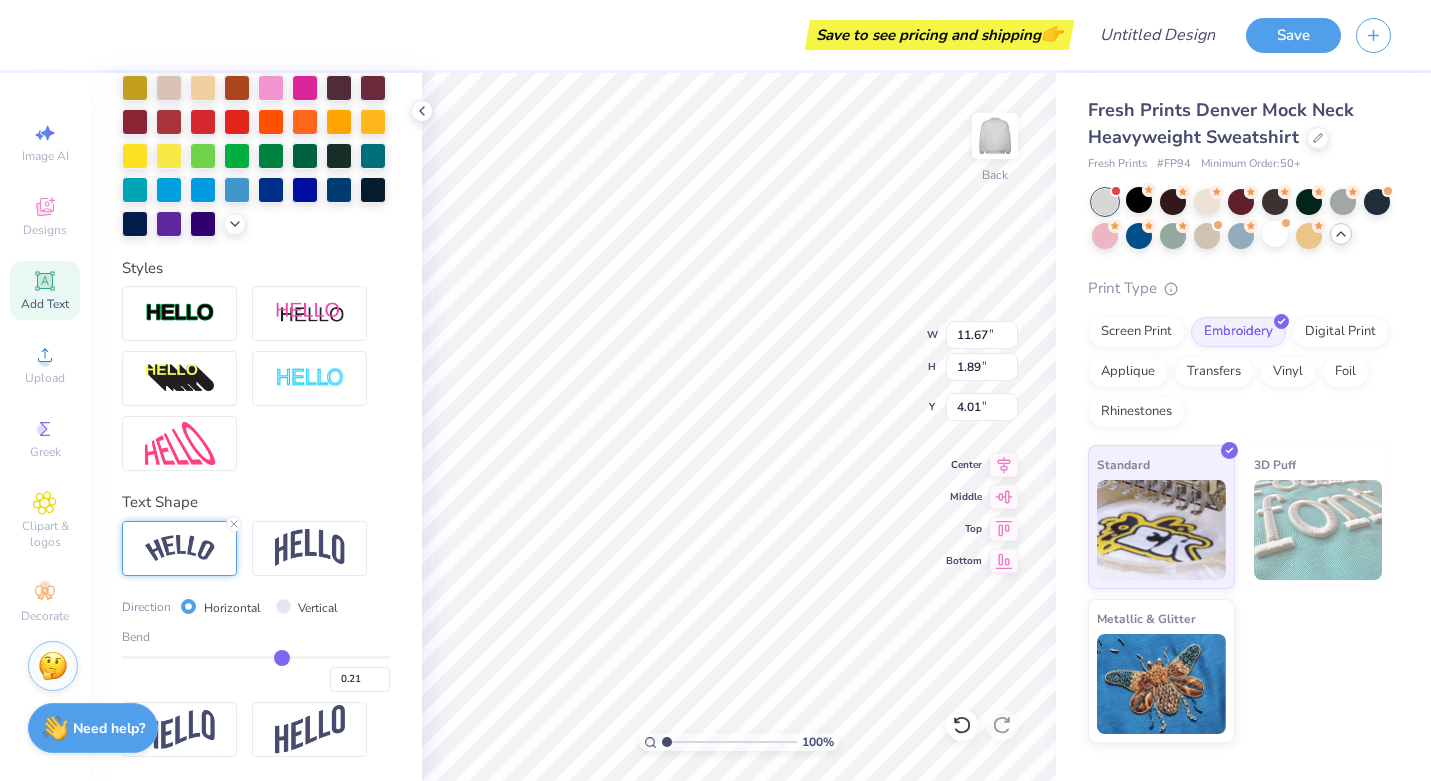 type on "0.21" 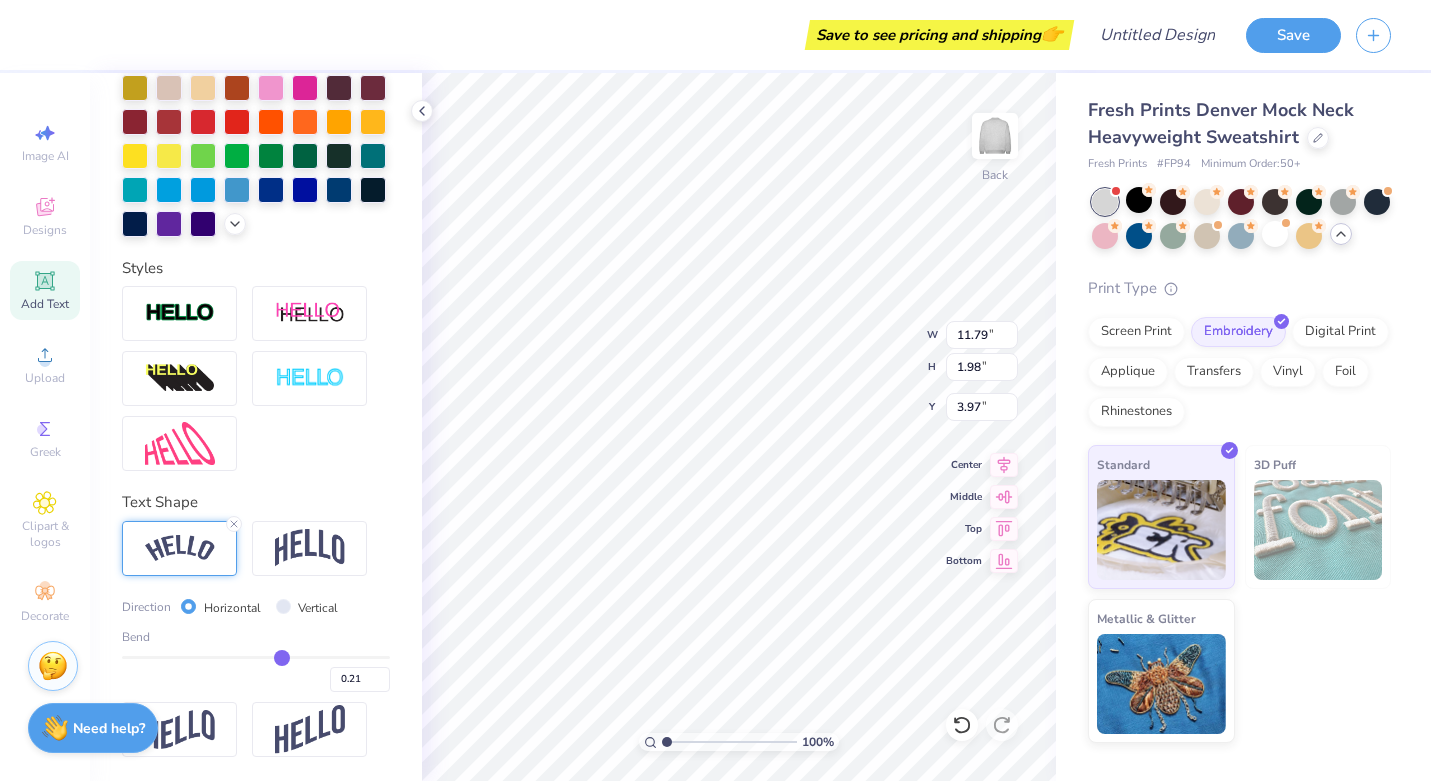type on "0.23" 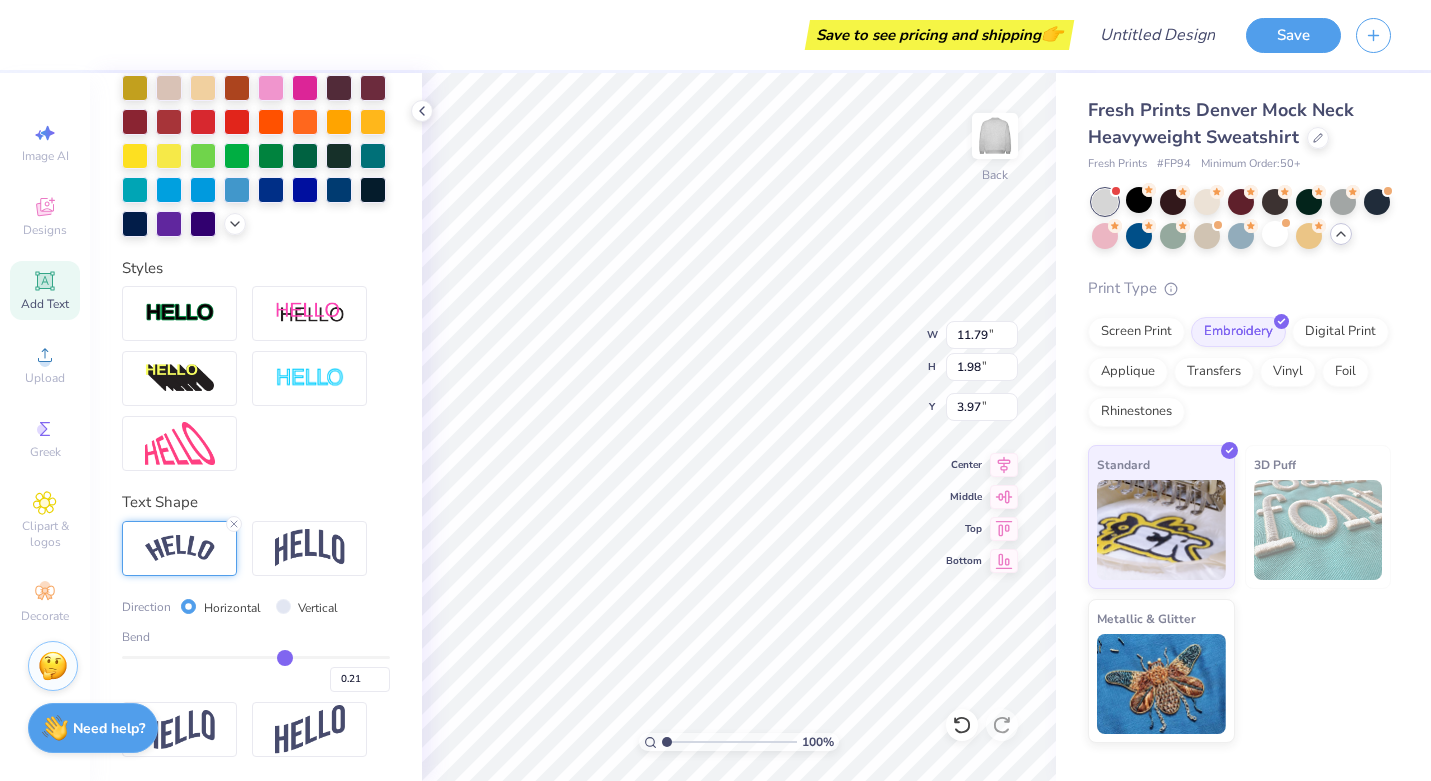 type on "0.23" 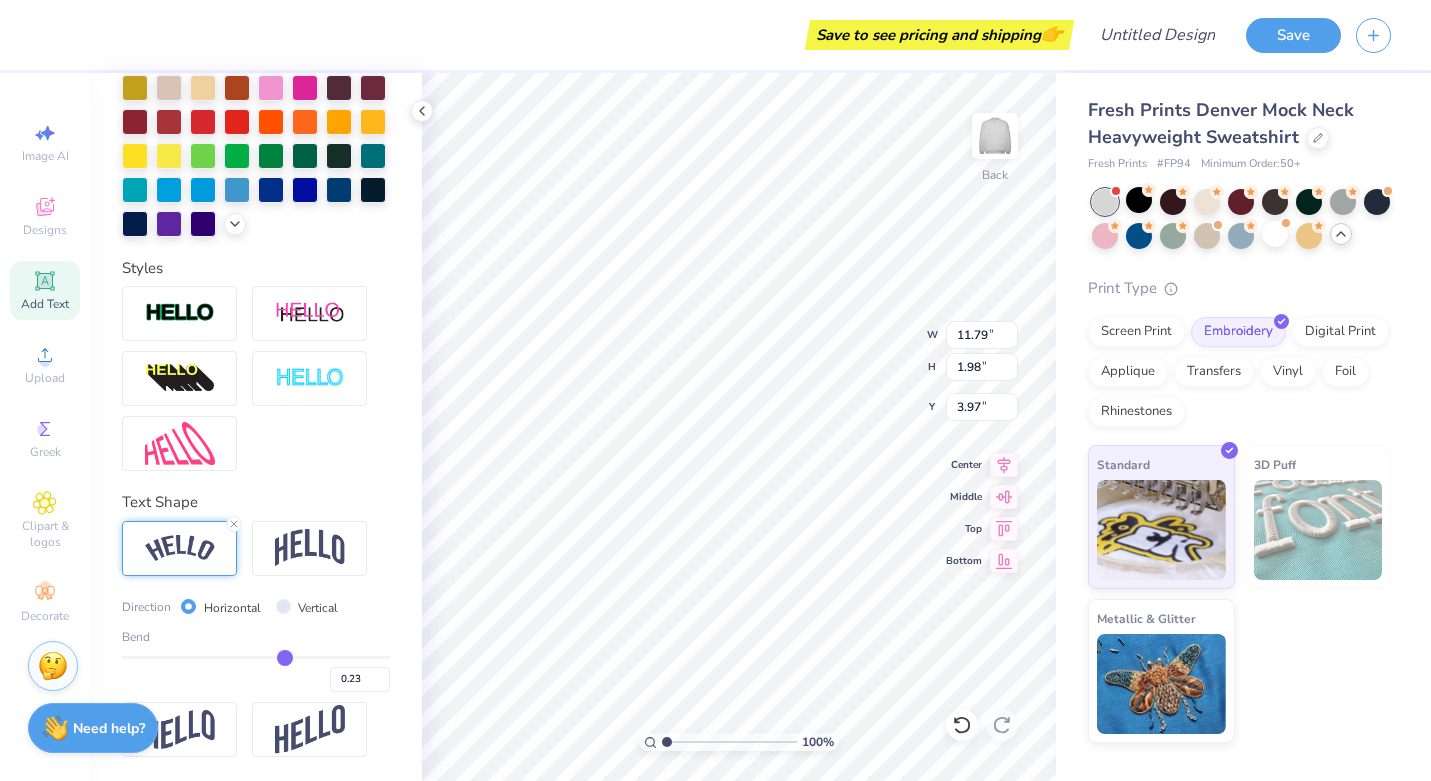 type on "0.24" 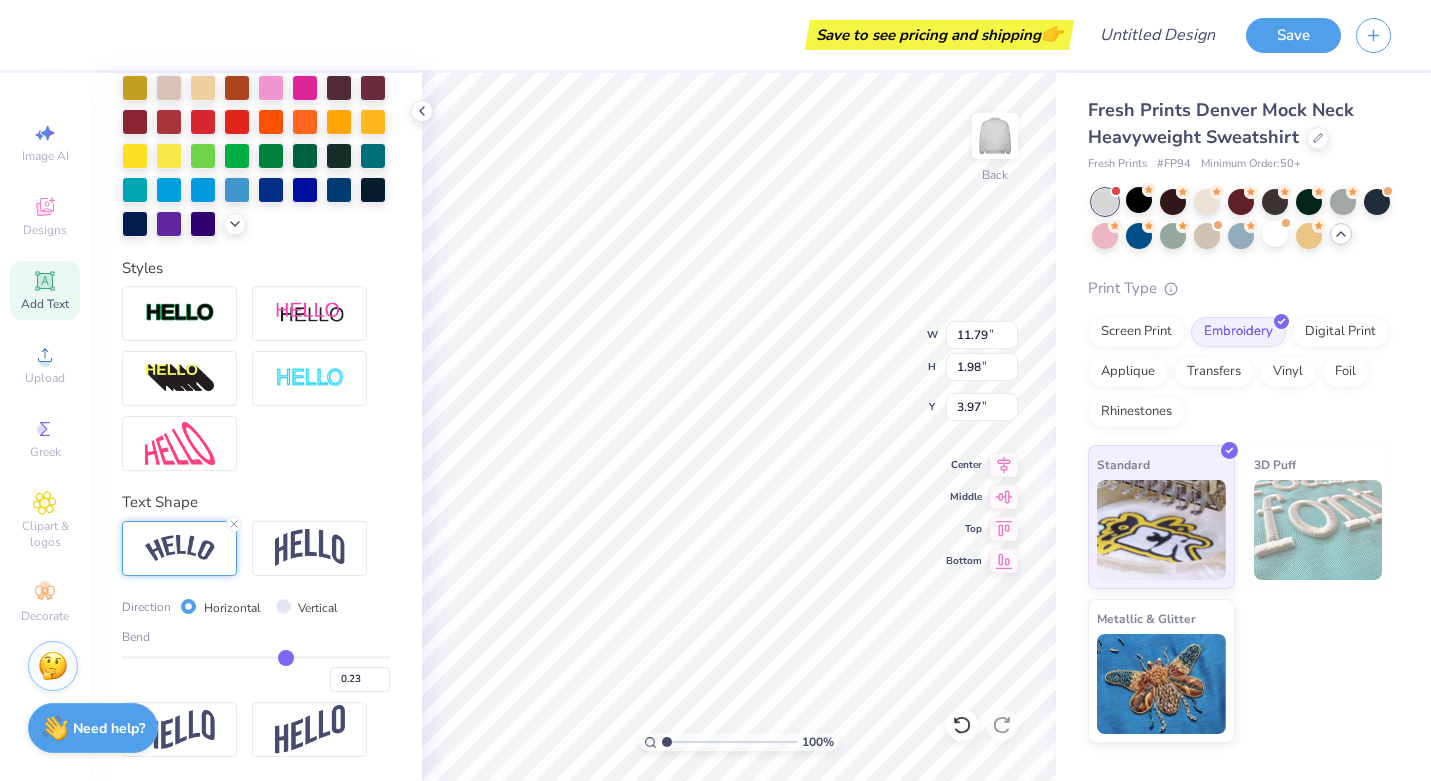 type on "0.24" 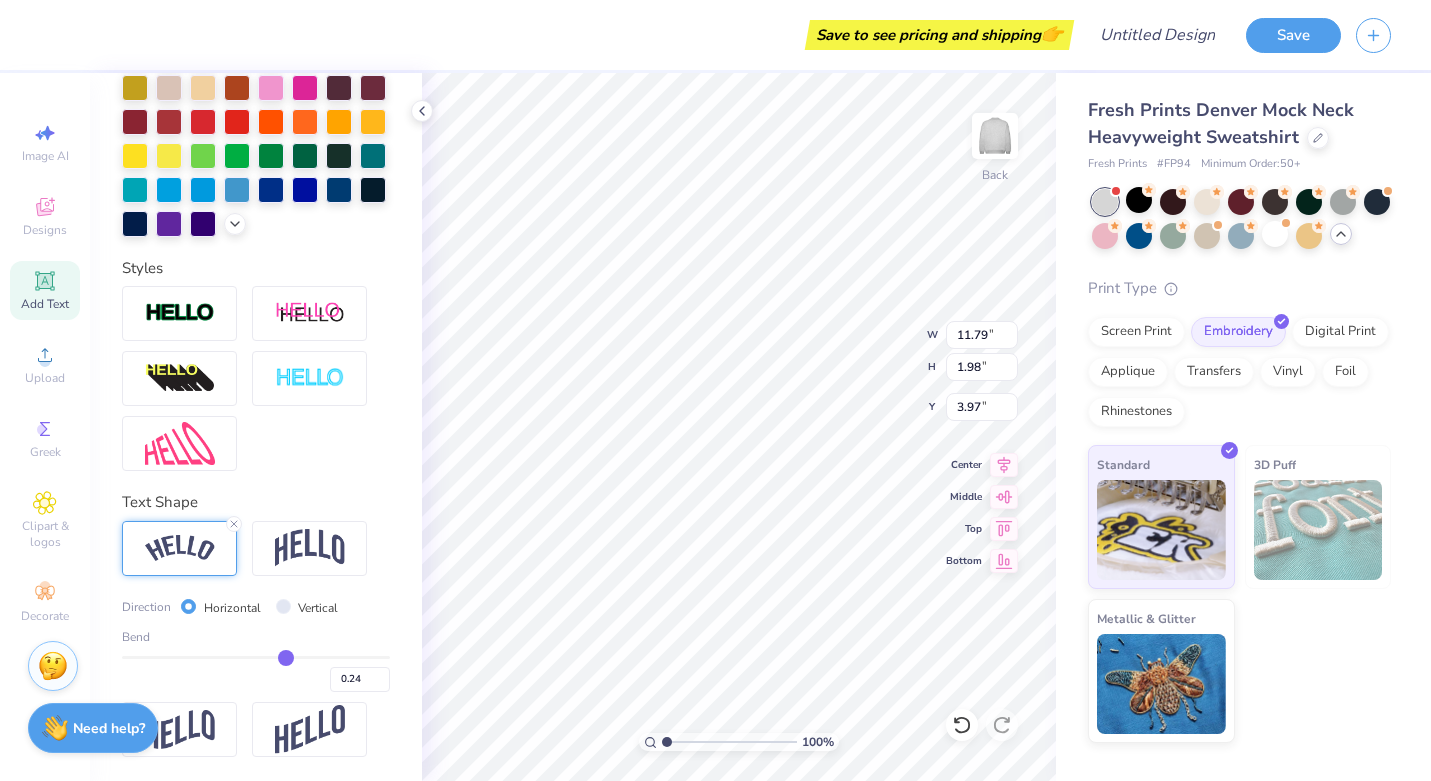 type on "0.25" 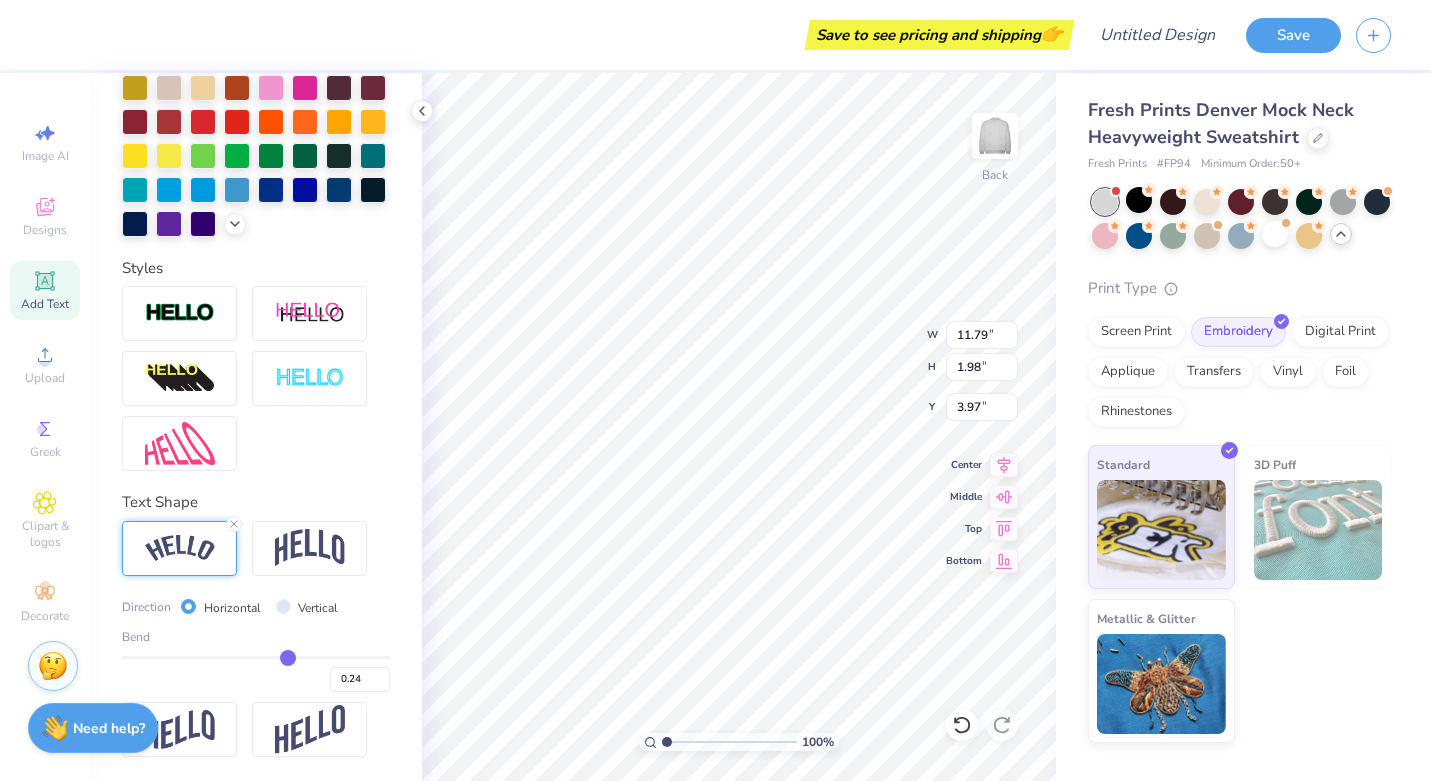 type on "0.25" 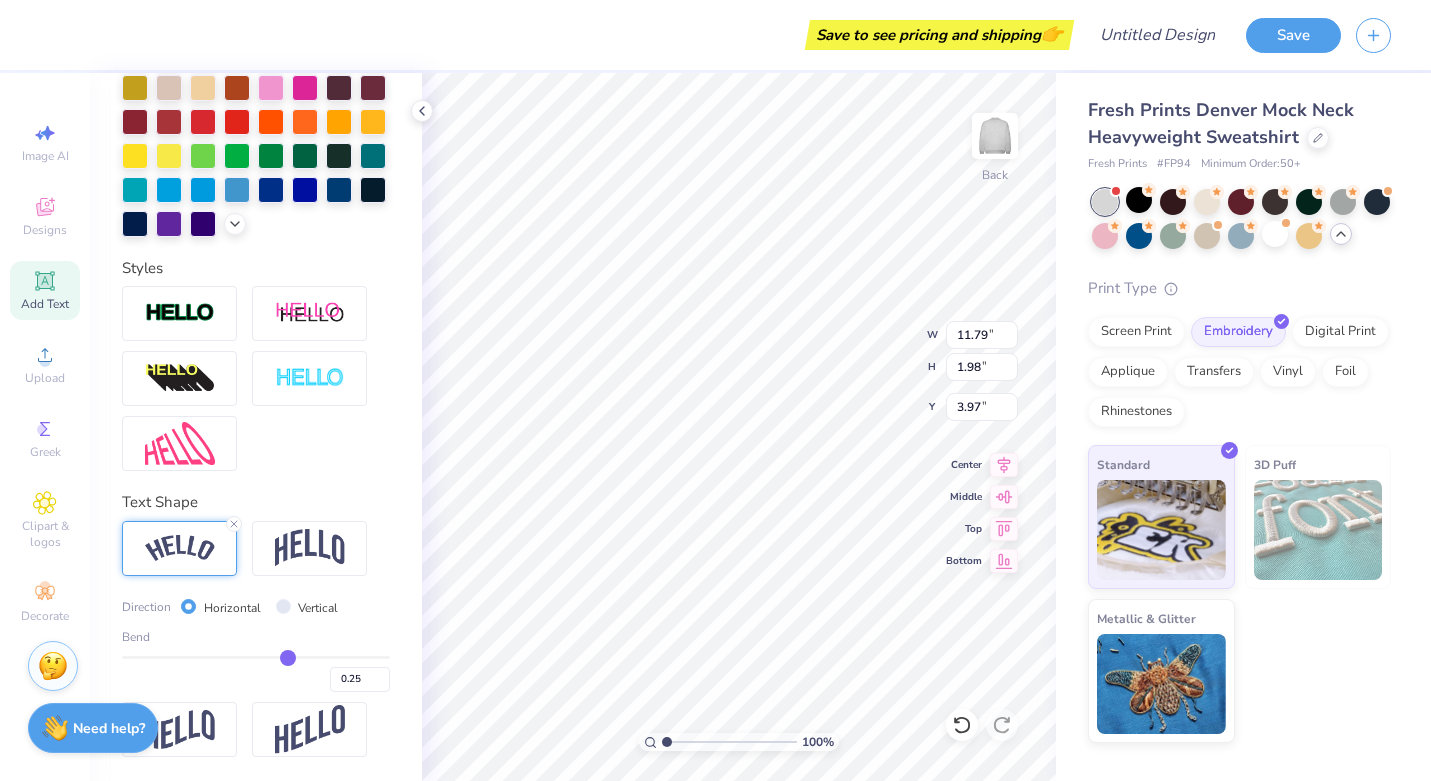 type on "0.27" 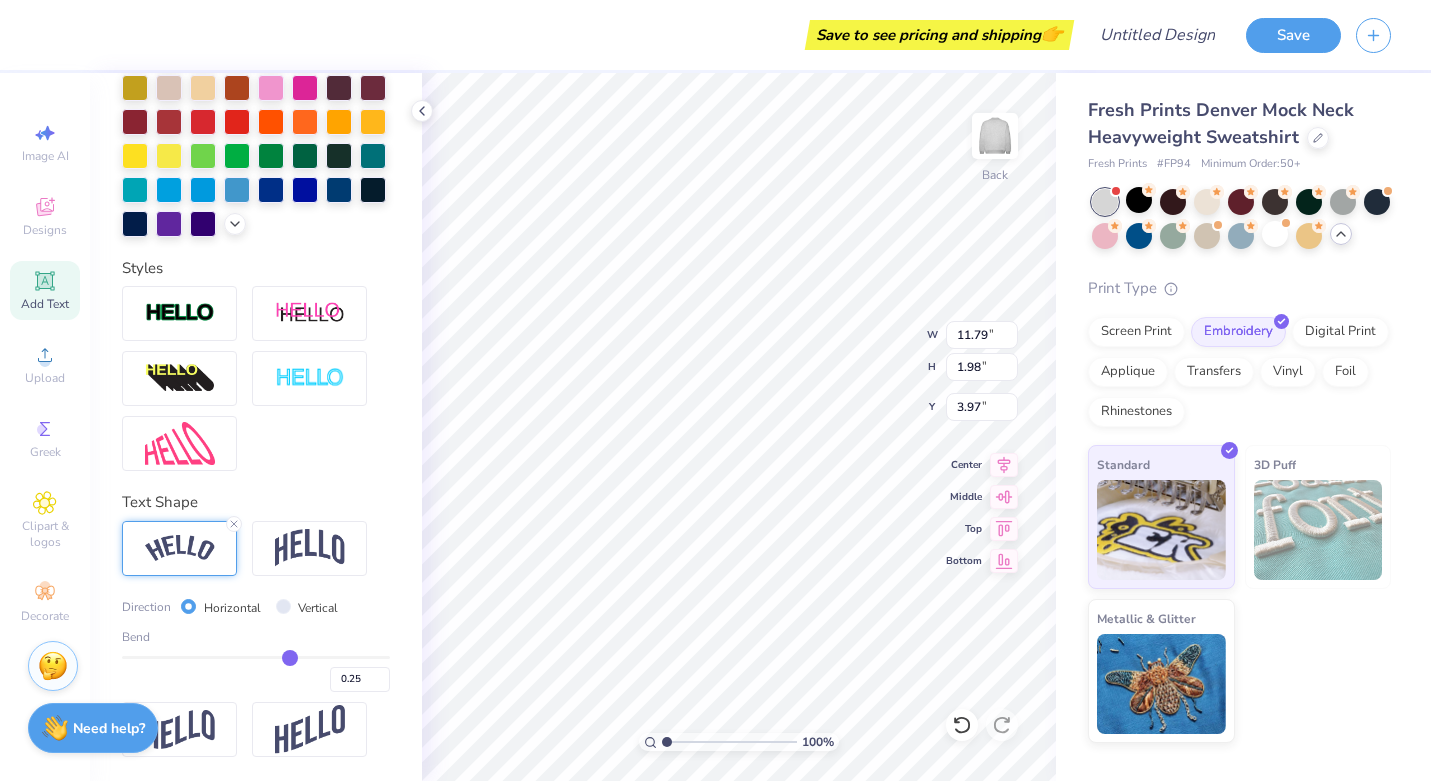 type 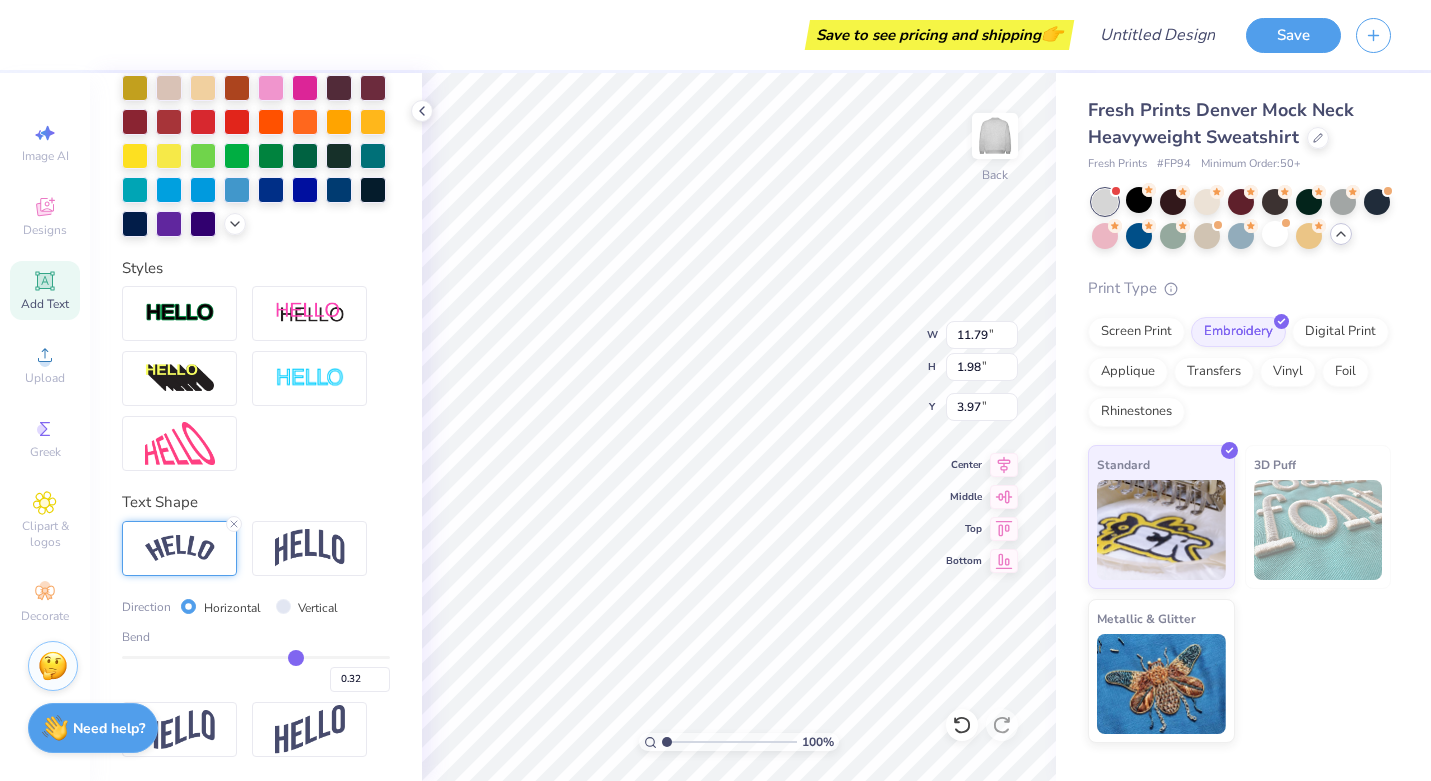 drag, startPoint x: 282, startPoint y: 656, endPoint x: 296, endPoint y: 656, distance: 14 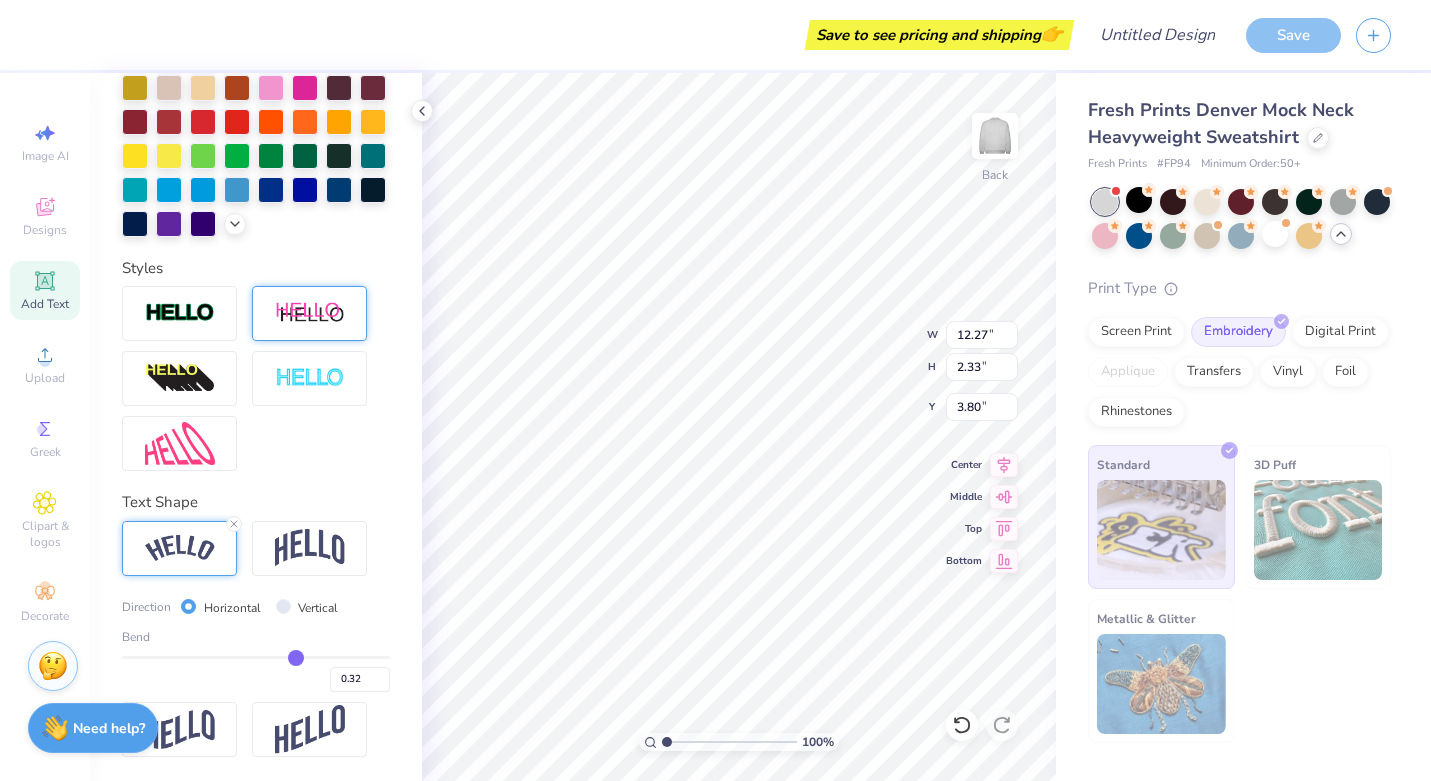 scroll, scrollTop: 0, scrollLeft: 0, axis: both 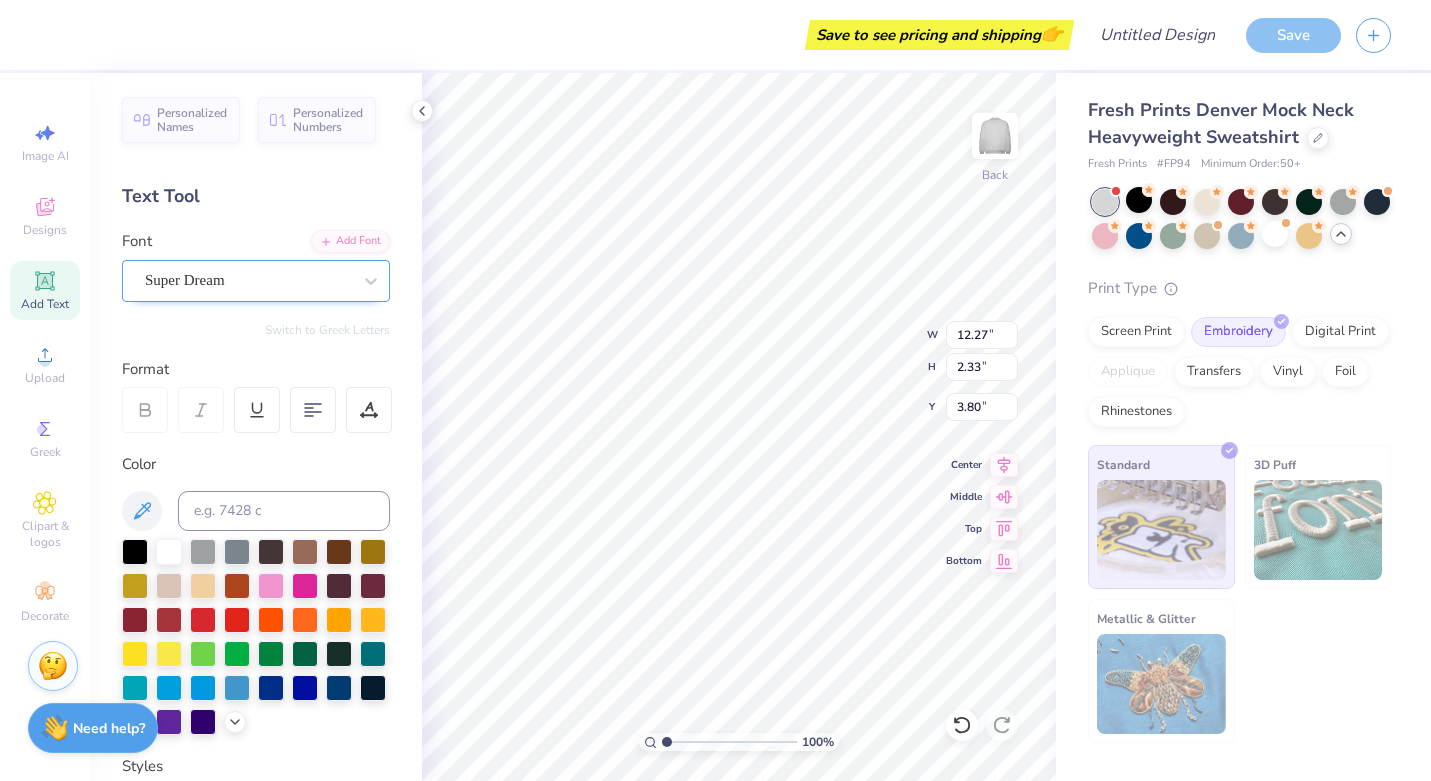 click on "Super Dream" at bounding box center (248, 280) 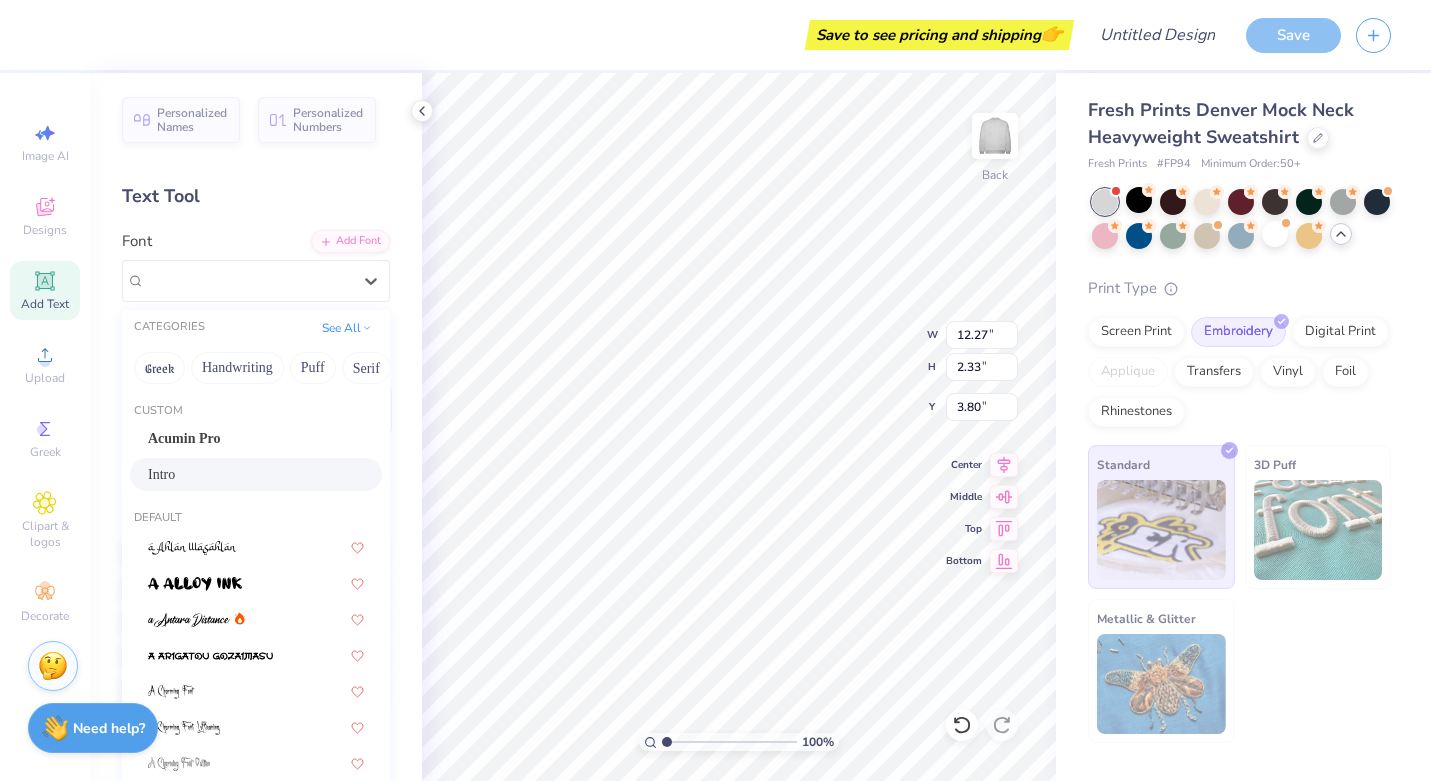 click on "Intro" at bounding box center (256, 474) 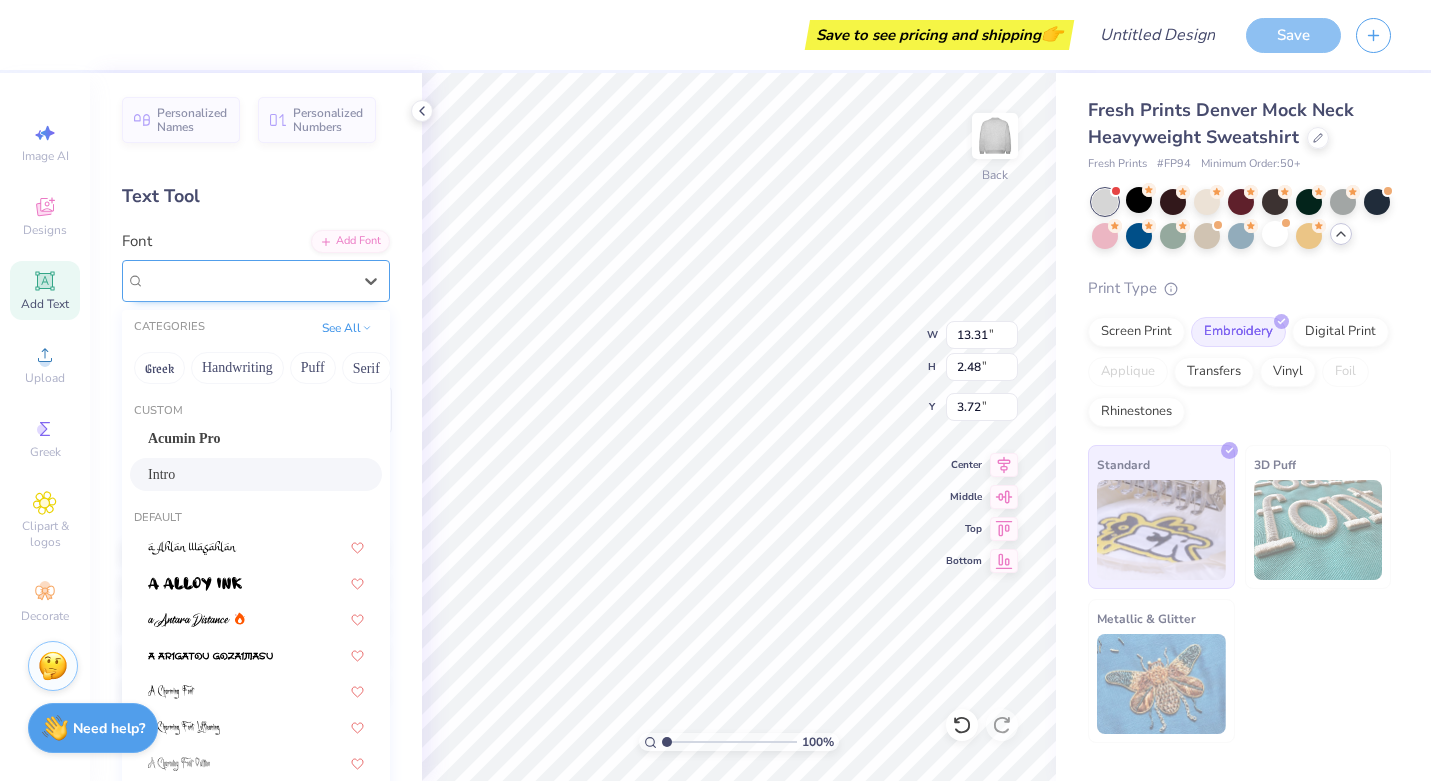 click at bounding box center [248, 280] 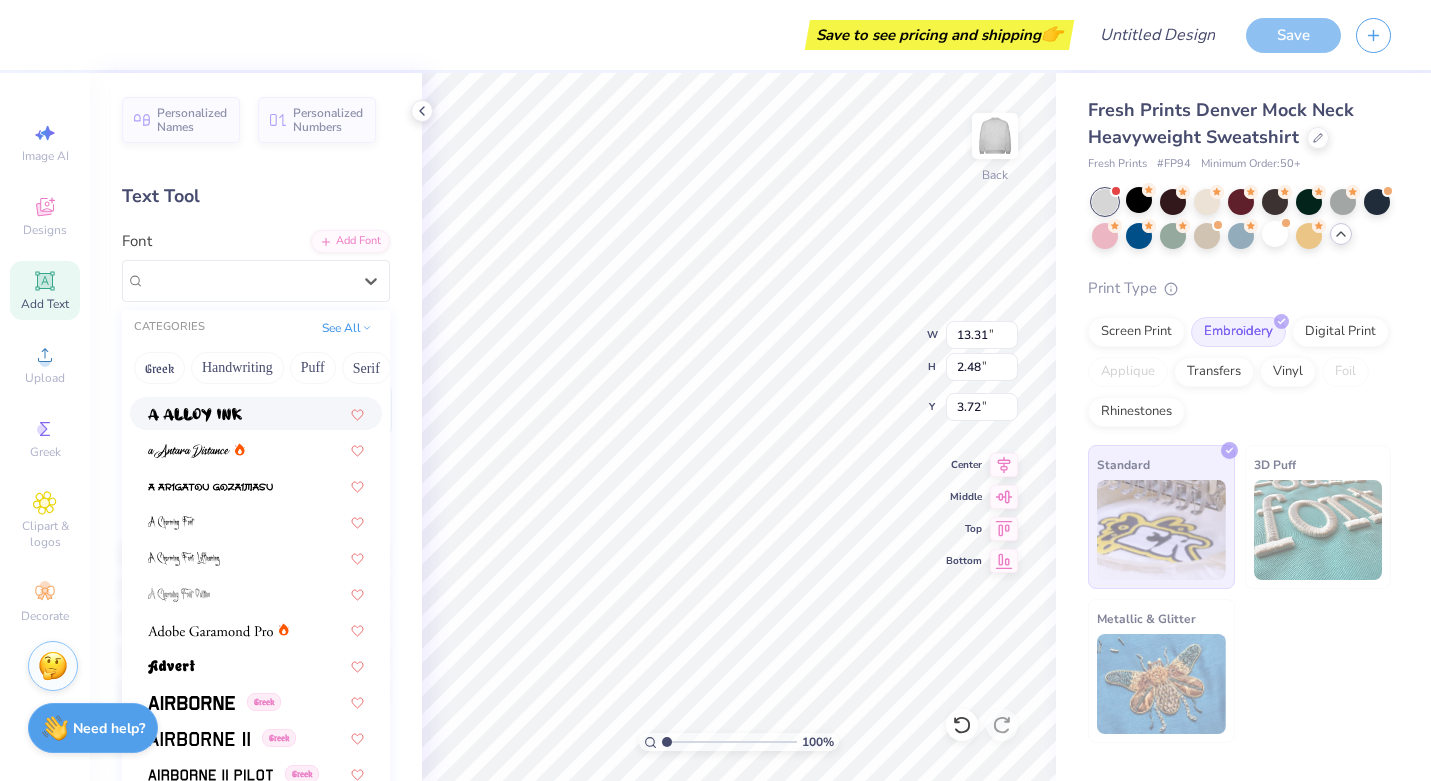 scroll, scrollTop: 172, scrollLeft: 0, axis: vertical 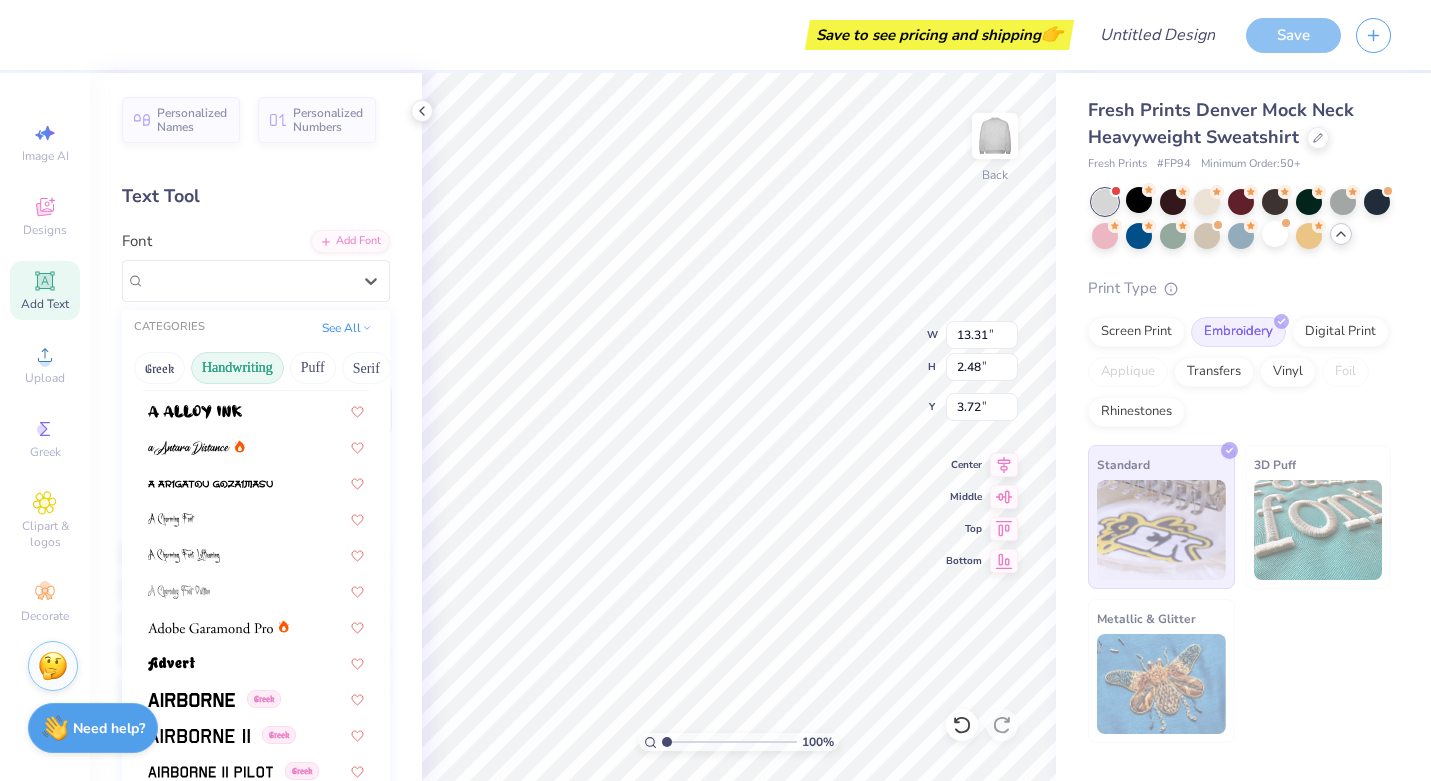 click on "Handwriting" at bounding box center [237, 368] 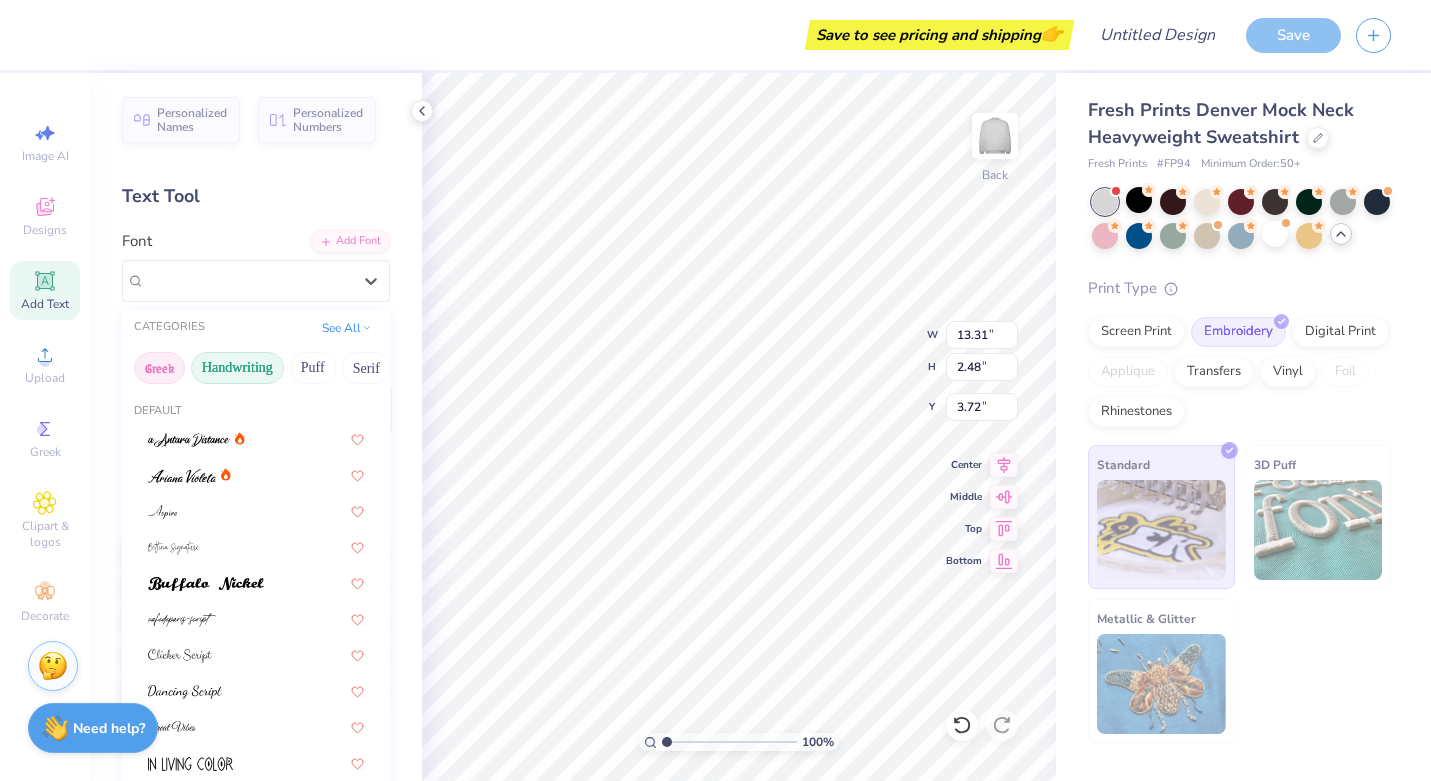 click on "Greek" at bounding box center (159, 368) 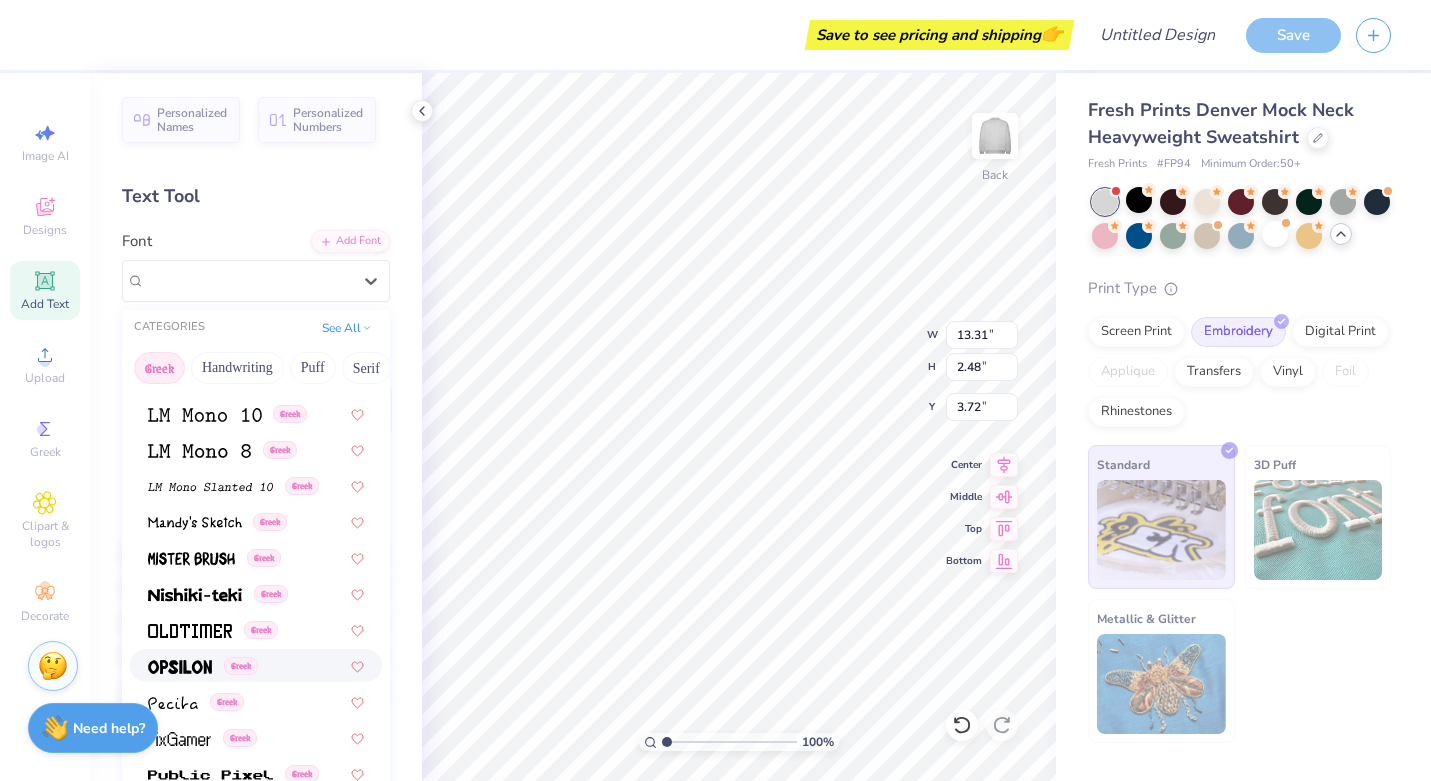 scroll, scrollTop: 950, scrollLeft: 0, axis: vertical 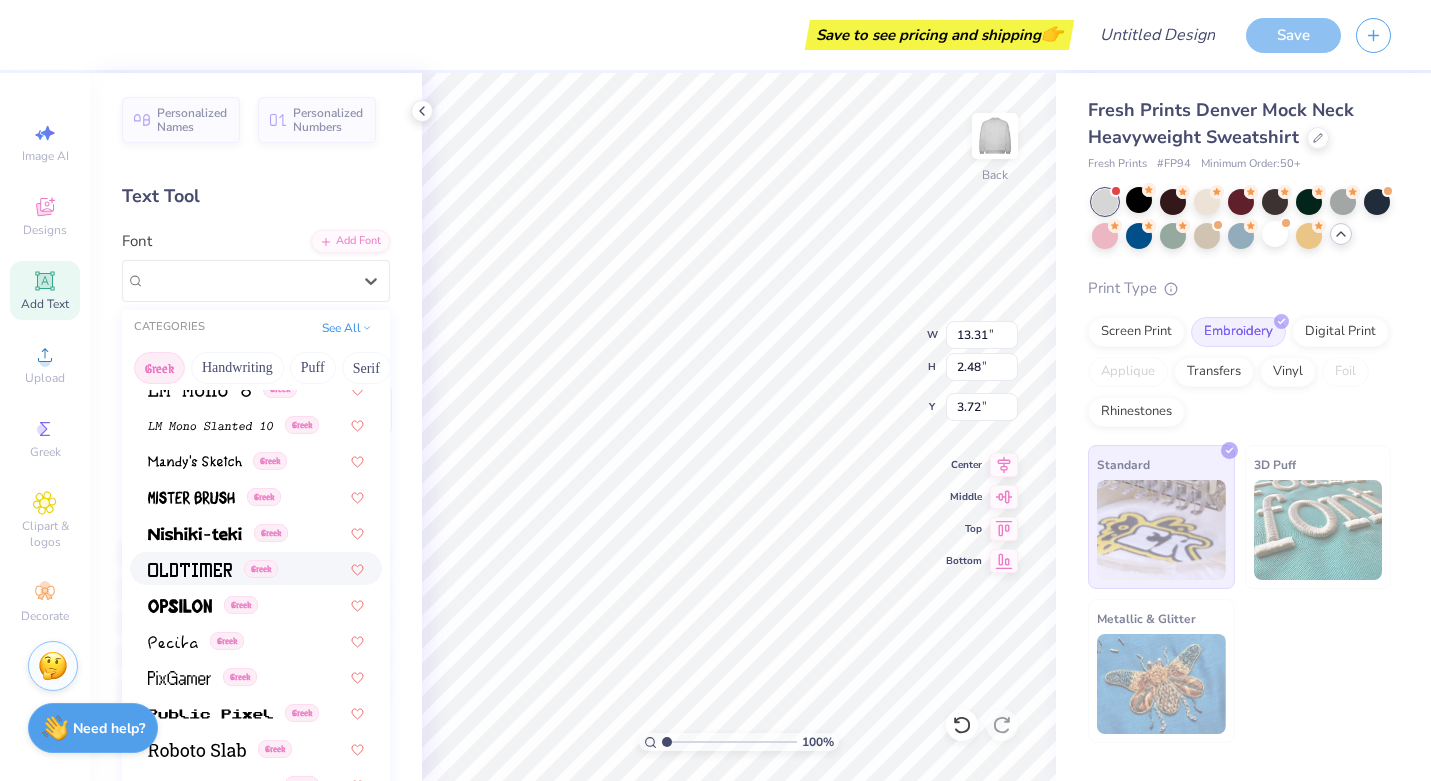 click at bounding box center [190, 570] 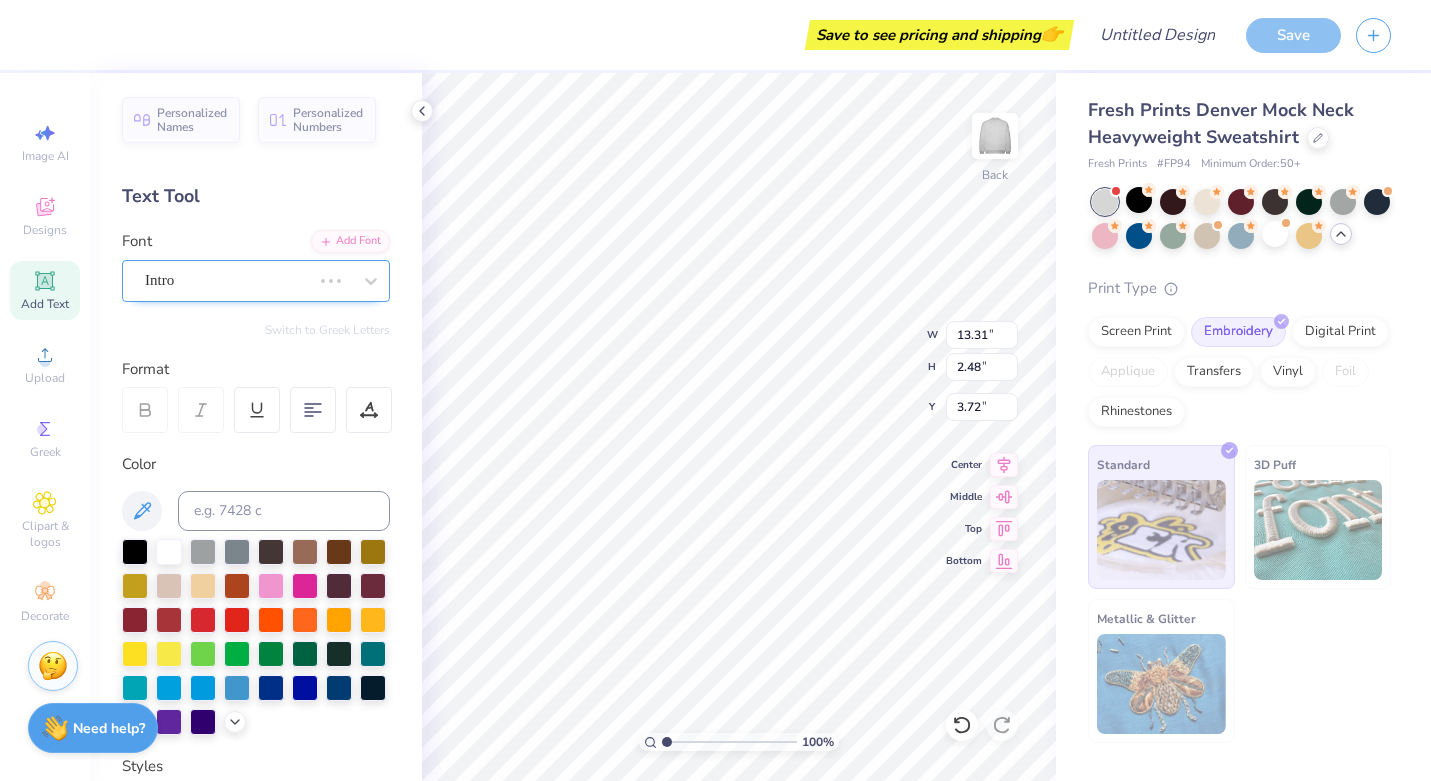 click on "Intro" at bounding box center (228, 280) 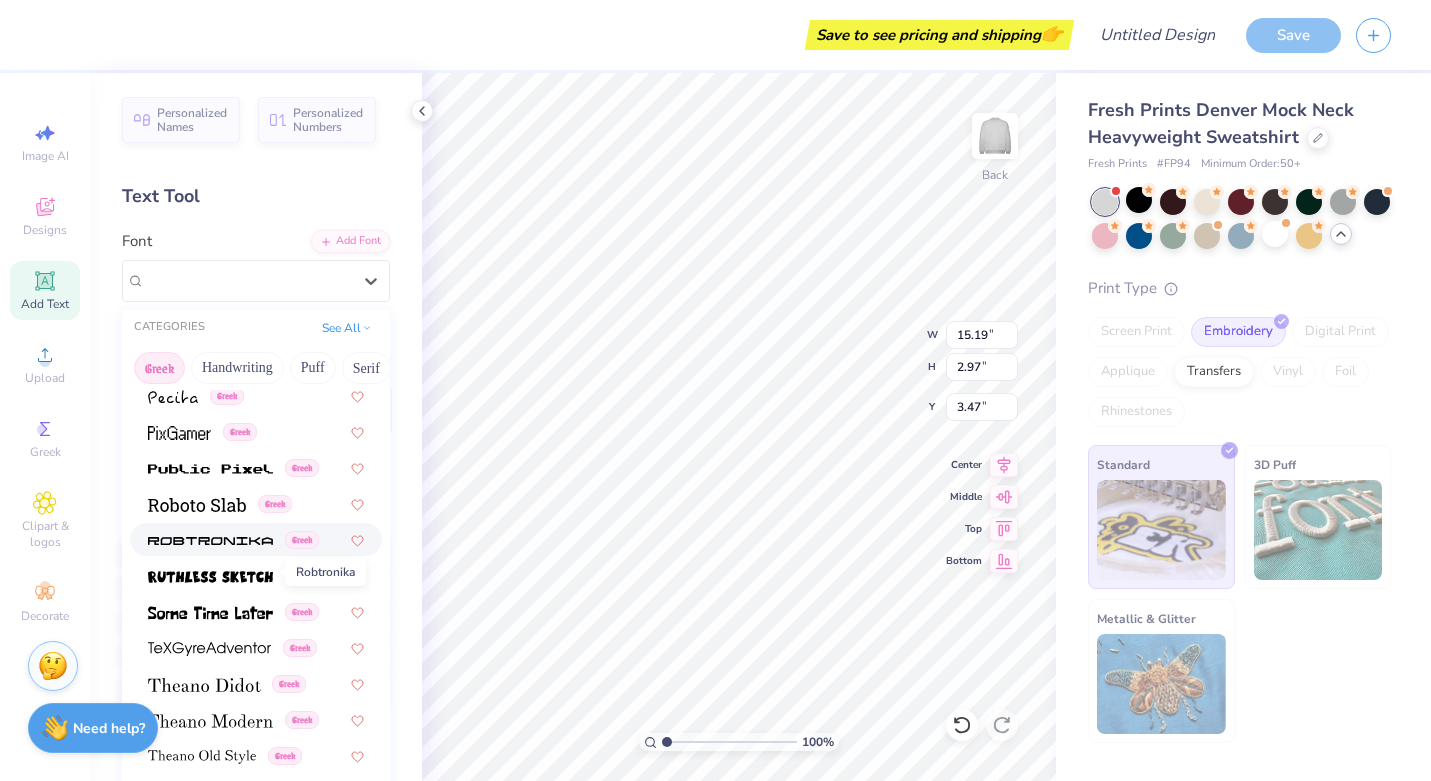 scroll, scrollTop: 1210, scrollLeft: 0, axis: vertical 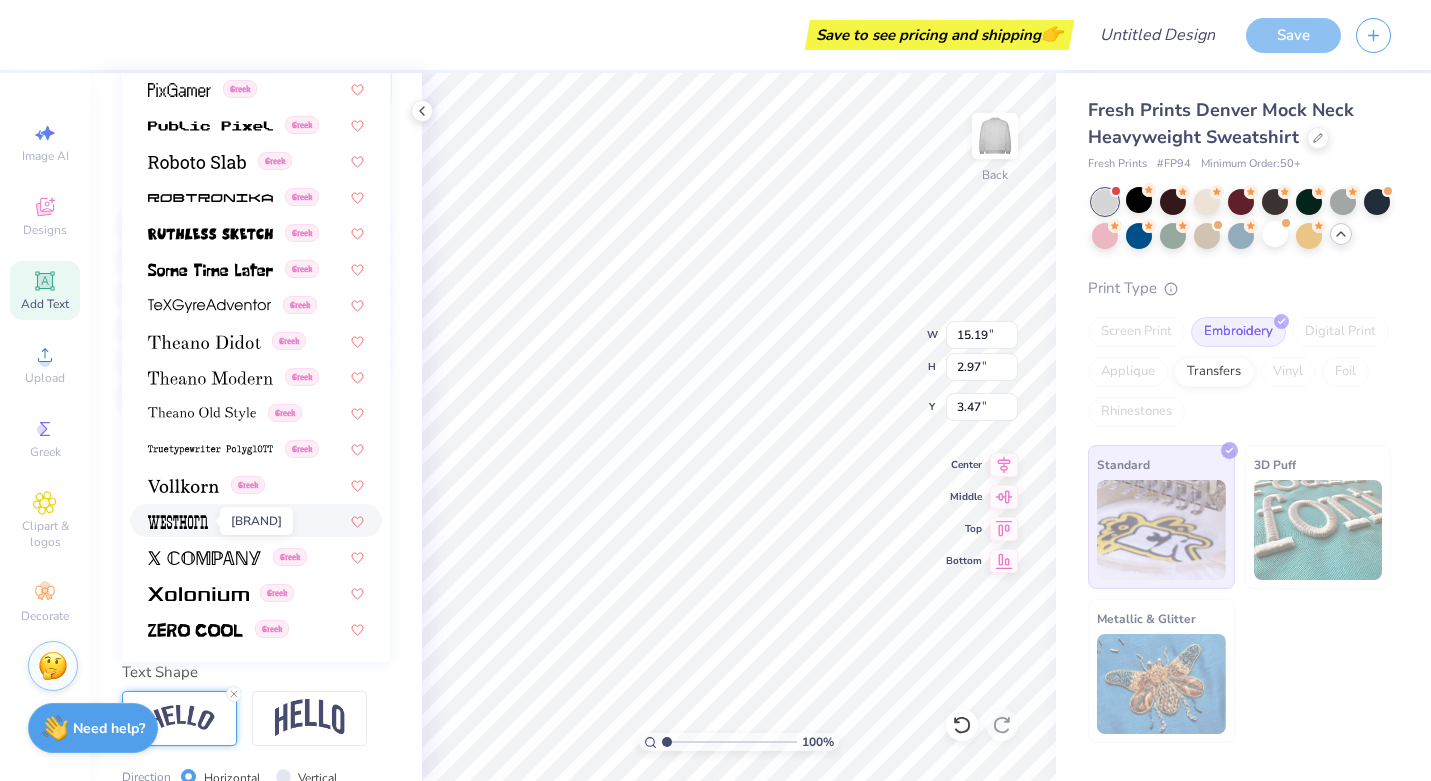 click at bounding box center [178, 522] 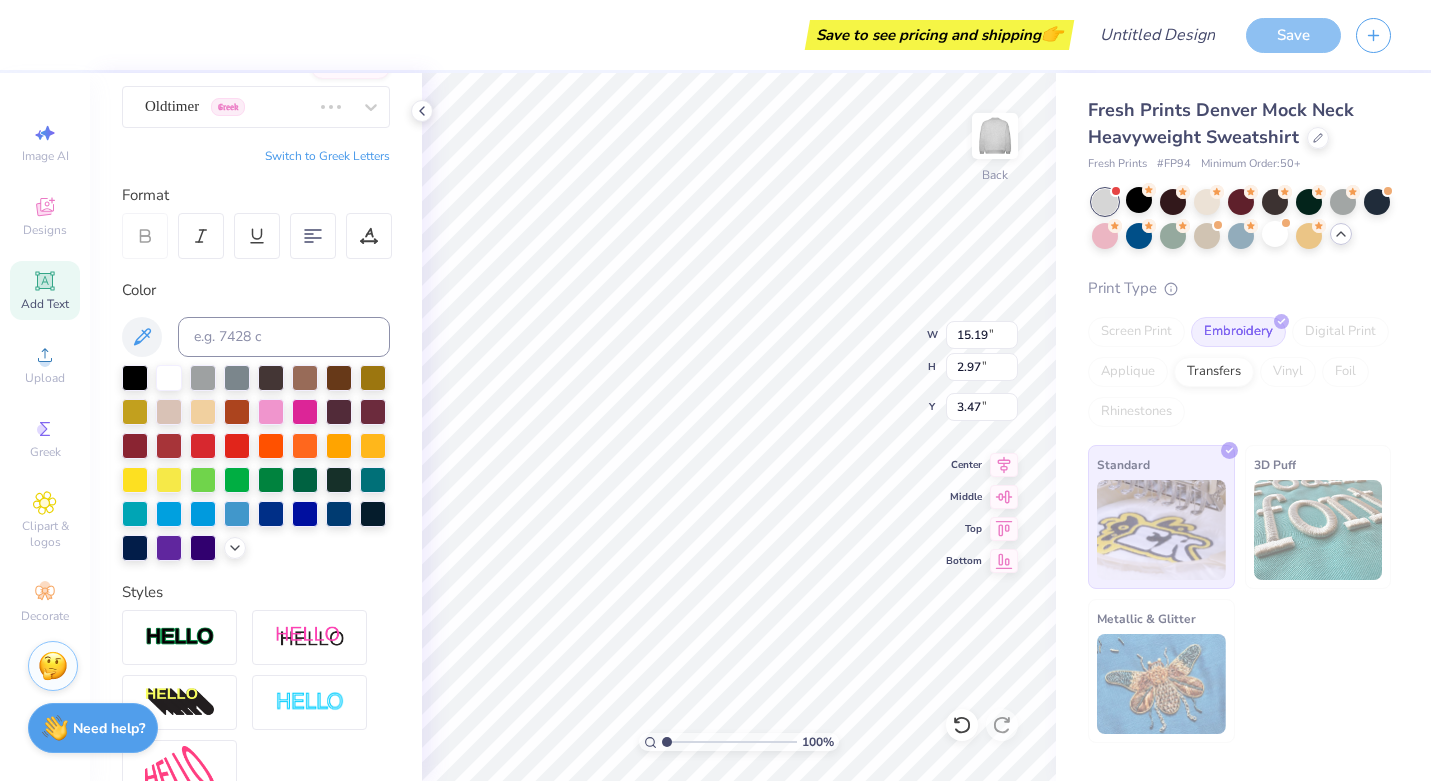 scroll, scrollTop: 0, scrollLeft: 0, axis: both 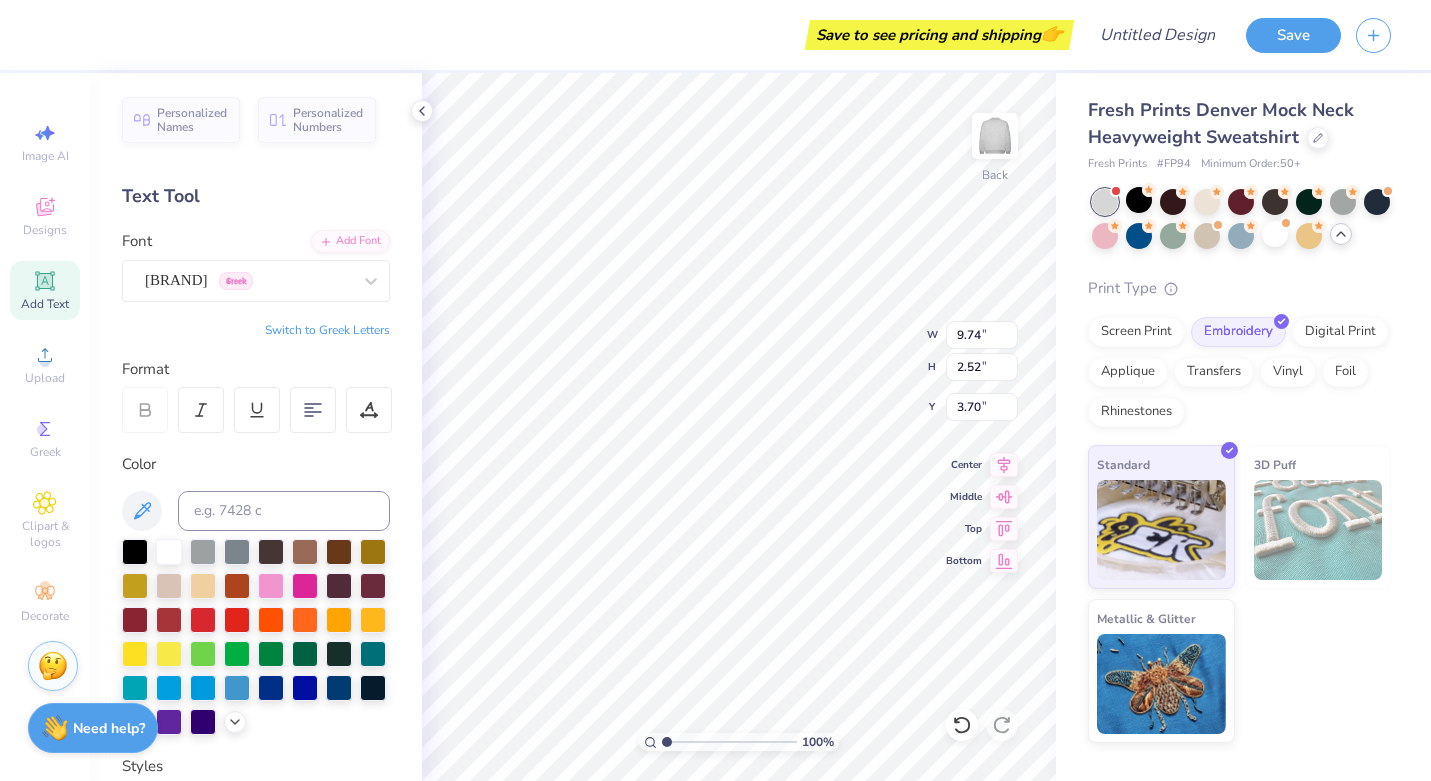 click on "Switch to Greek Letters" at bounding box center (327, 330) 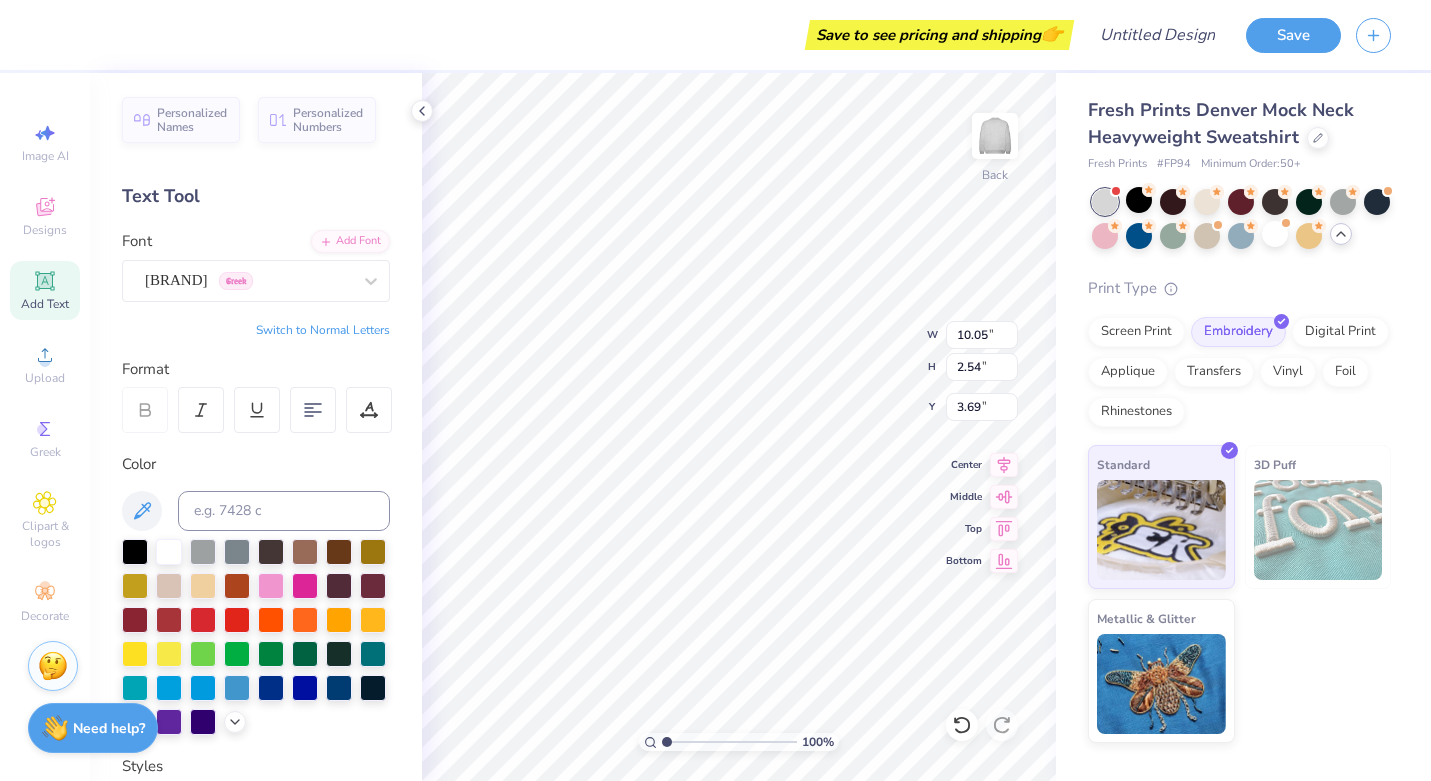 click on "Switch to Normal Letters" at bounding box center [323, 330] 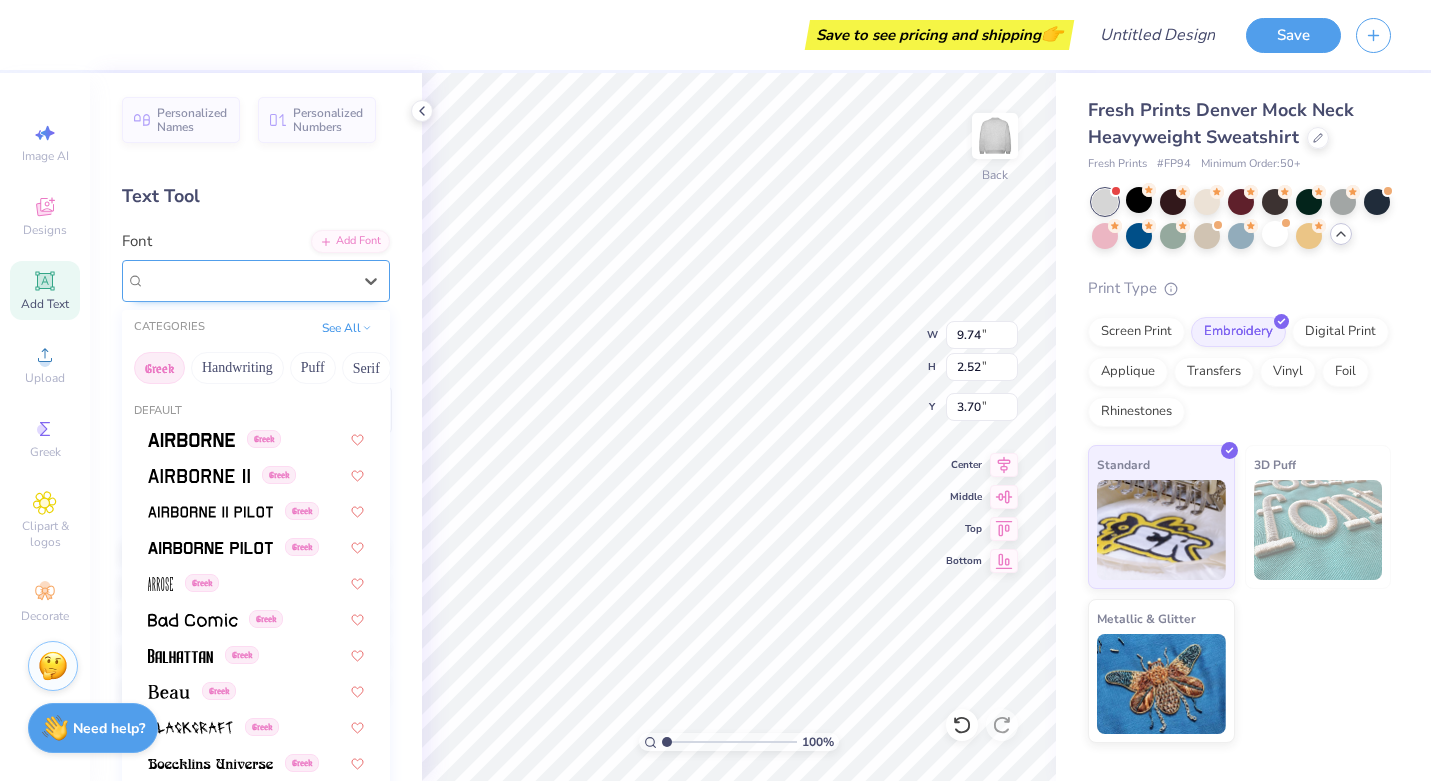 click on "[BRAND] [BRAND]" at bounding box center (248, 280) 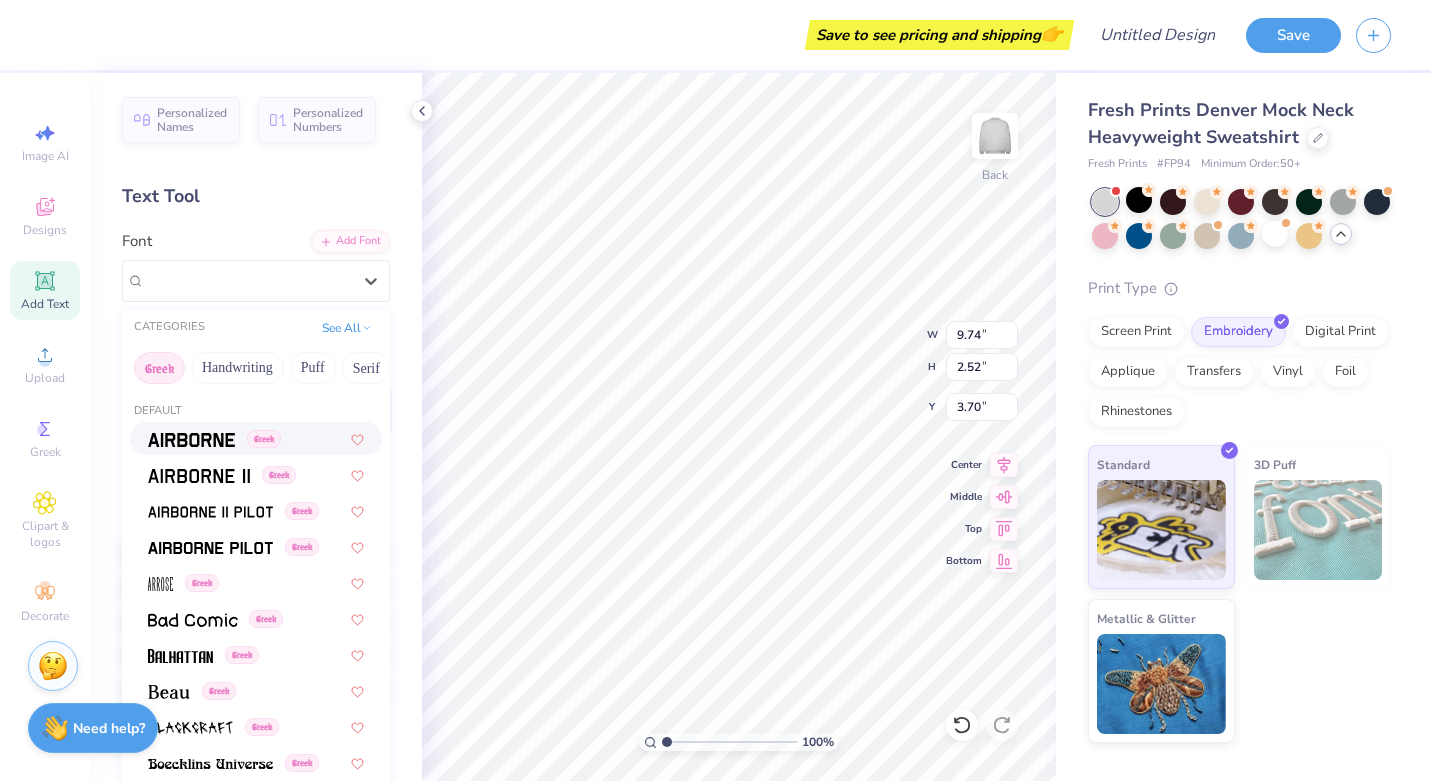 click at bounding box center (191, 440) 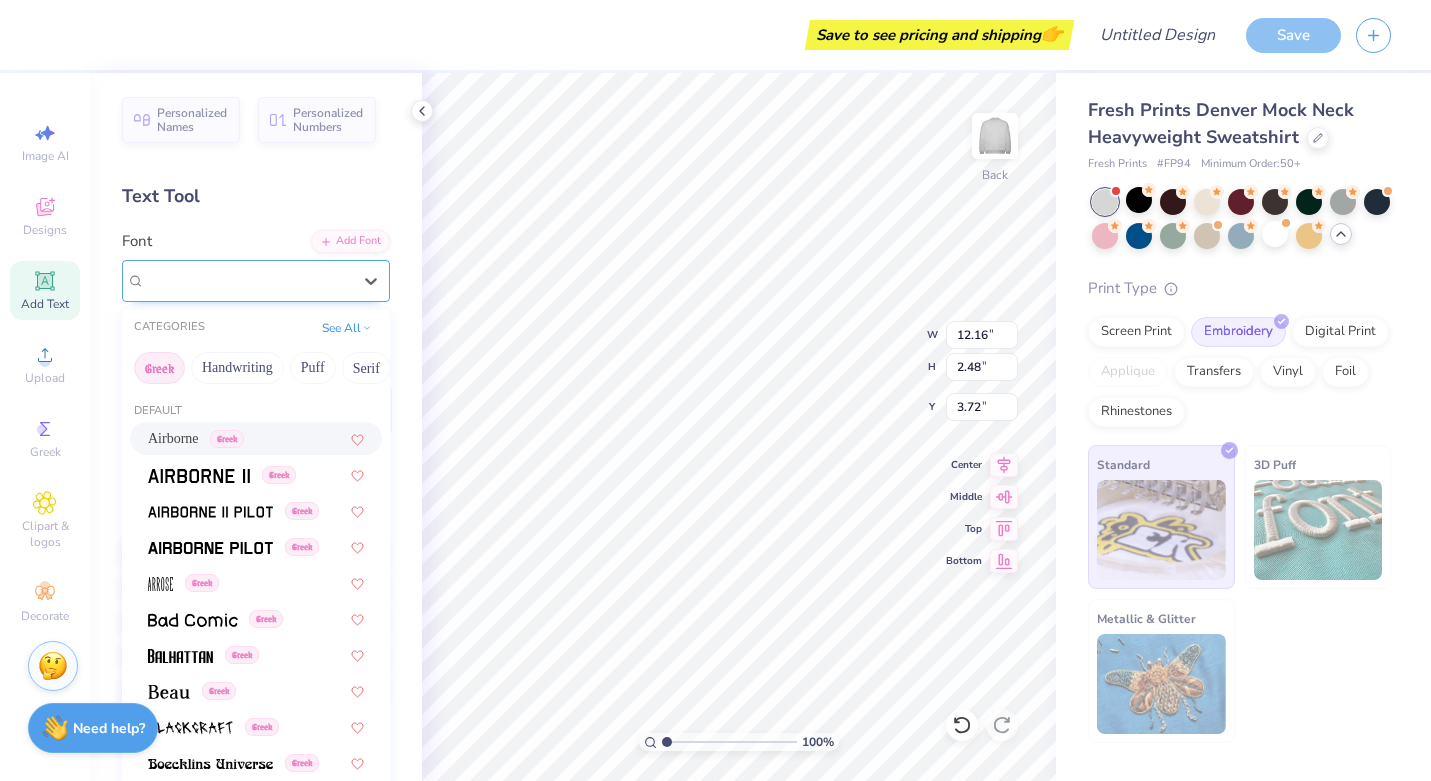 click on "Airborne Greek" at bounding box center [248, 280] 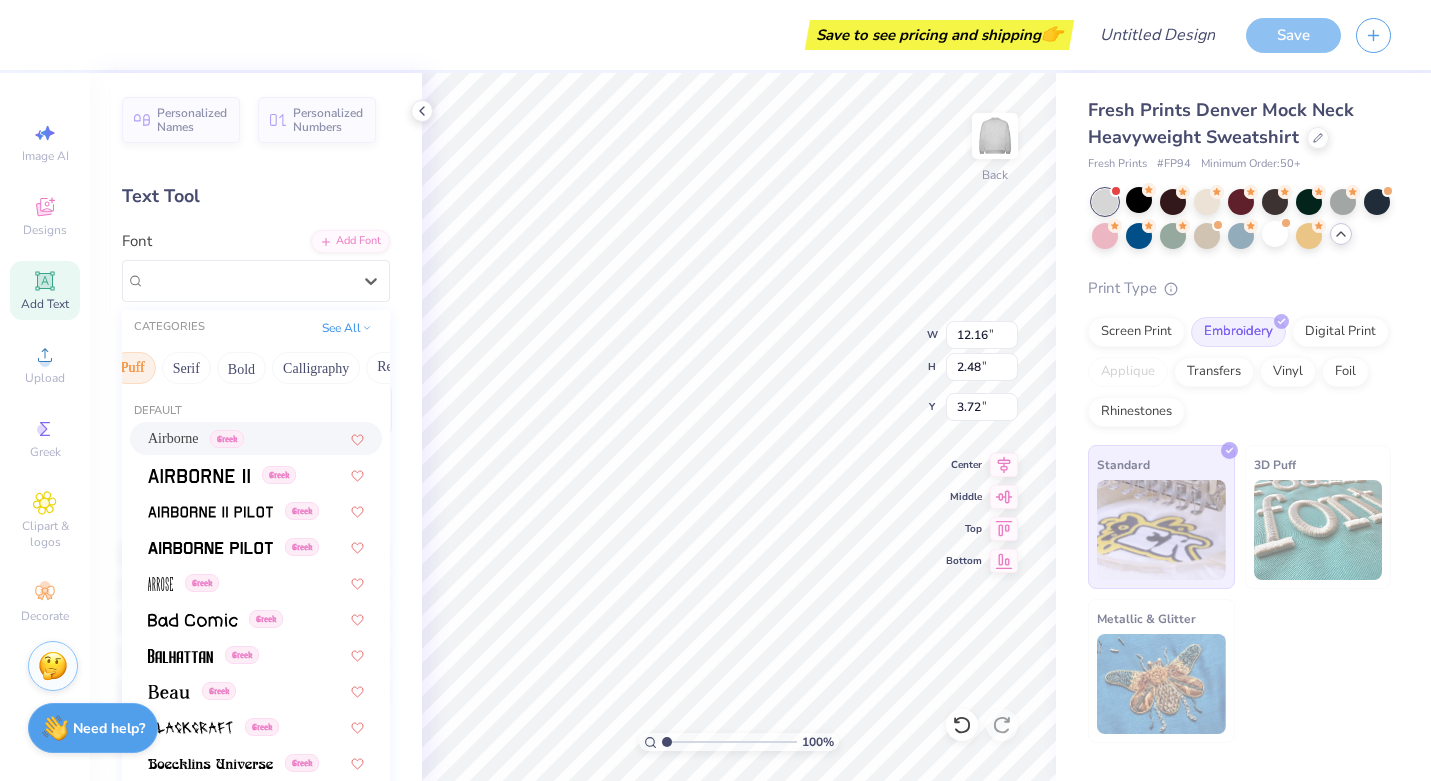scroll, scrollTop: 0, scrollLeft: 184, axis: horizontal 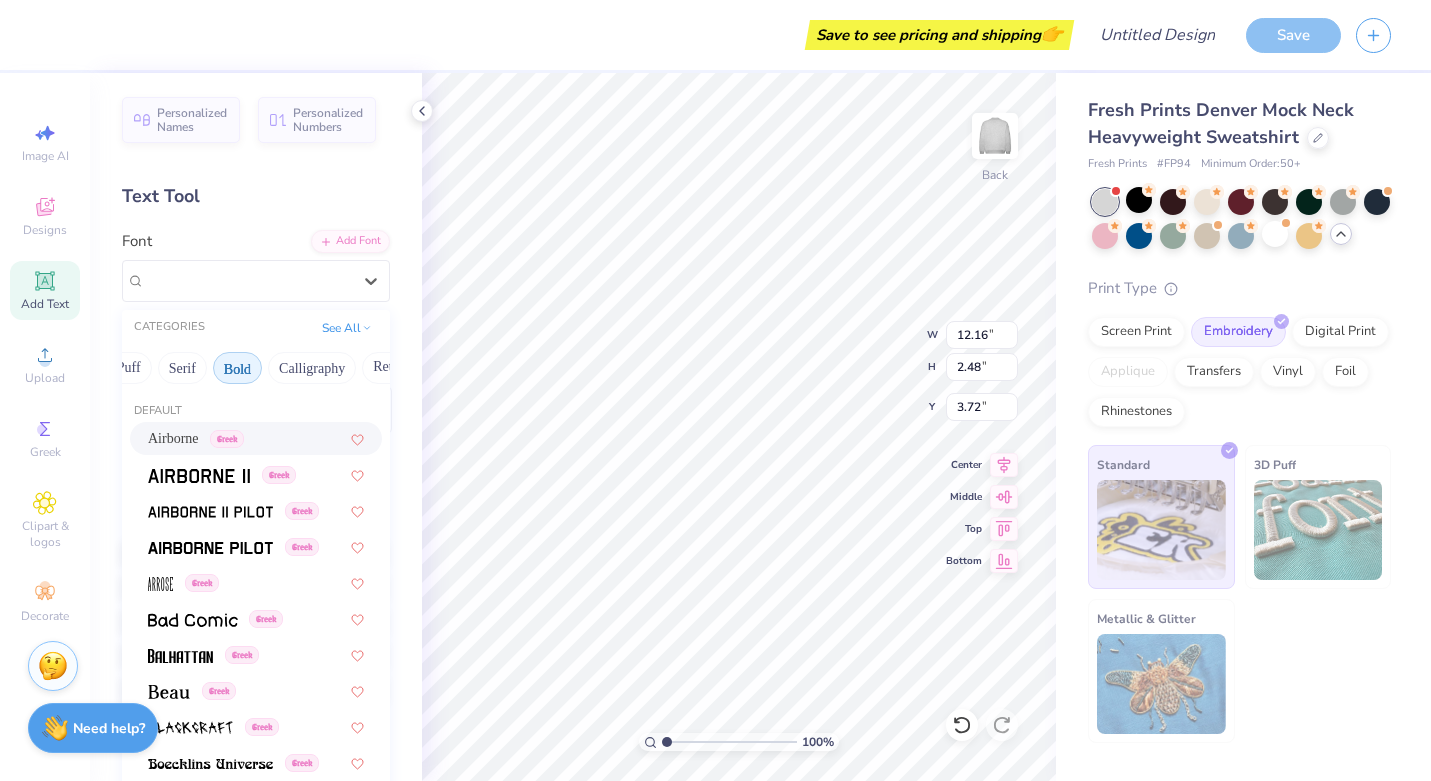click on "Bold" at bounding box center [237, 368] 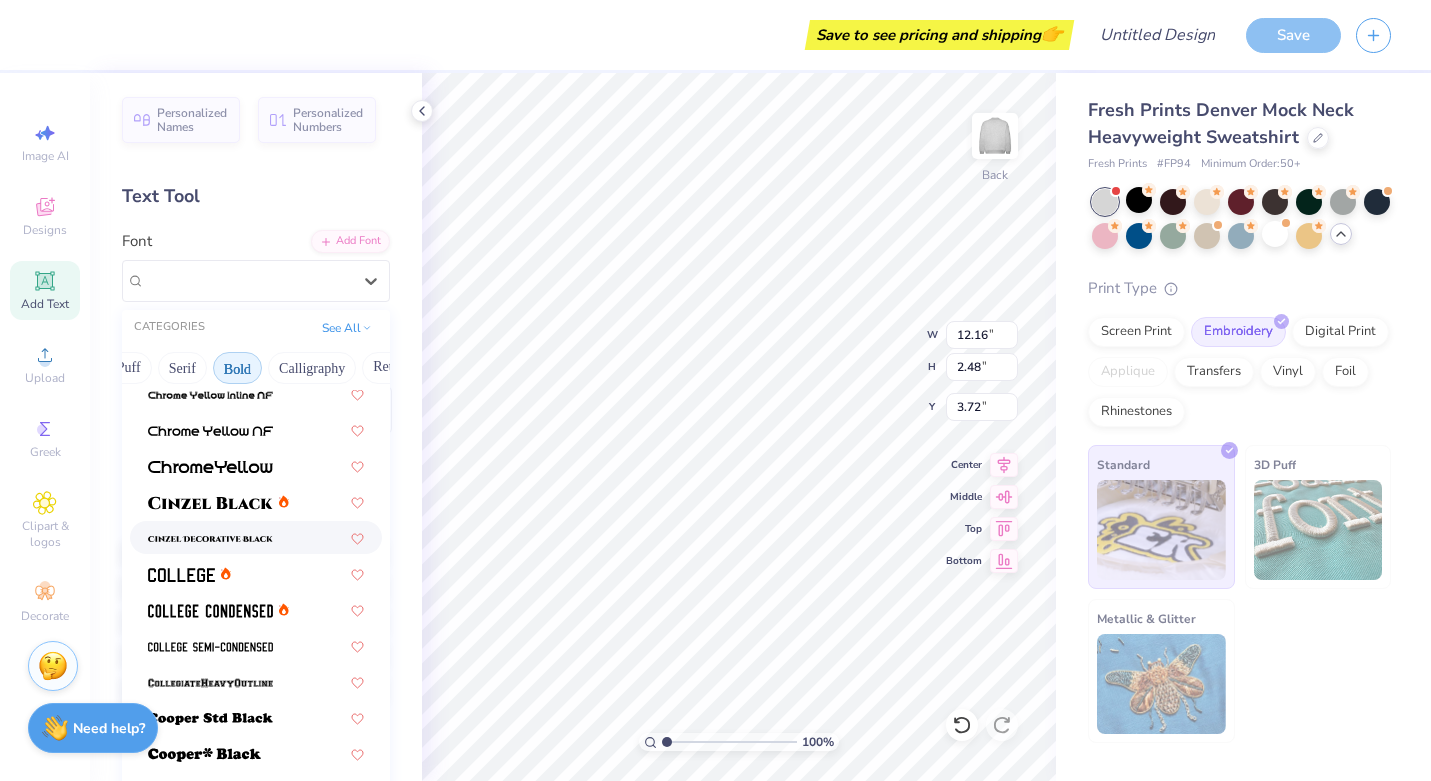 scroll, scrollTop: 53, scrollLeft: 0, axis: vertical 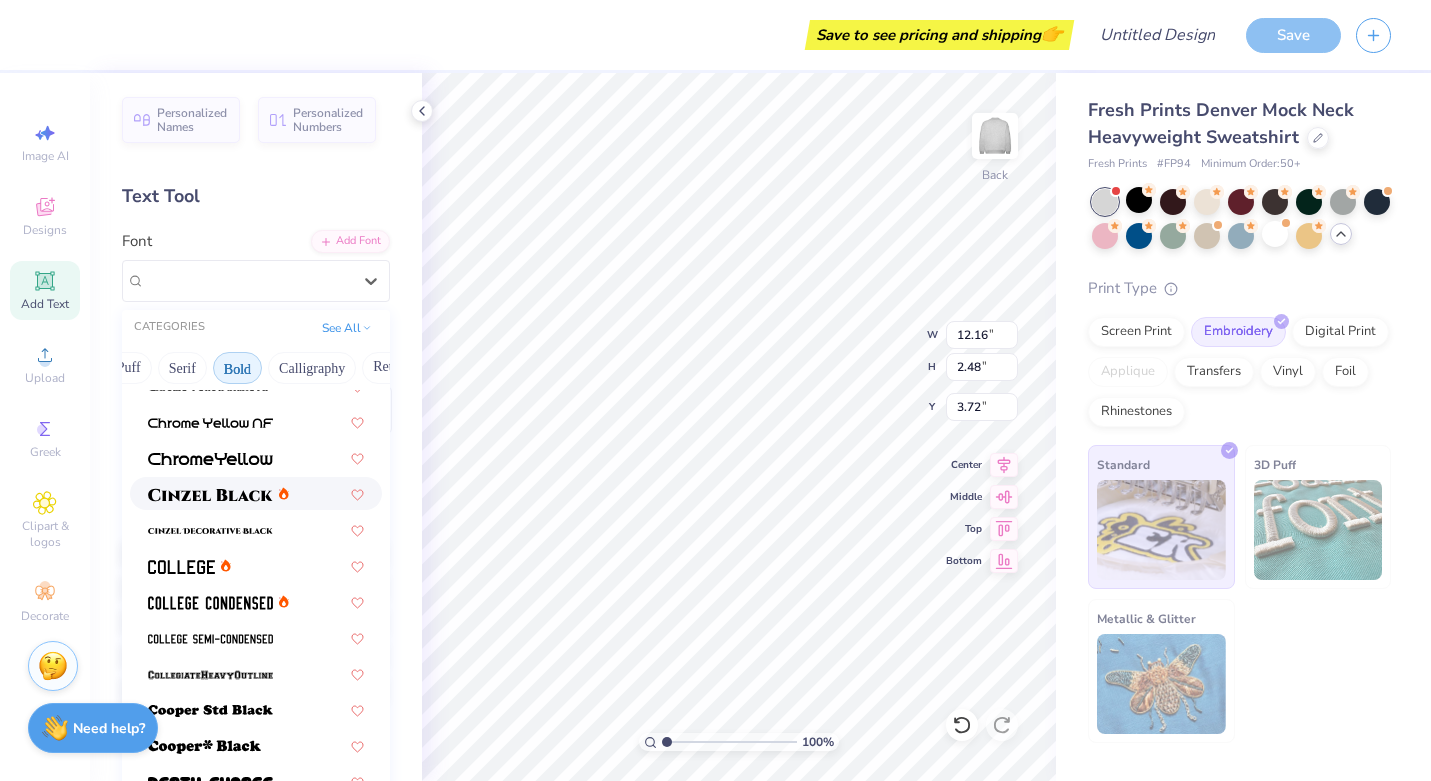 click at bounding box center (210, 495) 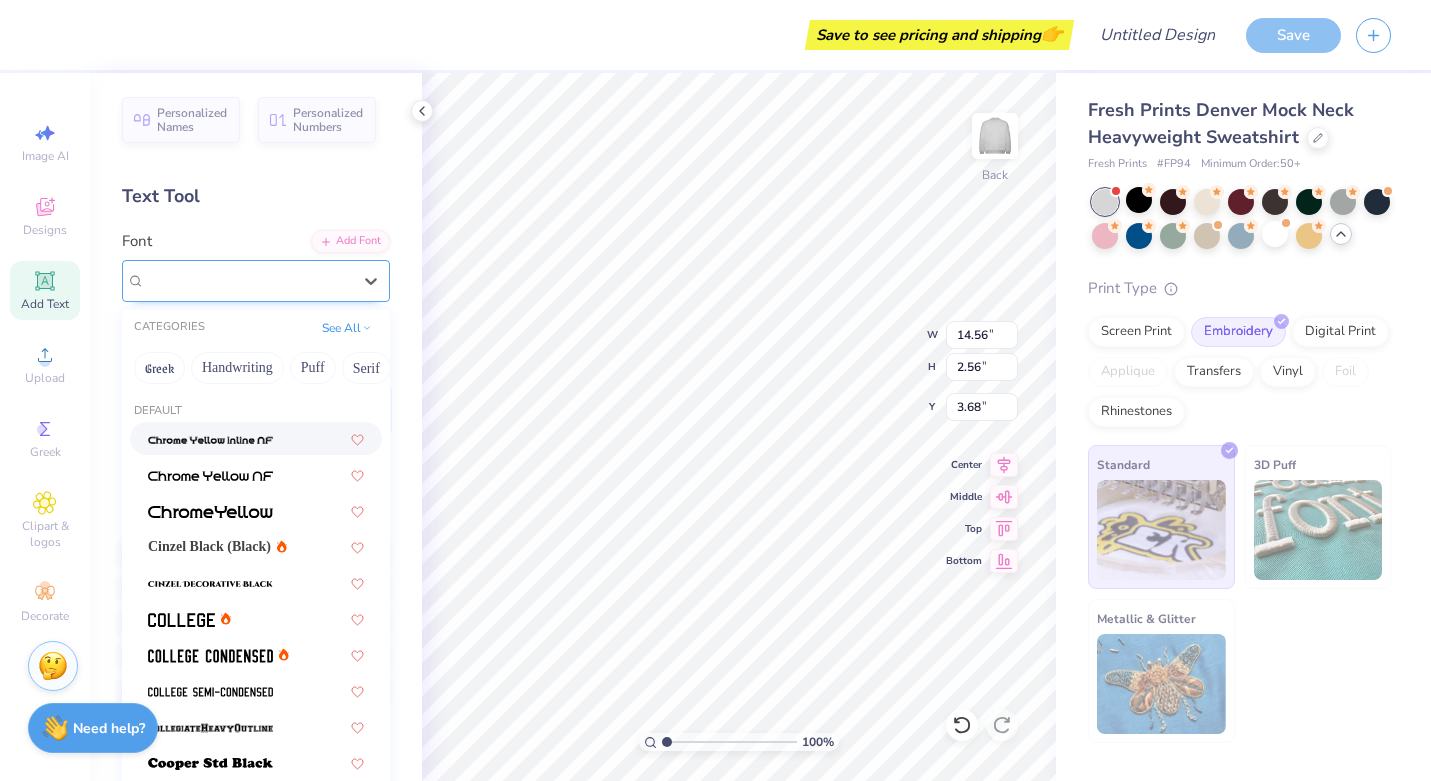 click on "Cinzel" at bounding box center [248, 280] 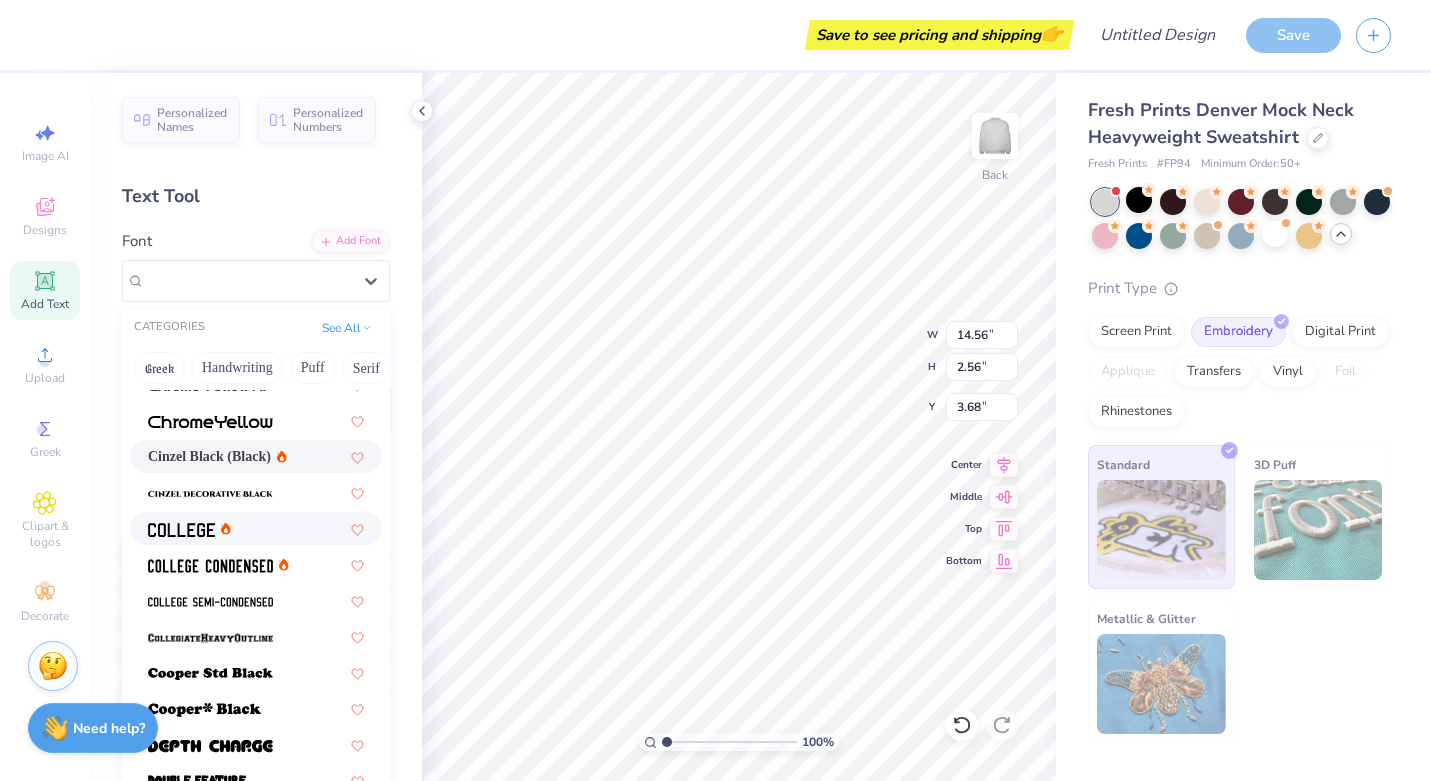 scroll, scrollTop: 105, scrollLeft: 0, axis: vertical 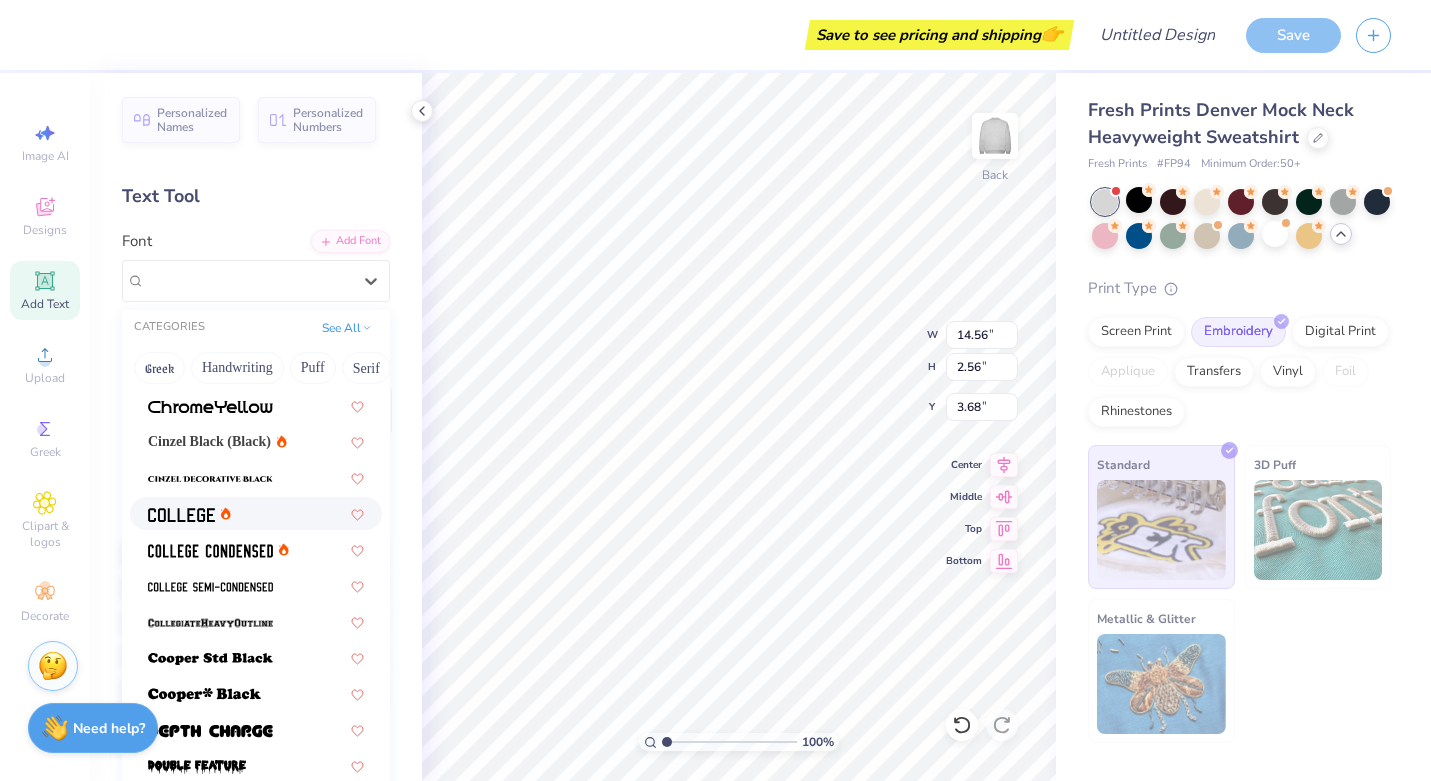 click at bounding box center (256, 513) 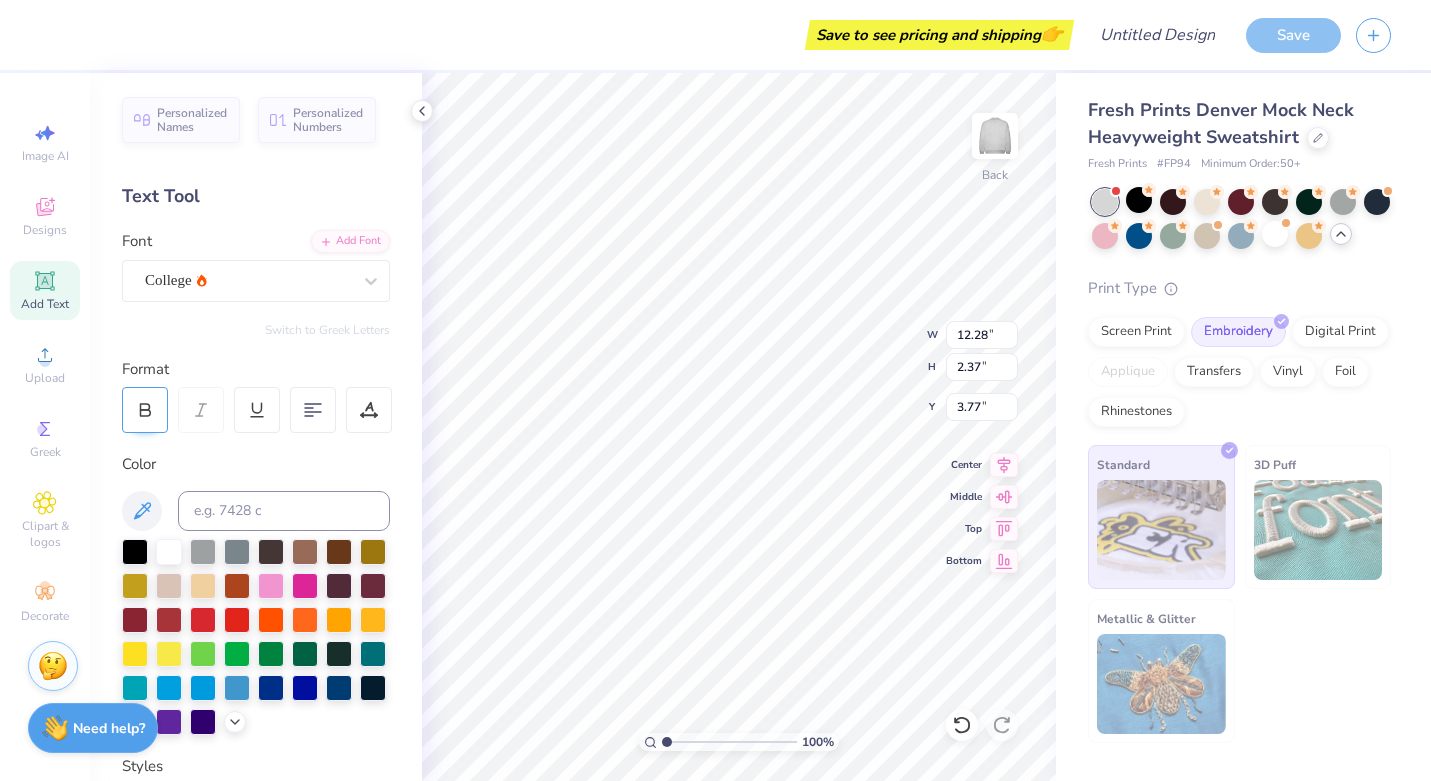 click at bounding box center [145, 410] 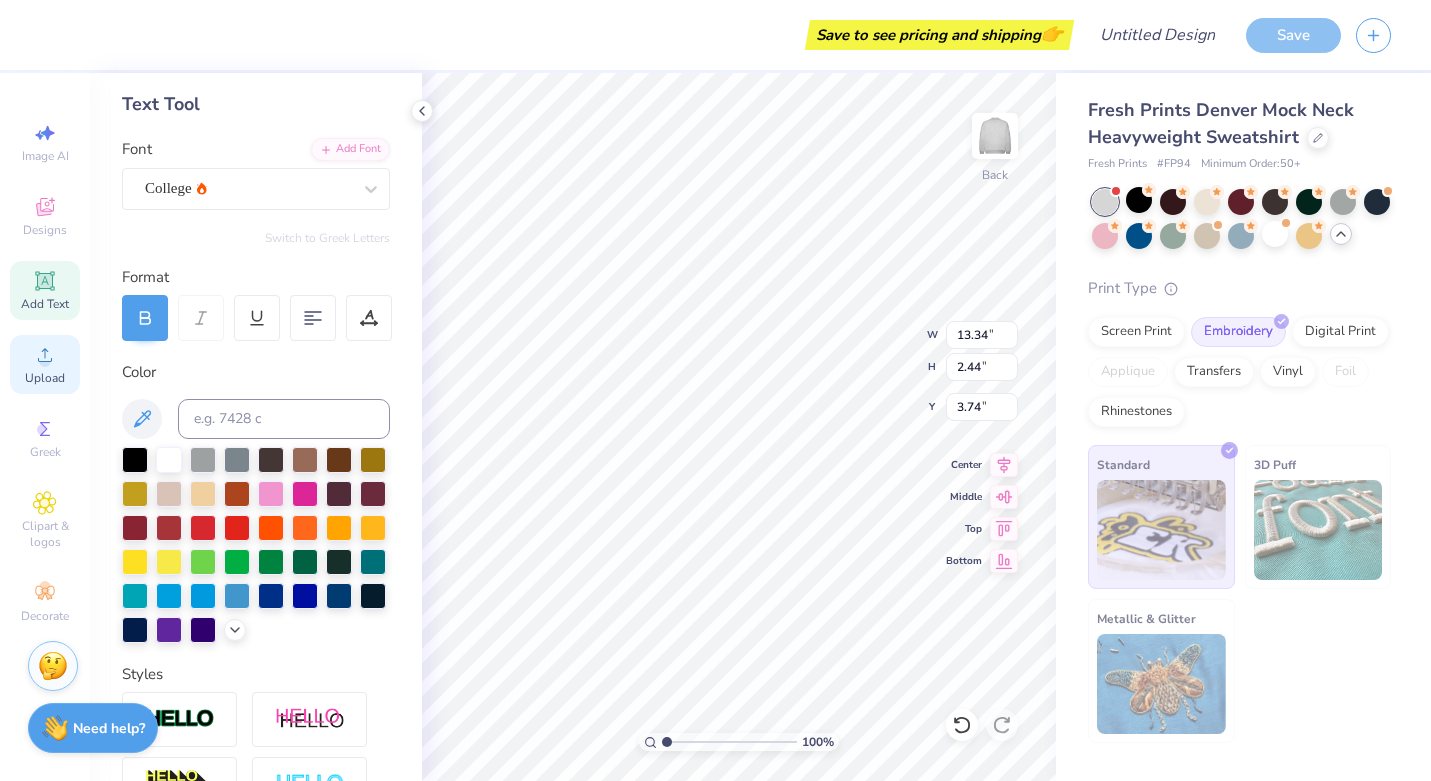 scroll, scrollTop: 0, scrollLeft: 0, axis: both 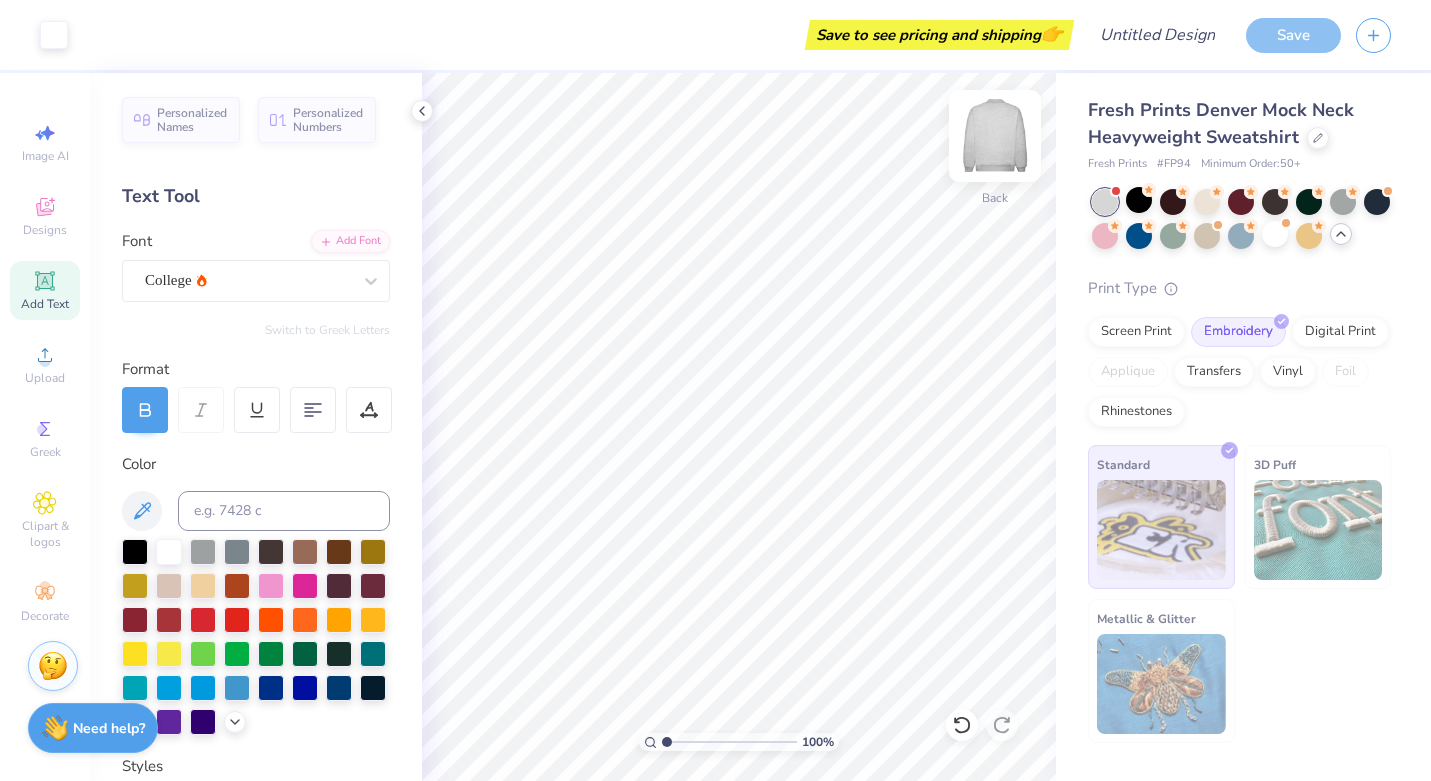 click at bounding box center [995, 136] 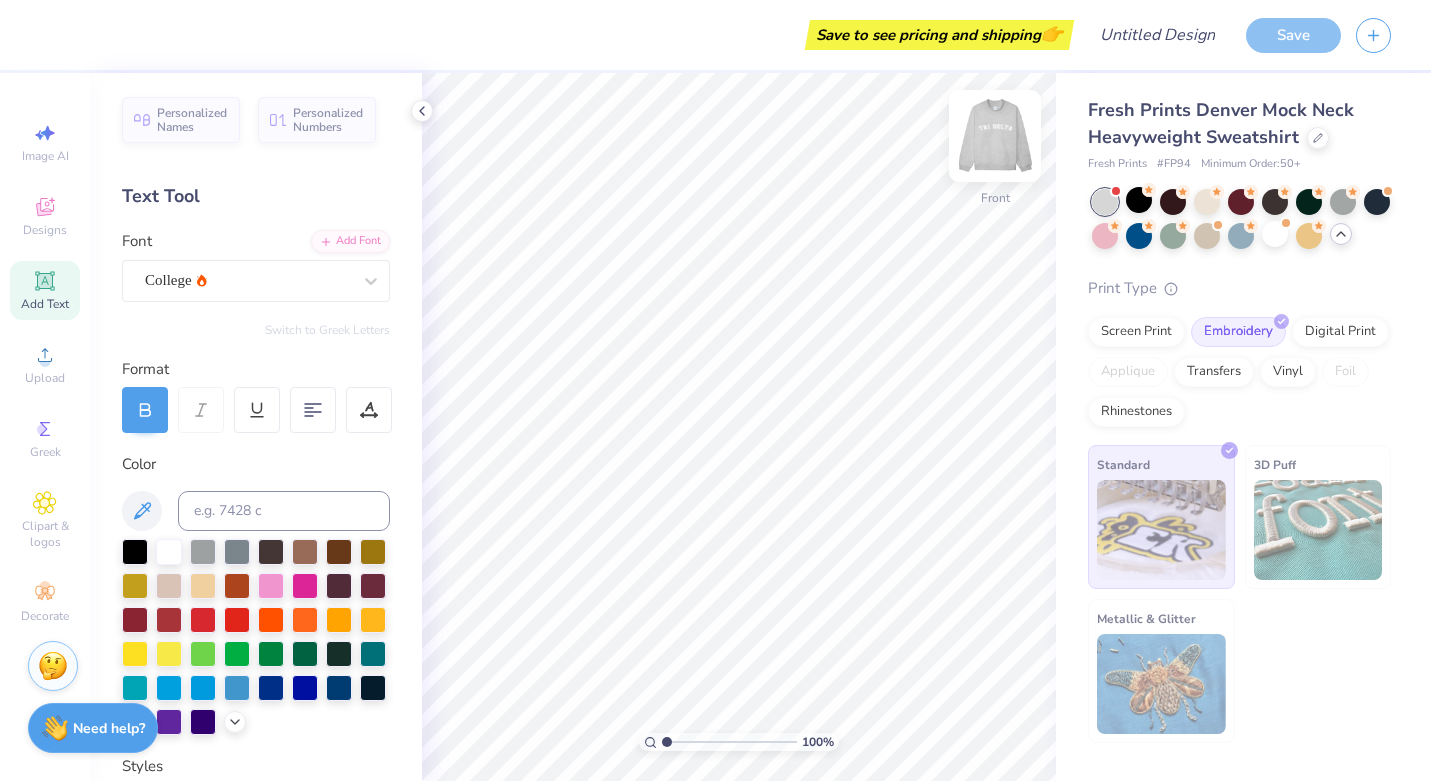 click at bounding box center (995, 136) 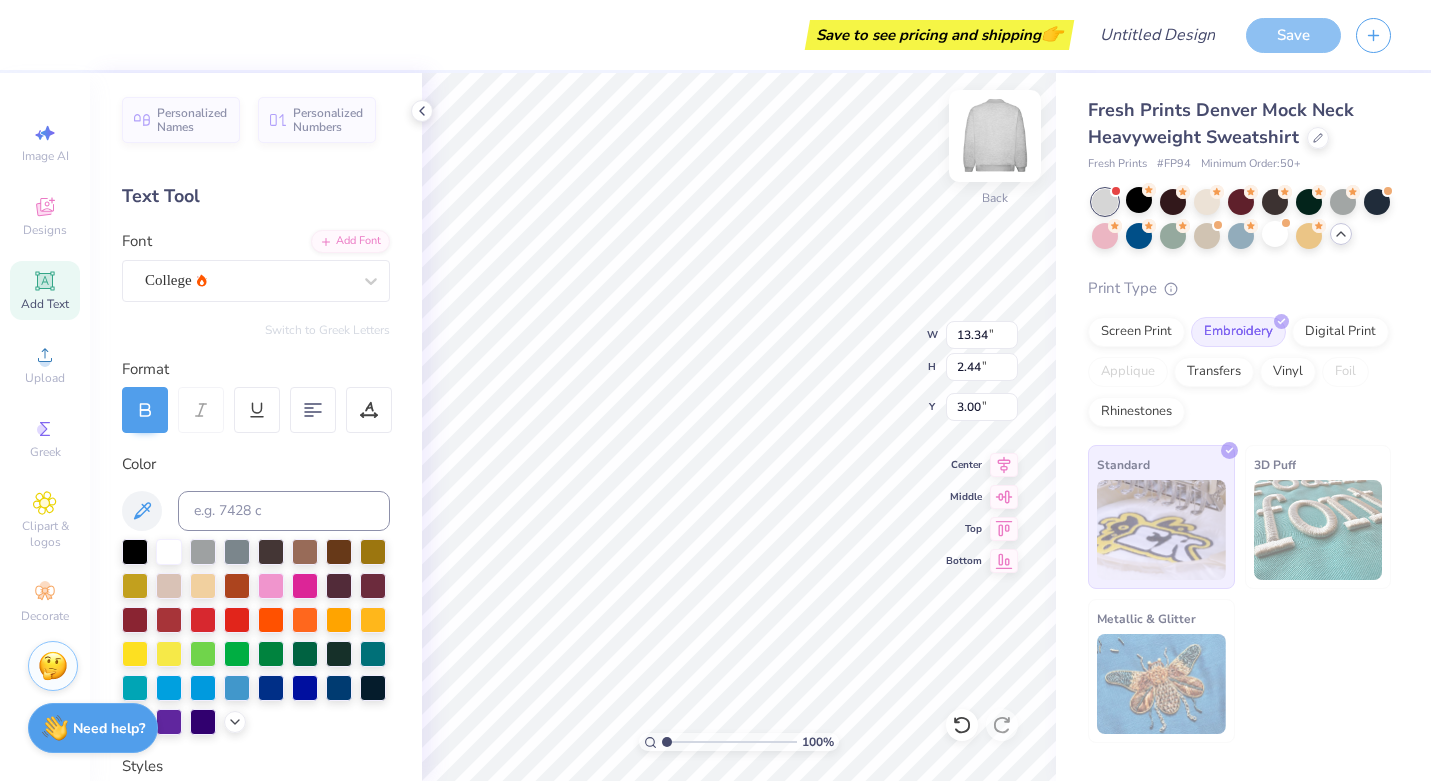 scroll, scrollTop: 0, scrollLeft: 3, axis: horizontal 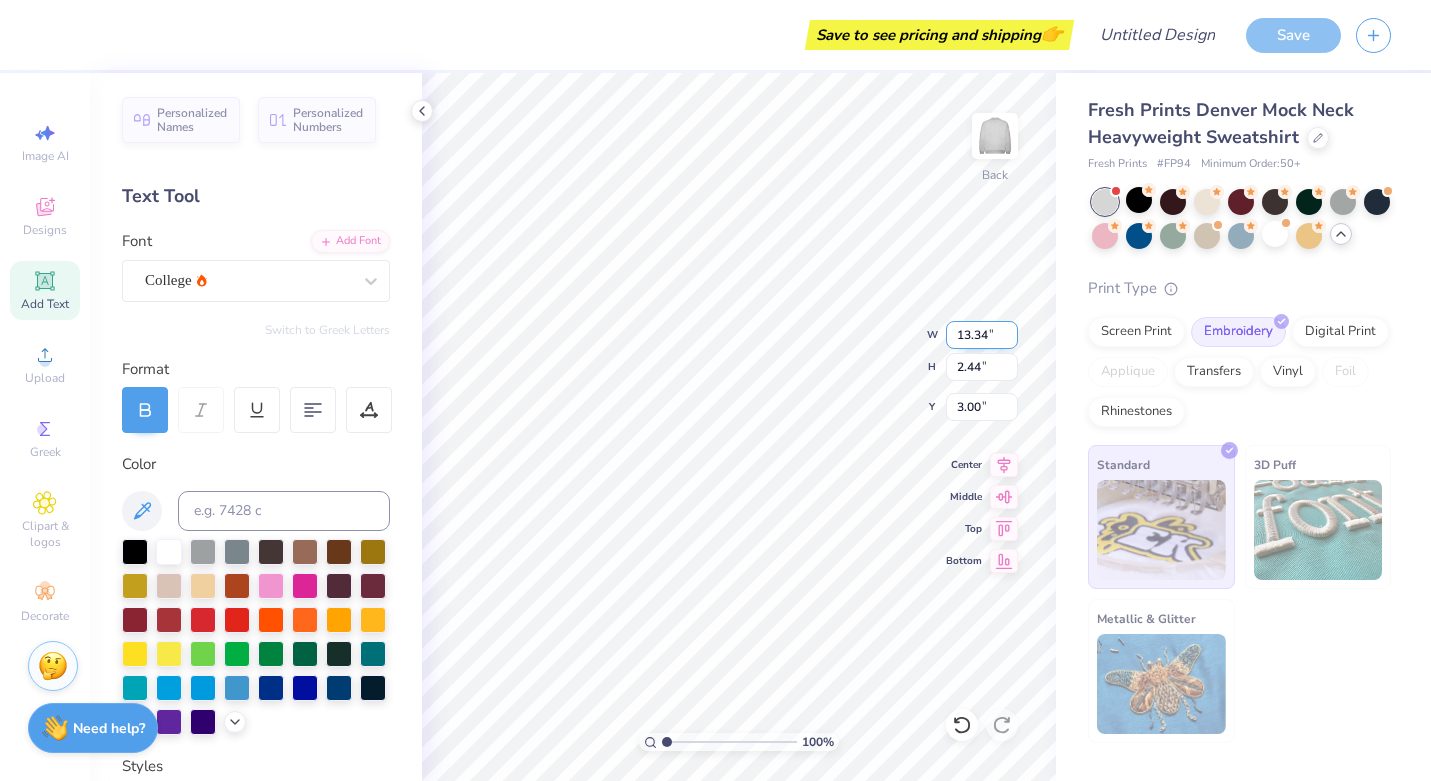 click on "13.34" at bounding box center (982, 335) 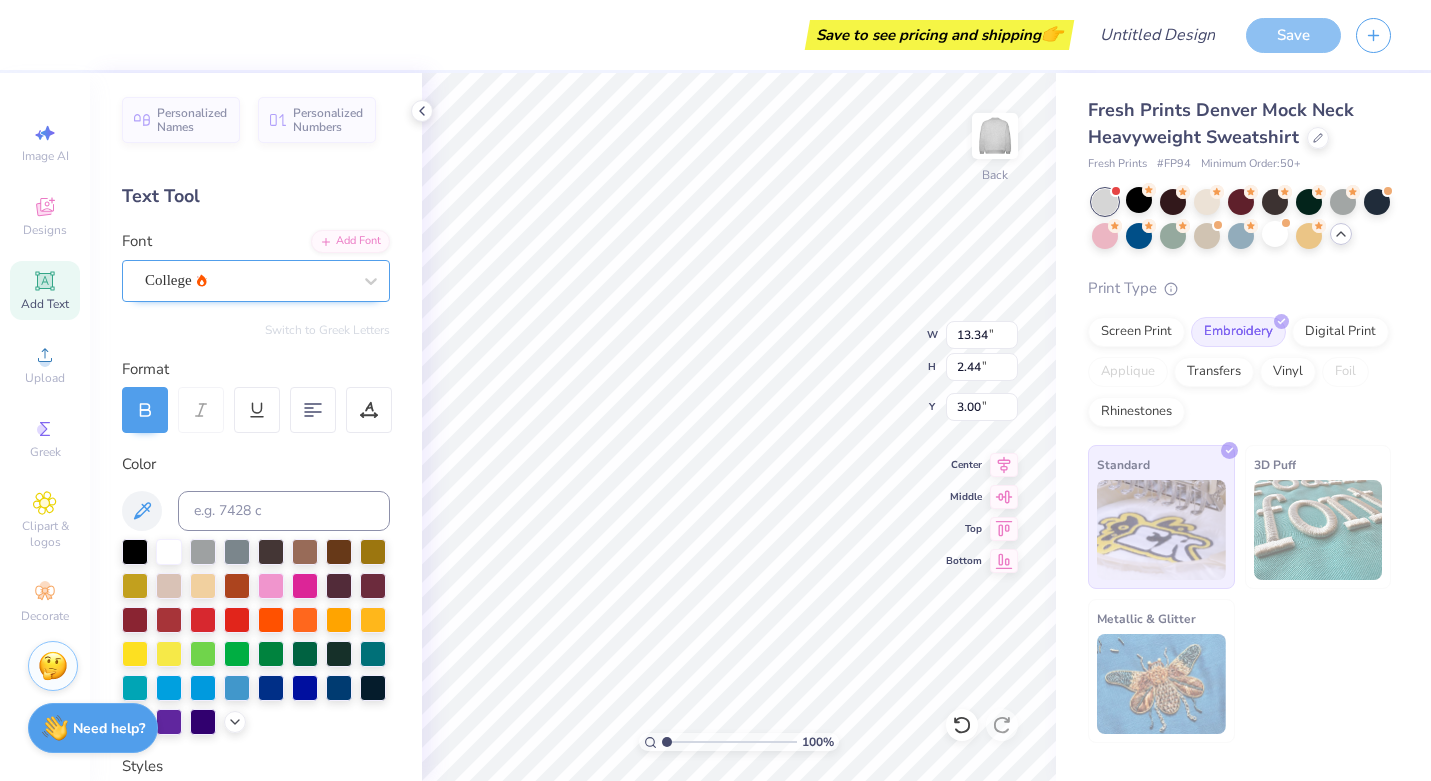 click on "College" at bounding box center [248, 280] 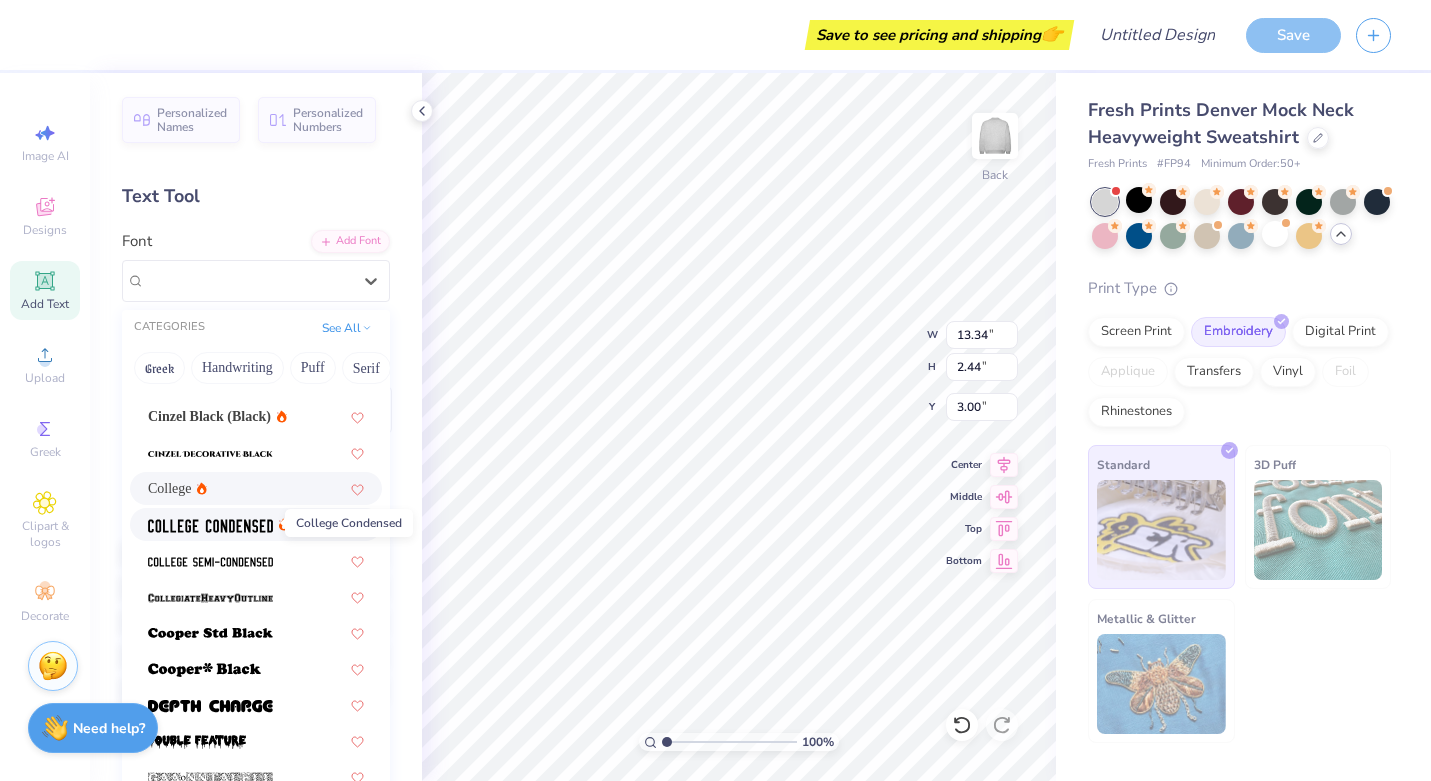 scroll, scrollTop: 132, scrollLeft: 0, axis: vertical 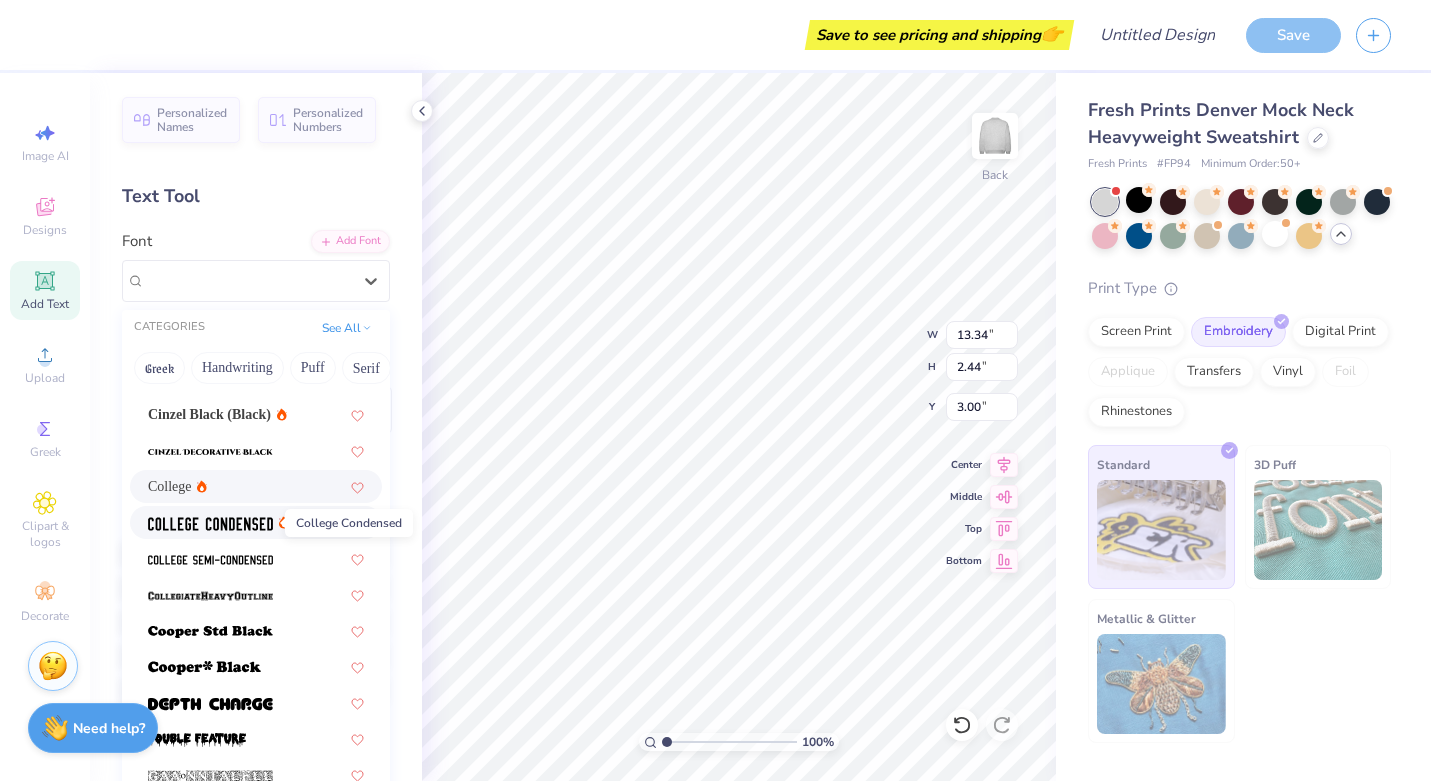 click at bounding box center (210, 524) 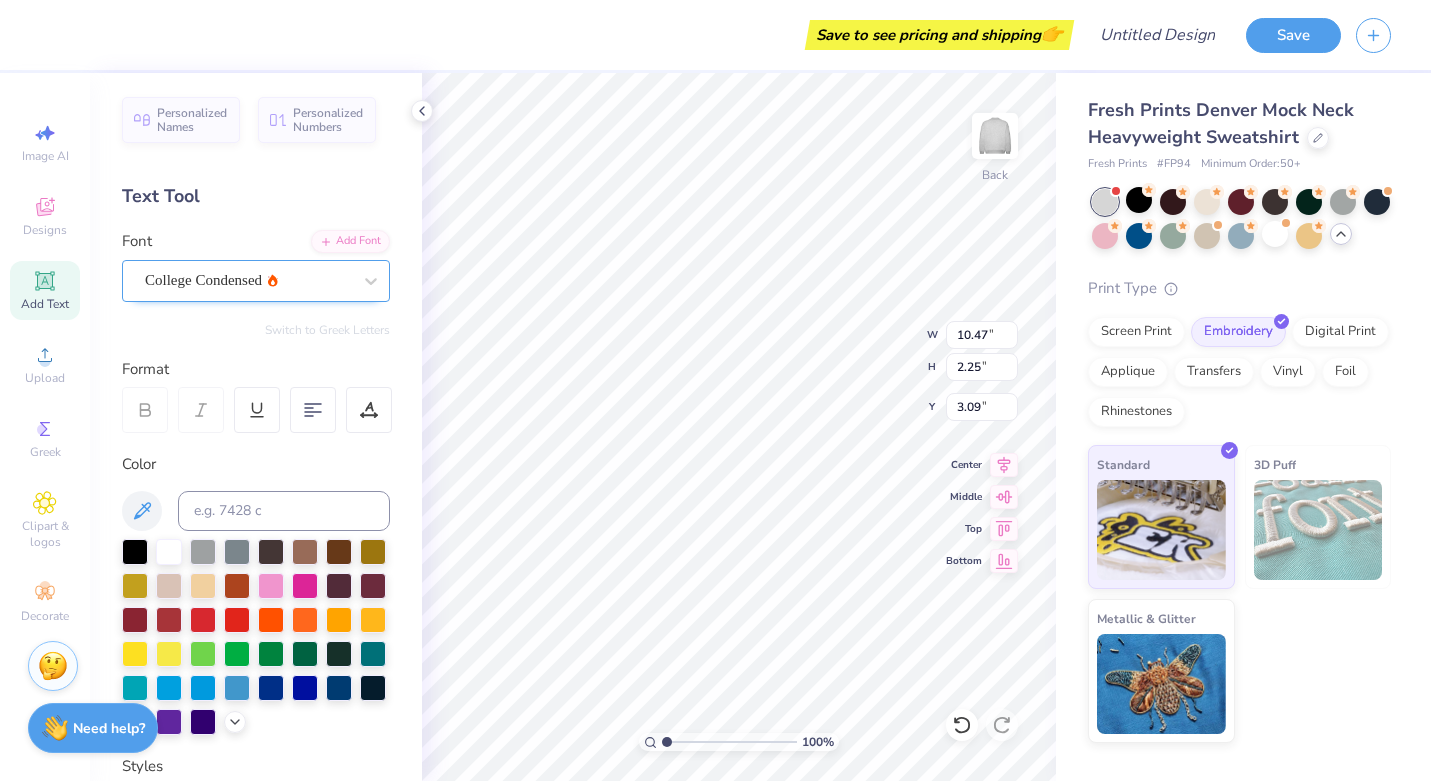 click on "College Condensed" at bounding box center [248, 280] 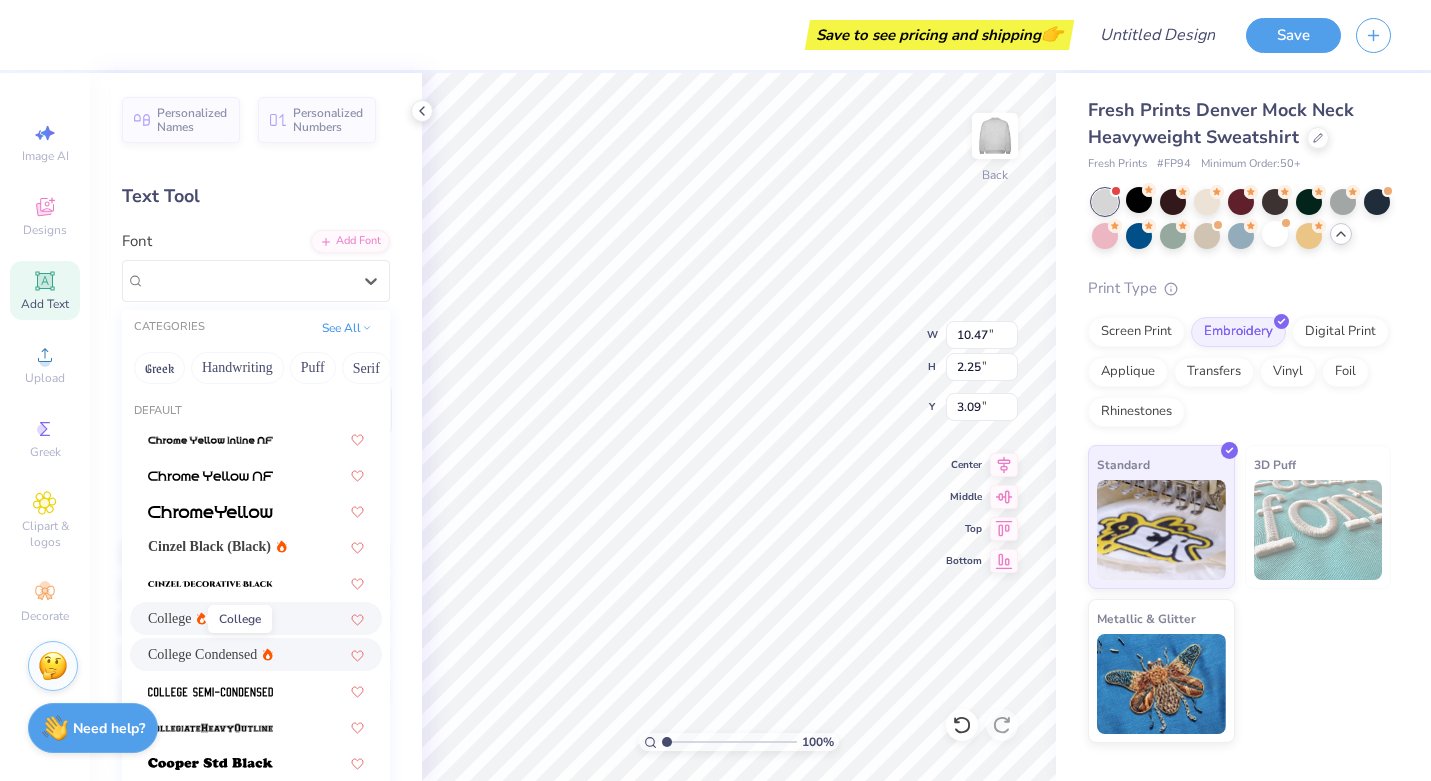 click on "College" at bounding box center [170, 618] 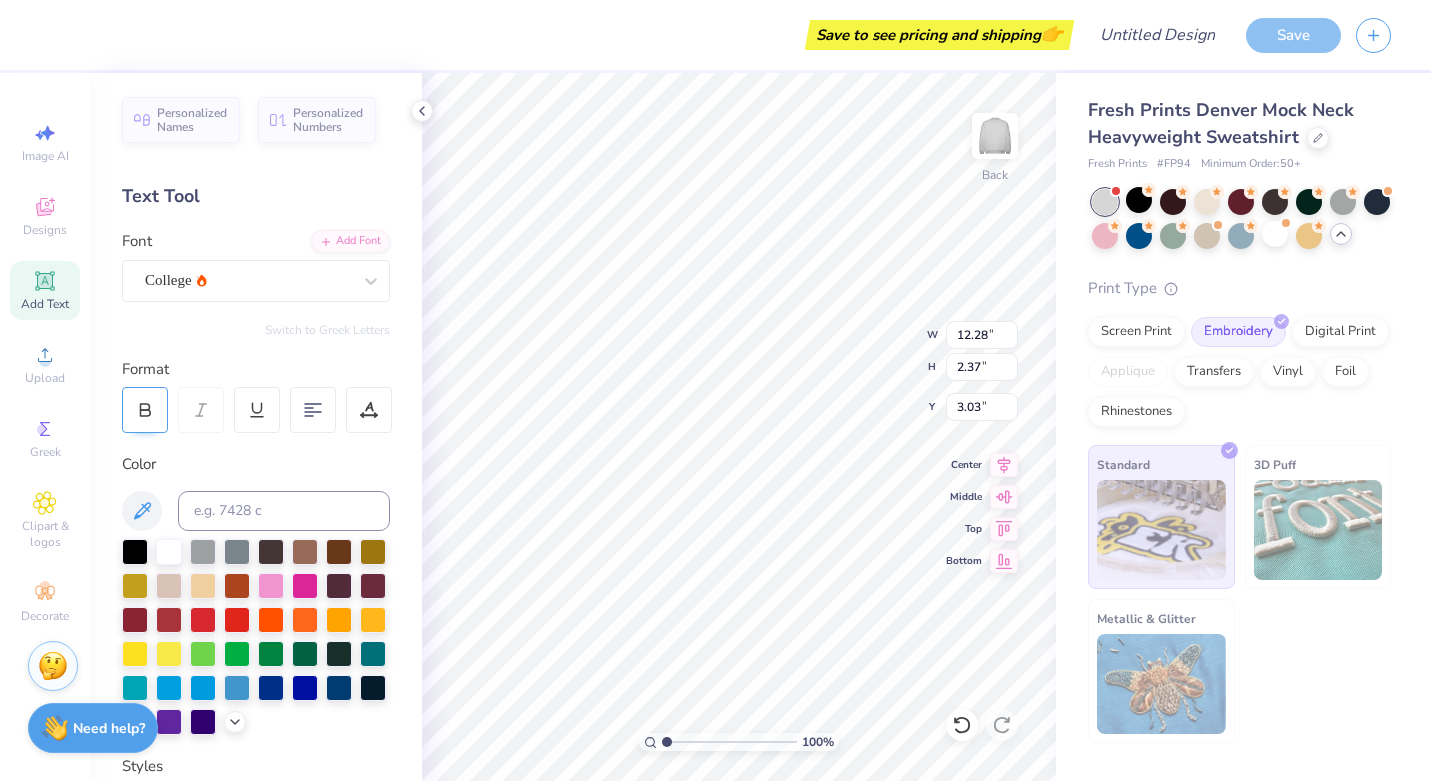 click 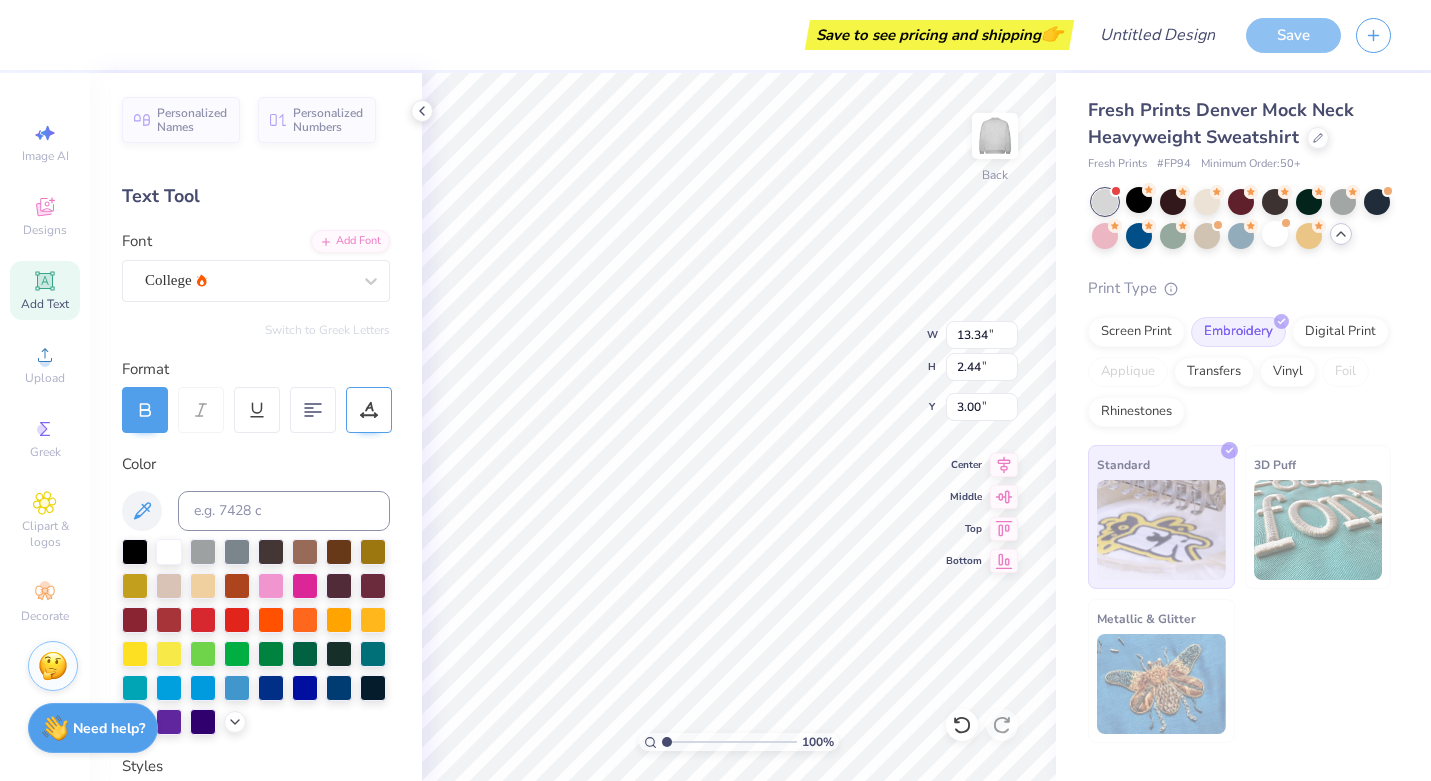 click at bounding box center (369, 410) 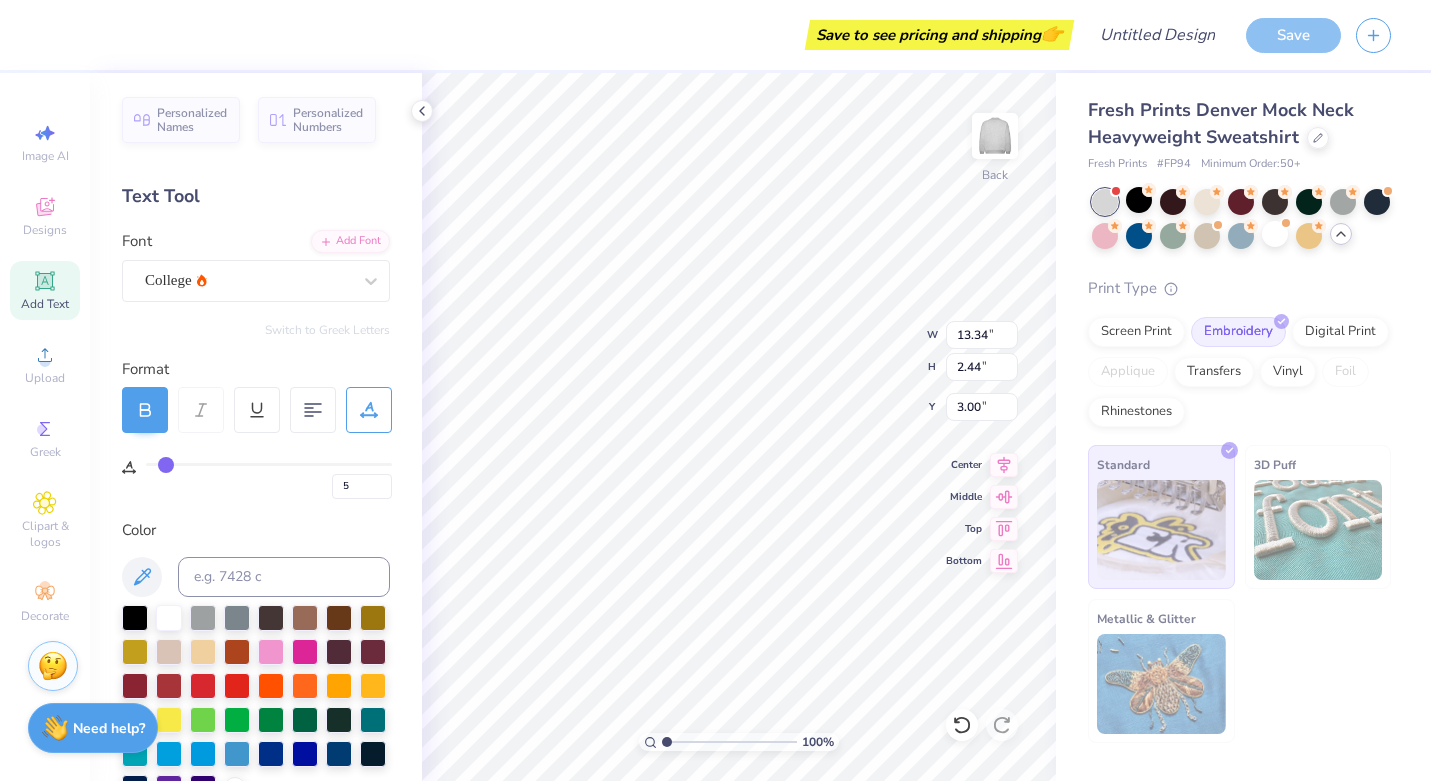 click at bounding box center [269, 464] 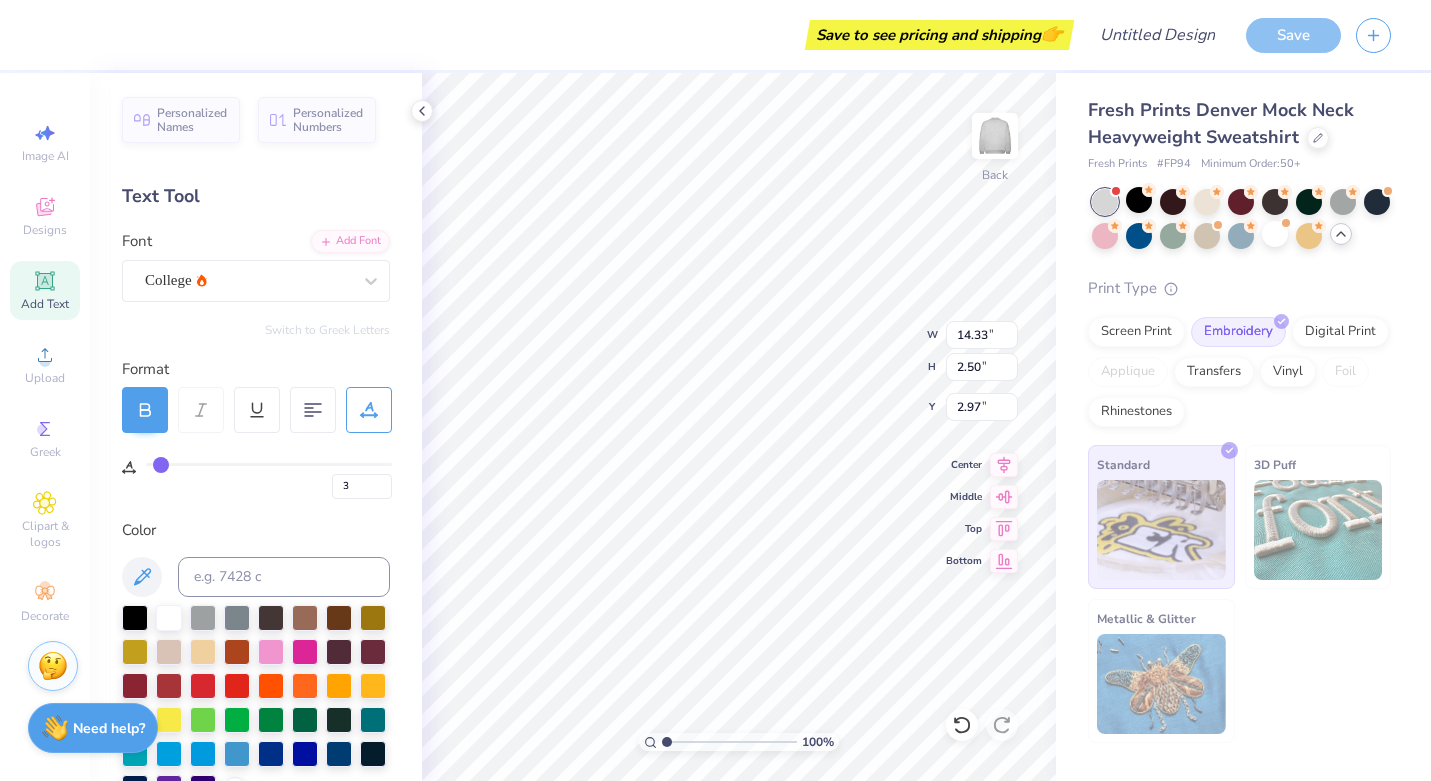 click at bounding box center (269, 464) 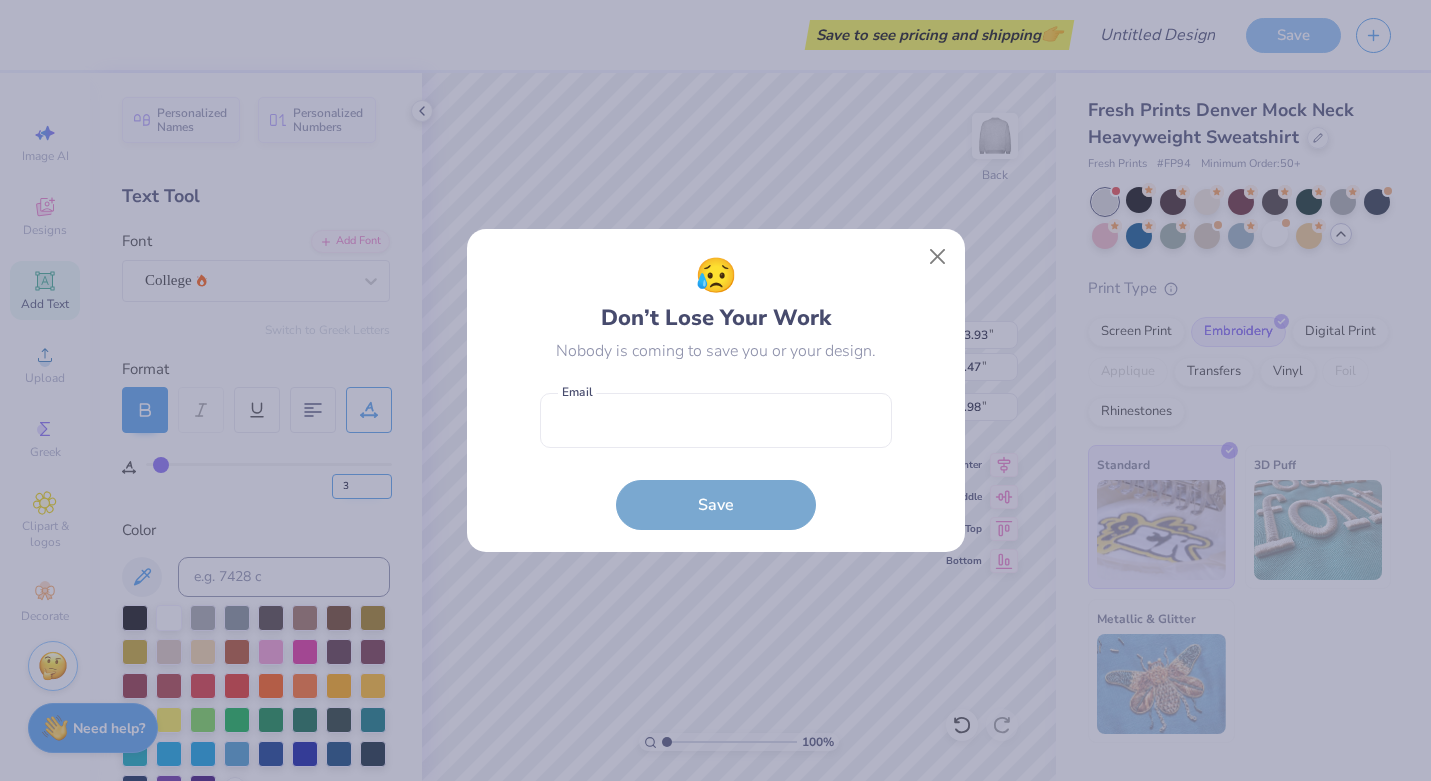 click on "😥 Don’t Lose Your Work Nobody is coming to save you or your design. Email is a required field Email Save" at bounding box center [716, 390] 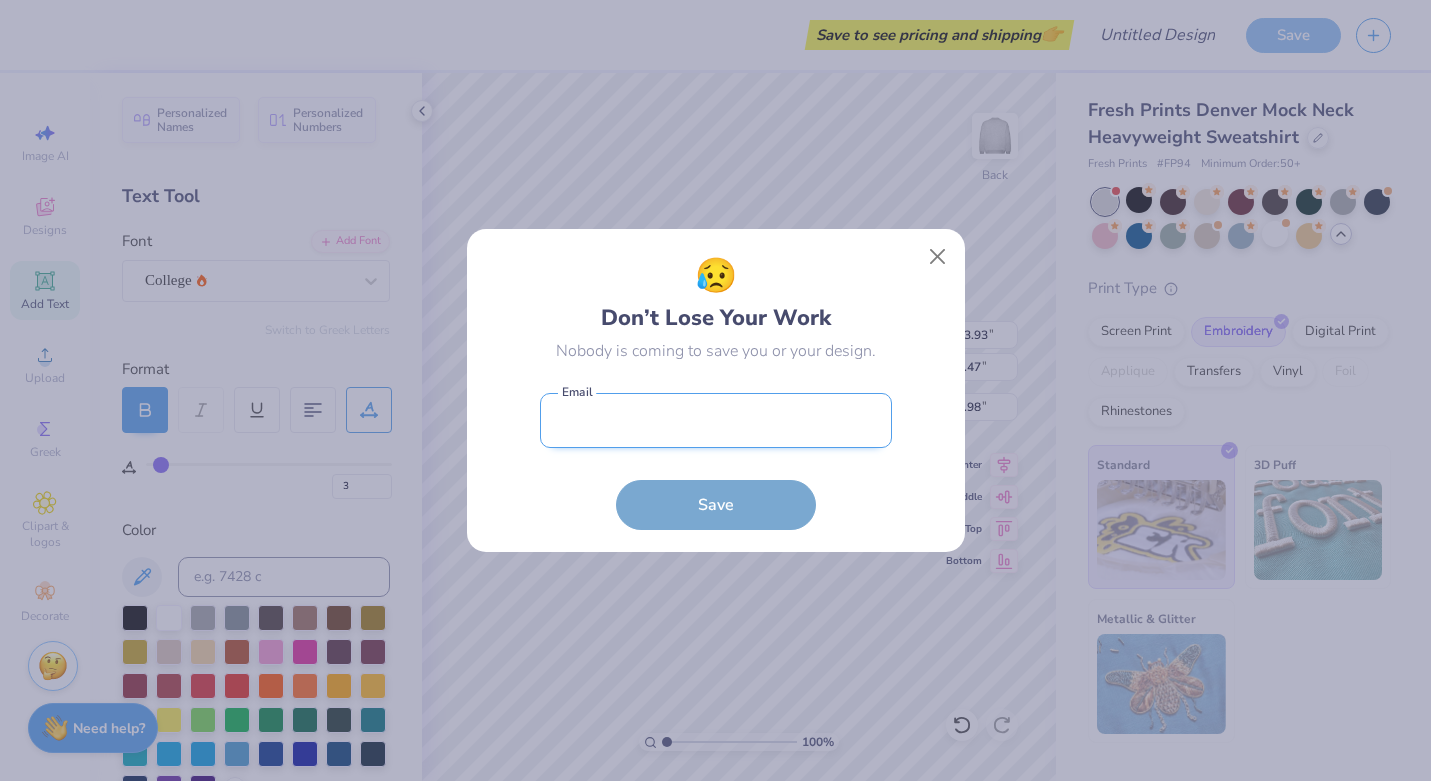 click at bounding box center [716, 420] 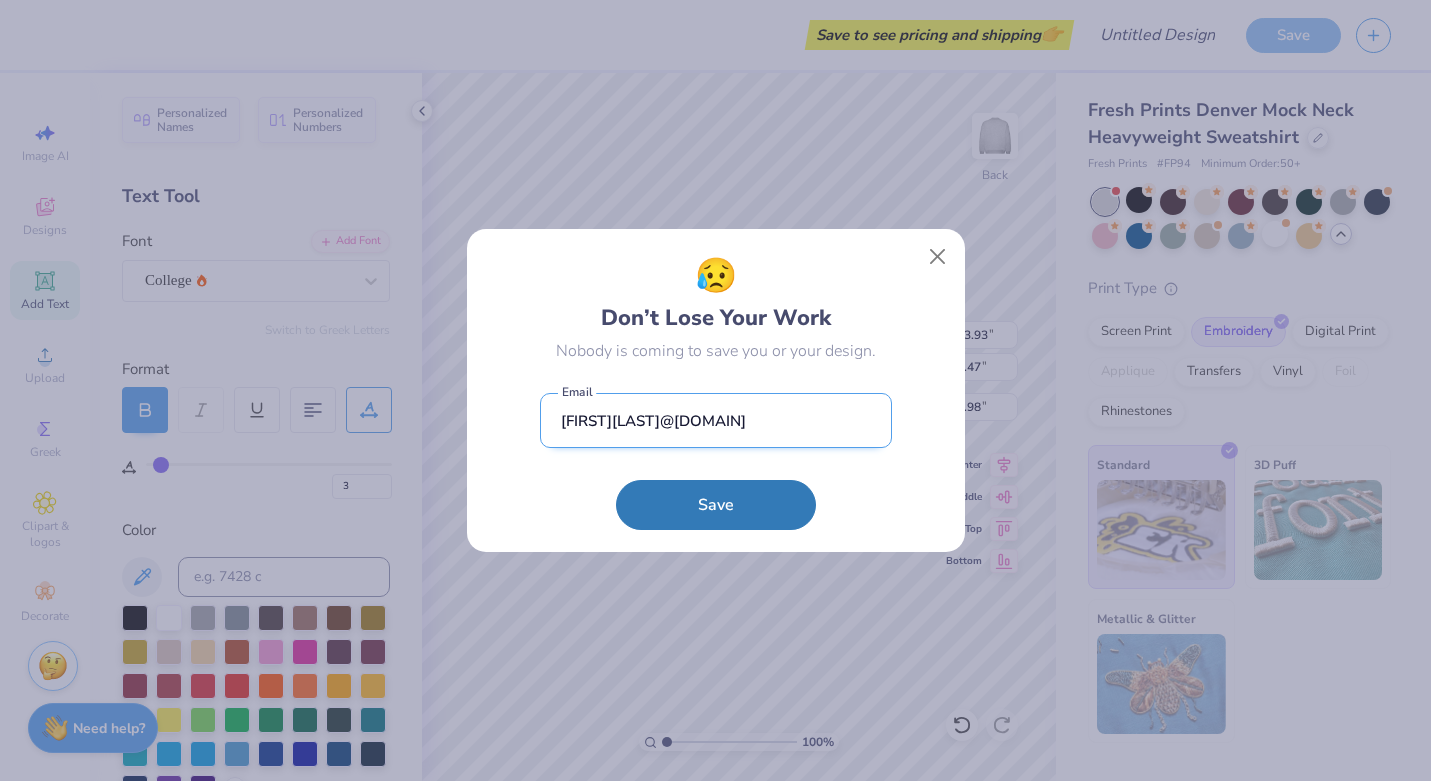 click on "Save" at bounding box center [716, 505] 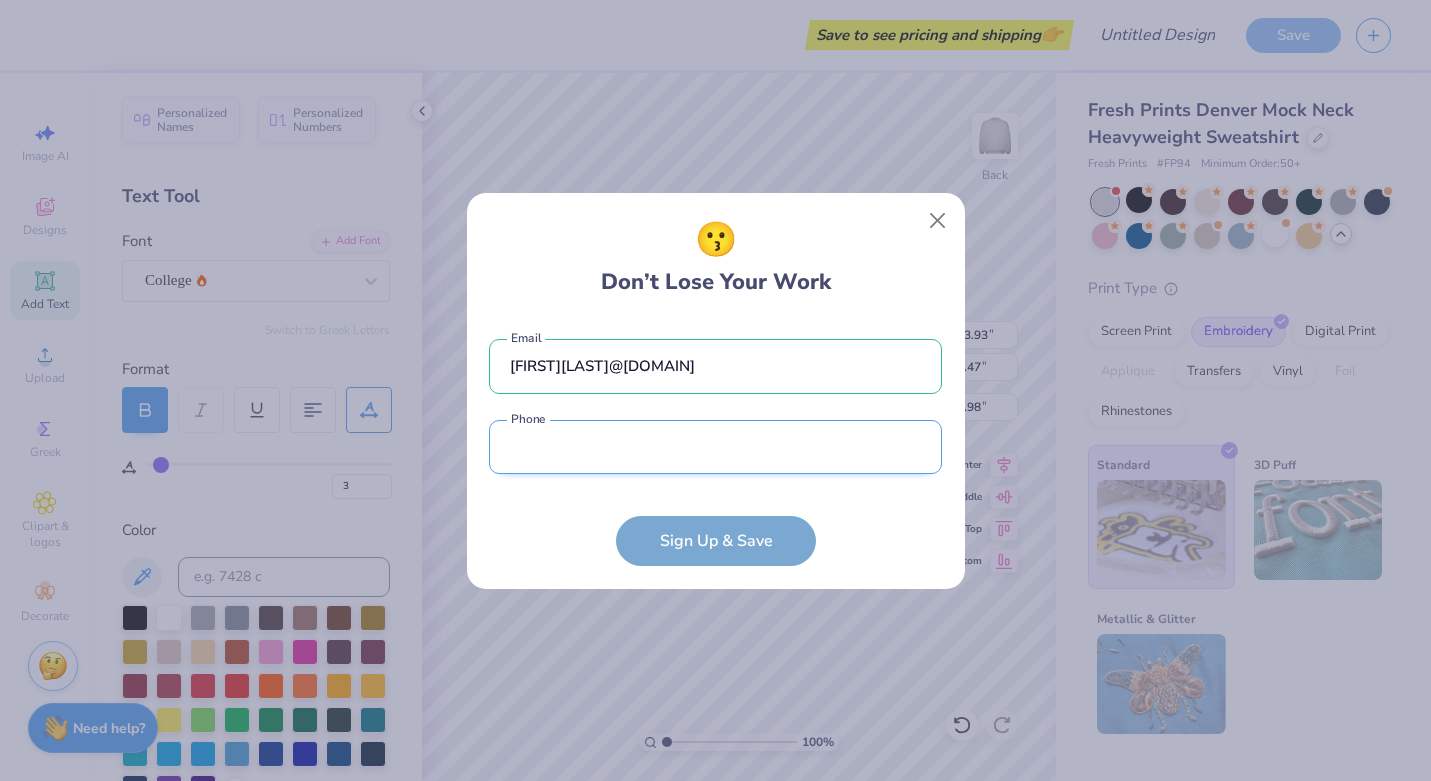 click at bounding box center [715, 447] 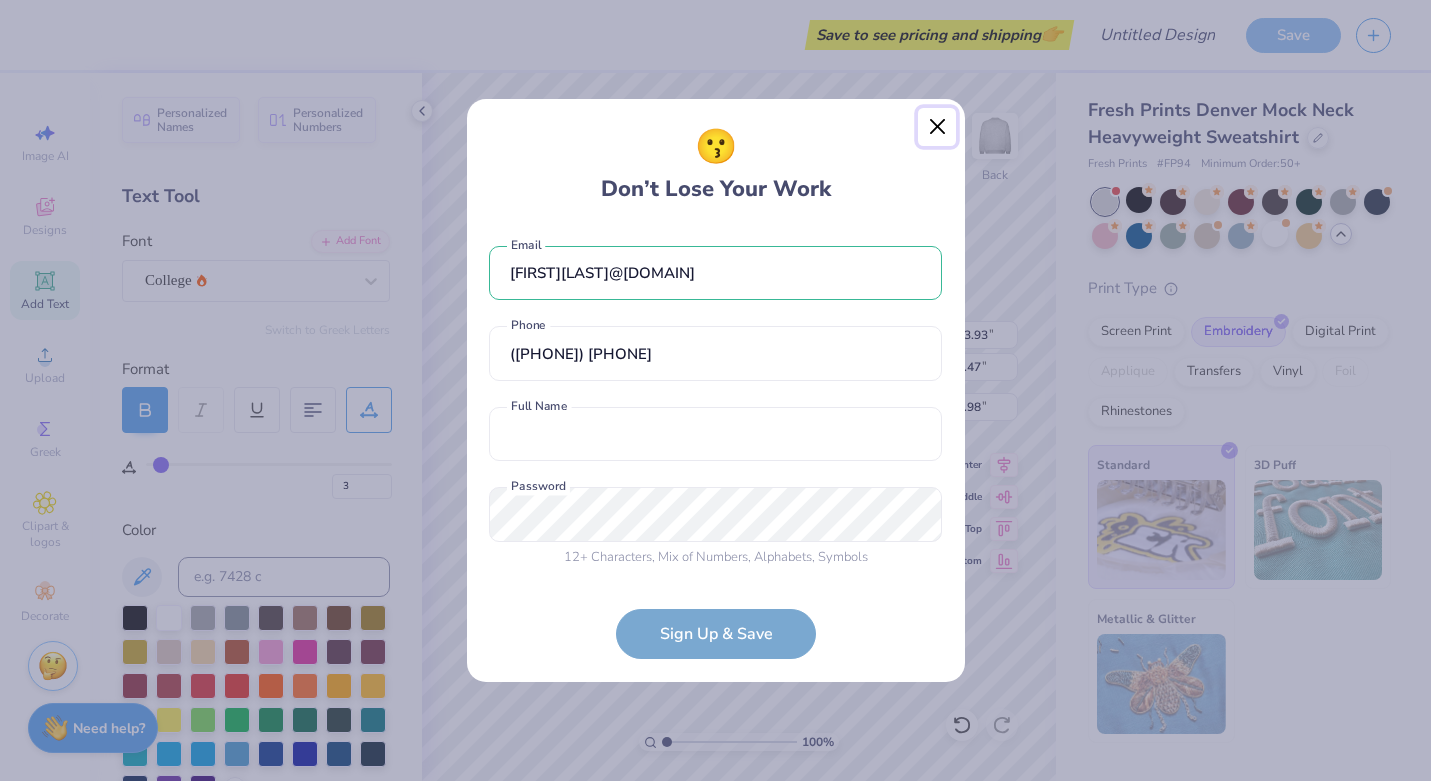 click at bounding box center (937, 127) 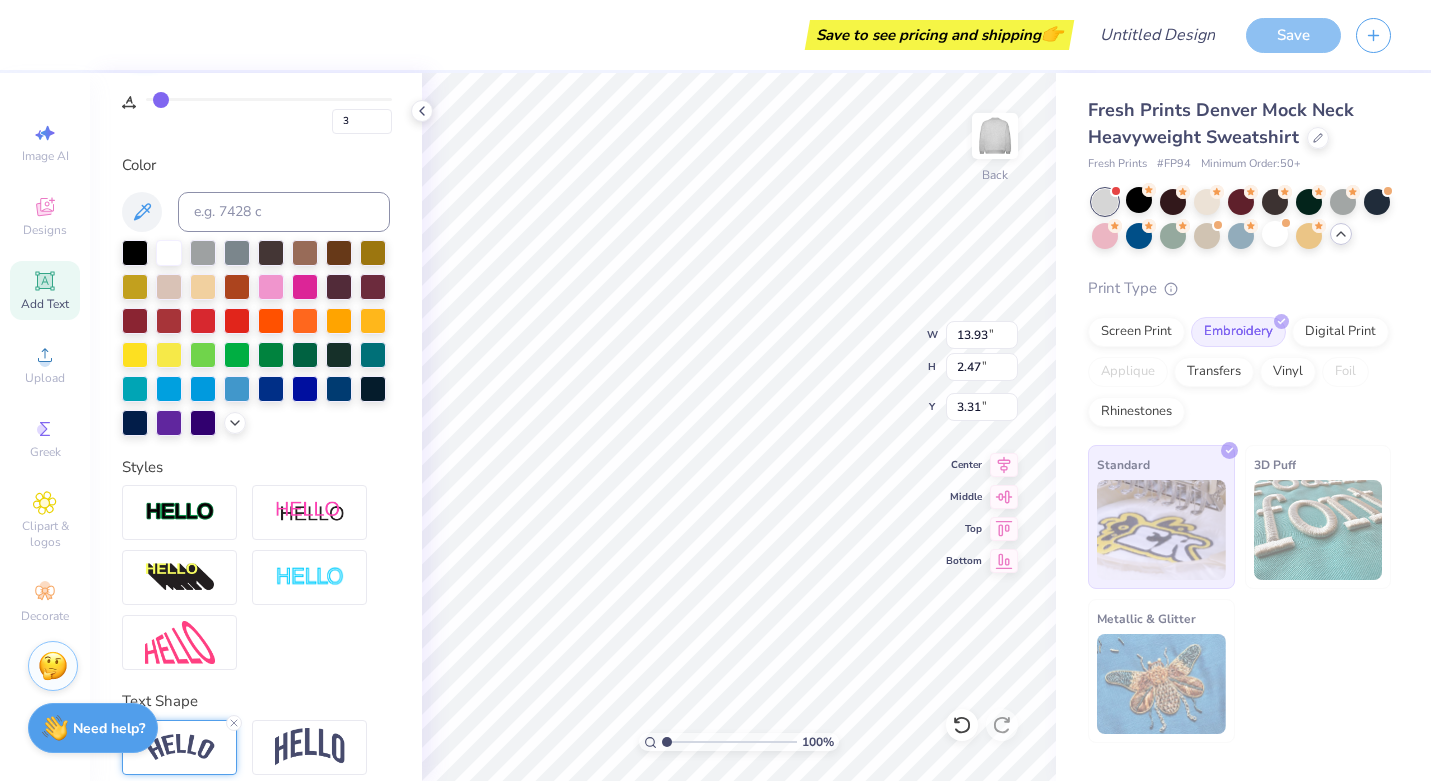 scroll, scrollTop: 385, scrollLeft: 0, axis: vertical 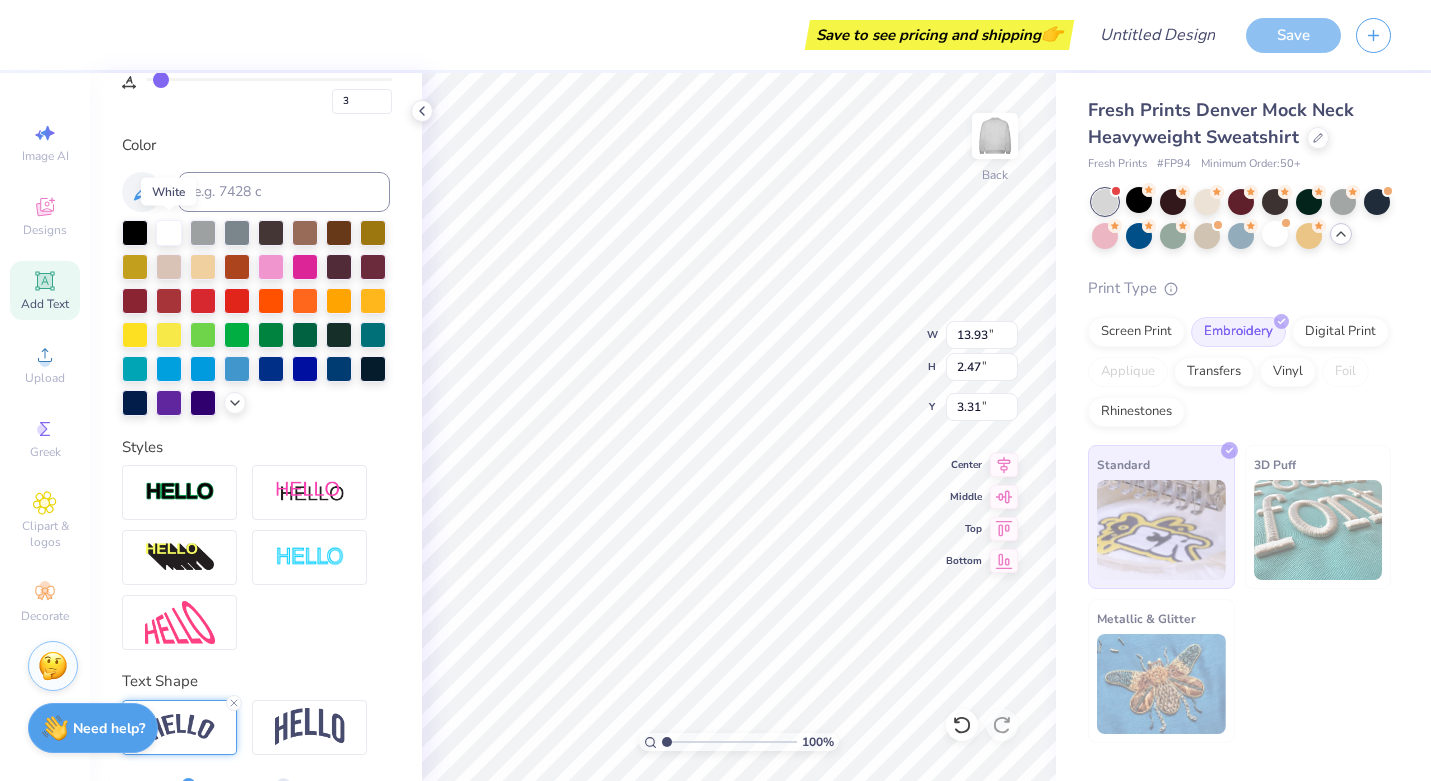 click at bounding box center [169, 233] 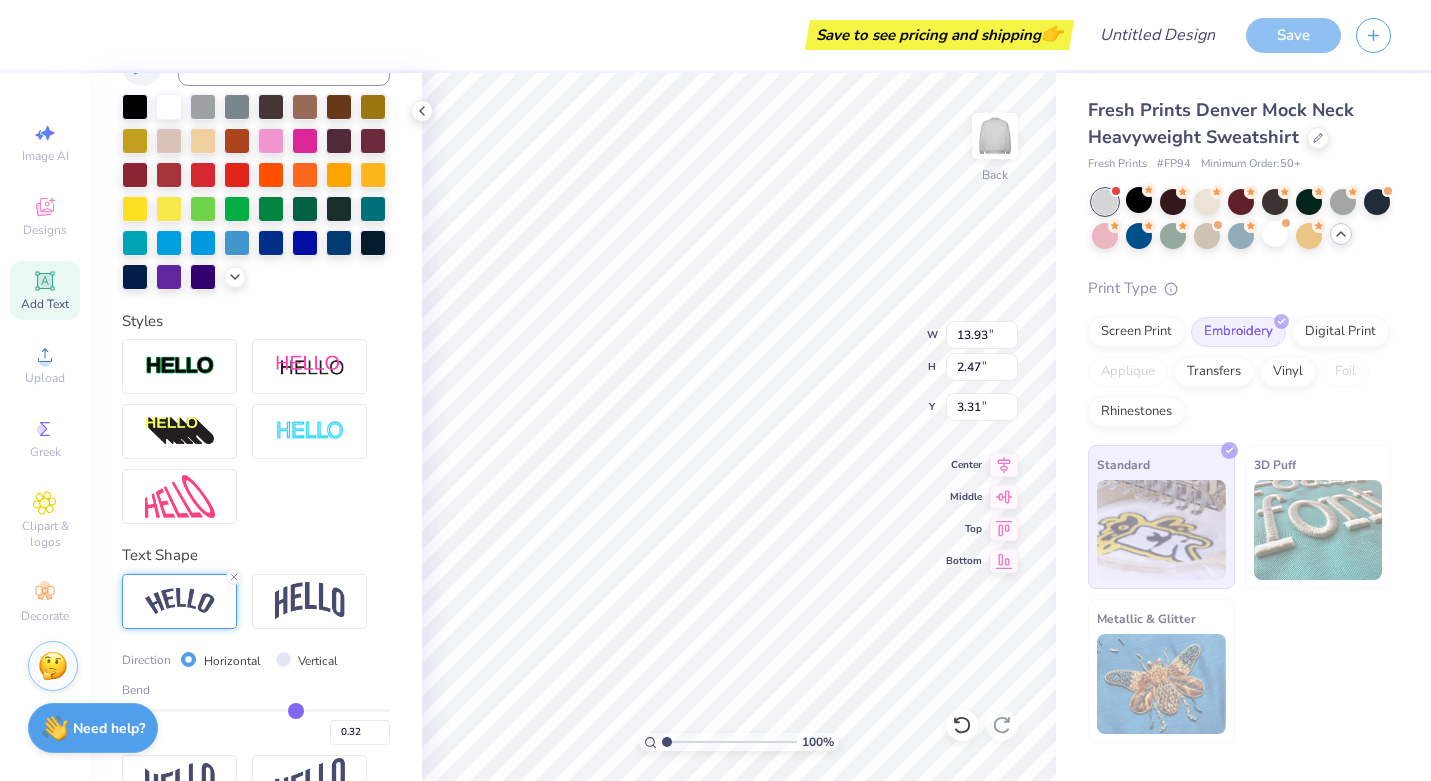 scroll, scrollTop: 564, scrollLeft: 0, axis: vertical 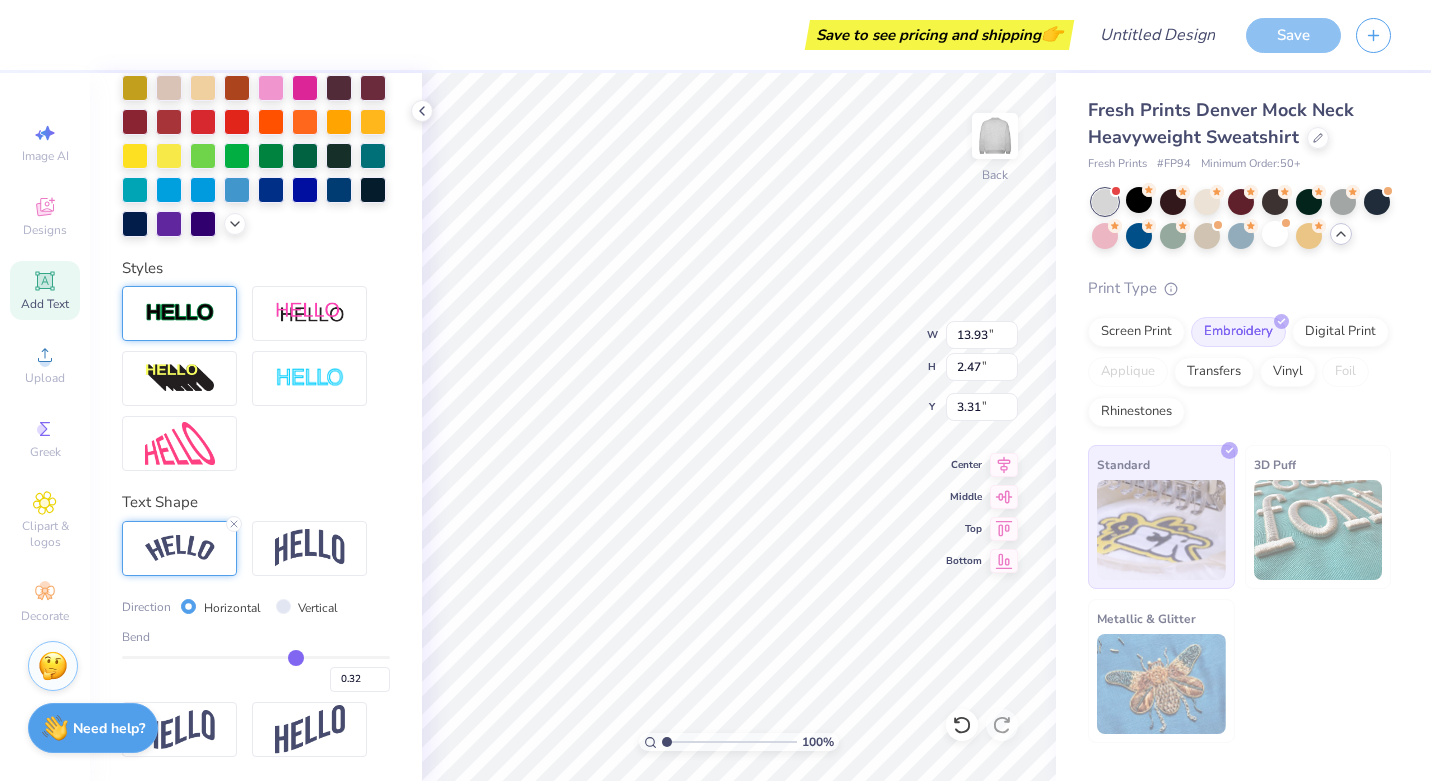click at bounding box center [180, 313] 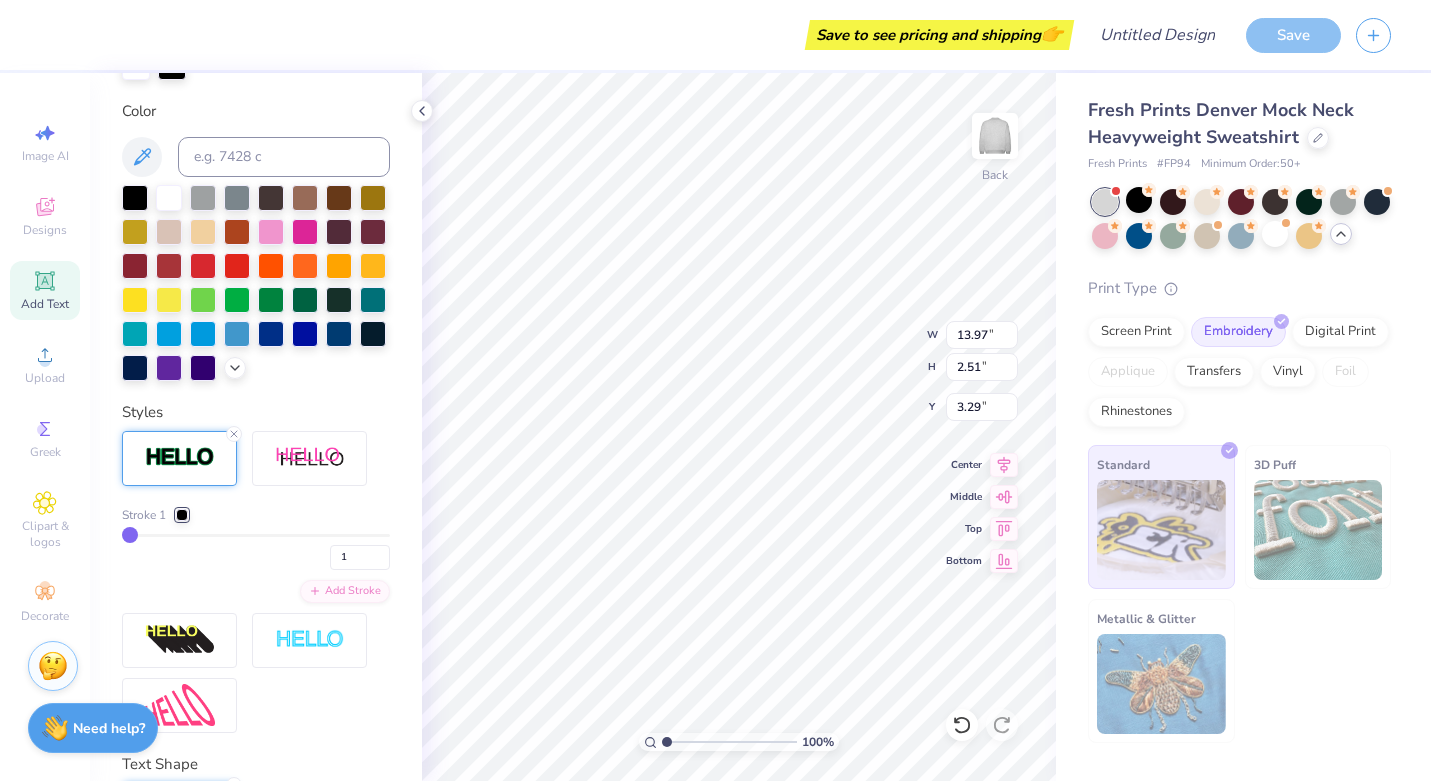 scroll, scrollTop: 467, scrollLeft: 0, axis: vertical 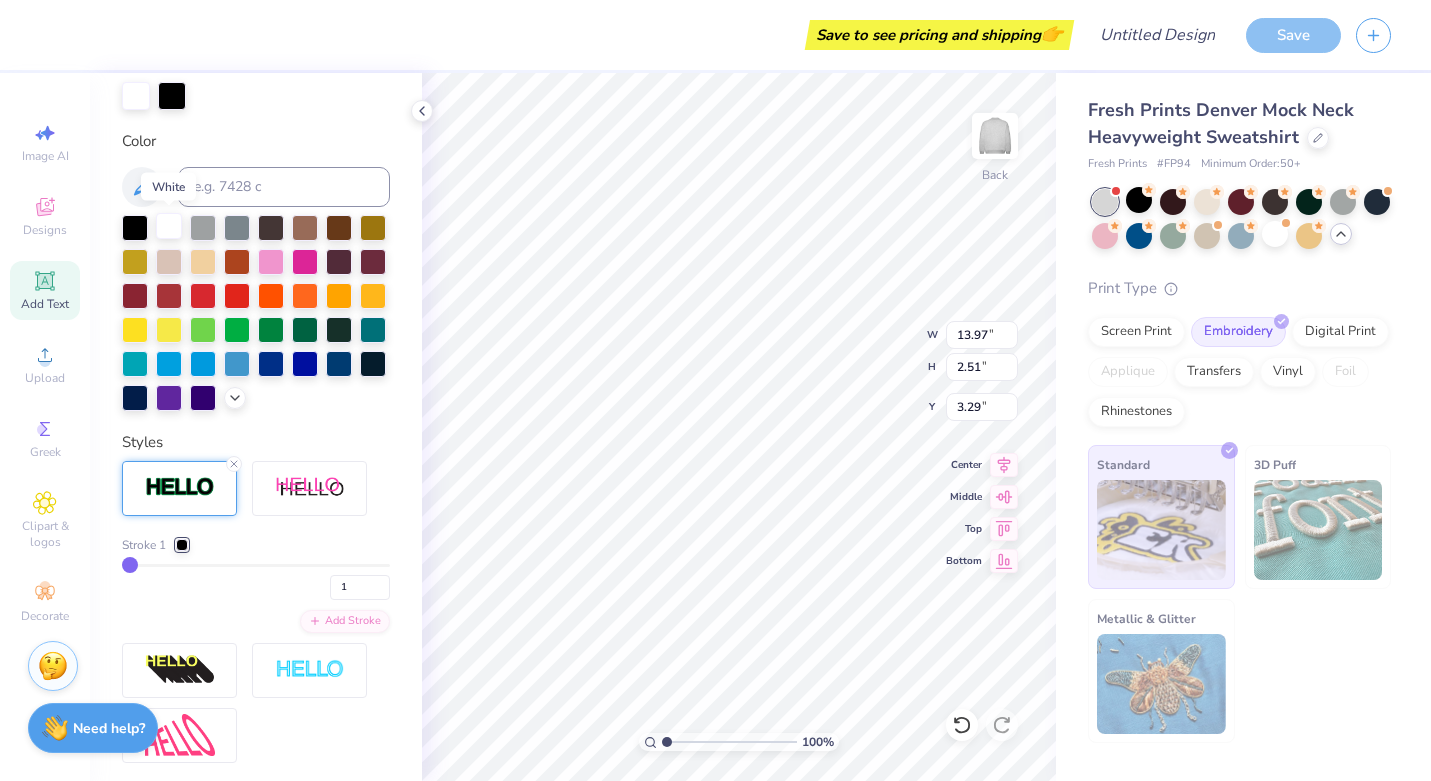 click at bounding box center (169, 226) 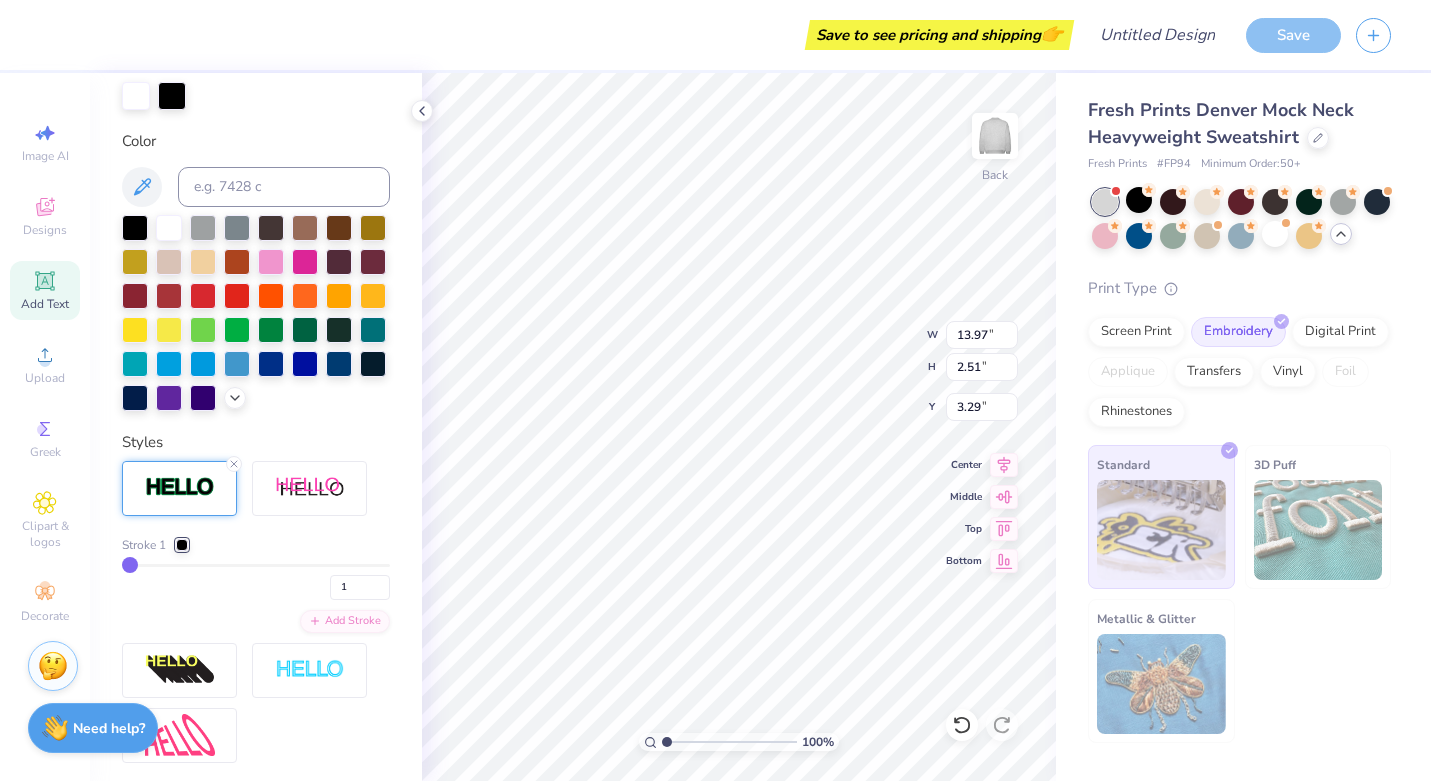 click at bounding box center (182, 545) 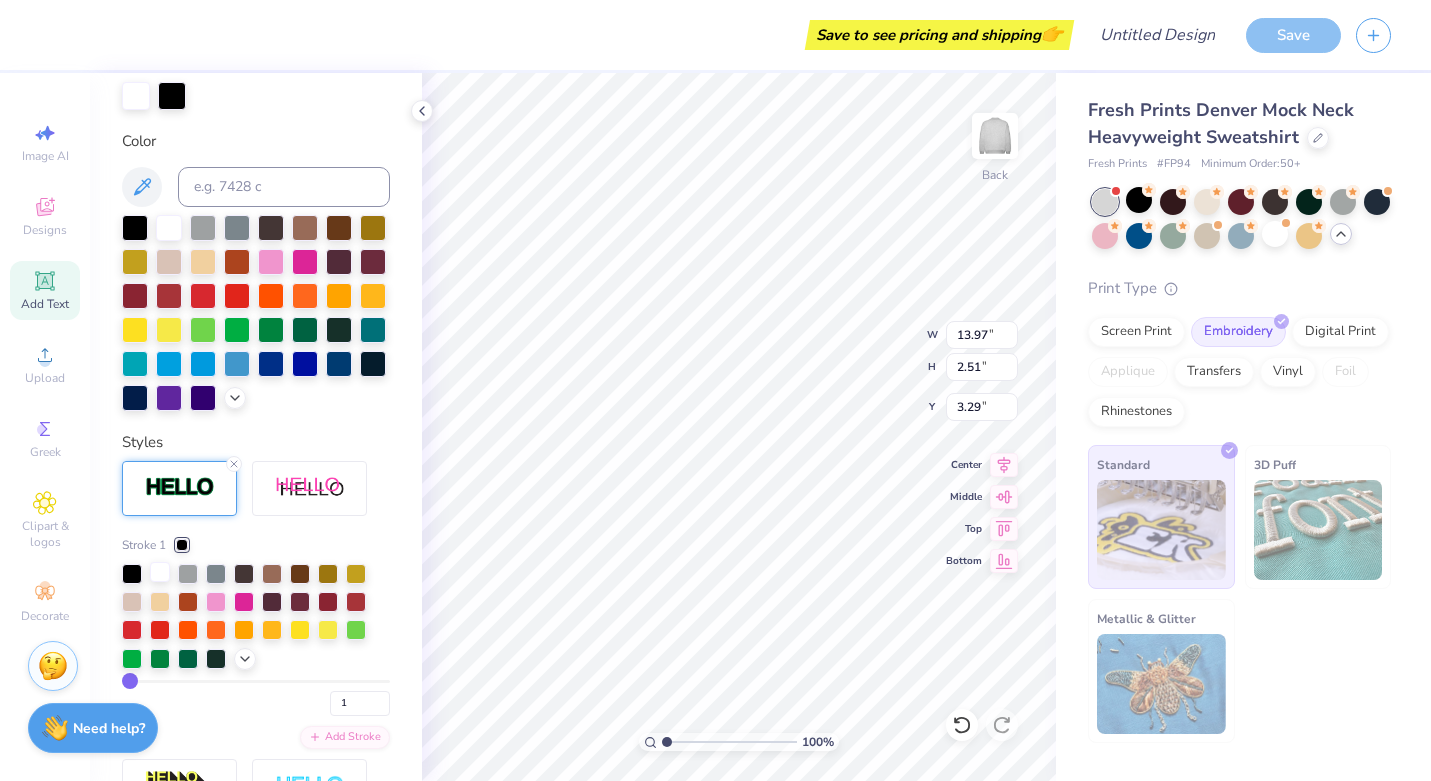 click at bounding box center [160, 572] 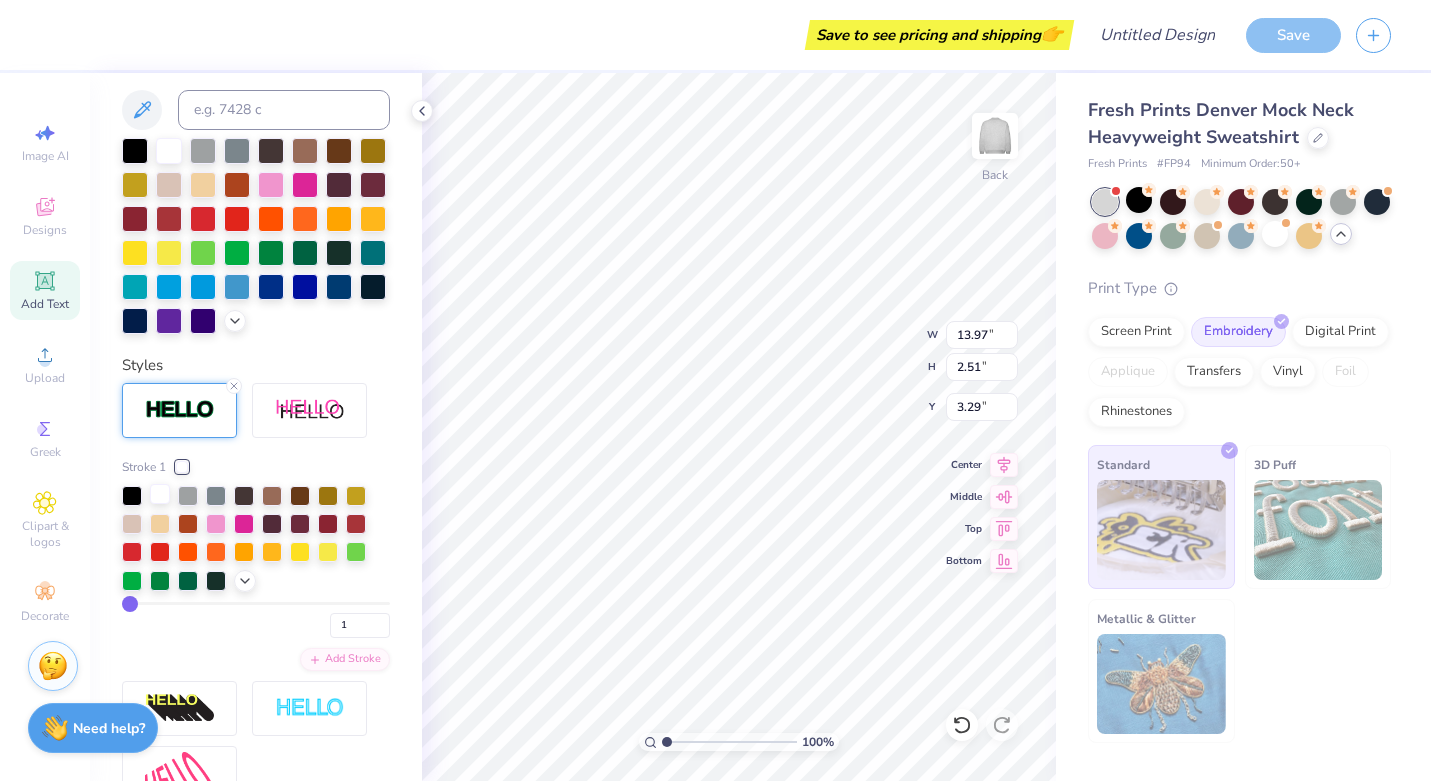 scroll, scrollTop: 390, scrollLeft: 0, axis: vertical 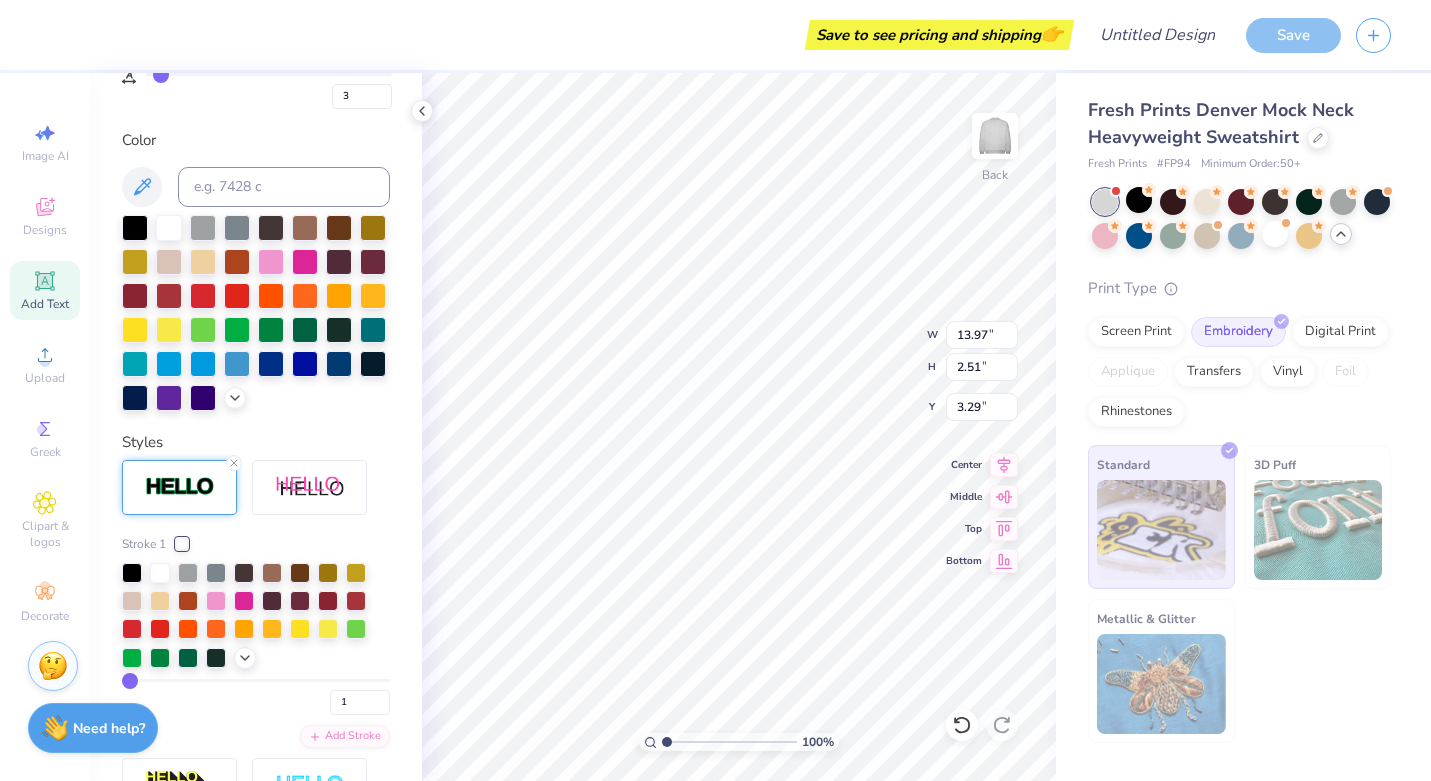 click on "Personalized Names Personalized Numbers Text Tool Add Font Font College Switch to Greek Letters Format 3 Color Styles Stroke 1 1 Add Stroke Text Shape Direction Horizontal Vertical Bend 0.32" at bounding box center (256, 427) 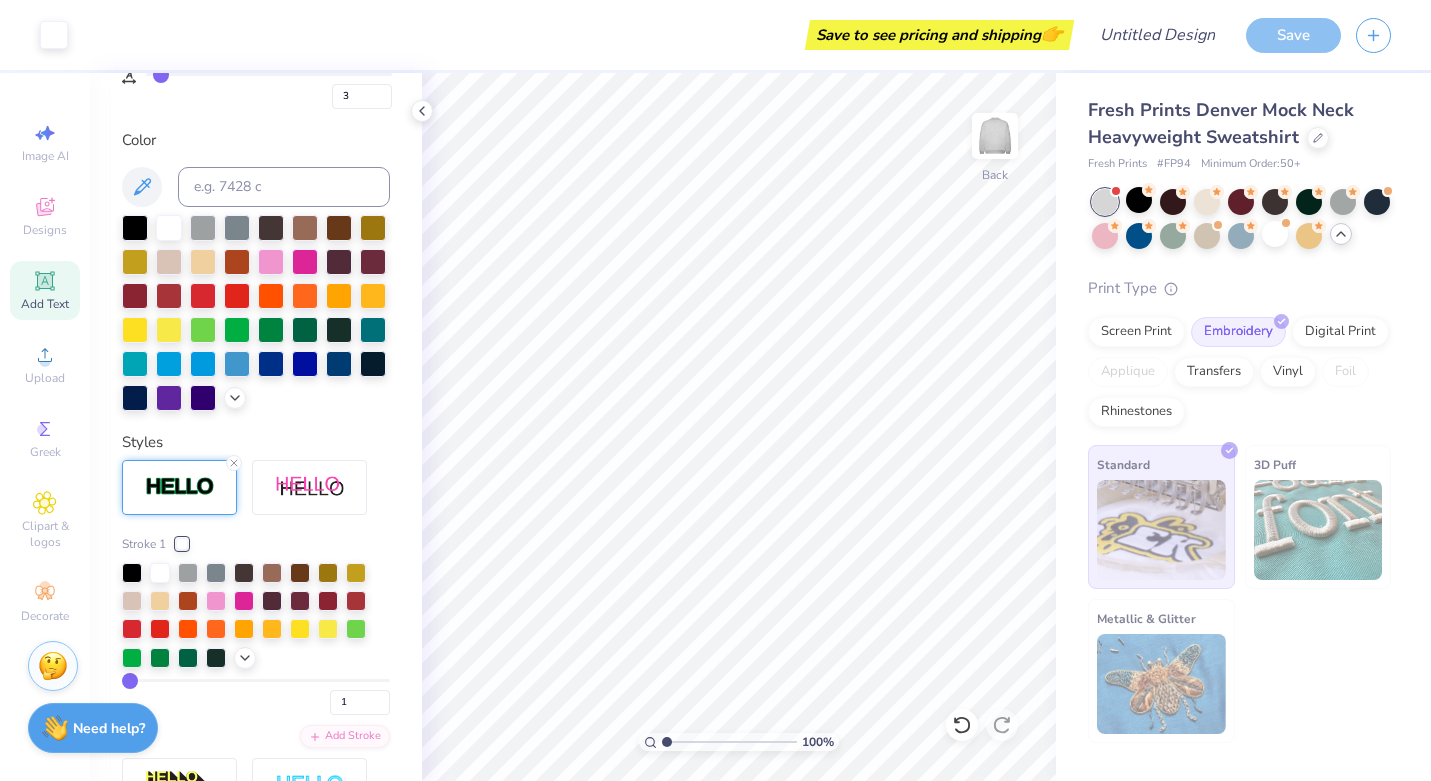 click on "Save" at bounding box center [1293, 35] 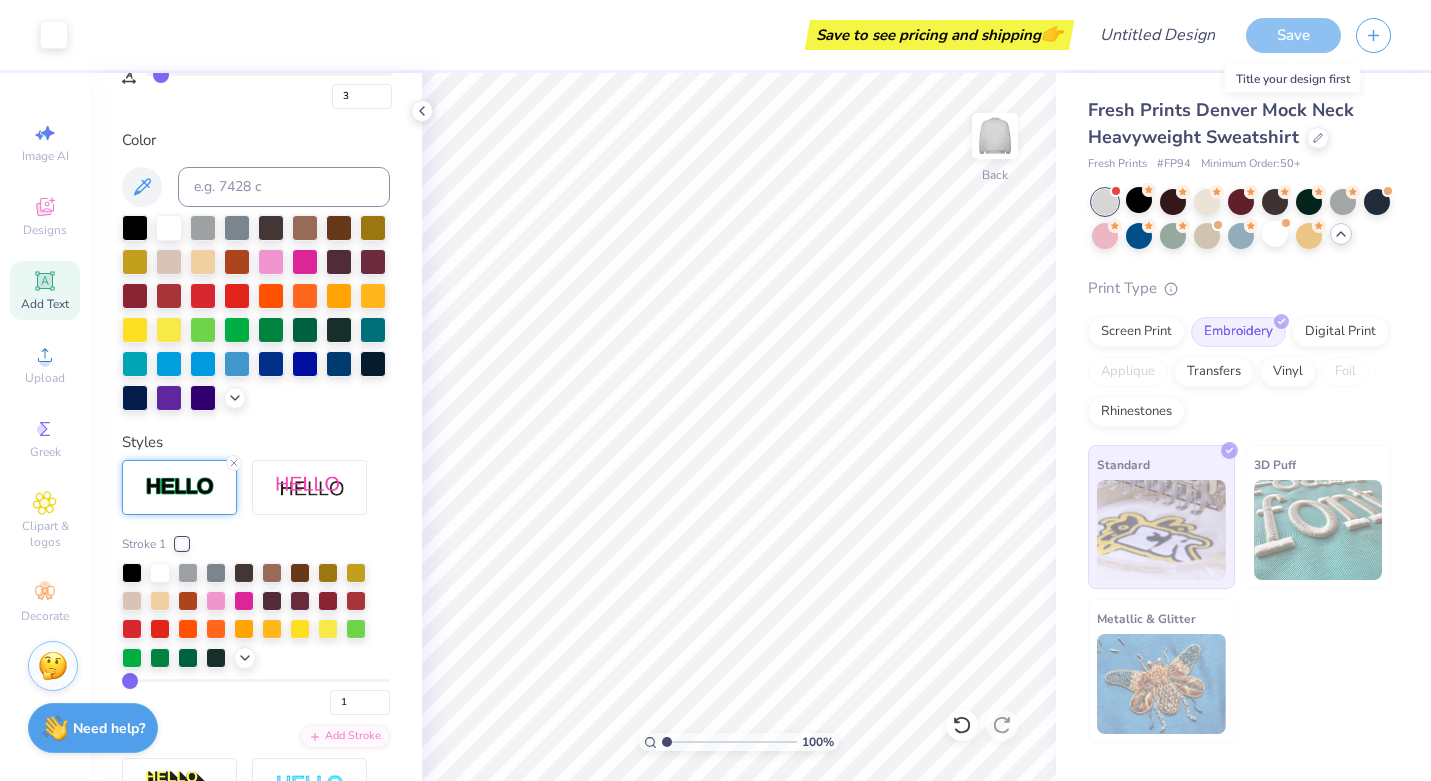 click on "Save" at bounding box center [1293, 35] 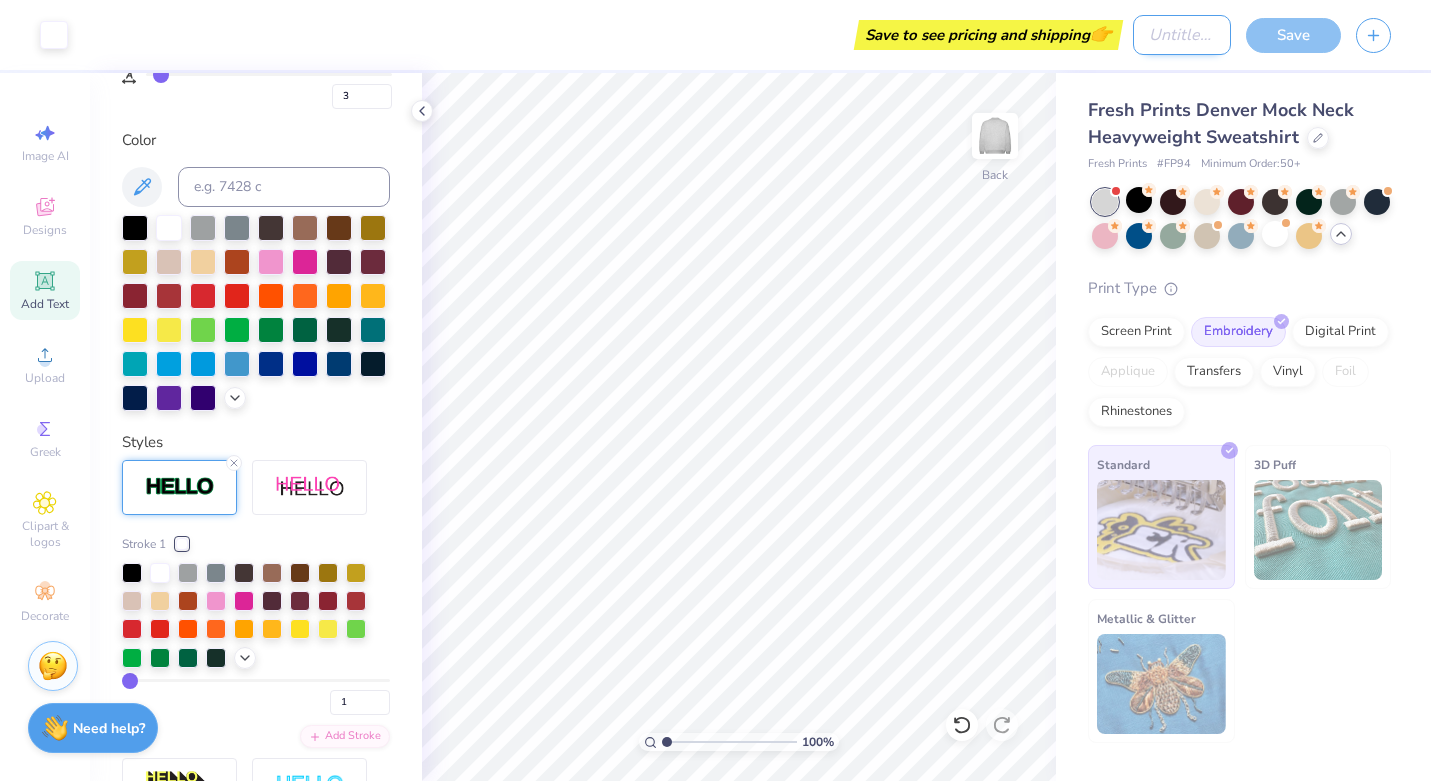 click on "Design Title" at bounding box center [1182, 35] 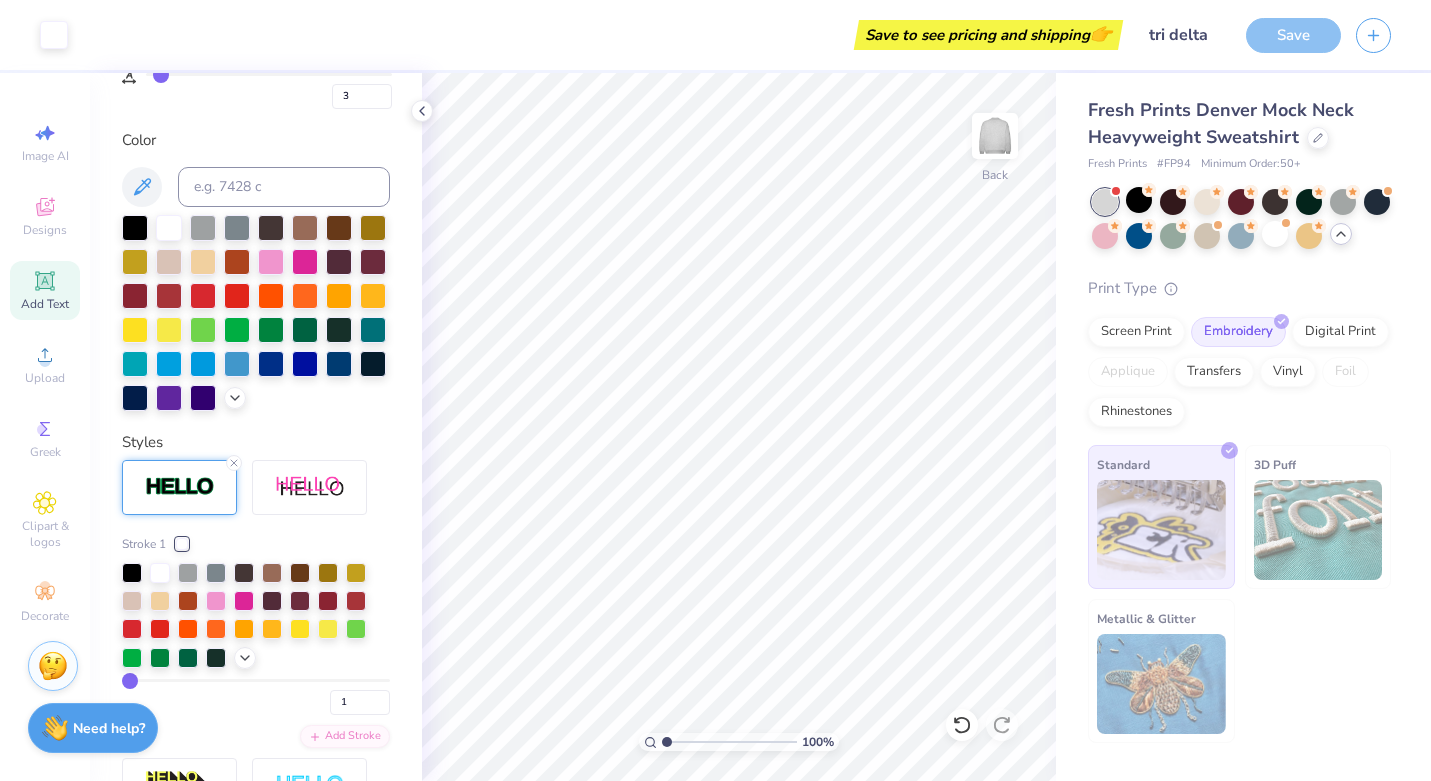 click on "Save" at bounding box center [1293, 35] 